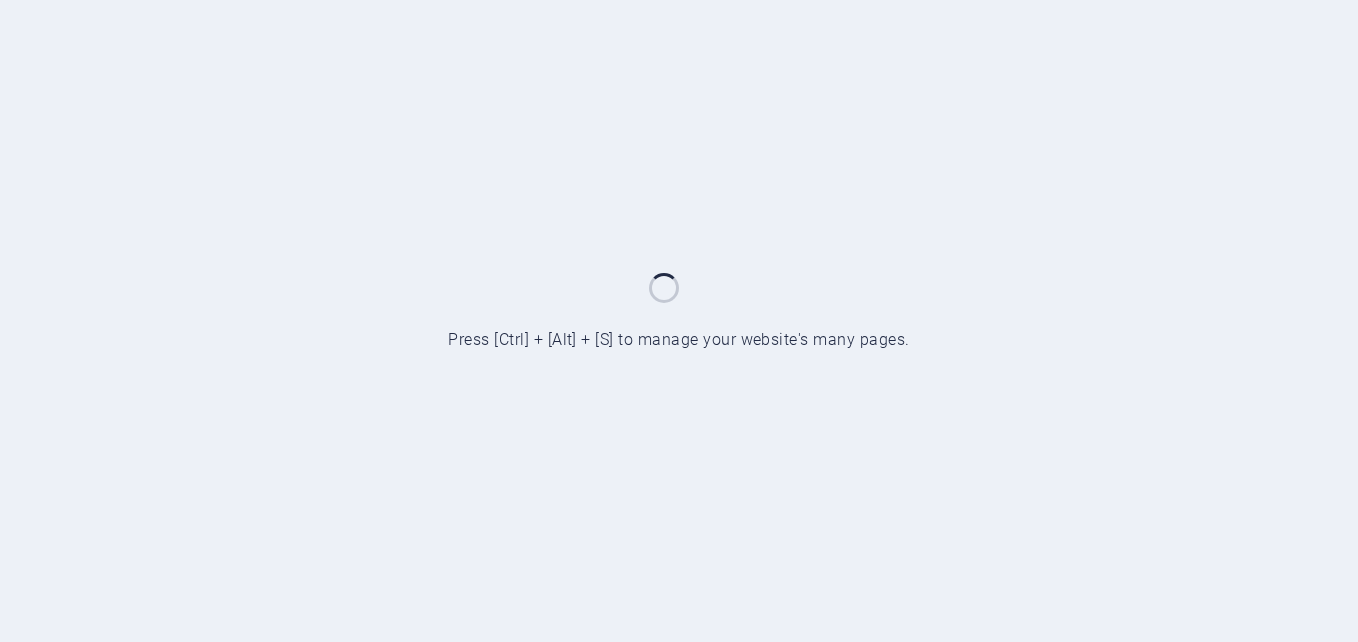 scroll, scrollTop: 0, scrollLeft: 0, axis: both 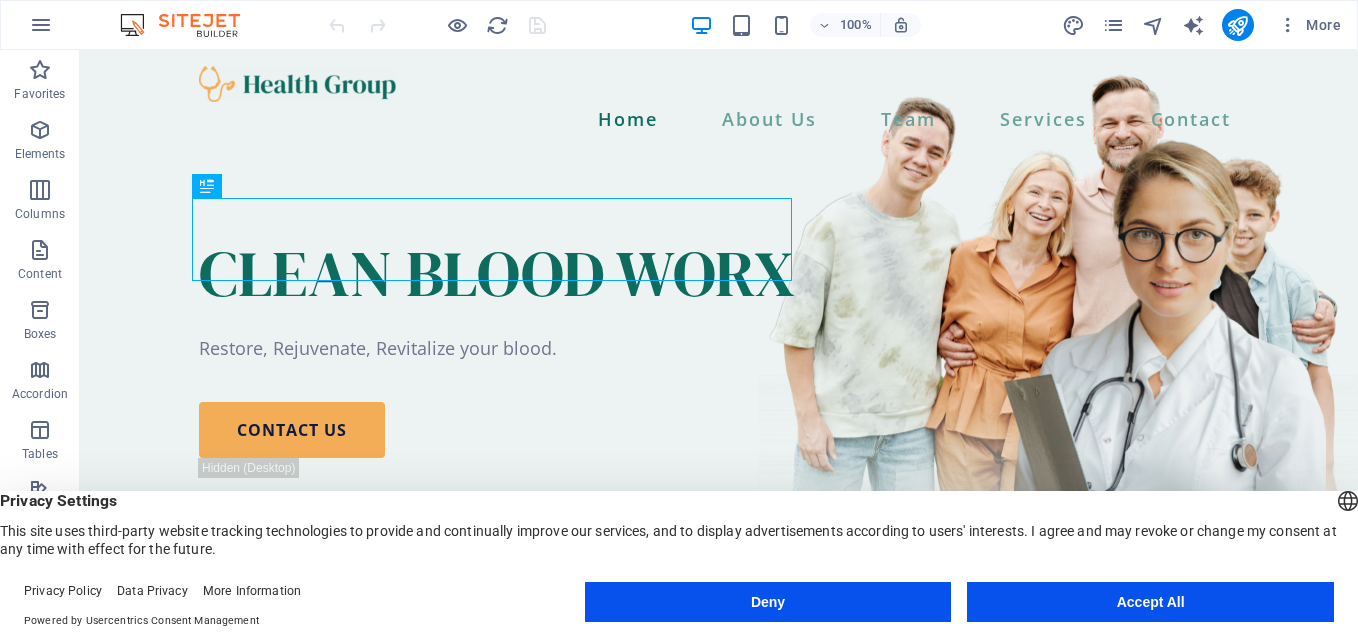 click on "Accept All" at bounding box center [1150, 602] 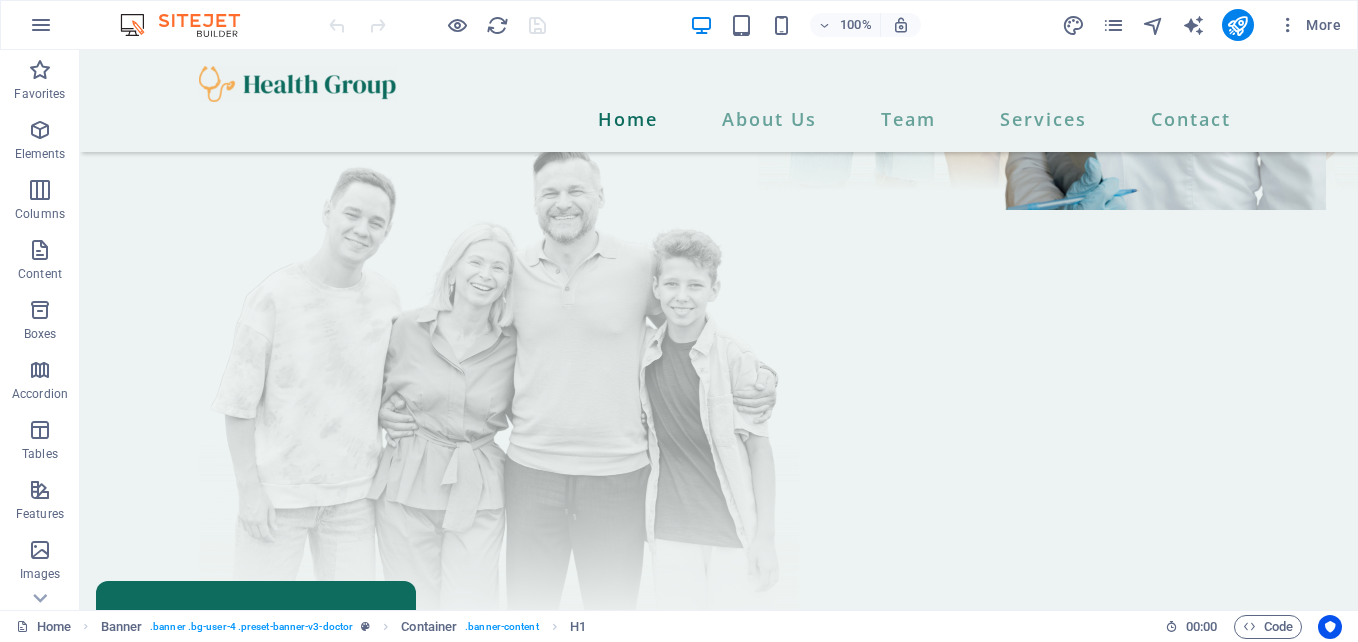 scroll, scrollTop: 400, scrollLeft: 0, axis: vertical 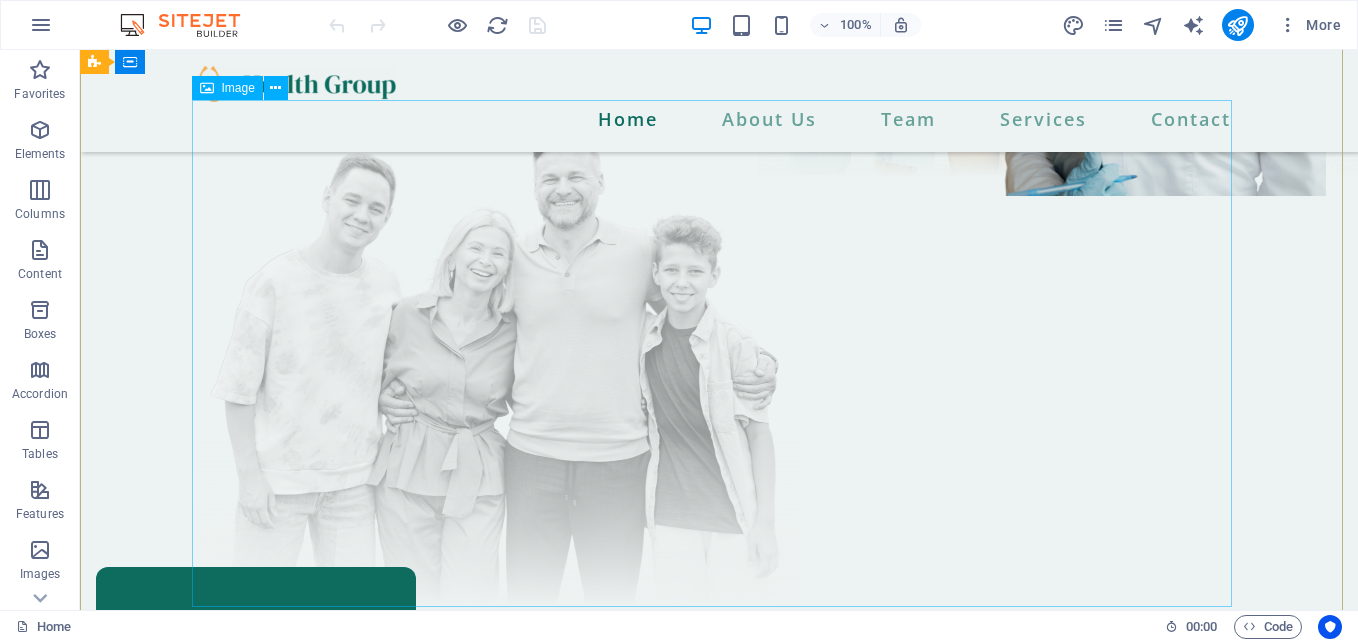 click at bounding box center [719, 353] 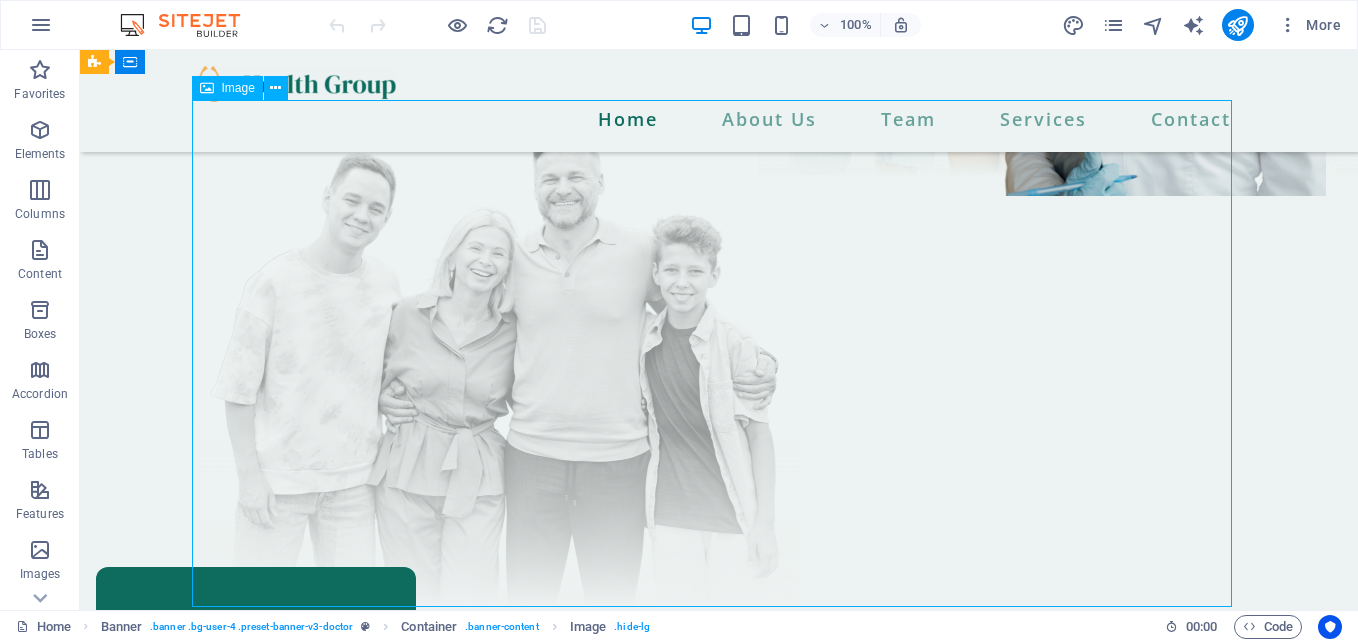 click at bounding box center [719, 353] 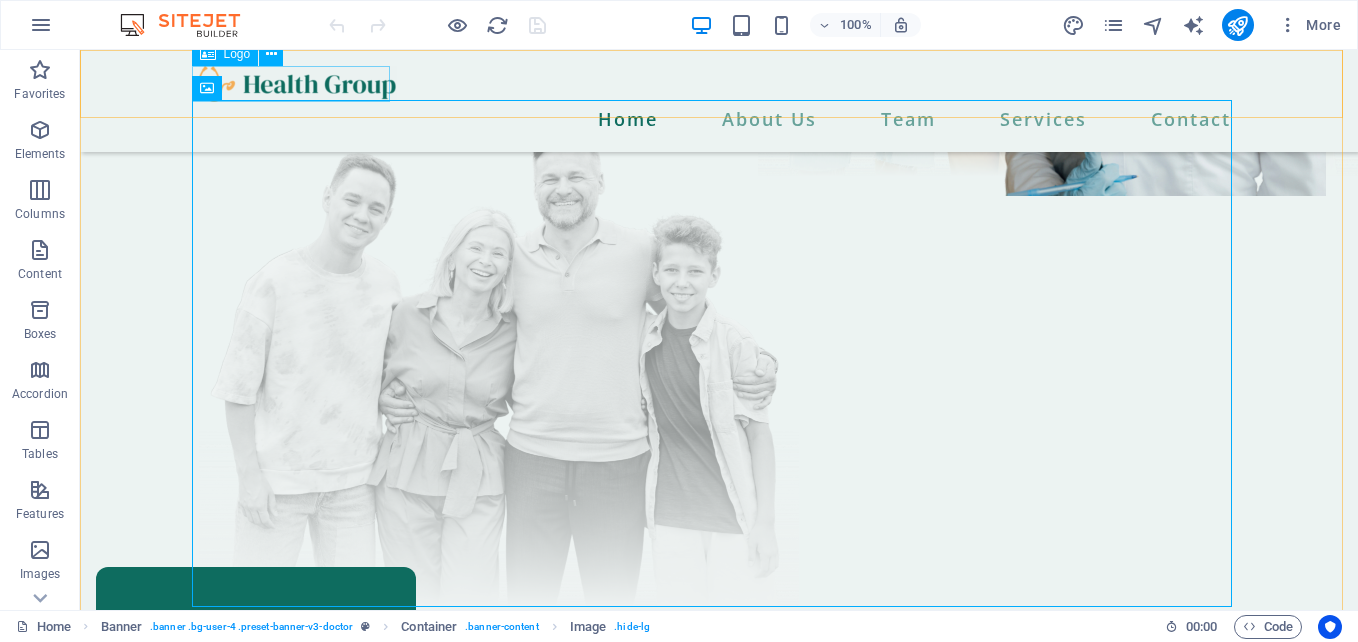 click at bounding box center [719, 84] 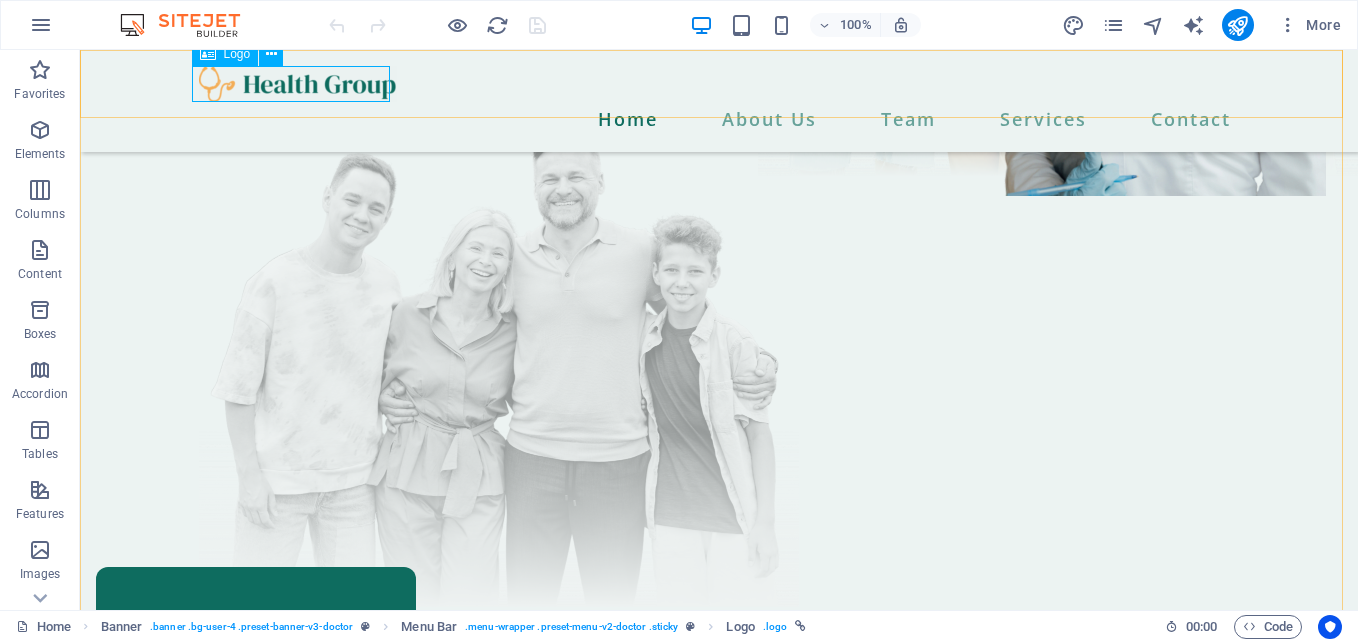 click on "Logo" at bounding box center (225, 54) 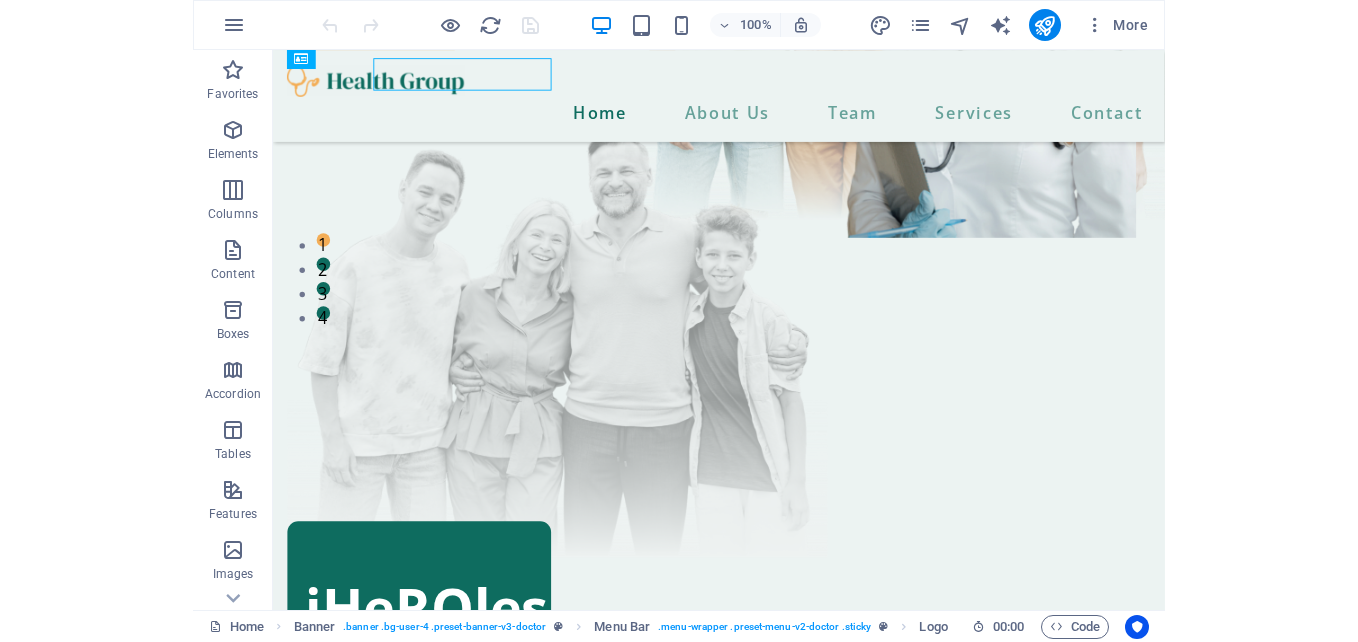 scroll, scrollTop: 374, scrollLeft: 0, axis: vertical 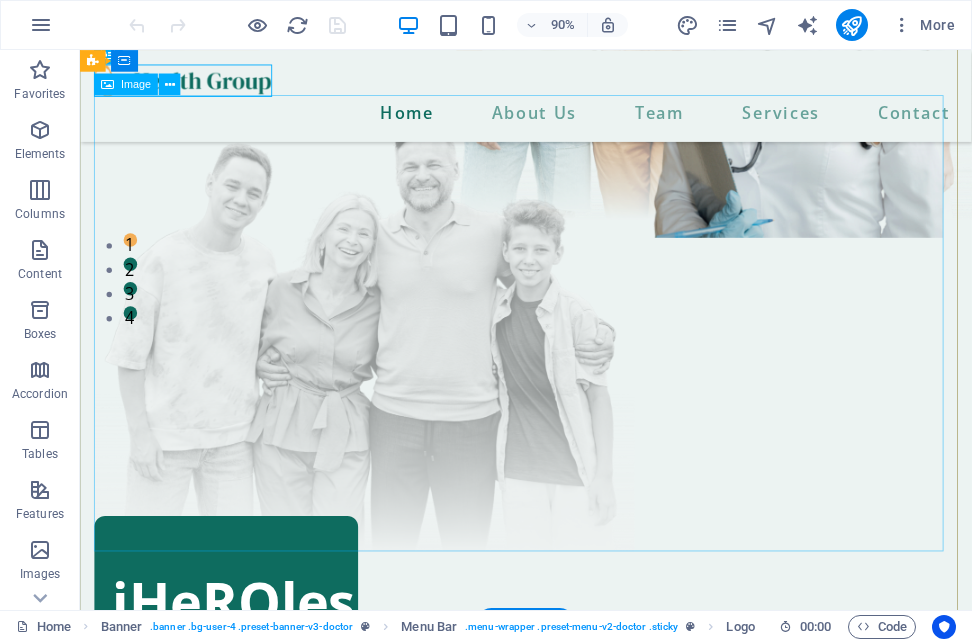 click at bounding box center (575, 353) 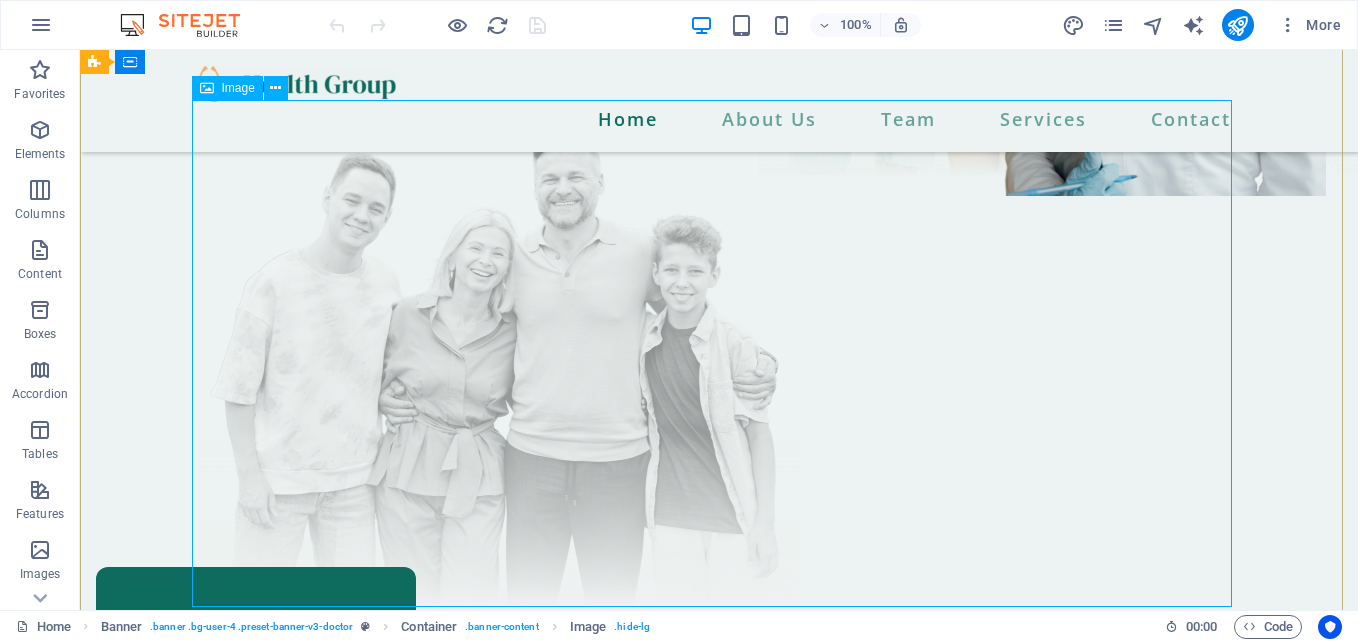 click at bounding box center [719, 353] 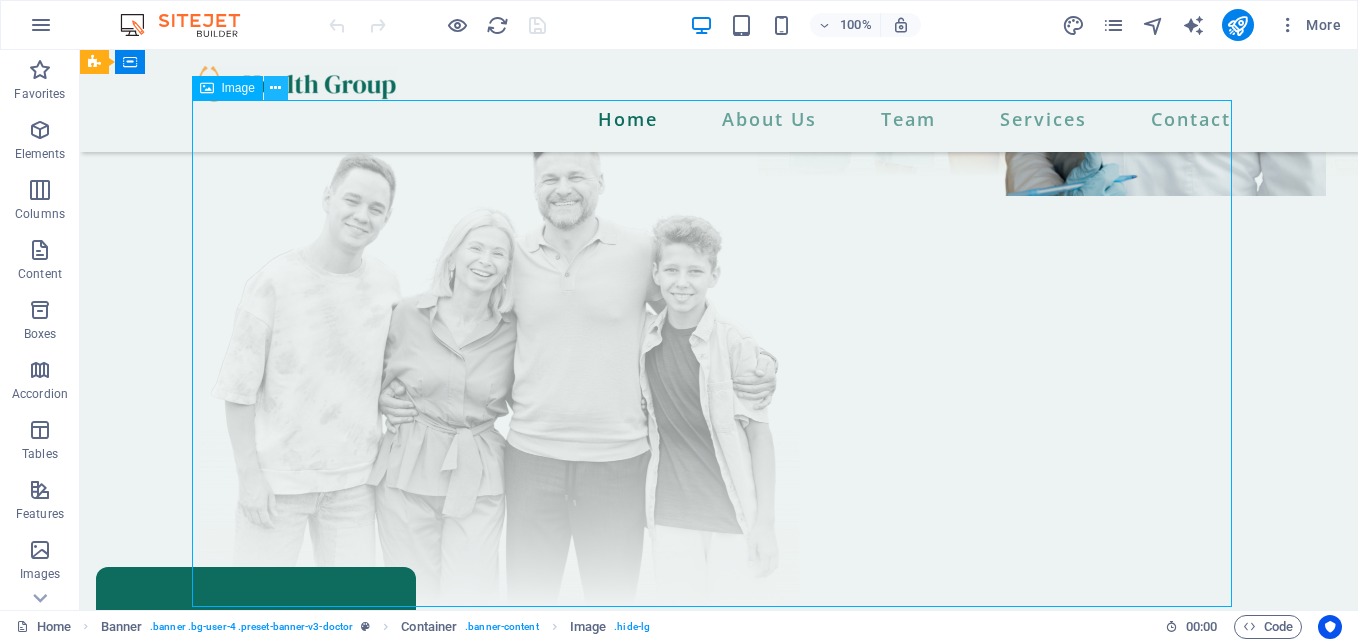 click at bounding box center (275, 88) 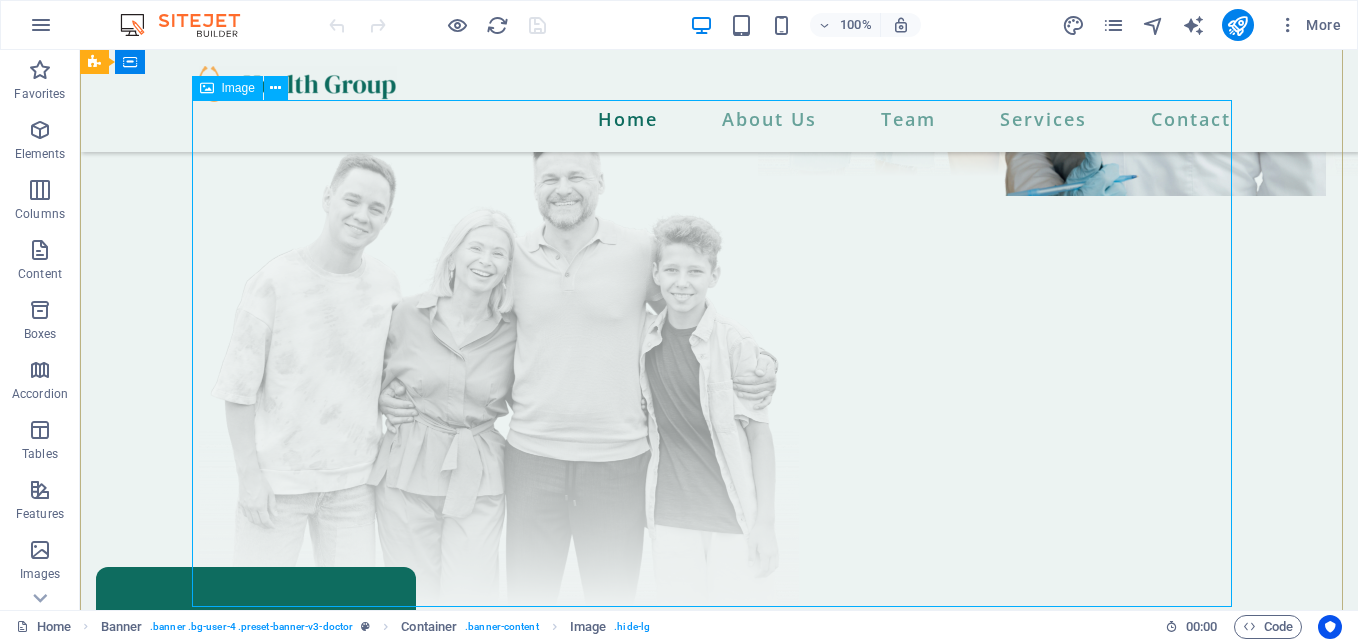 click at bounding box center (719, 353) 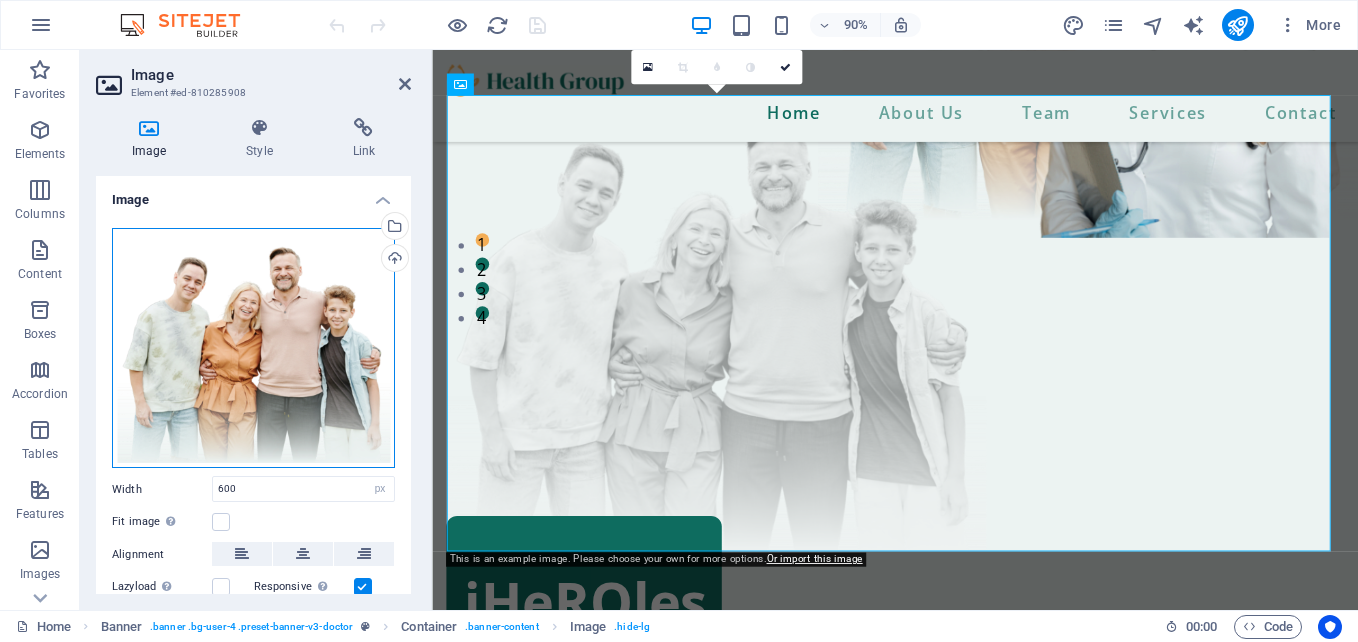 click on "Drag files here, click to choose files or select files from Files or our free stock photos & videos" at bounding box center (253, 348) 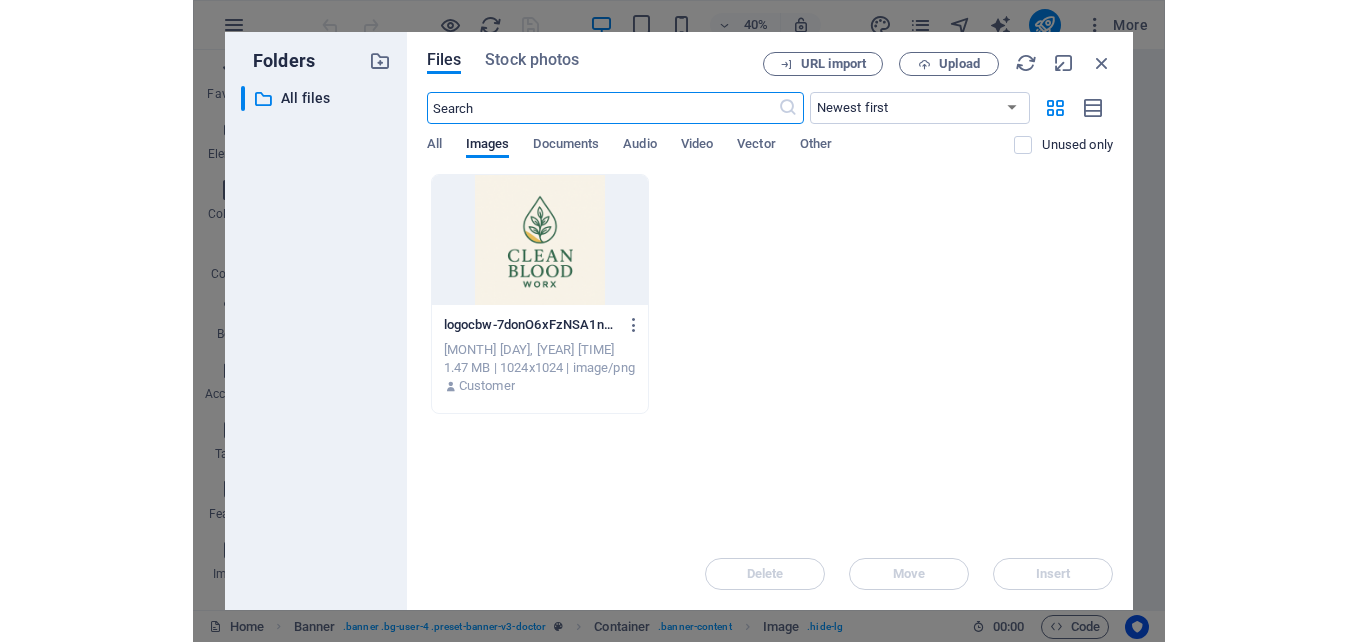 scroll, scrollTop: 0, scrollLeft: 0, axis: both 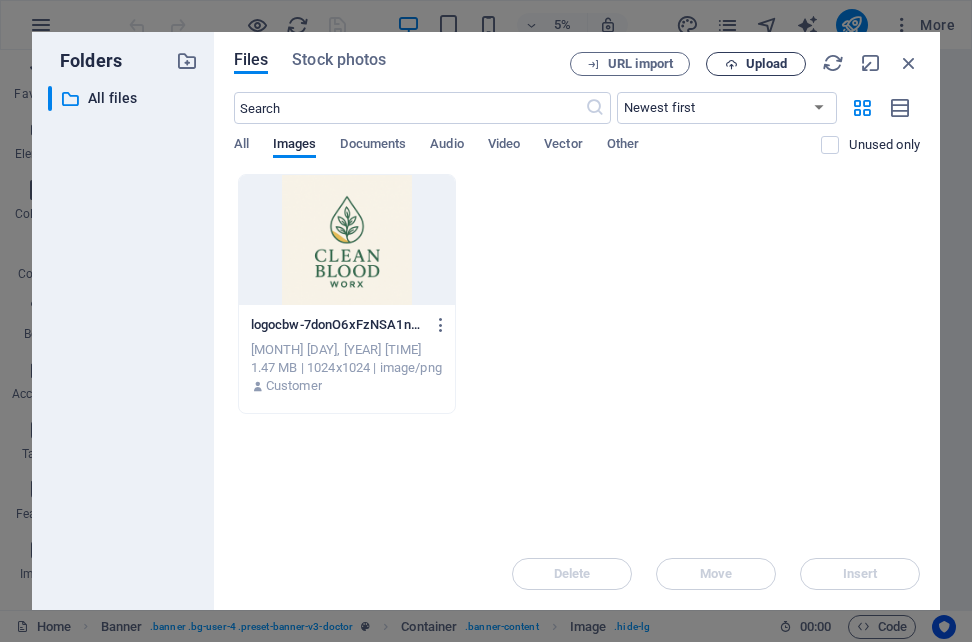 click on "Upload" at bounding box center (766, 64) 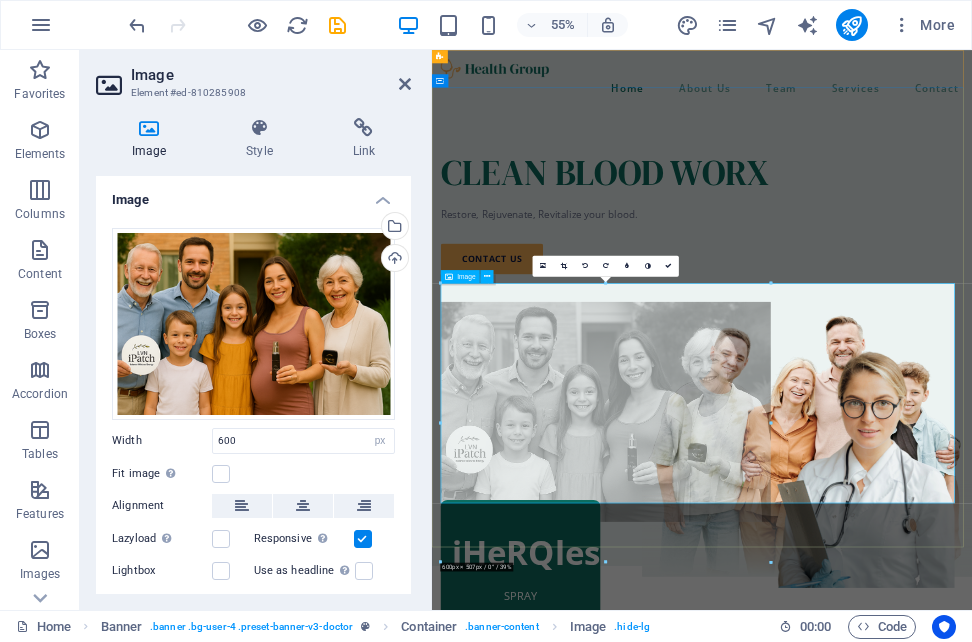 click at bounding box center (923, 708) 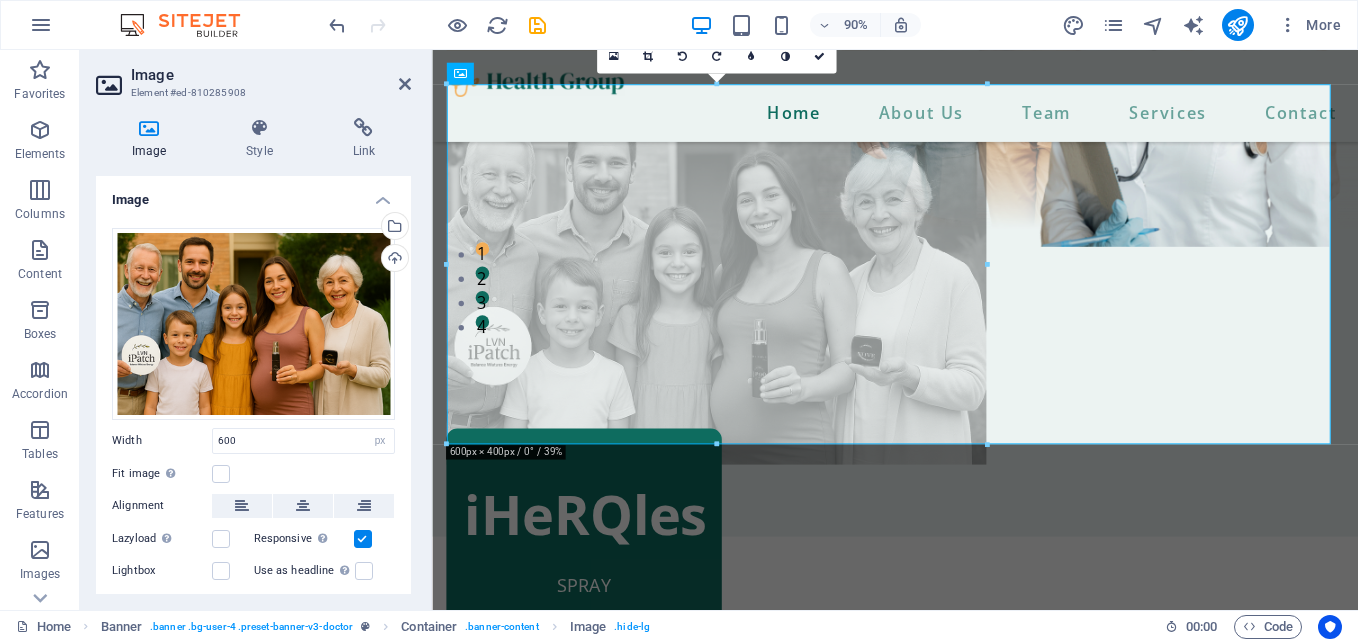 scroll, scrollTop: 352, scrollLeft: 0, axis: vertical 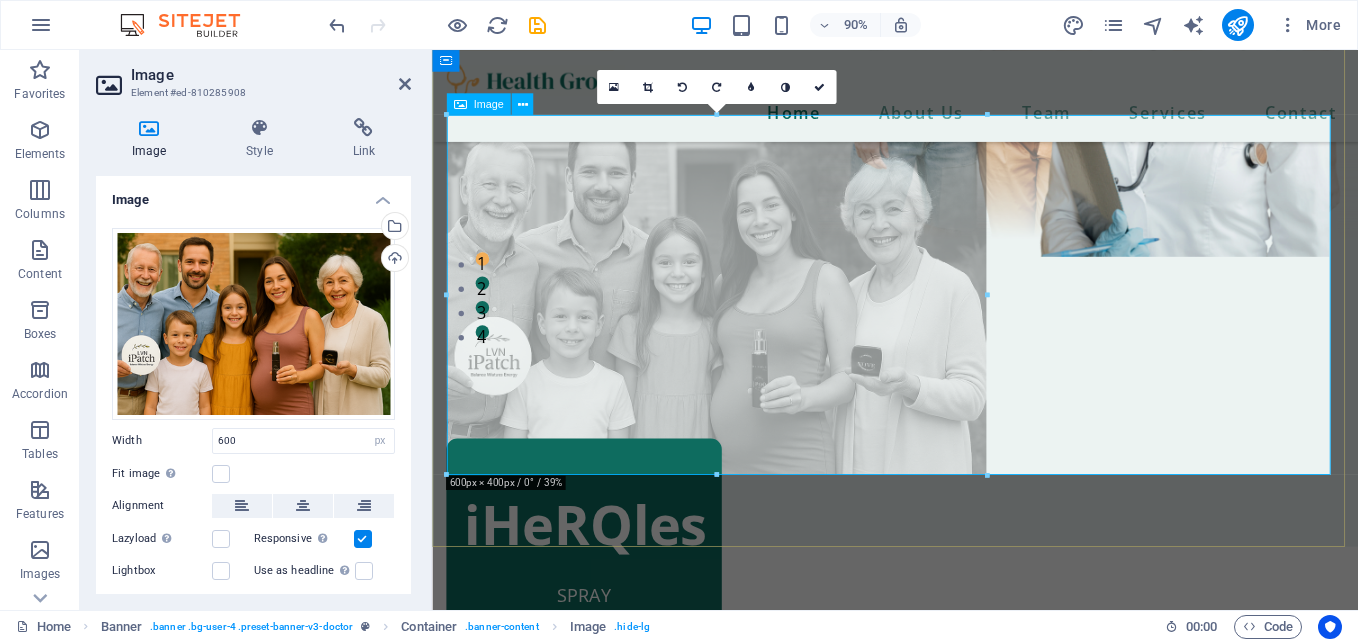 drag, startPoint x: 1420, startPoint y: 345, endPoint x: 1376, endPoint y: 308, distance: 57.48913 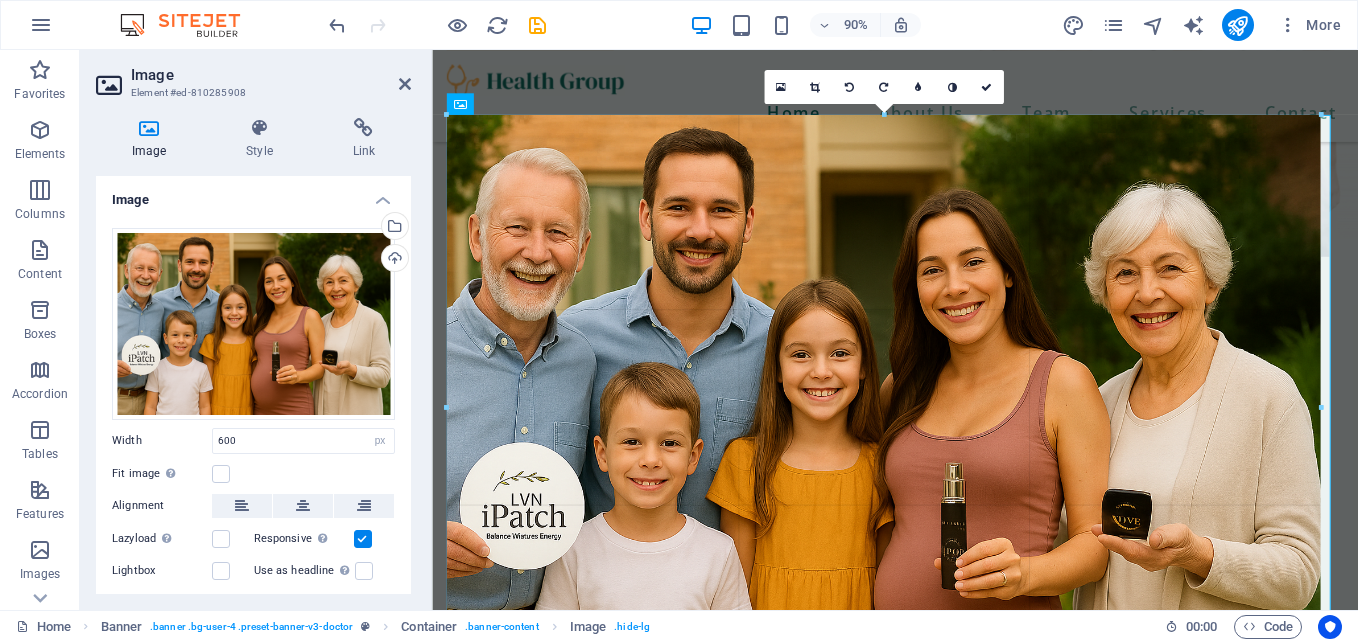drag, startPoint x: 989, startPoint y: 295, endPoint x: 1361, endPoint y: 321, distance: 372.9075 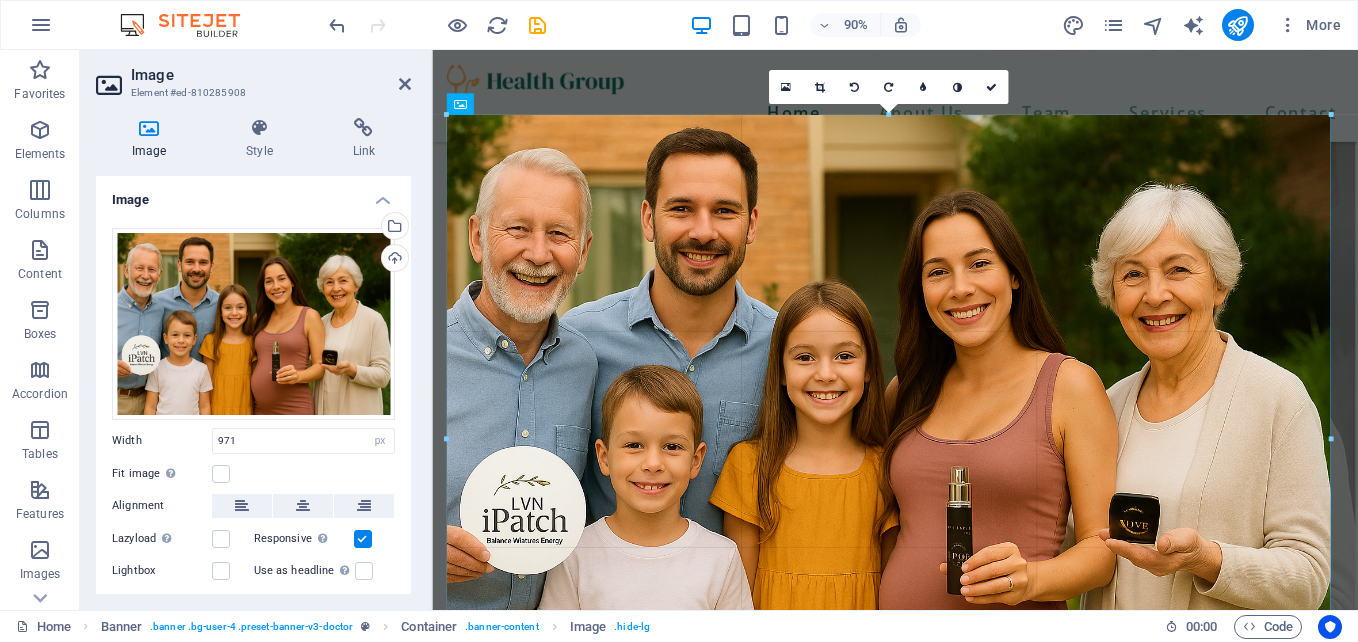 drag, startPoint x: 1319, startPoint y: 404, endPoint x: 1358, endPoint y: 394, distance: 40.261642 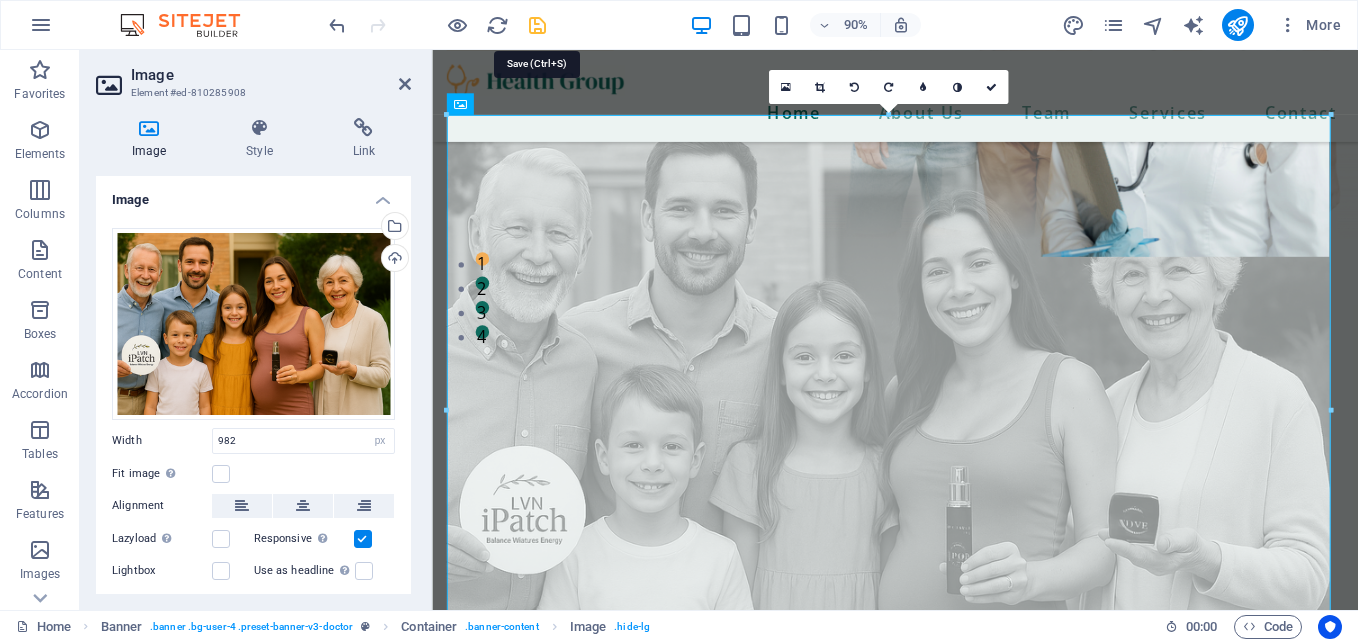 click at bounding box center [537, 25] 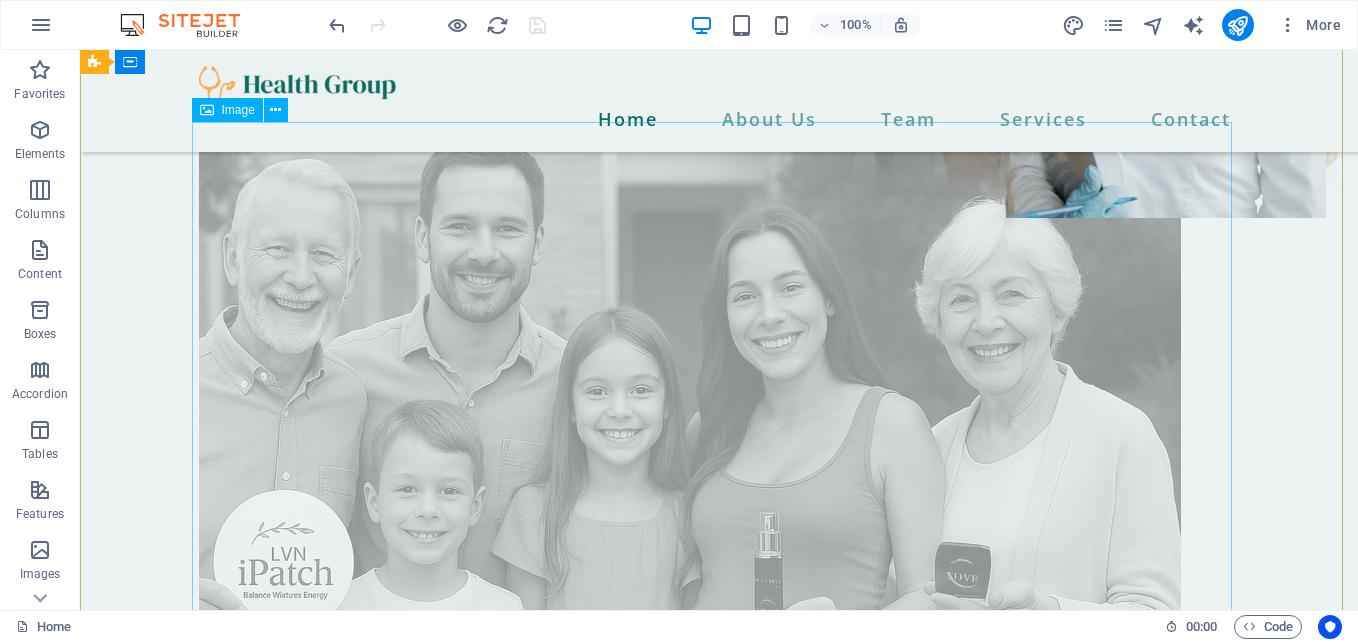 click at bounding box center [719, 449] 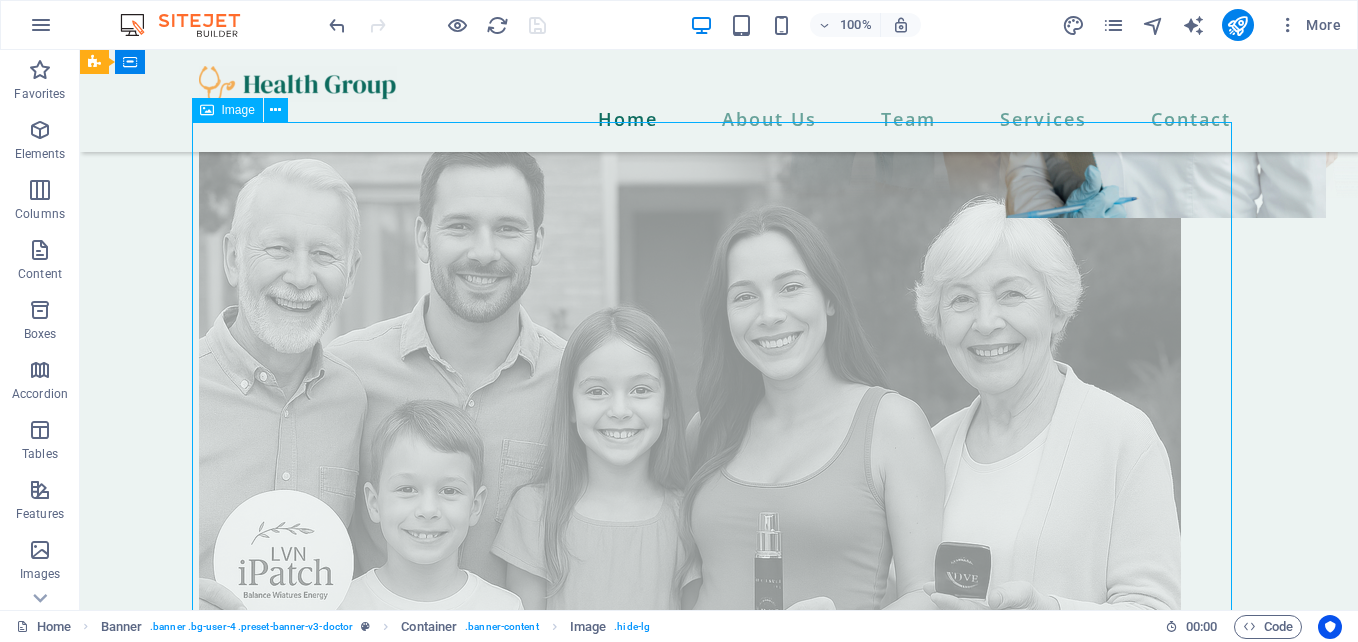 click at bounding box center [719, 449] 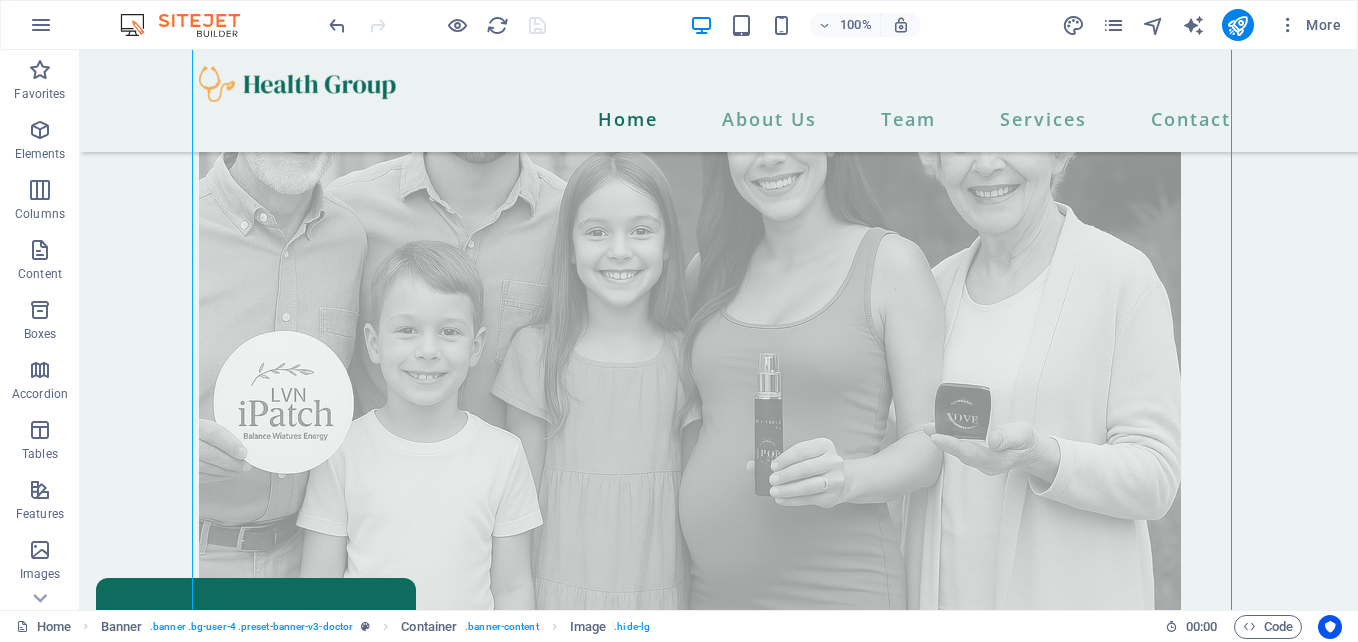 scroll, scrollTop: 457, scrollLeft: 0, axis: vertical 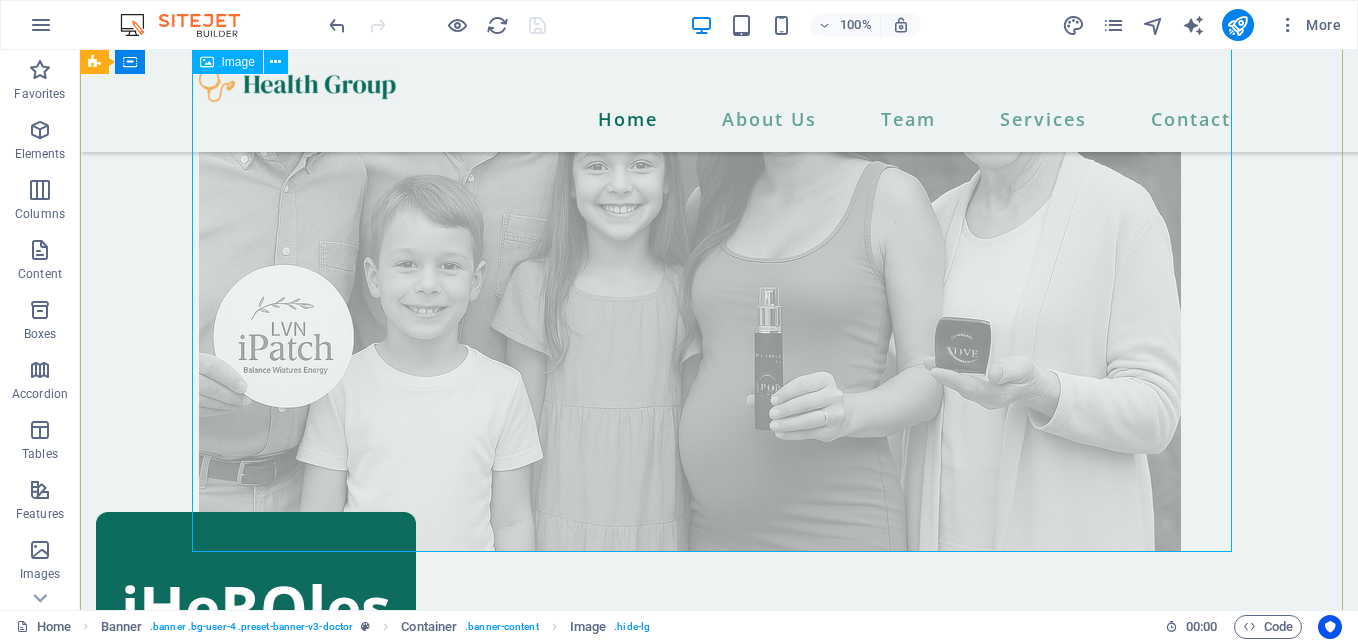 click at bounding box center [719, 224] 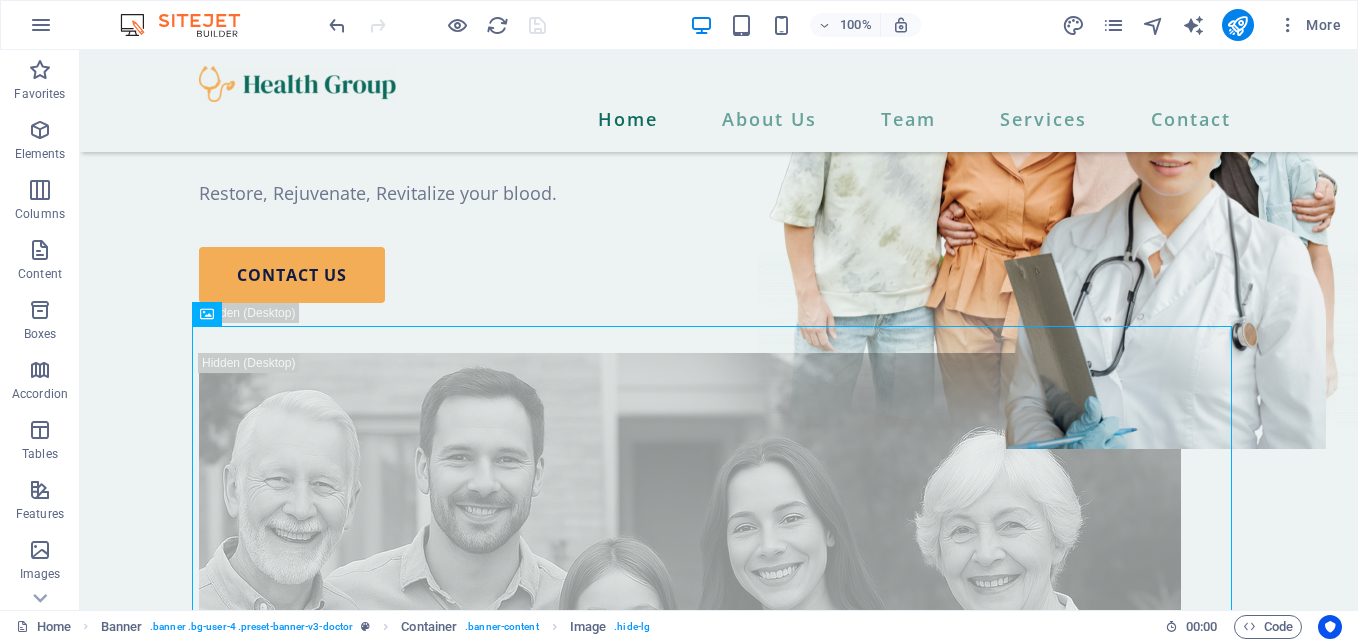 scroll, scrollTop: 81, scrollLeft: 0, axis: vertical 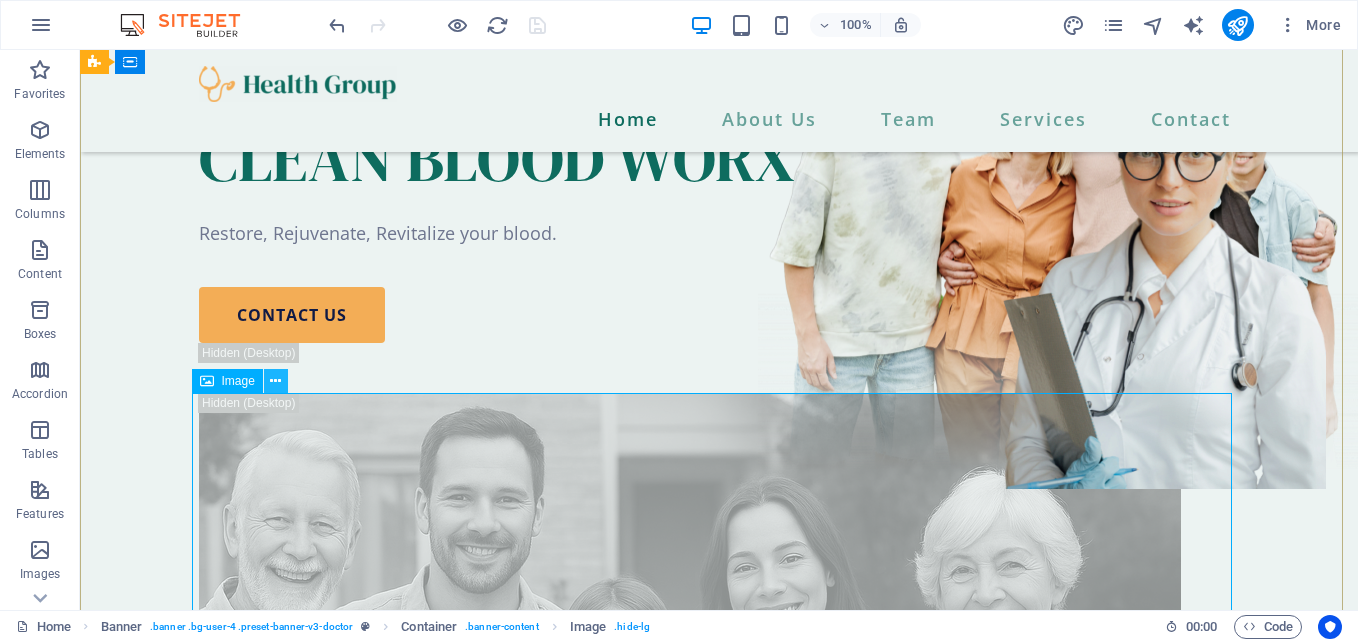 click at bounding box center (275, 381) 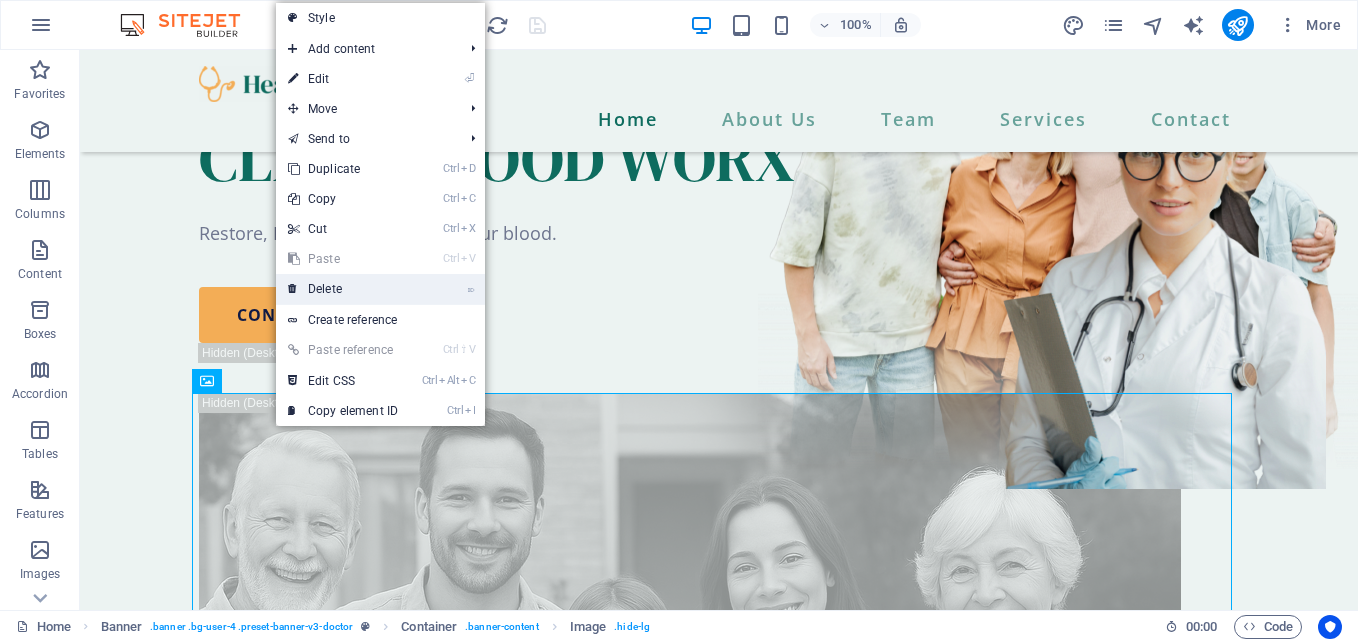 click on "⌦  Delete" at bounding box center [343, 289] 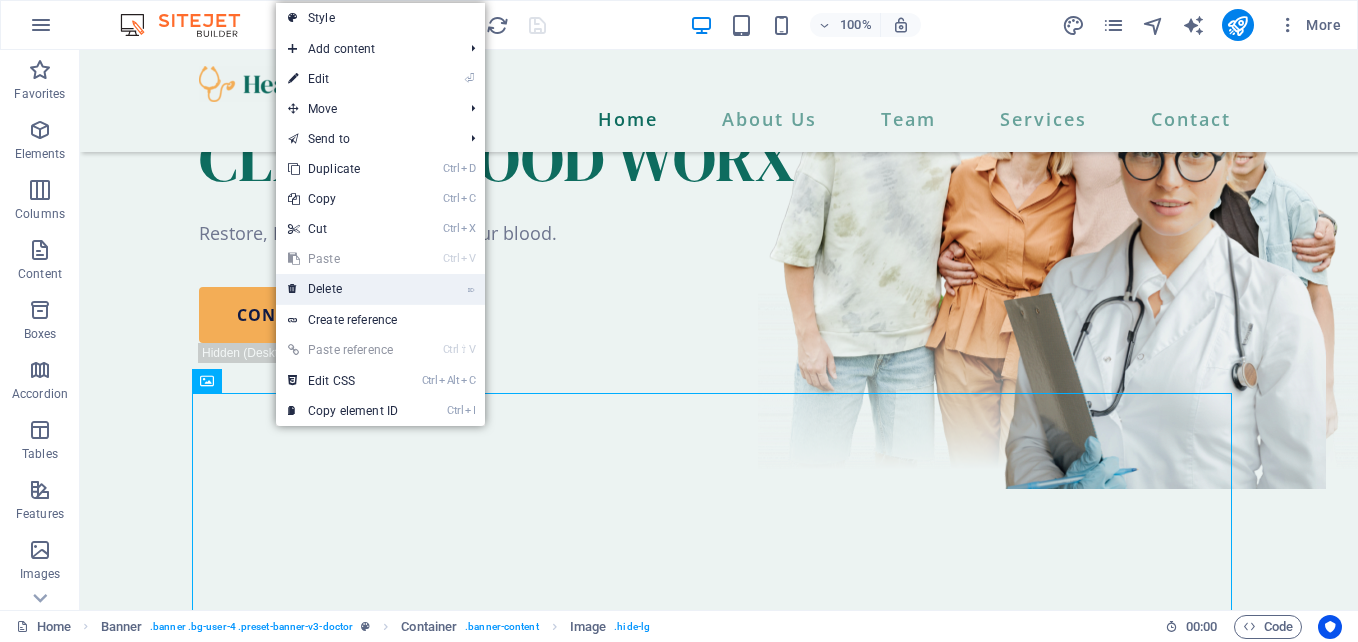 scroll, scrollTop: 236, scrollLeft: 0, axis: vertical 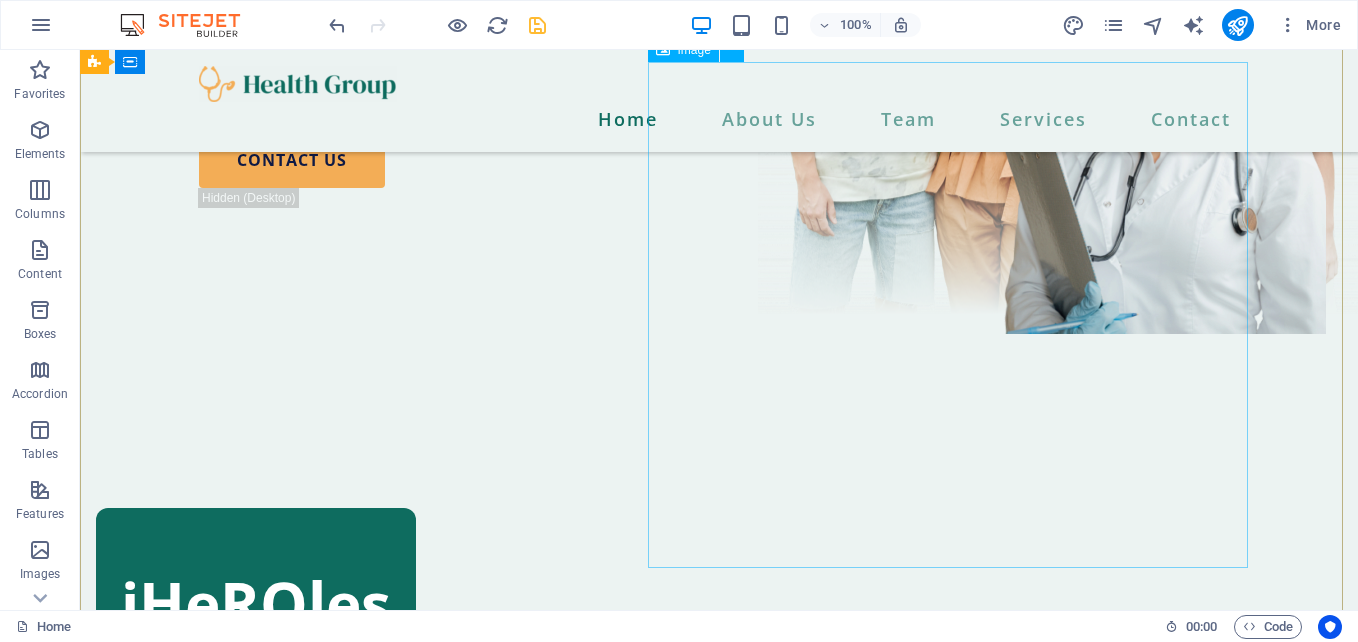 click at bounding box center [1058, 61] 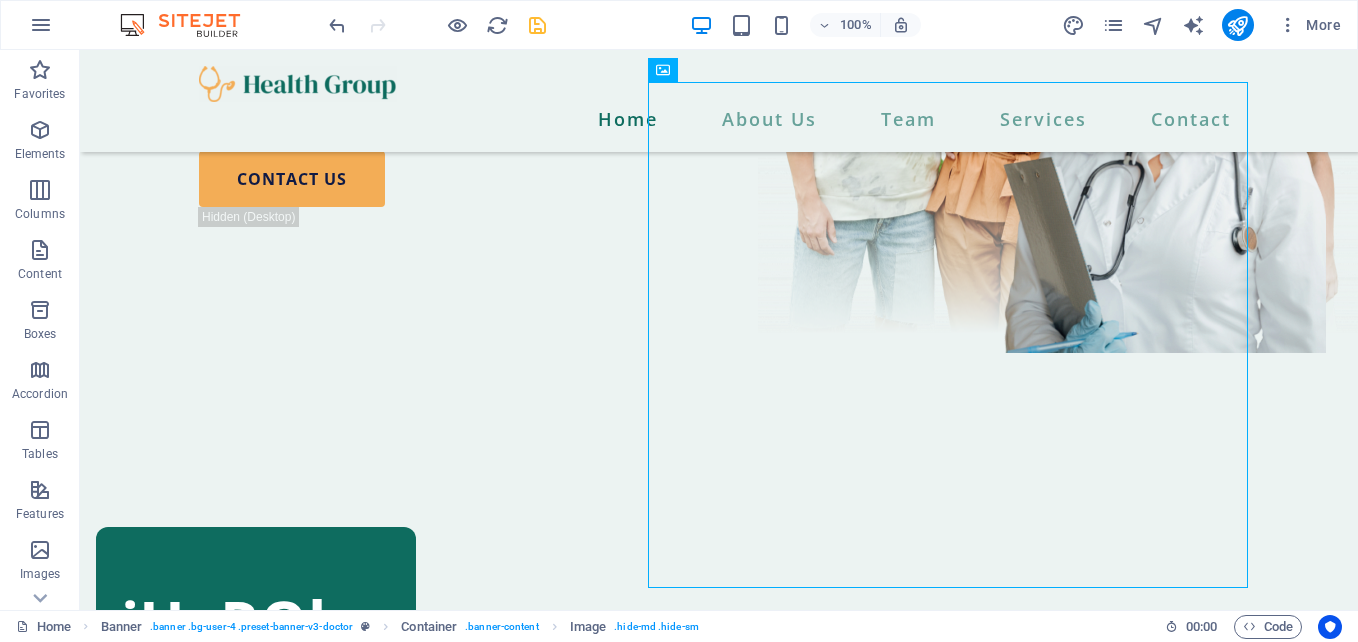 scroll, scrollTop: 204, scrollLeft: 0, axis: vertical 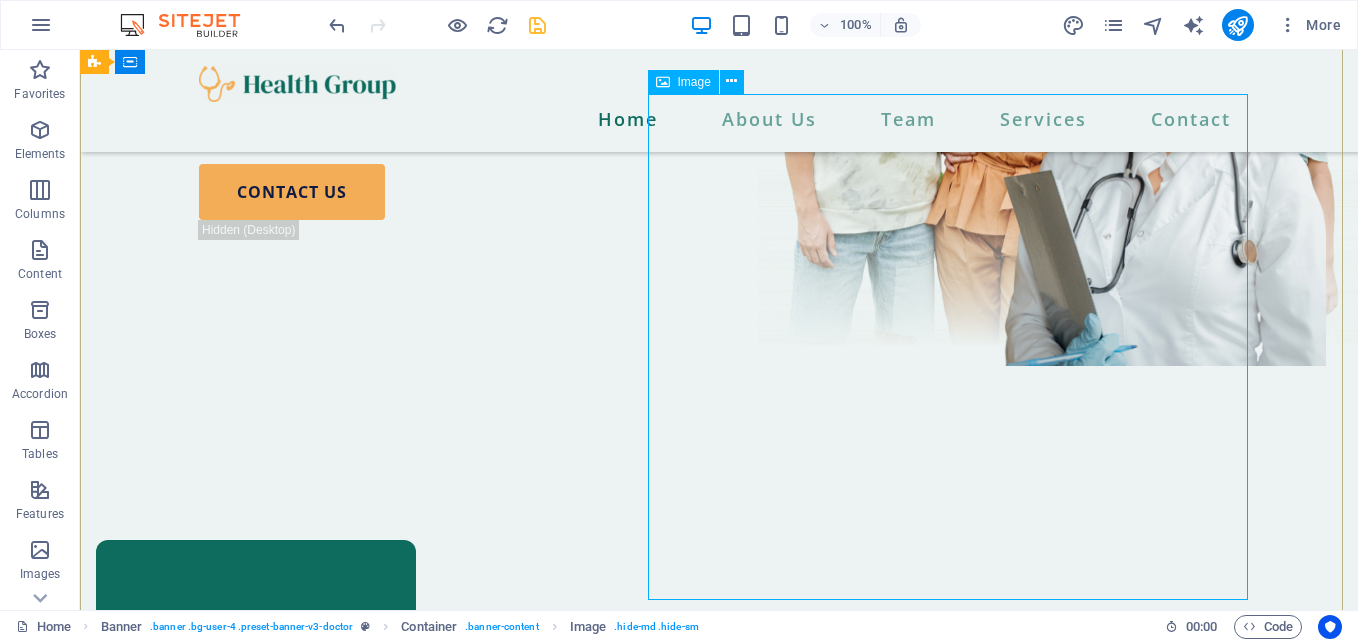 click at bounding box center (1058, 93) 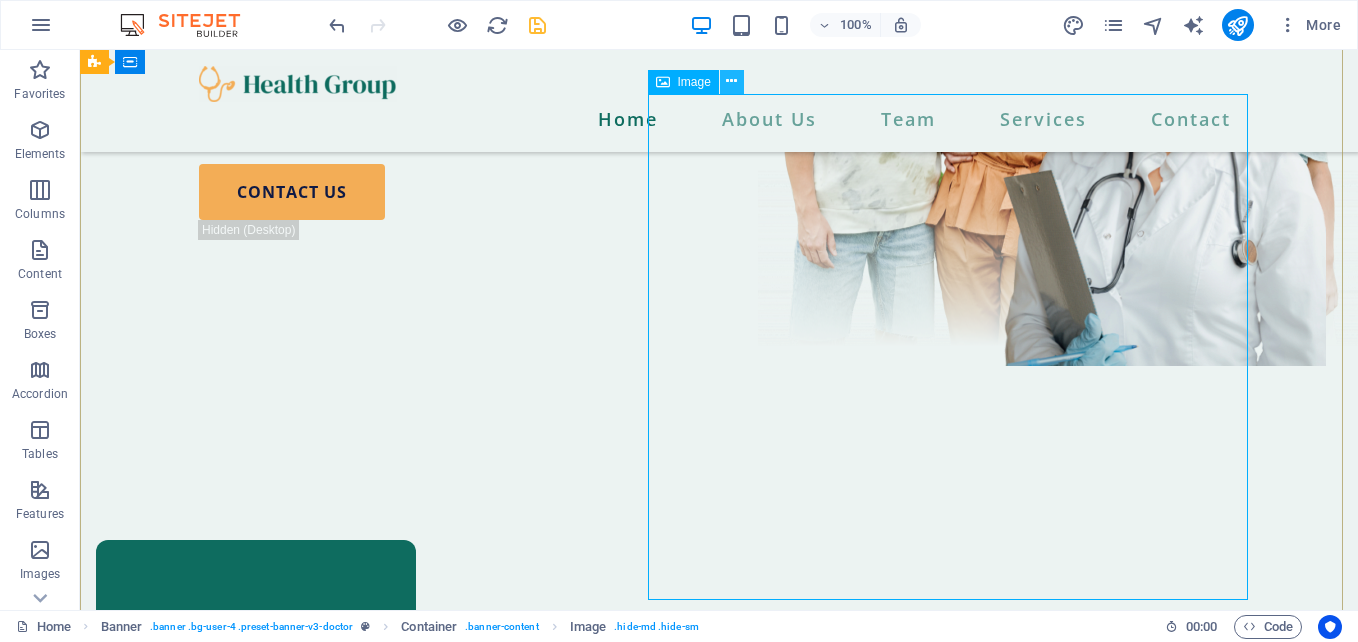 click at bounding box center (731, 81) 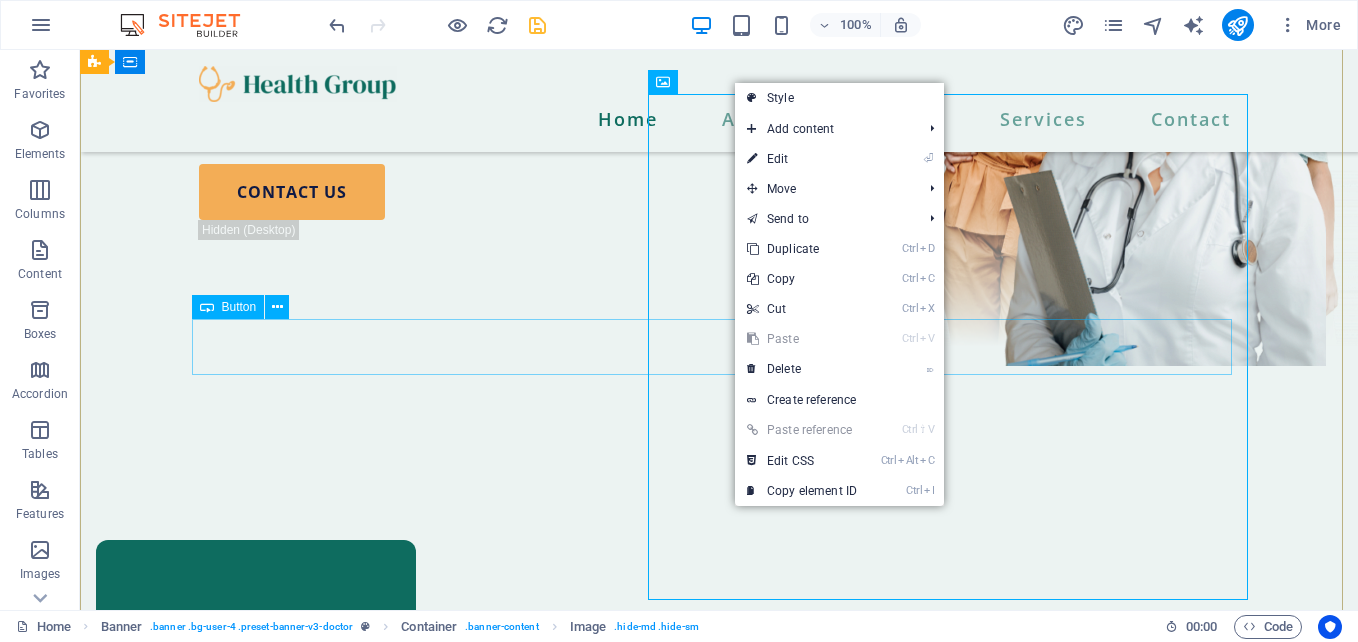 click on "contact us" at bounding box center (719, 192) 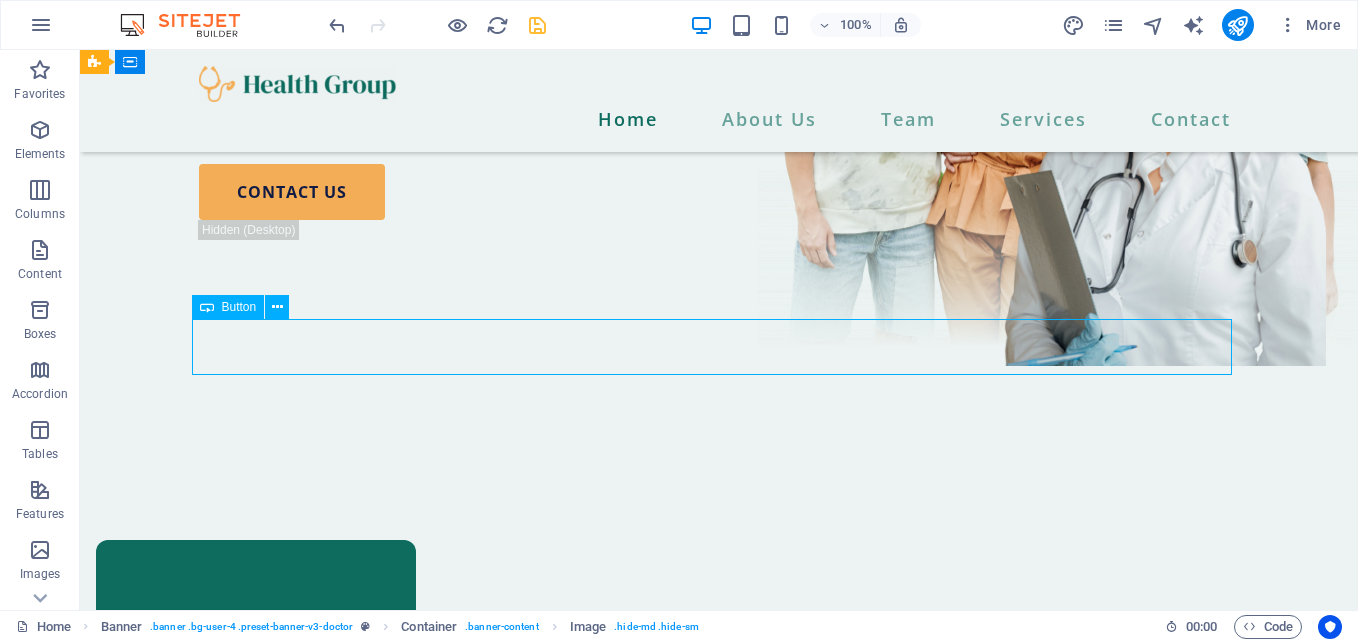 click on "contact us" at bounding box center [719, 192] 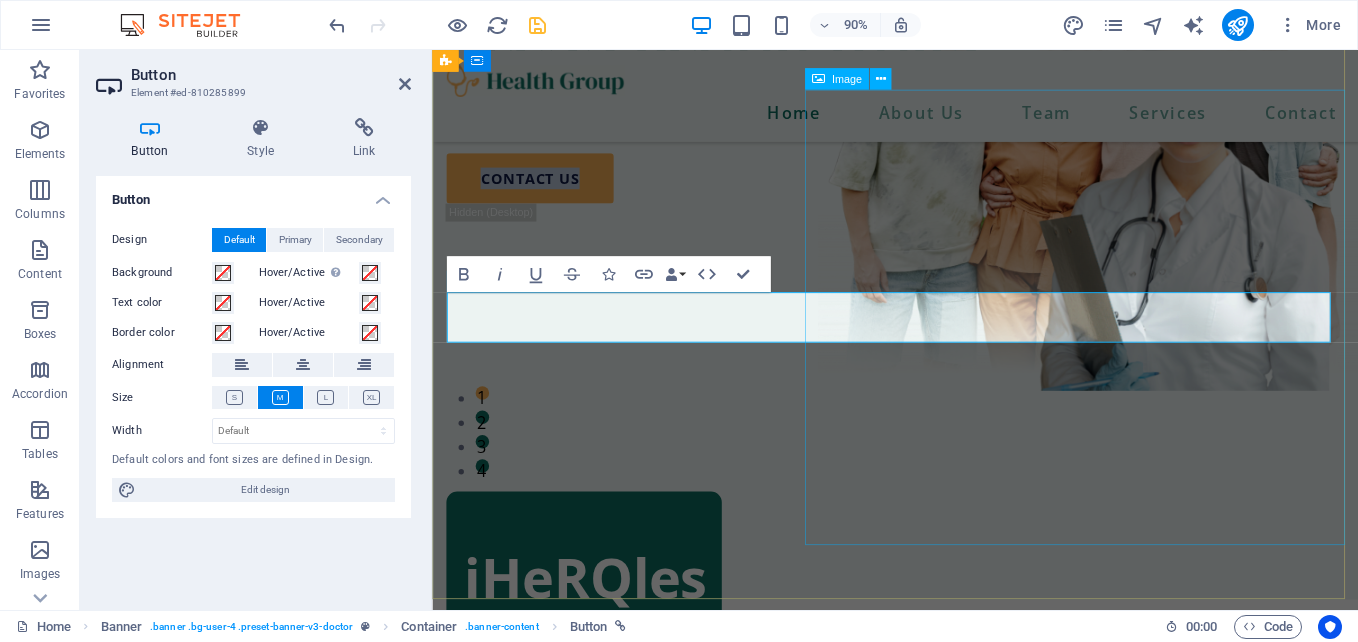 click at bounding box center (1161, 155) 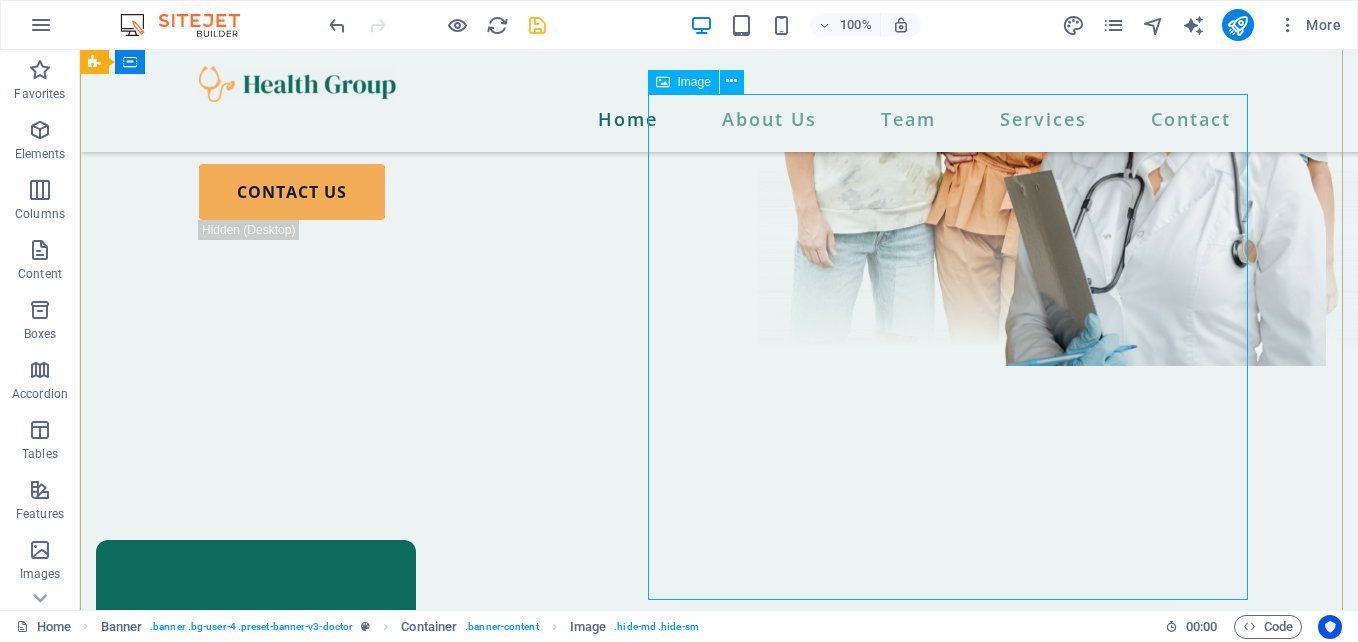 click at bounding box center (1058, 93) 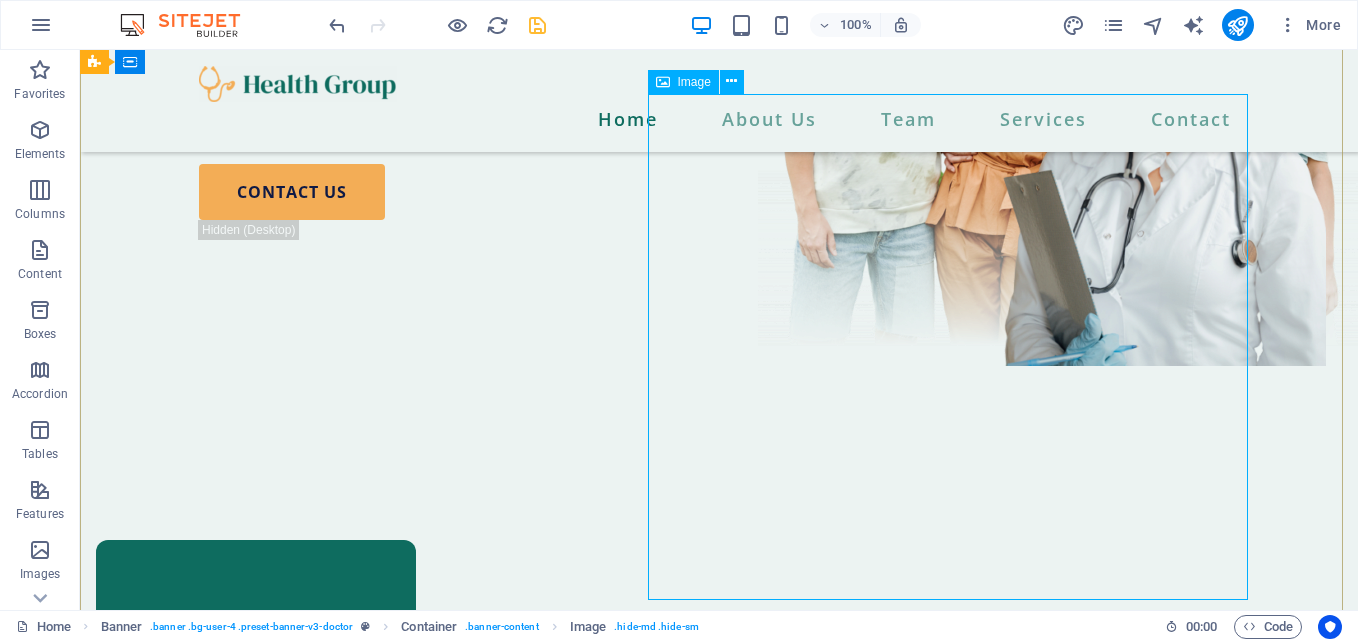 select on "px" 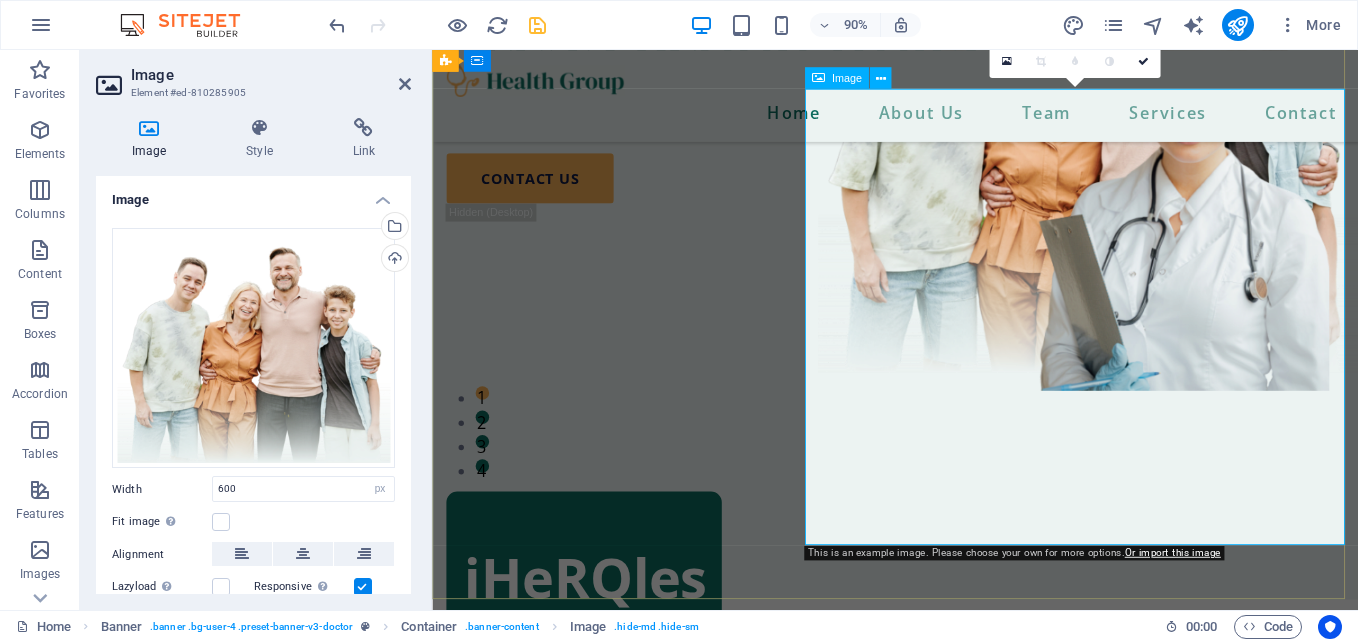 click at bounding box center (818, 78) 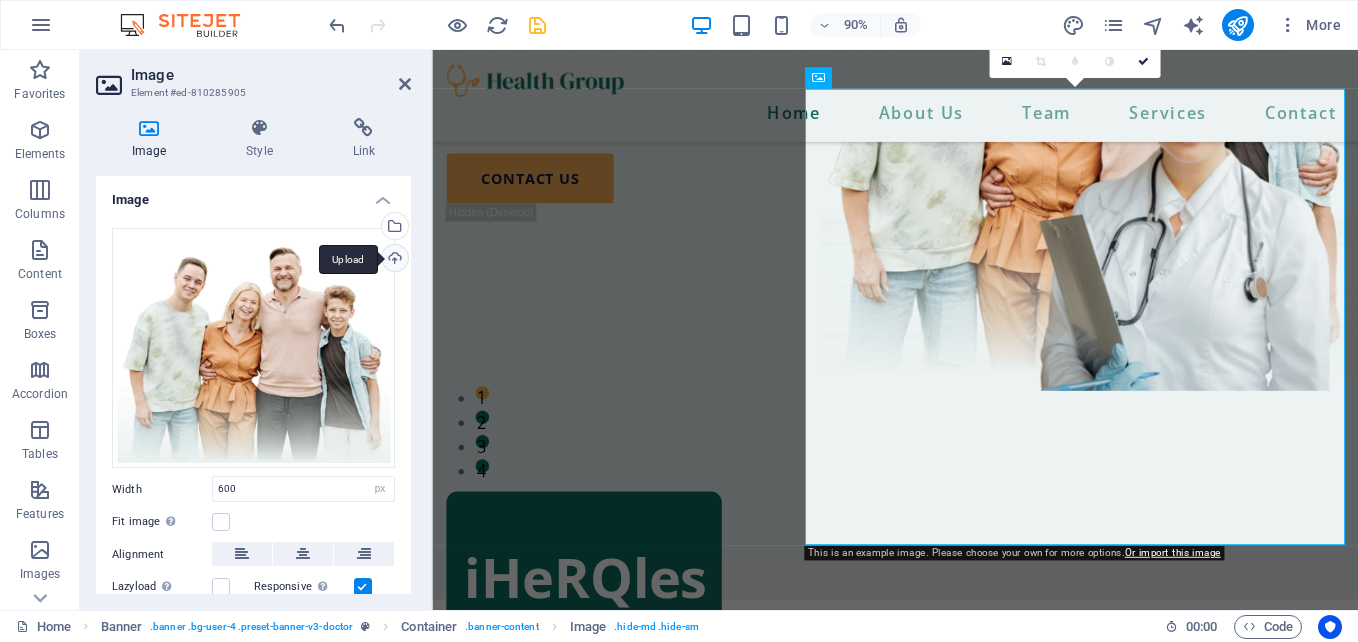 click on "Upload" at bounding box center [393, 260] 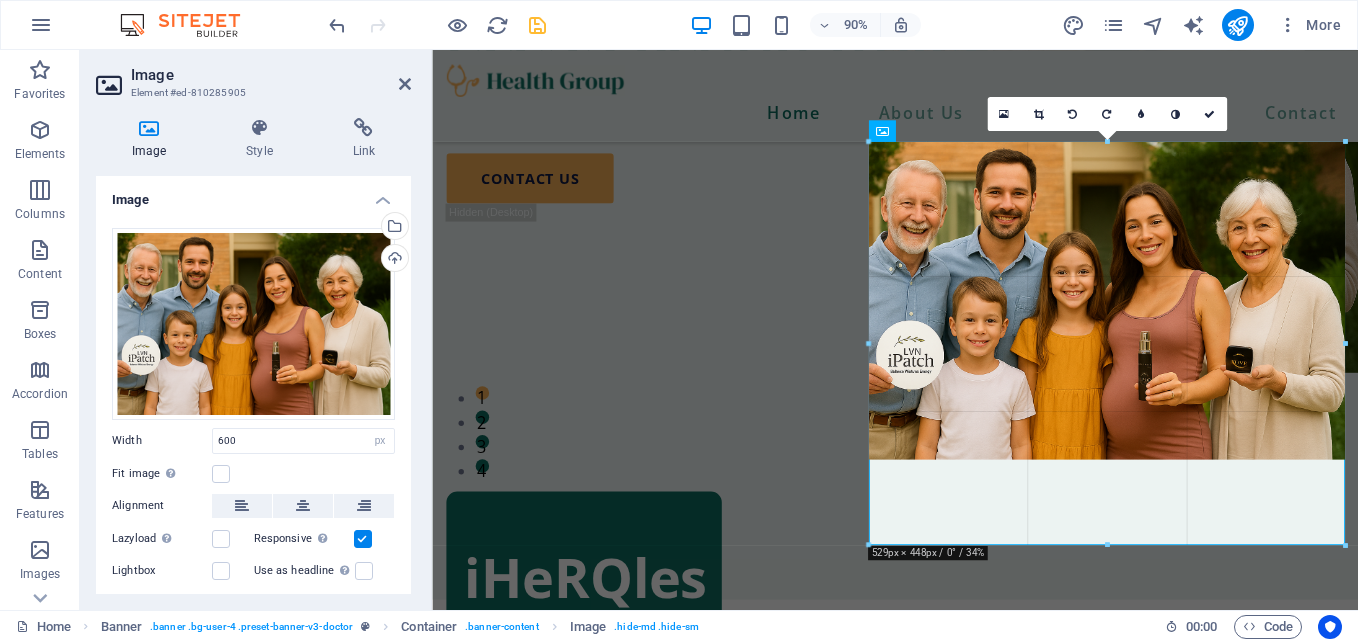 drag, startPoint x: 807, startPoint y: 313, endPoint x: 501, endPoint y: 375, distance: 312.21786 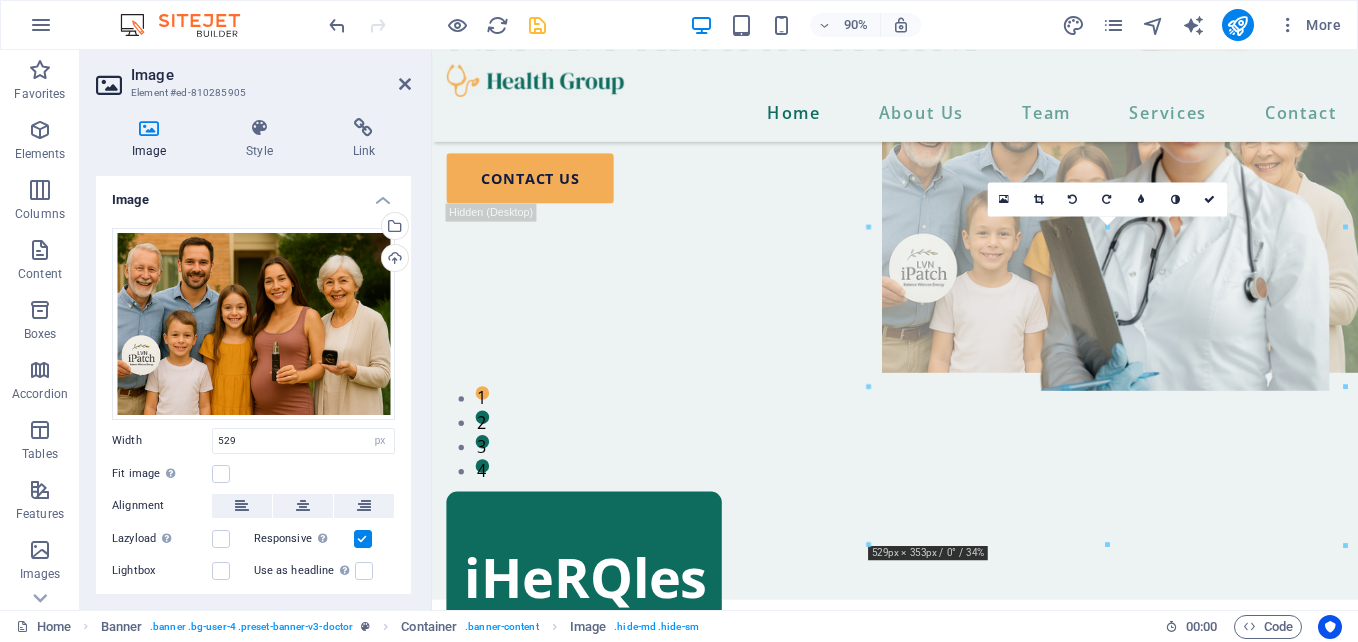 drag, startPoint x: 1125, startPoint y: 315, endPoint x: 1001, endPoint y: 318, distance: 124.036285 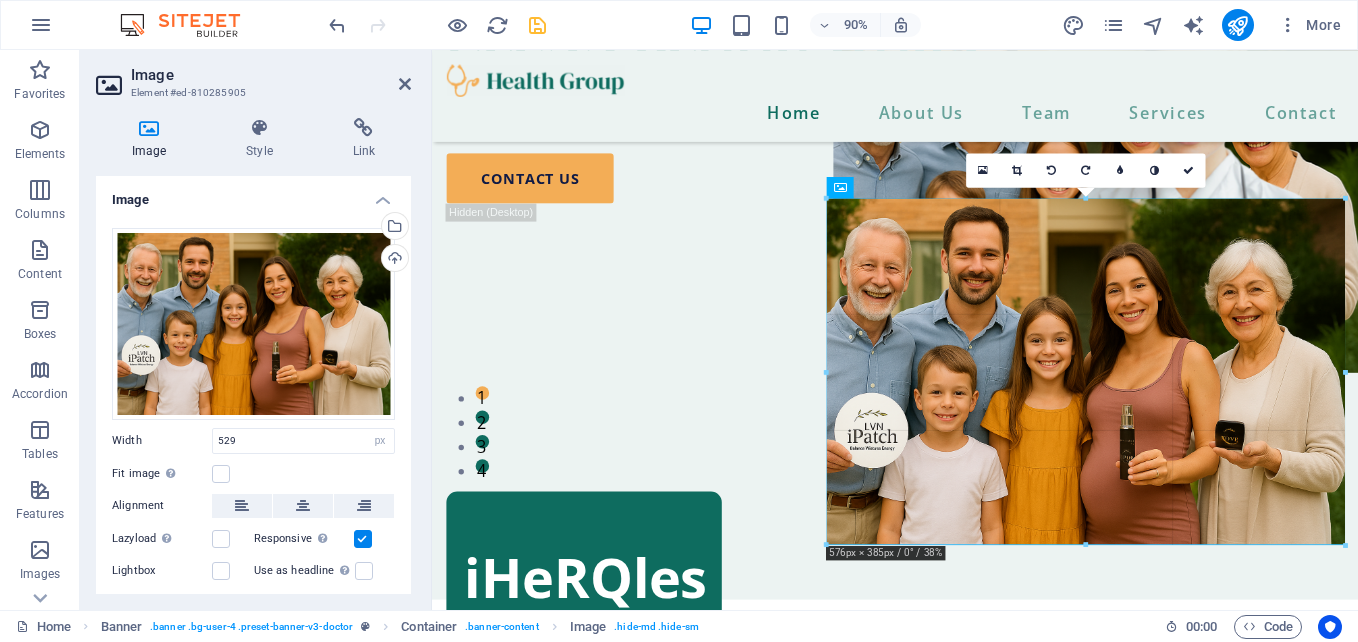 drag, startPoint x: 868, startPoint y: 386, endPoint x: 814, endPoint y: 455, distance: 87.61849 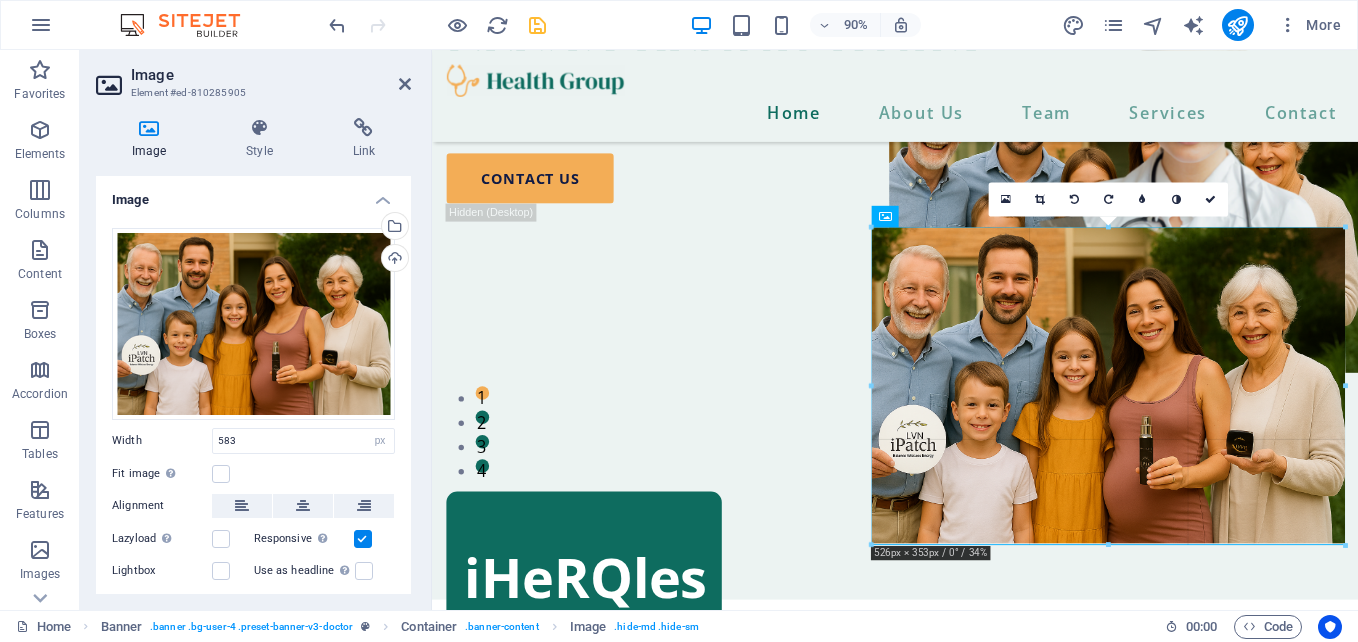 drag, startPoint x: 1081, startPoint y: 544, endPoint x: 1115, endPoint y: 511, distance: 47.38143 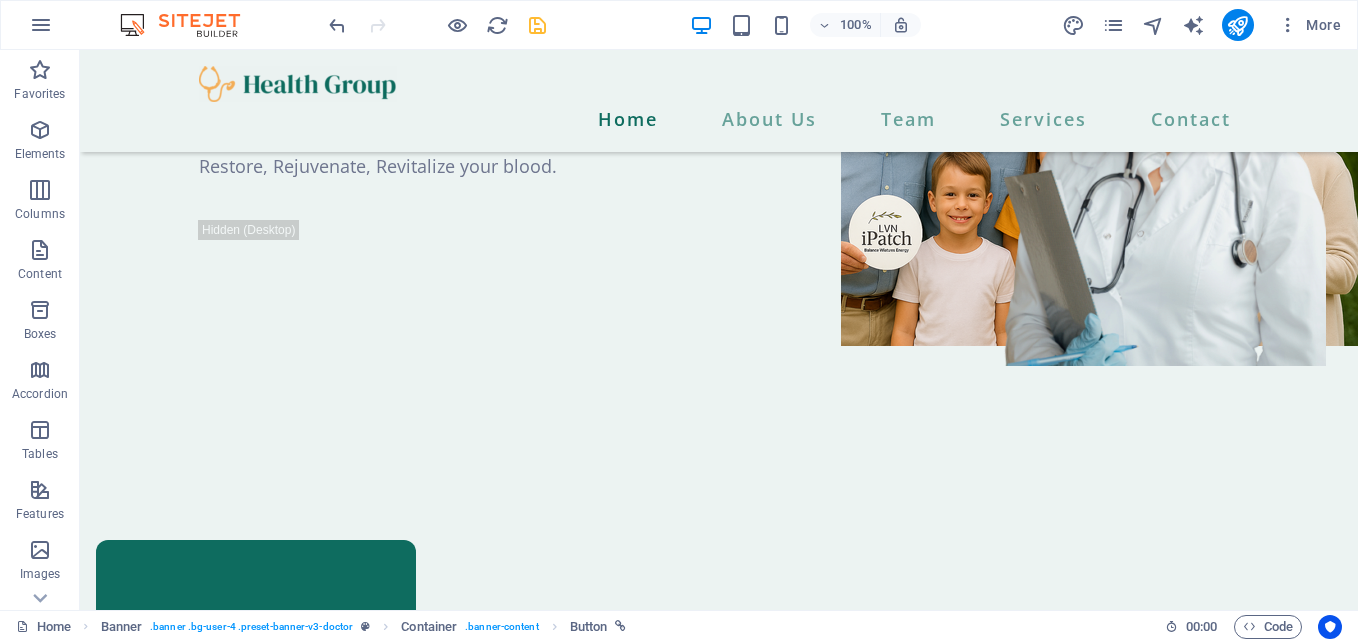 drag, startPoint x: 964, startPoint y: 325, endPoint x: 1217, endPoint y: 244, distance: 265.65015 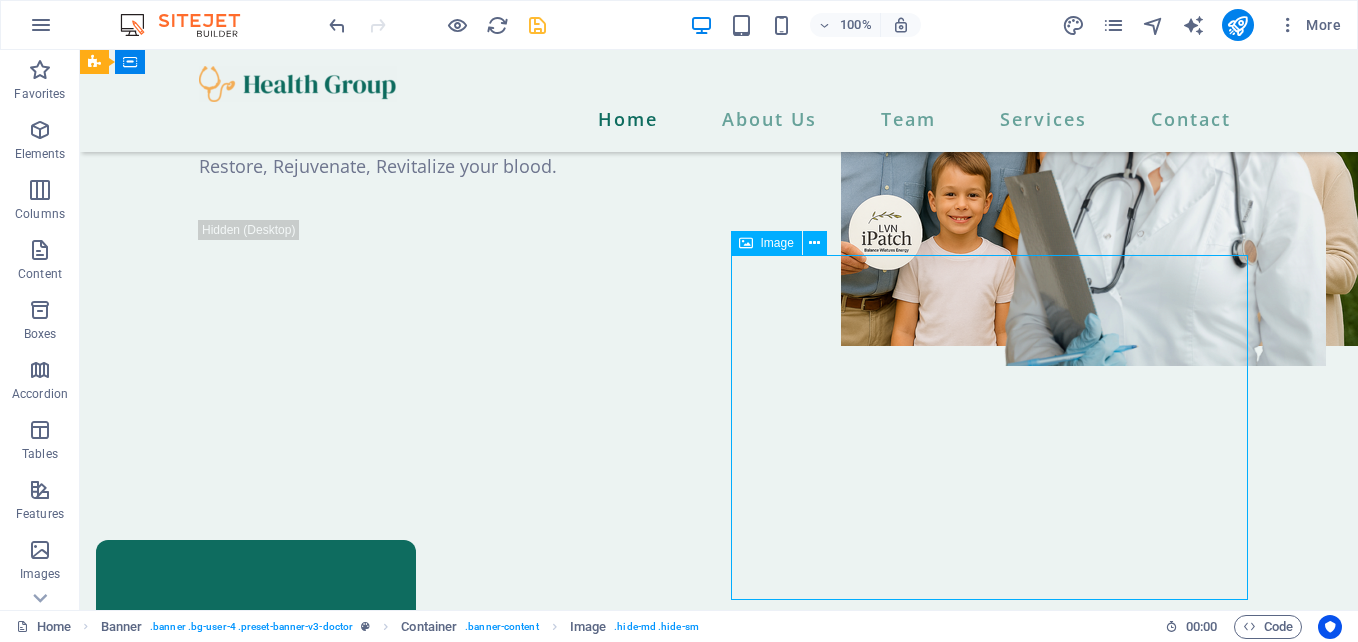 drag, startPoint x: 1058, startPoint y: 345, endPoint x: 1058, endPoint y: 302, distance: 43 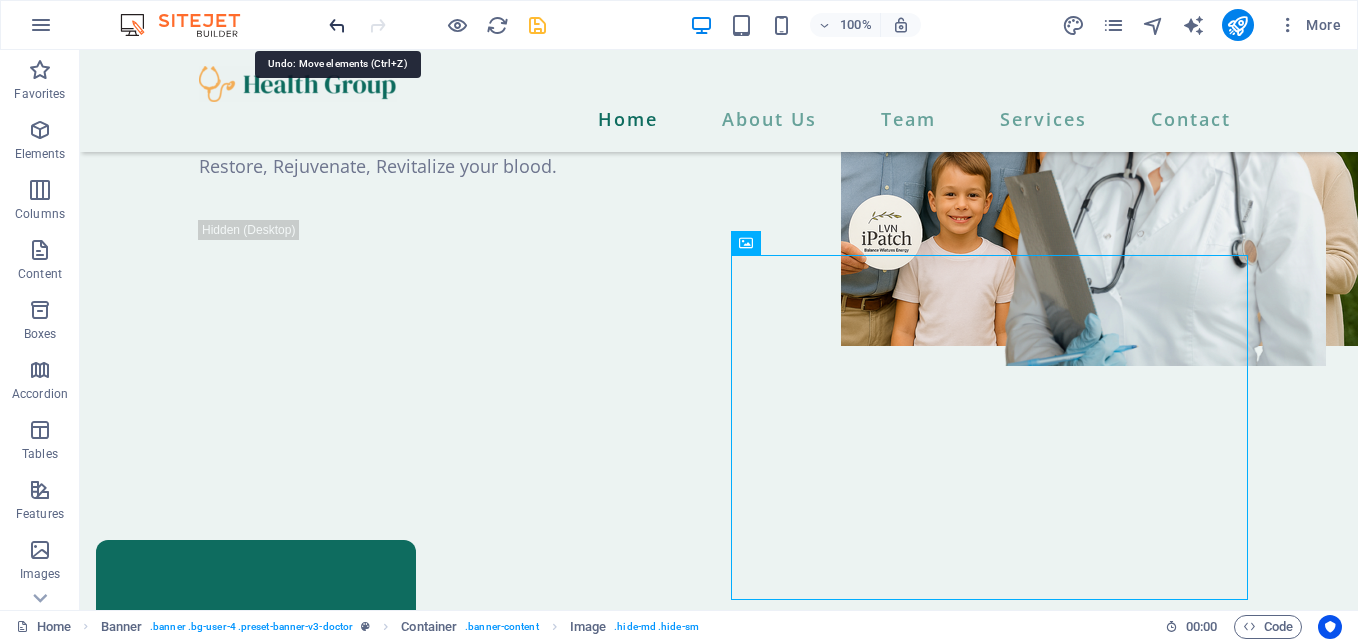 click at bounding box center [337, 25] 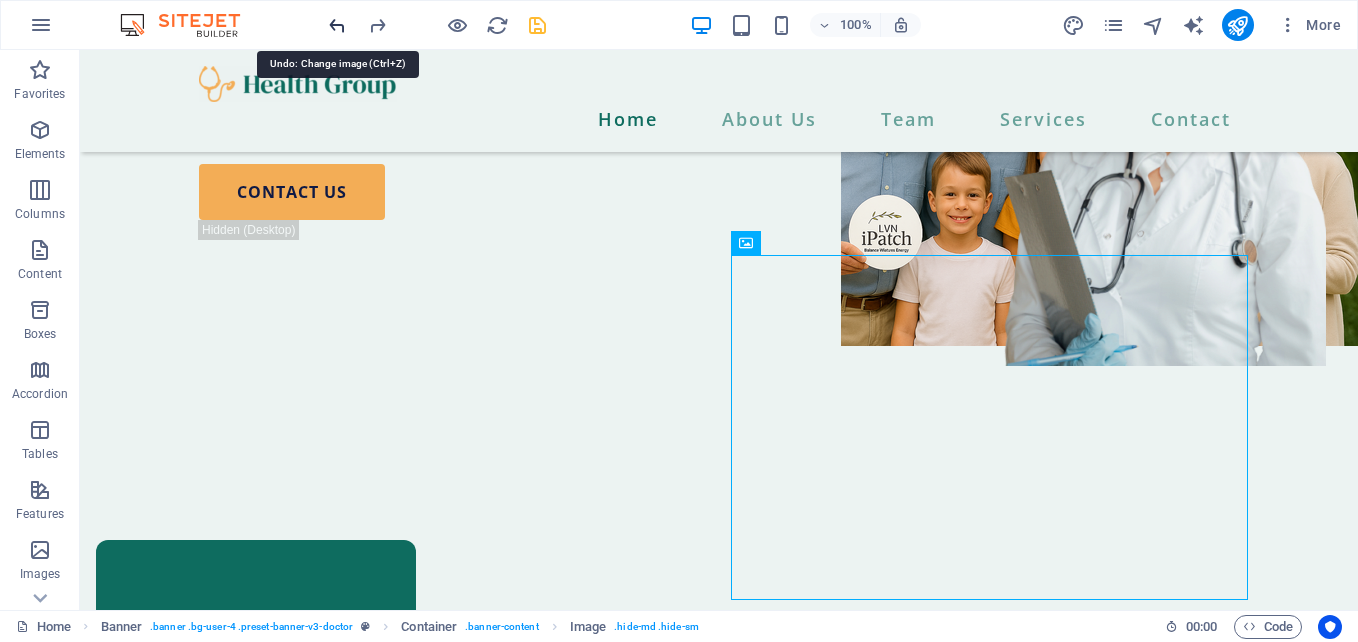 click at bounding box center (337, 25) 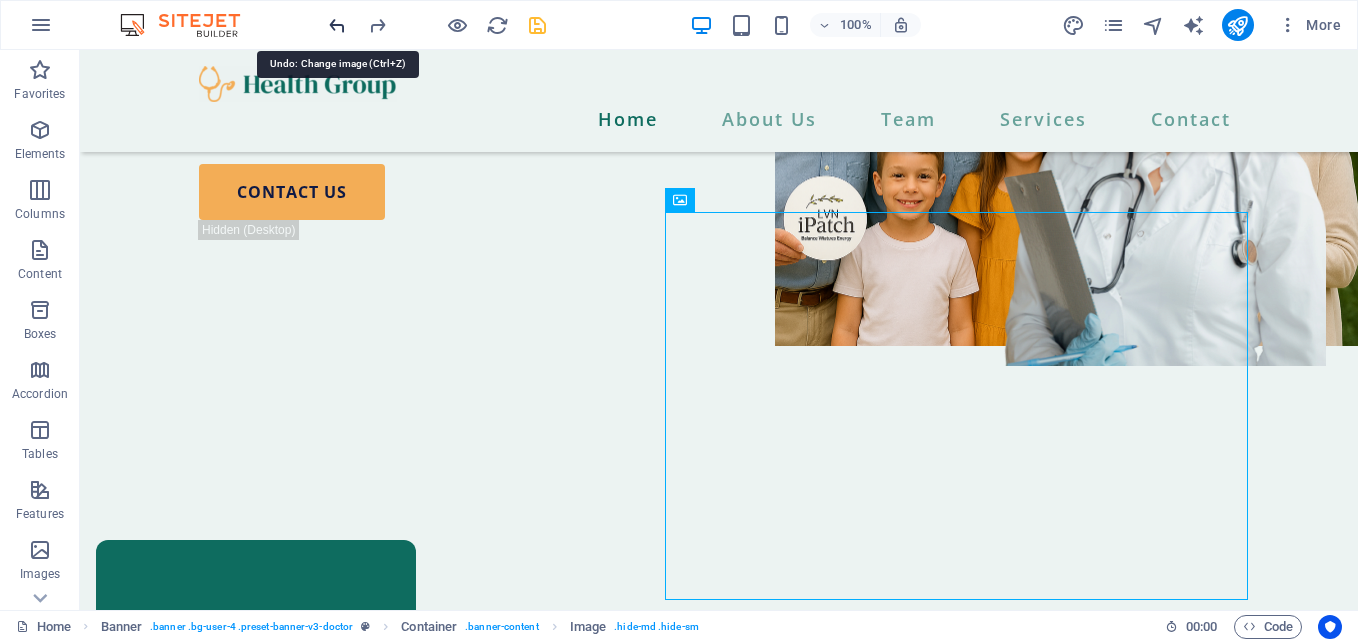 click at bounding box center [337, 25] 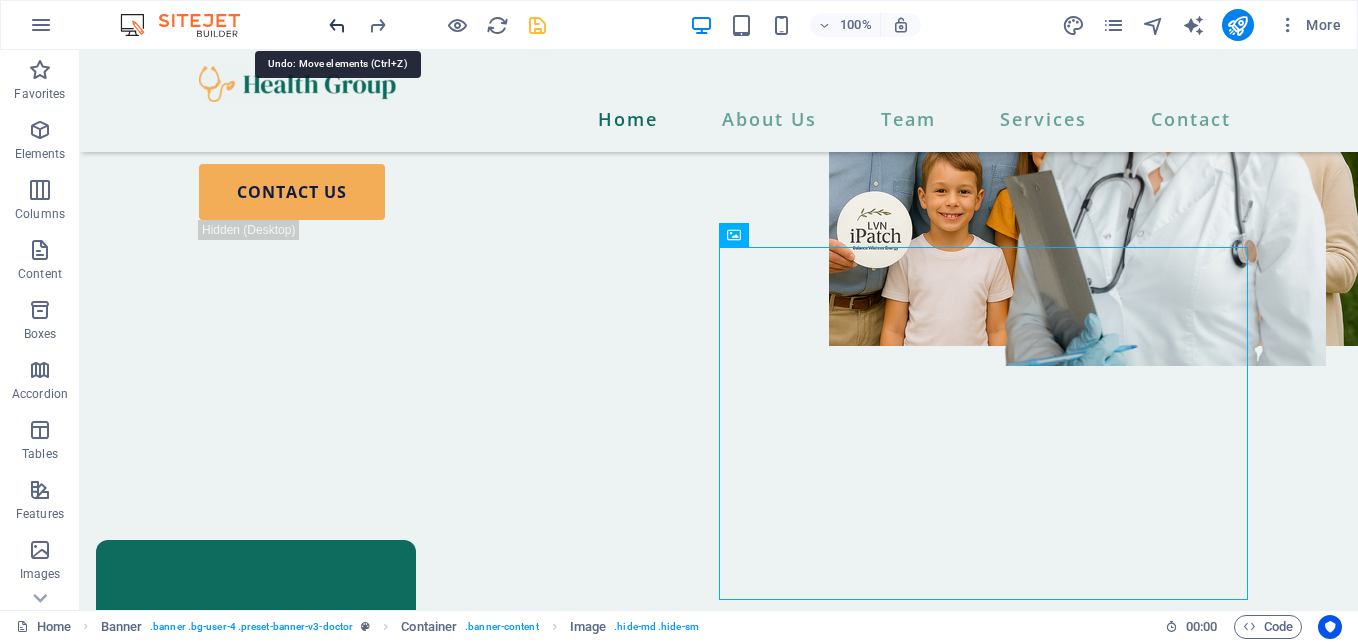 click at bounding box center [337, 25] 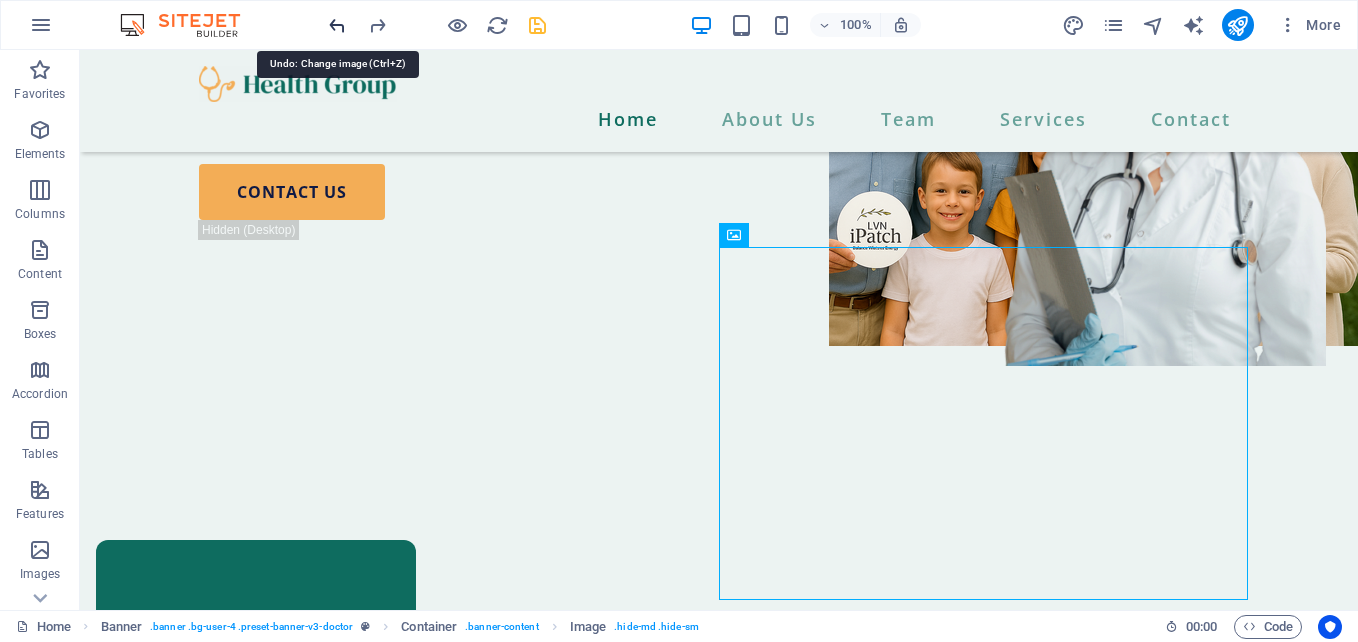 click at bounding box center (337, 25) 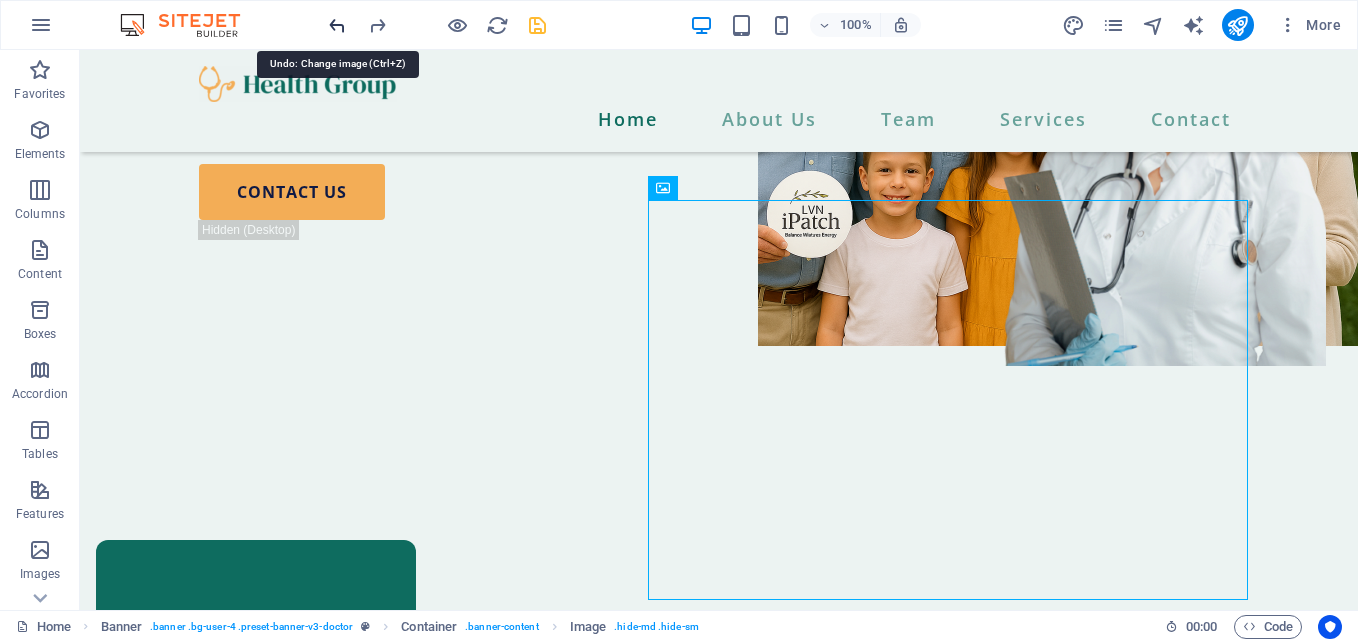 click at bounding box center (337, 25) 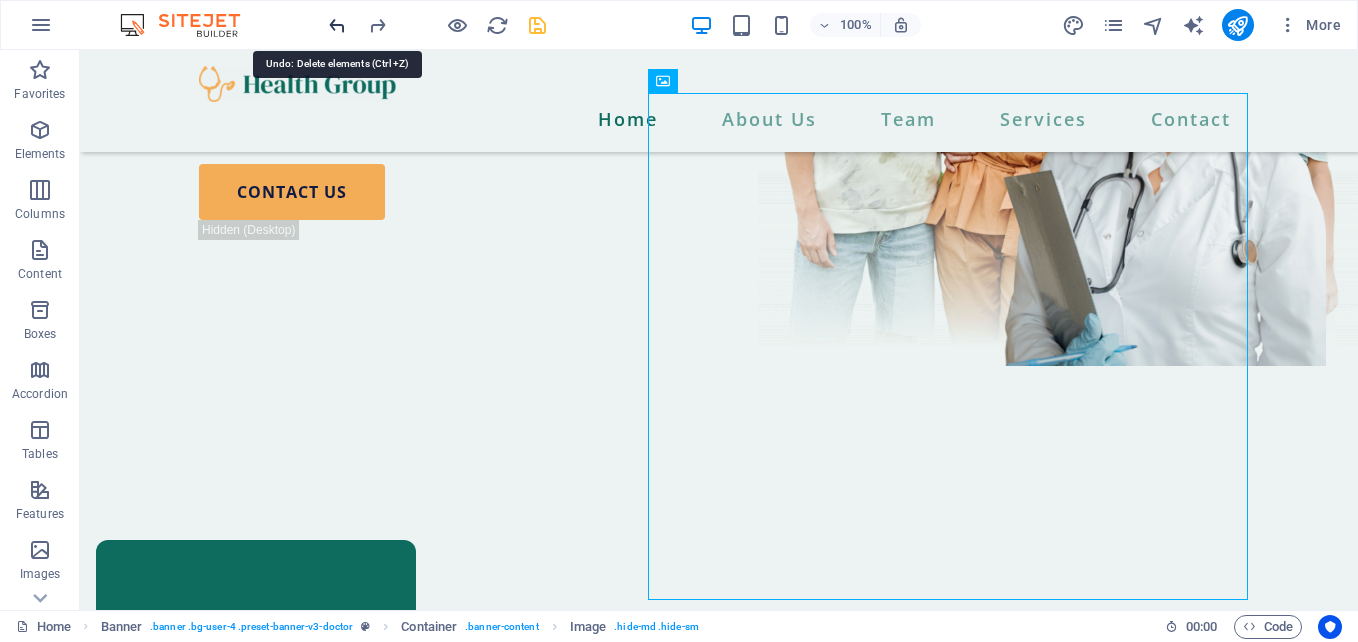 click at bounding box center (337, 25) 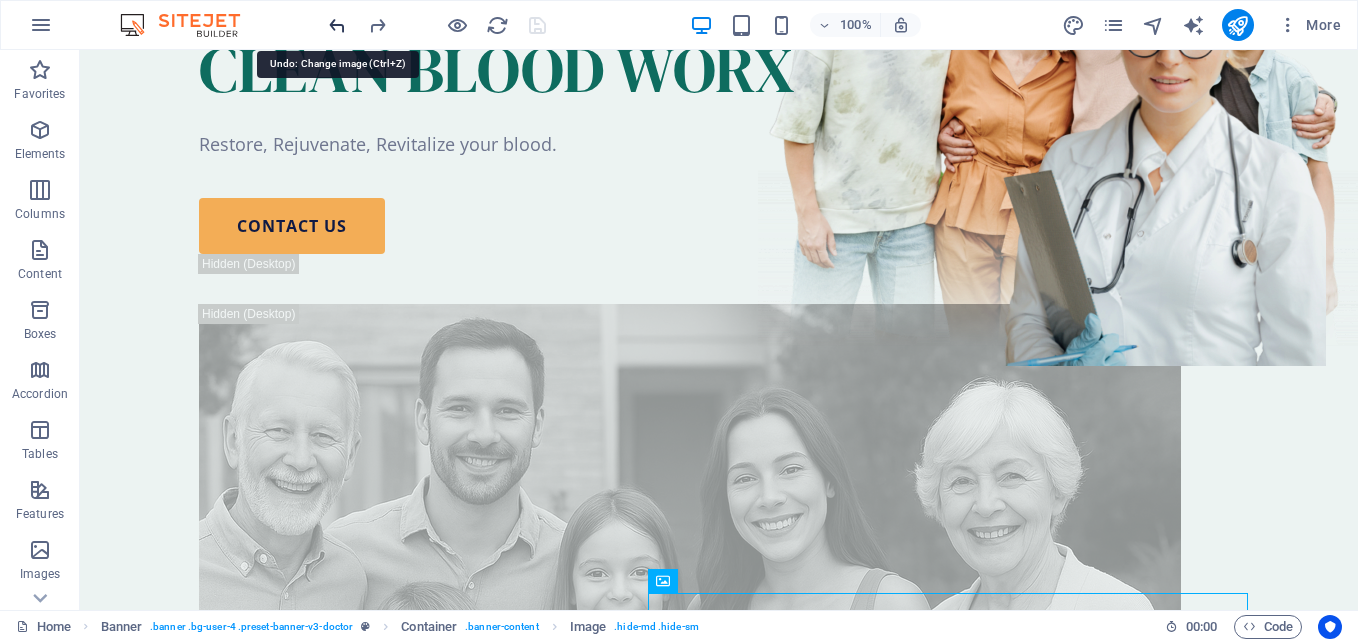 scroll, scrollTop: 49, scrollLeft: 0, axis: vertical 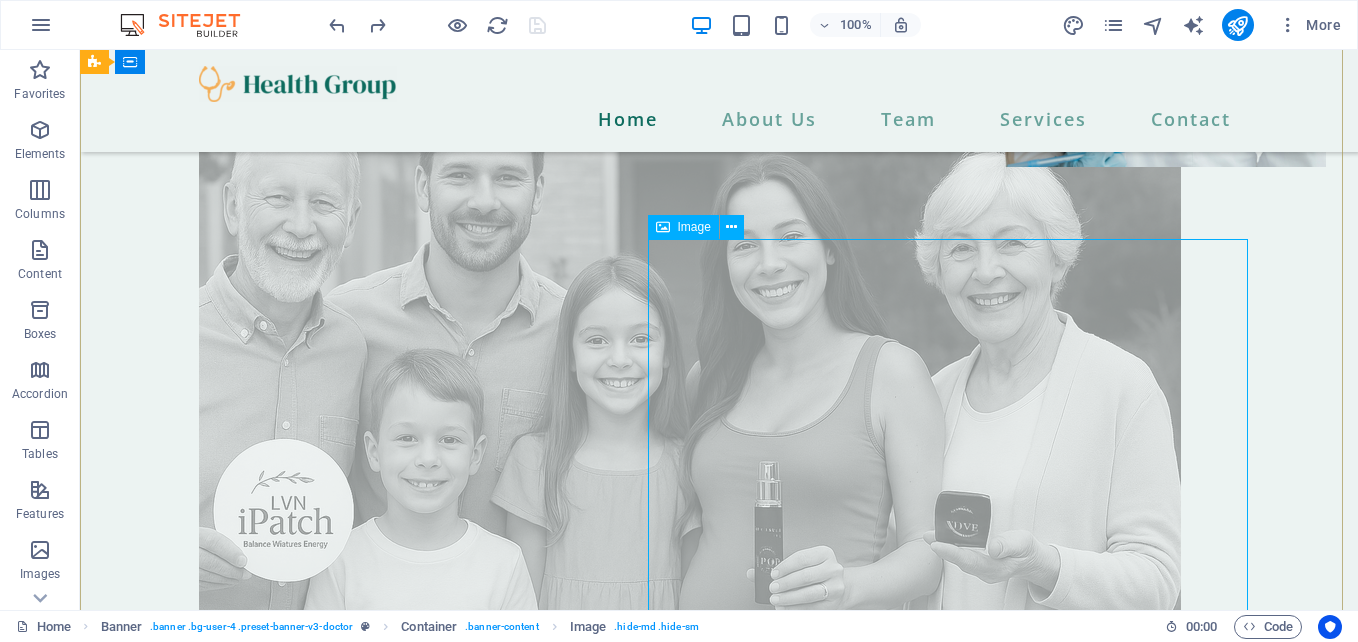 click at bounding box center (663, 227) 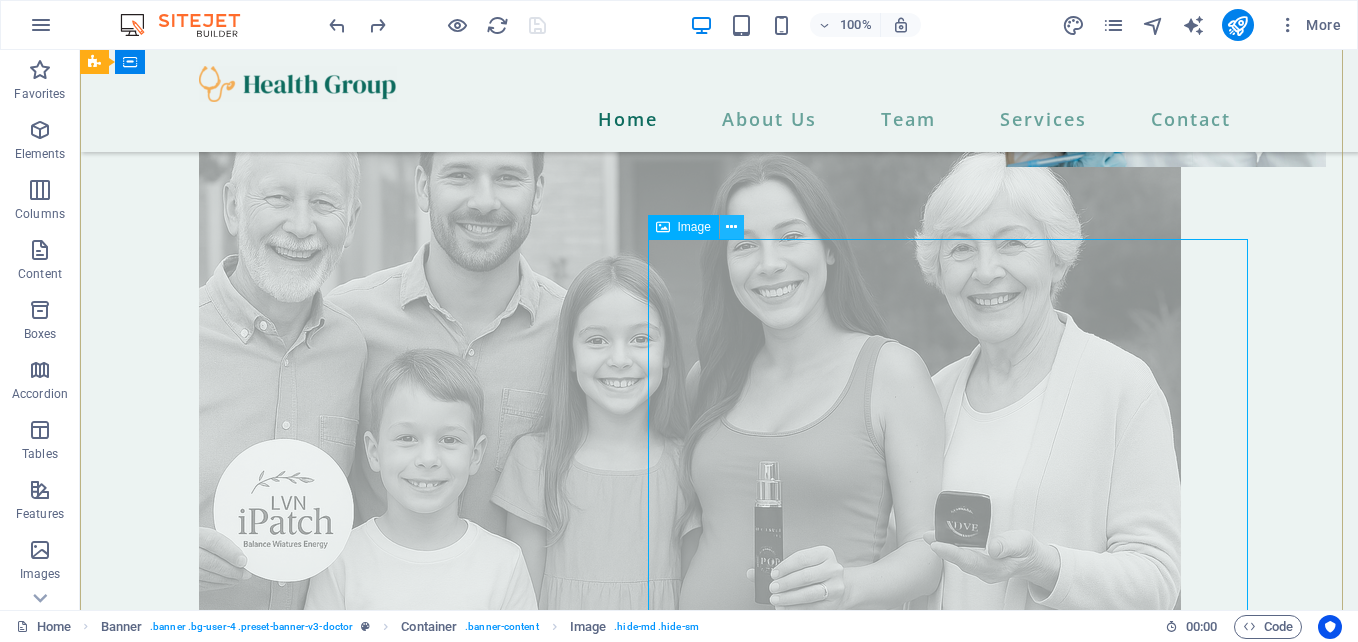 click at bounding box center (731, 227) 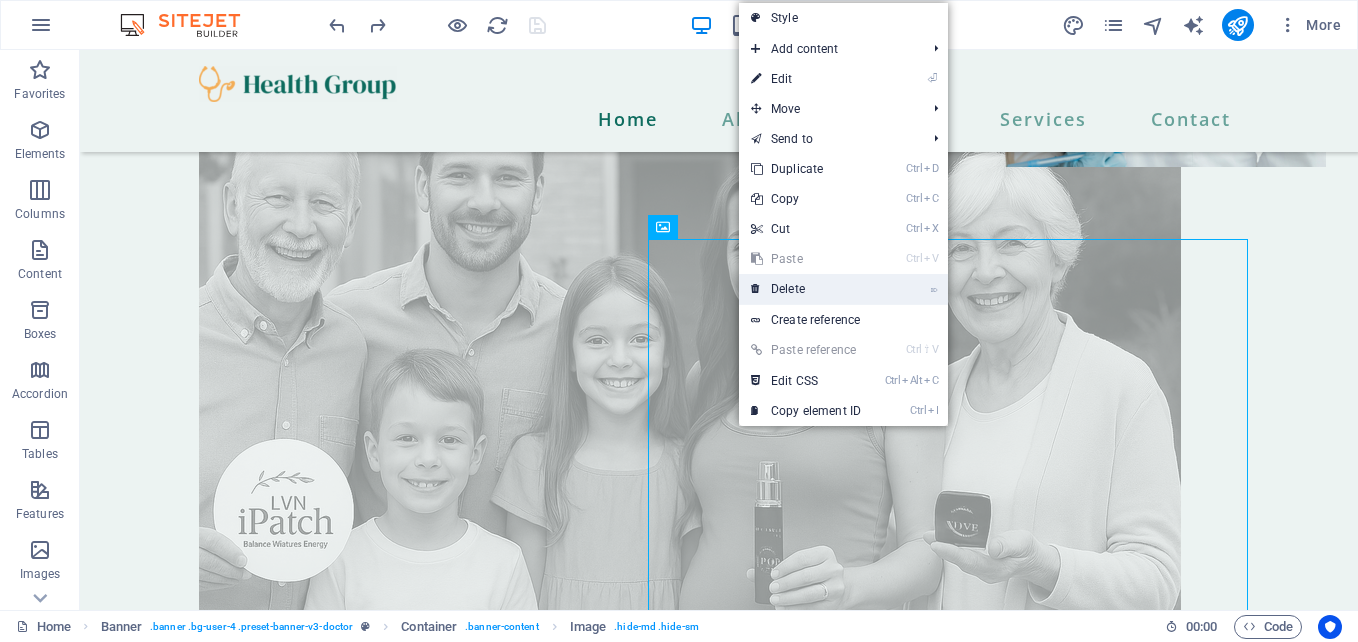 click on "⌦  Delete" at bounding box center (806, 289) 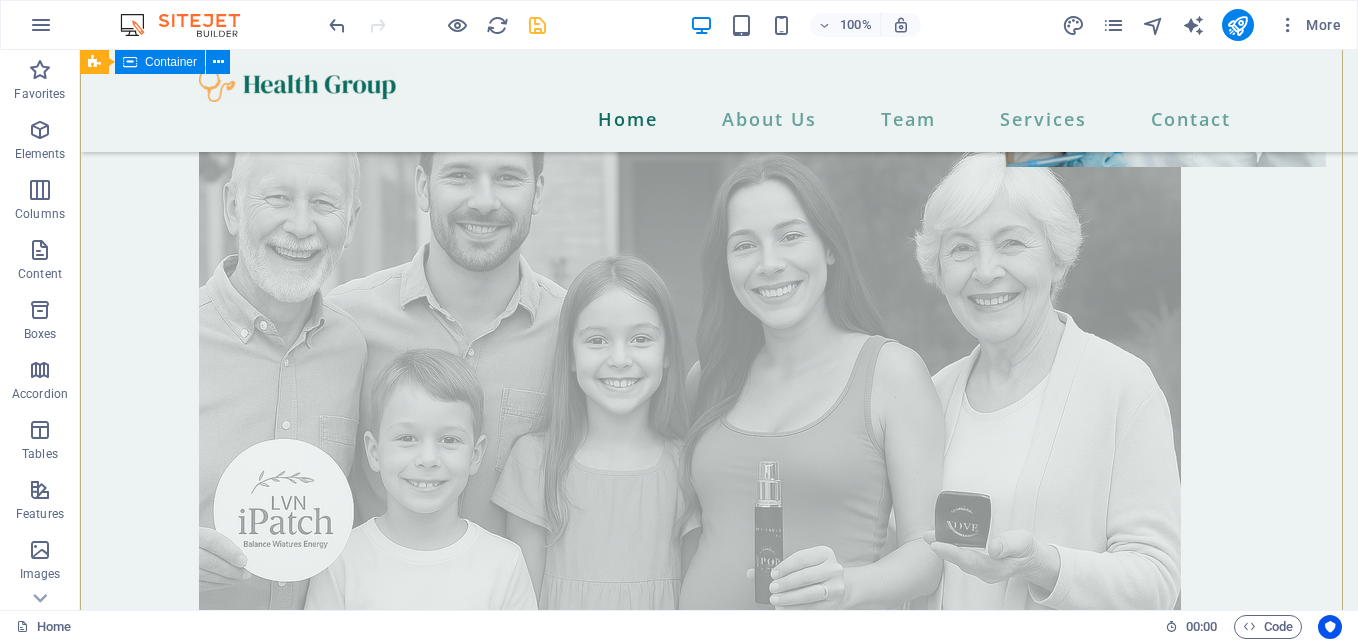 click on "CLEAN BLOOD WORX Restore, Rejuvenate, Revitalize your blood. contact us" at bounding box center (719, 226) 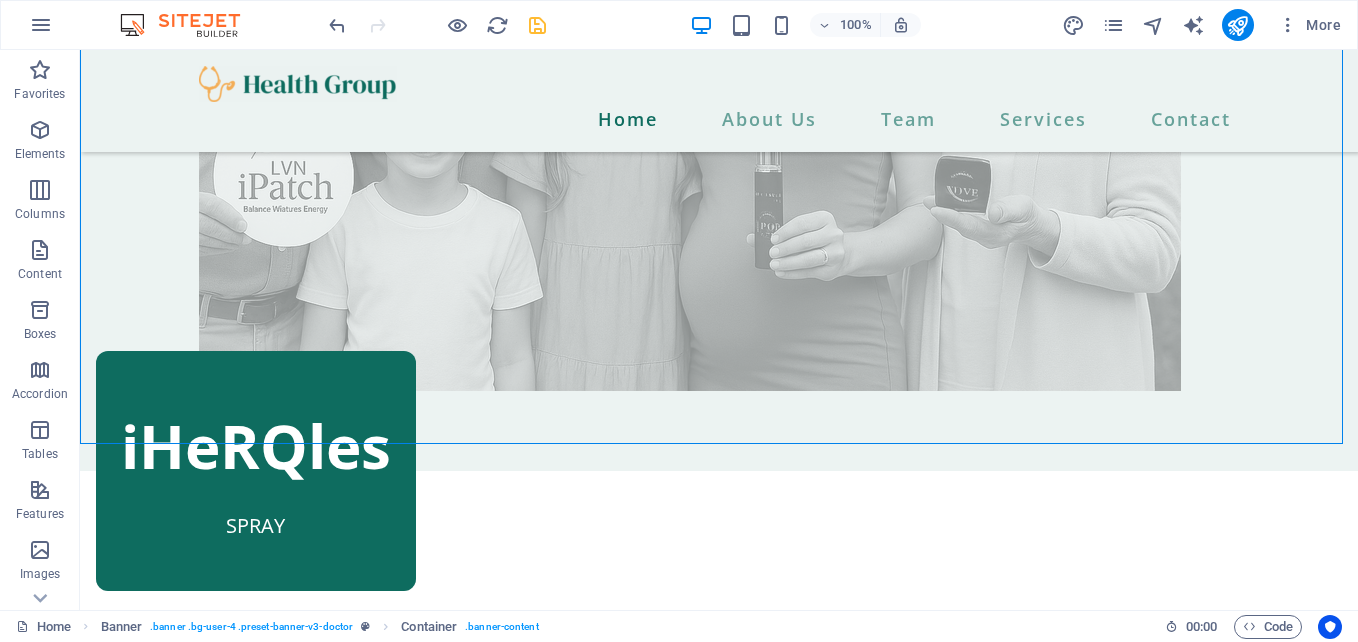 scroll, scrollTop: 631, scrollLeft: 0, axis: vertical 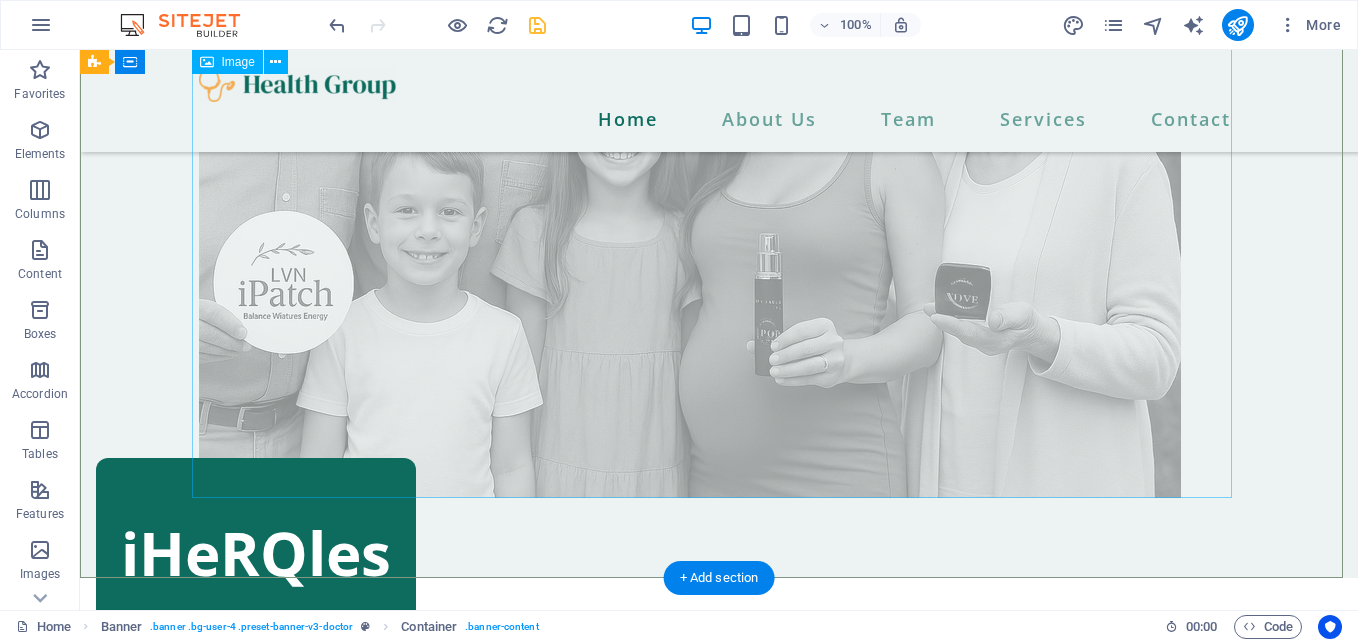 click at bounding box center [719, 170] 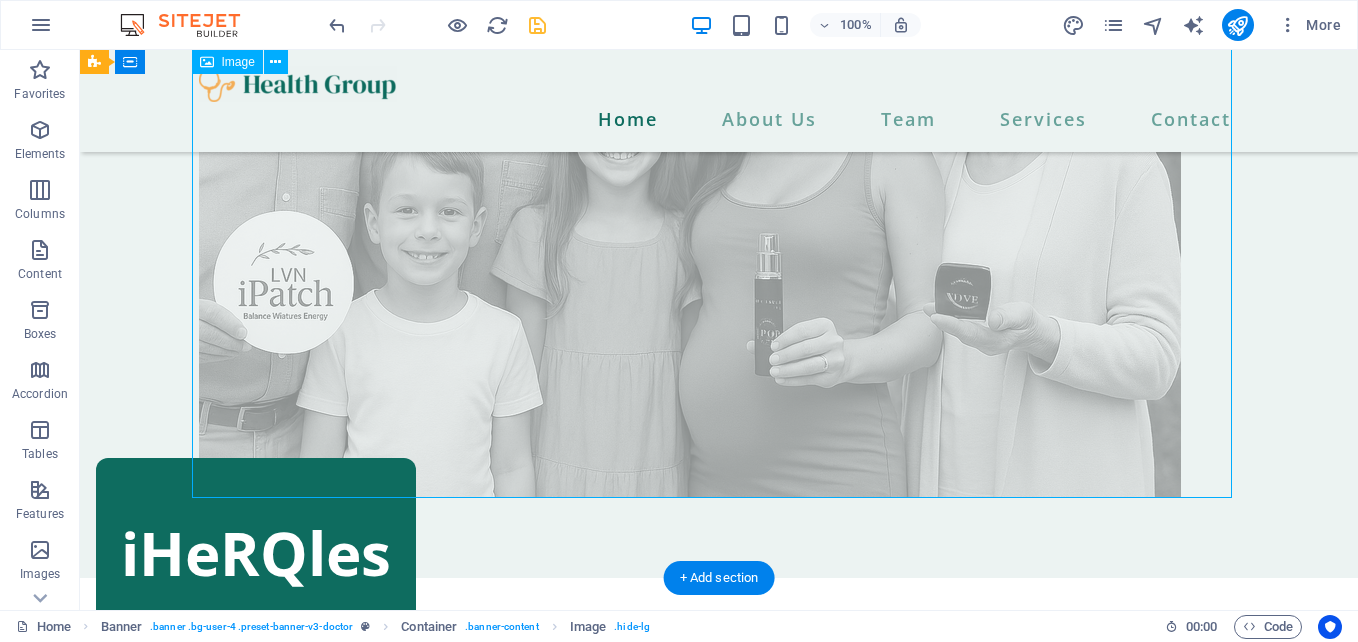 click at bounding box center [719, 170] 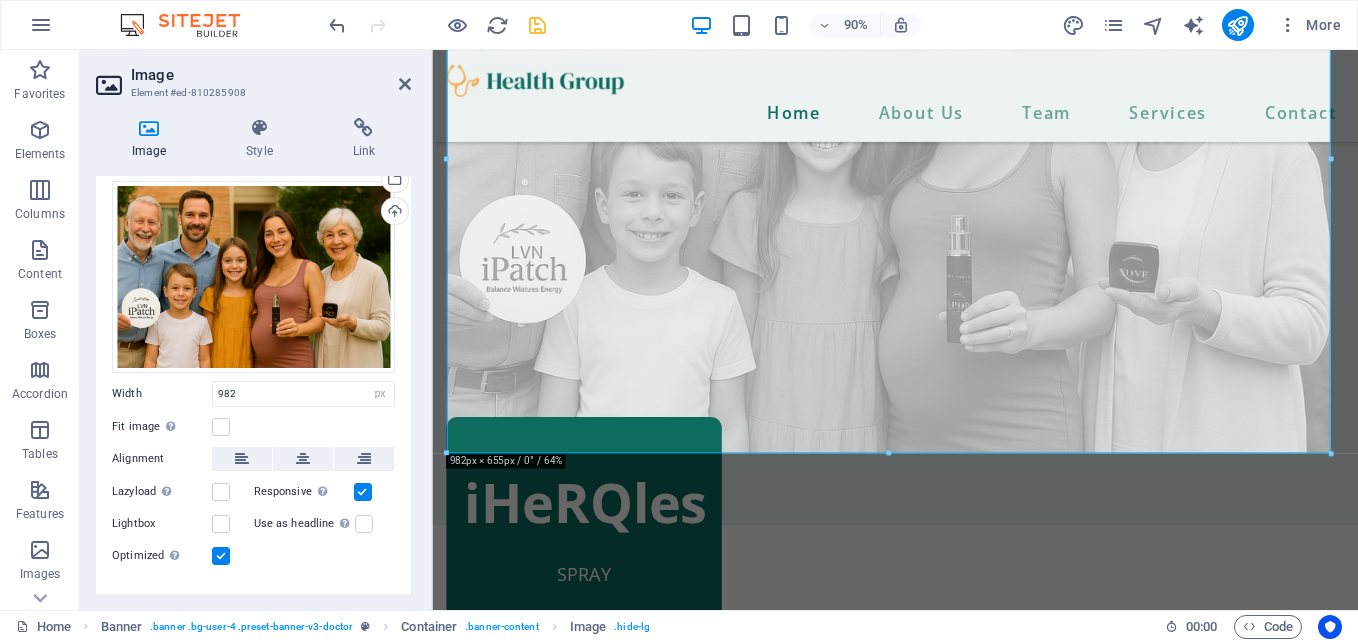 scroll, scrollTop: 82, scrollLeft: 0, axis: vertical 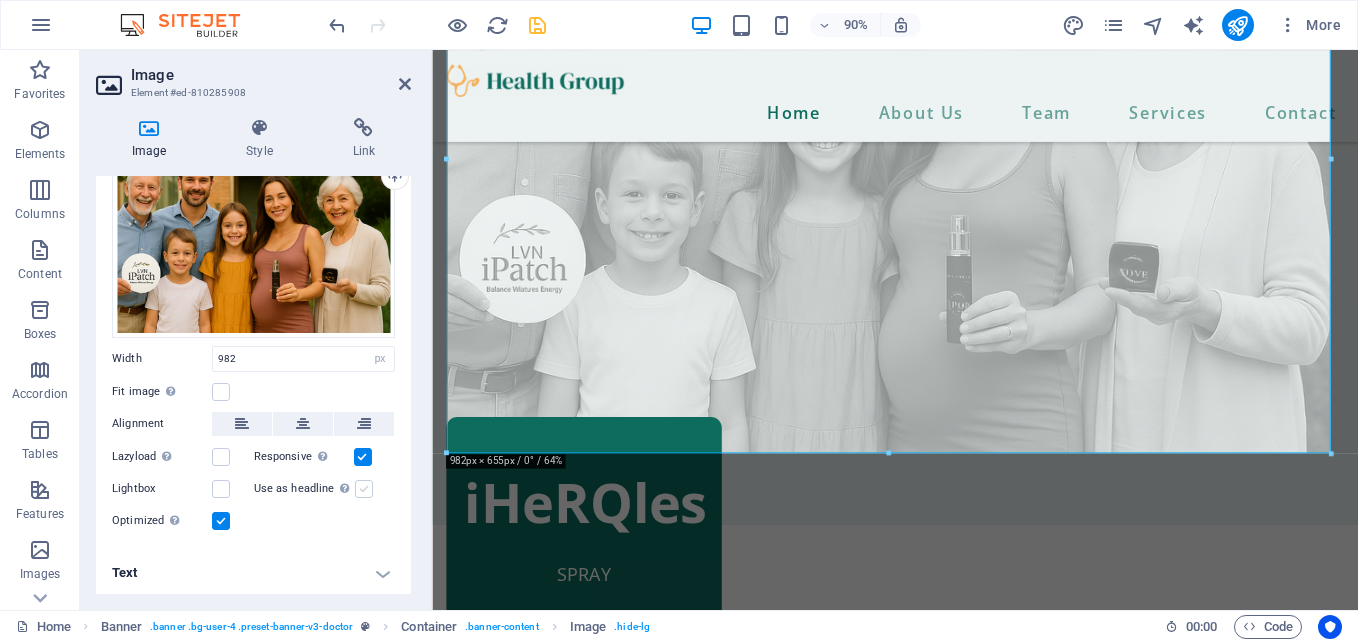 click at bounding box center [364, 489] 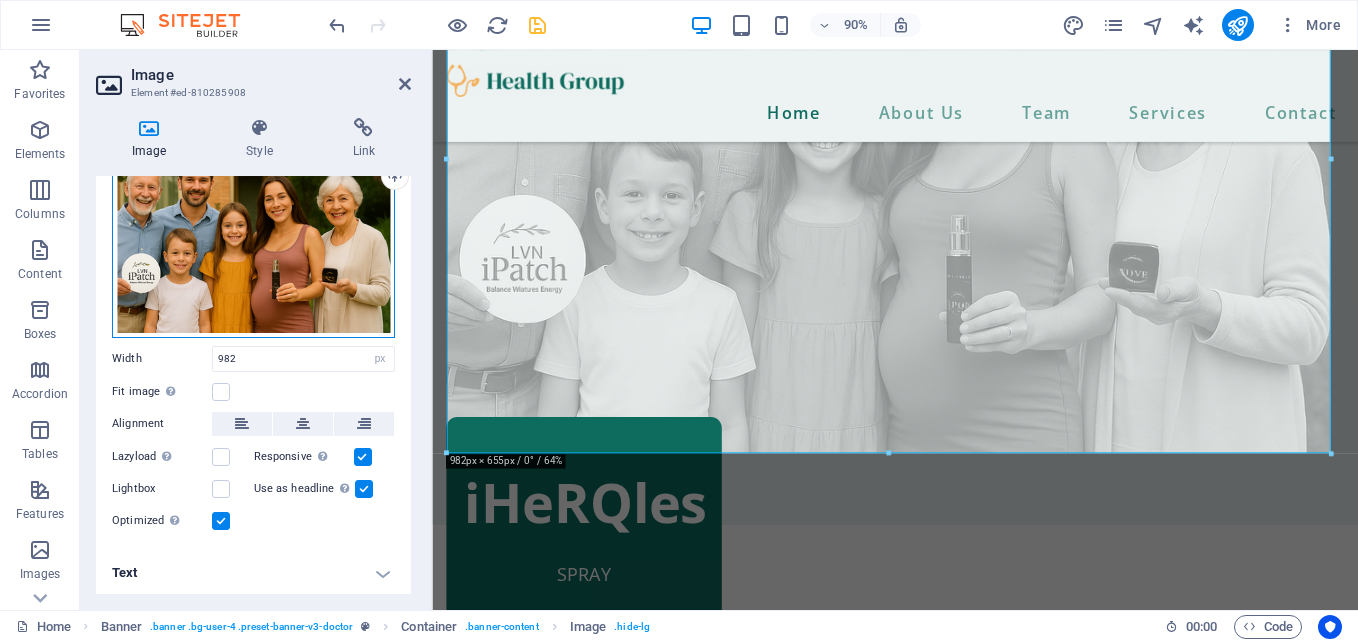click on "Drag files here, click to choose files or select files from Files or our free stock photos & videos" at bounding box center [253, 242] 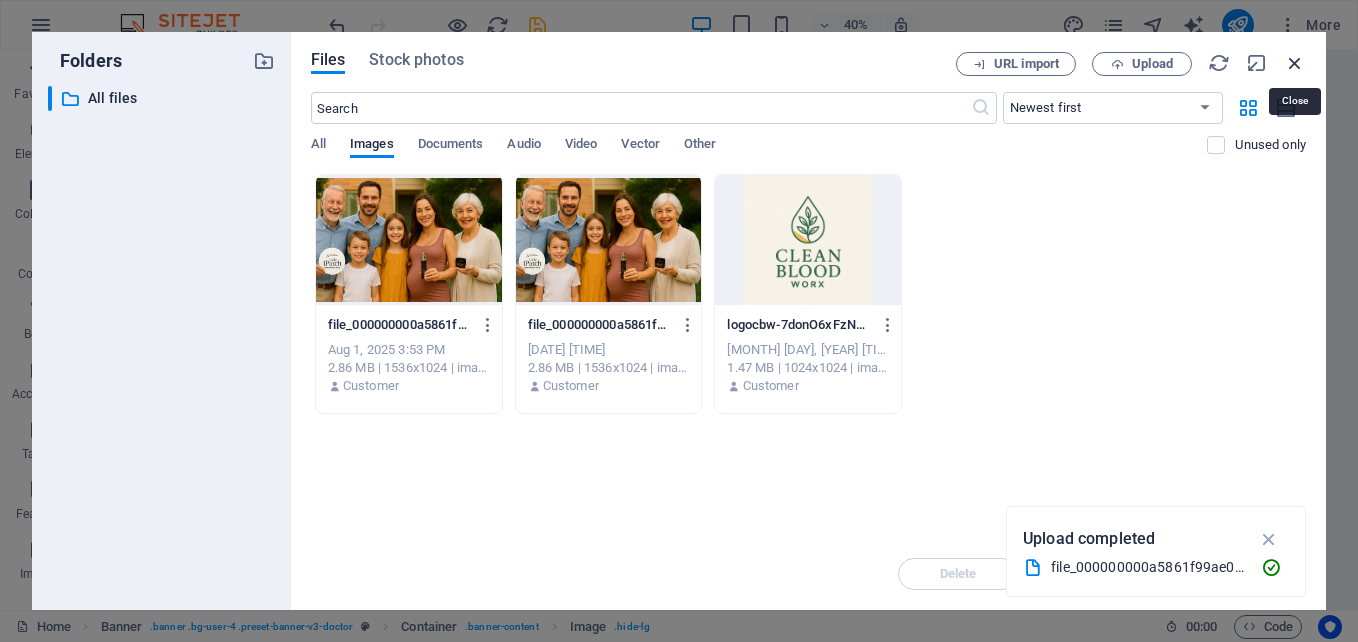 click at bounding box center (1295, 63) 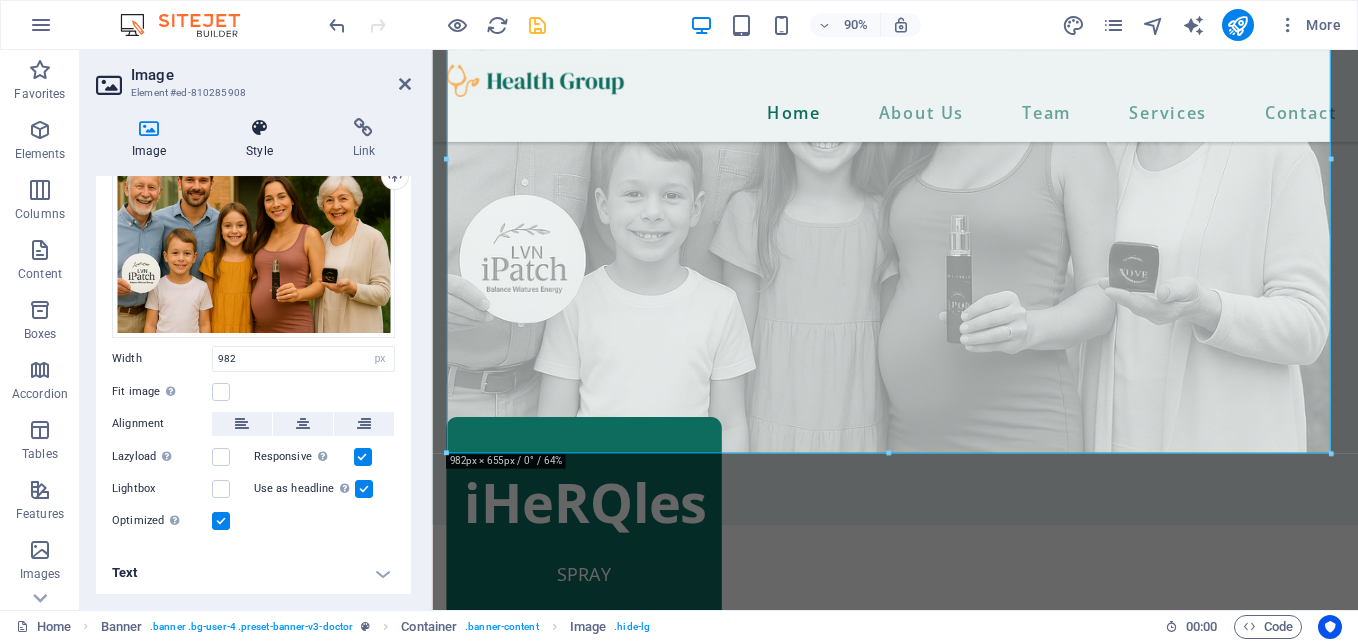 click at bounding box center (259, 128) 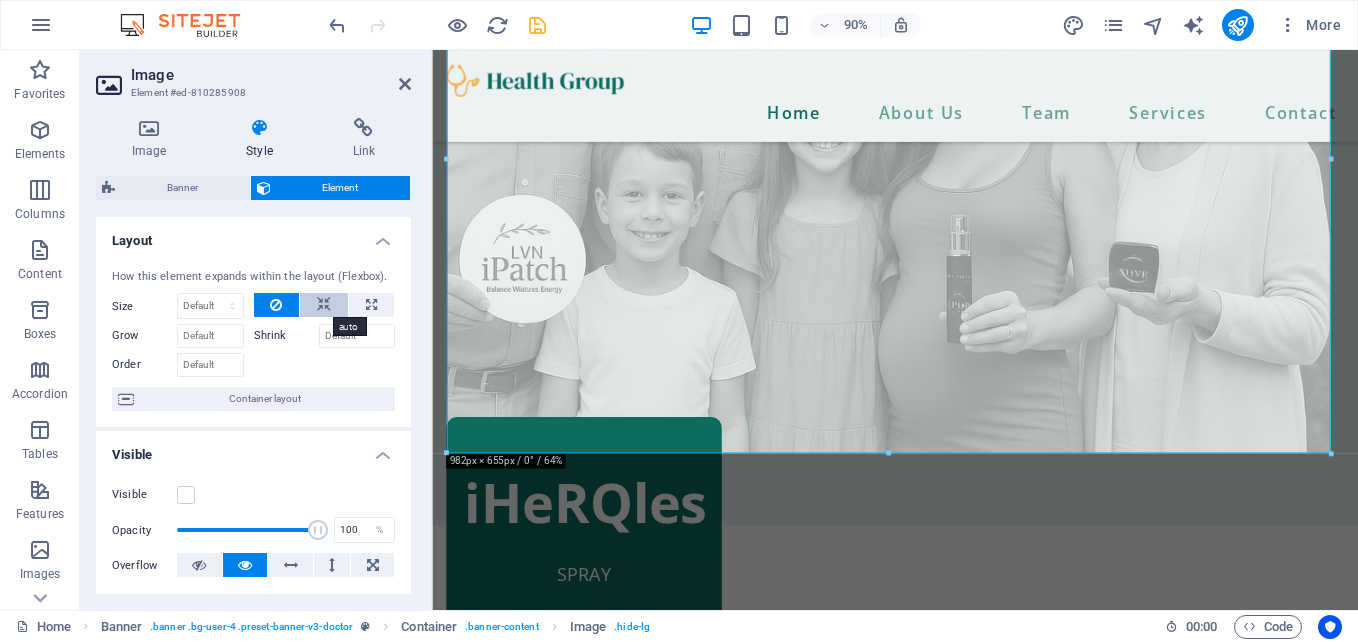 click at bounding box center [324, 305] 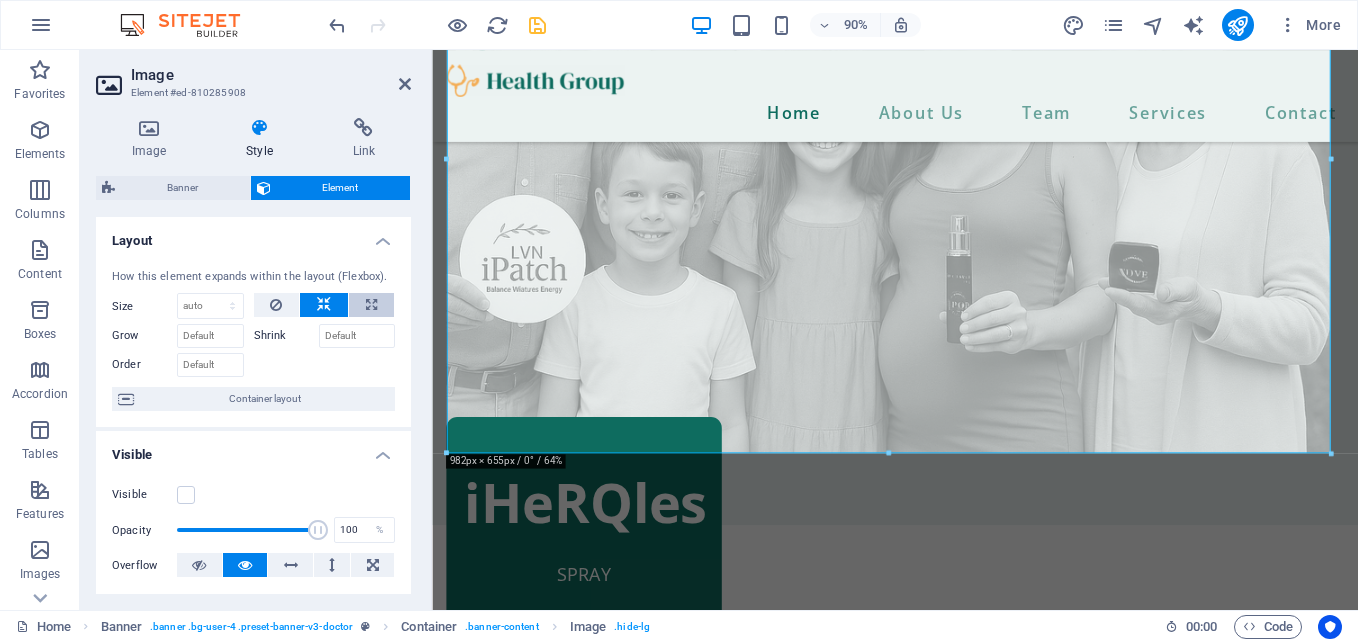 click at bounding box center [371, 305] 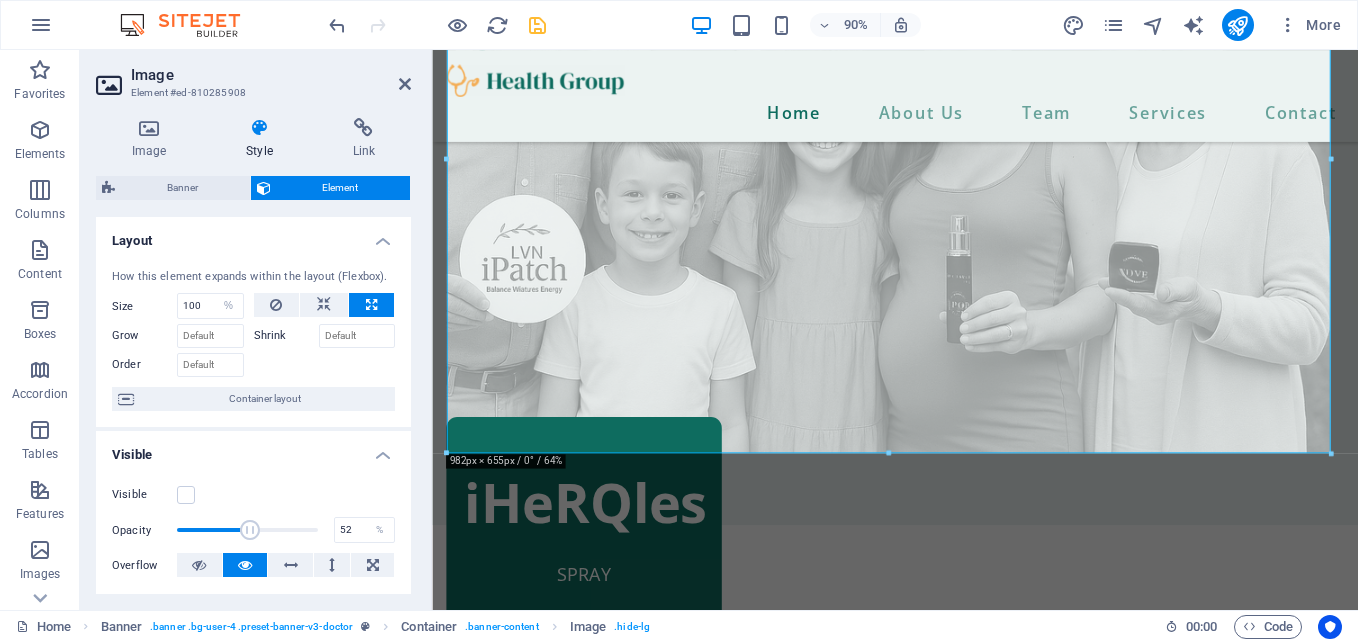 drag, startPoint x: 308, startPoint y: 532, endPoint x: 248, endPoint y: 531, distance: 60.00833 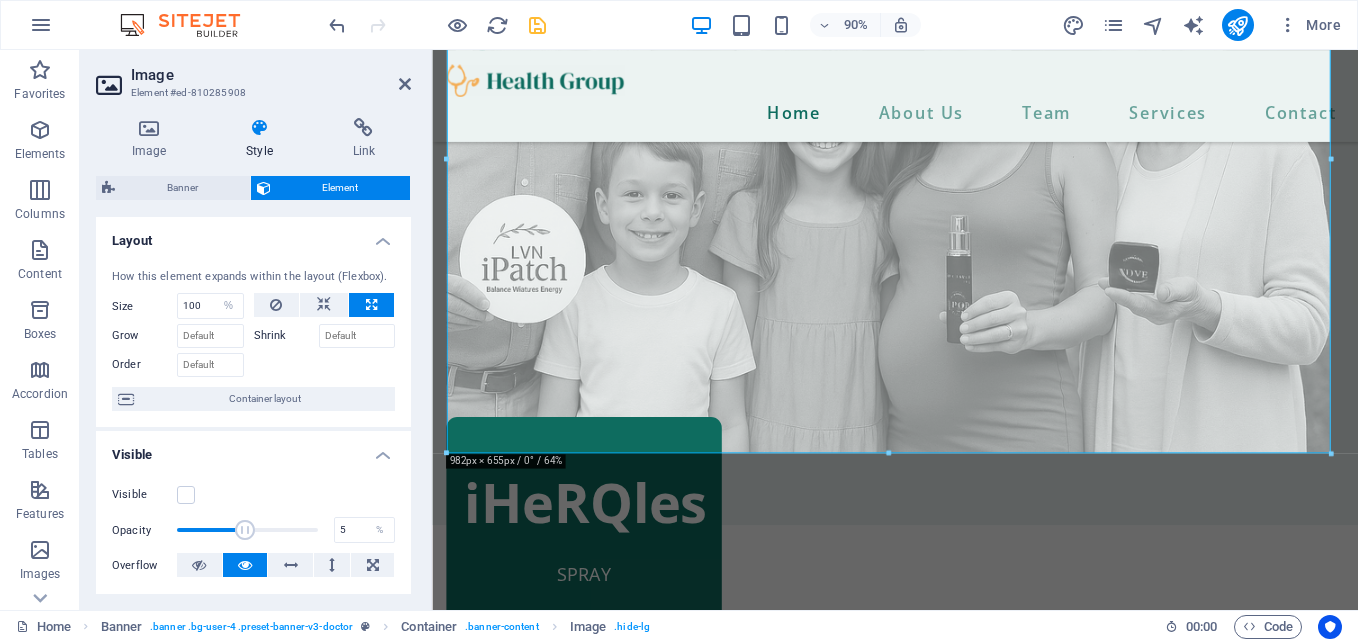 drag, startPoint x: 244, startPoint y: 531, endPoint x: 183, endPoint y: 532, distance: 61.008198 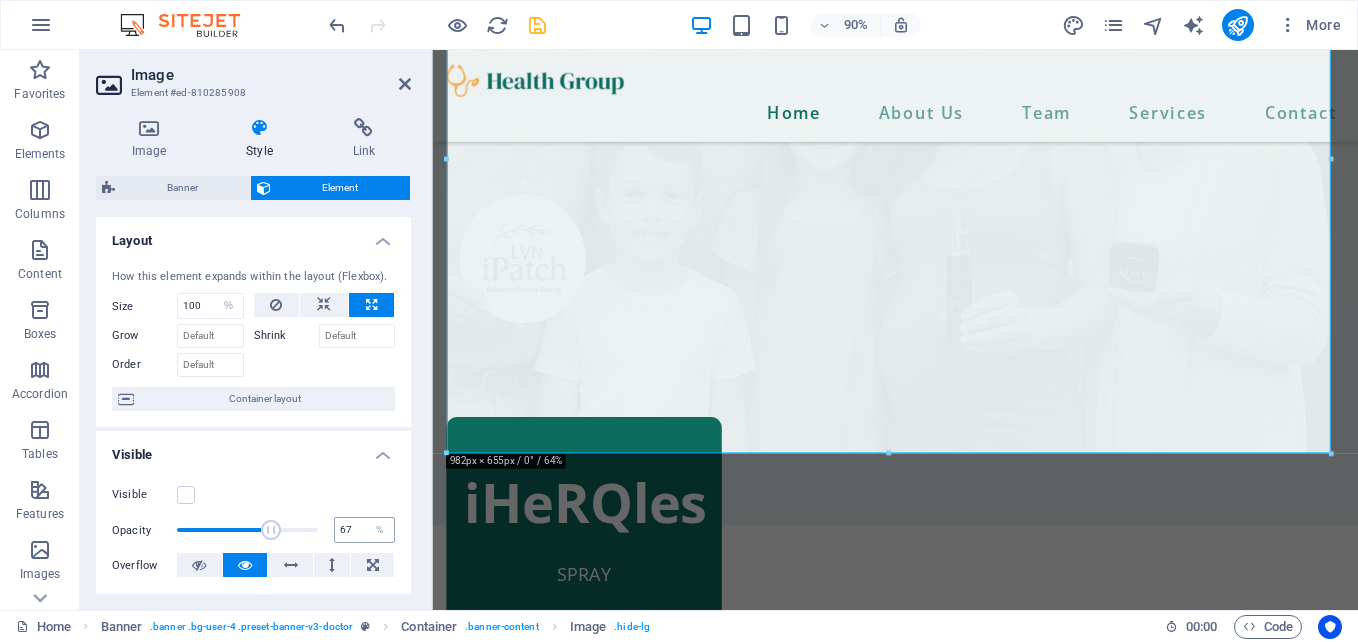type on "100" 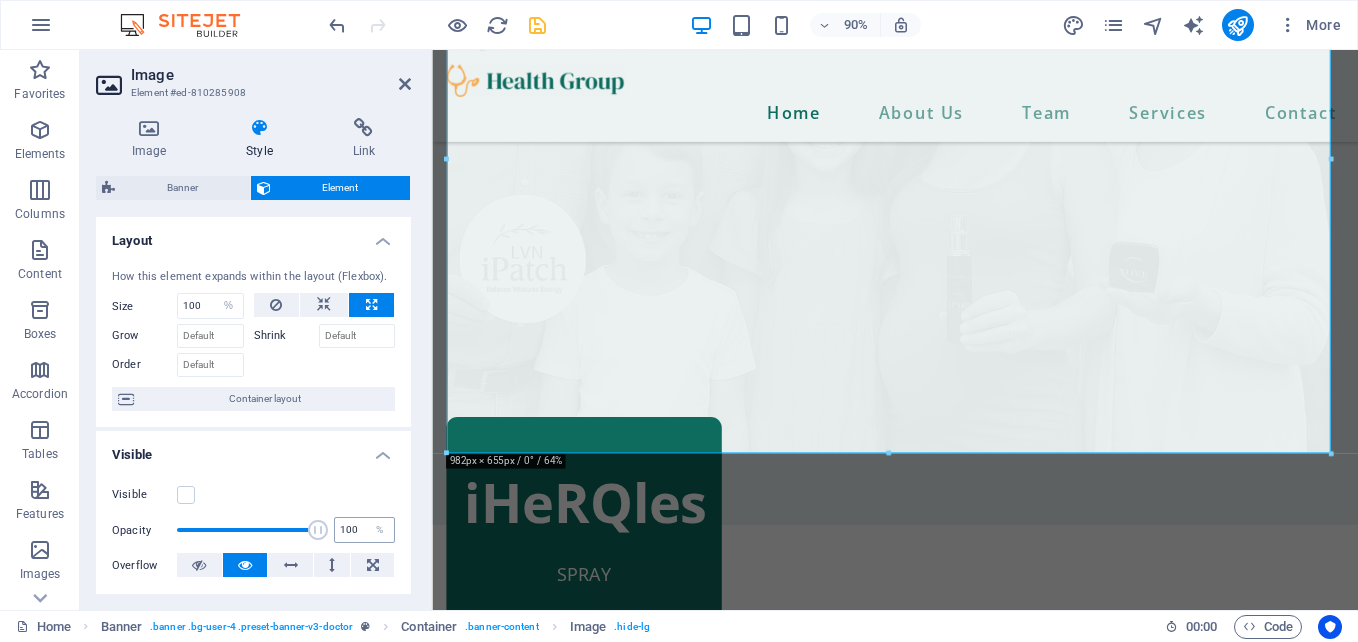 drag, startPoint x: 183, startPoint y: 532, endPoint x: 339, endPoint y: 542, distance: 156.32019 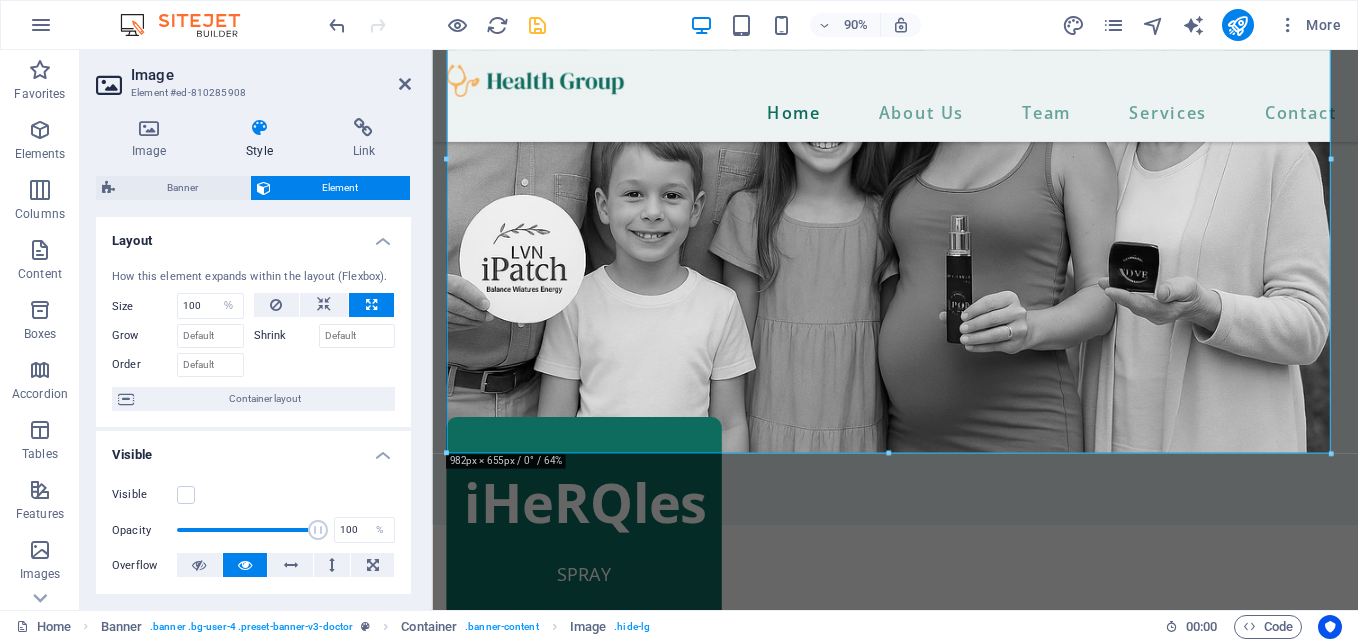 click on "Container layout" at bounding box center (264, 399) 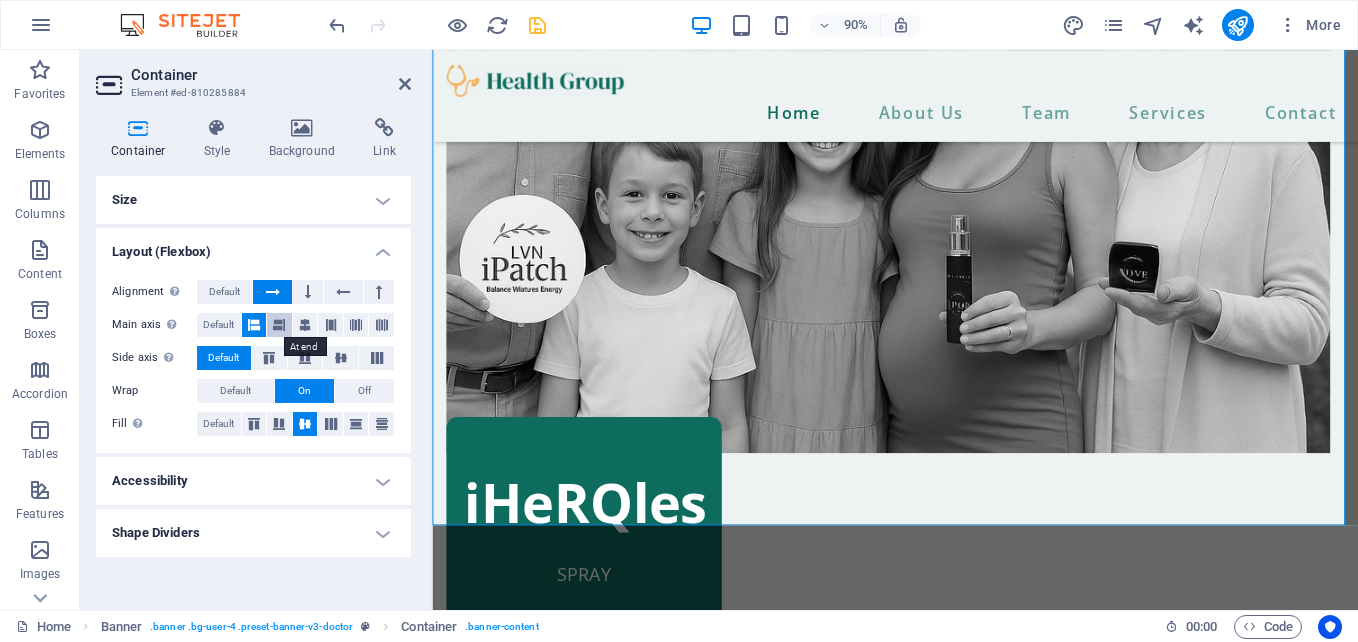 click at bounding box center [279, 325] 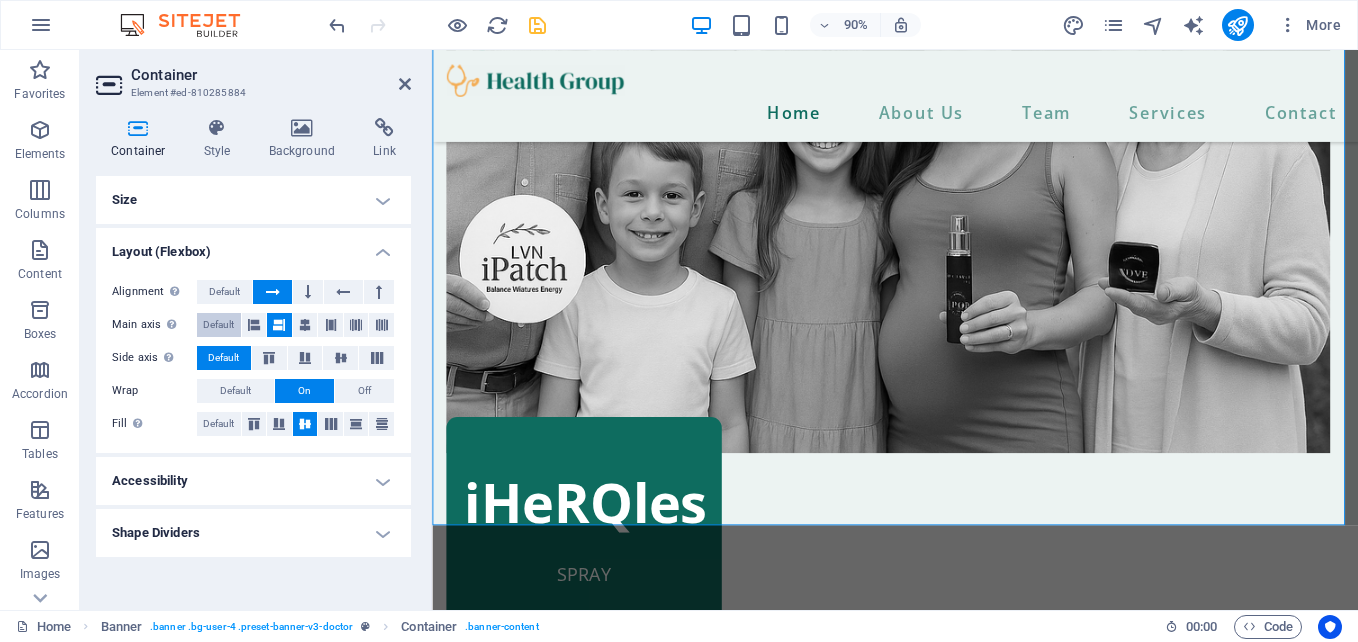 click on "Default" at bounding box center (219, 325) 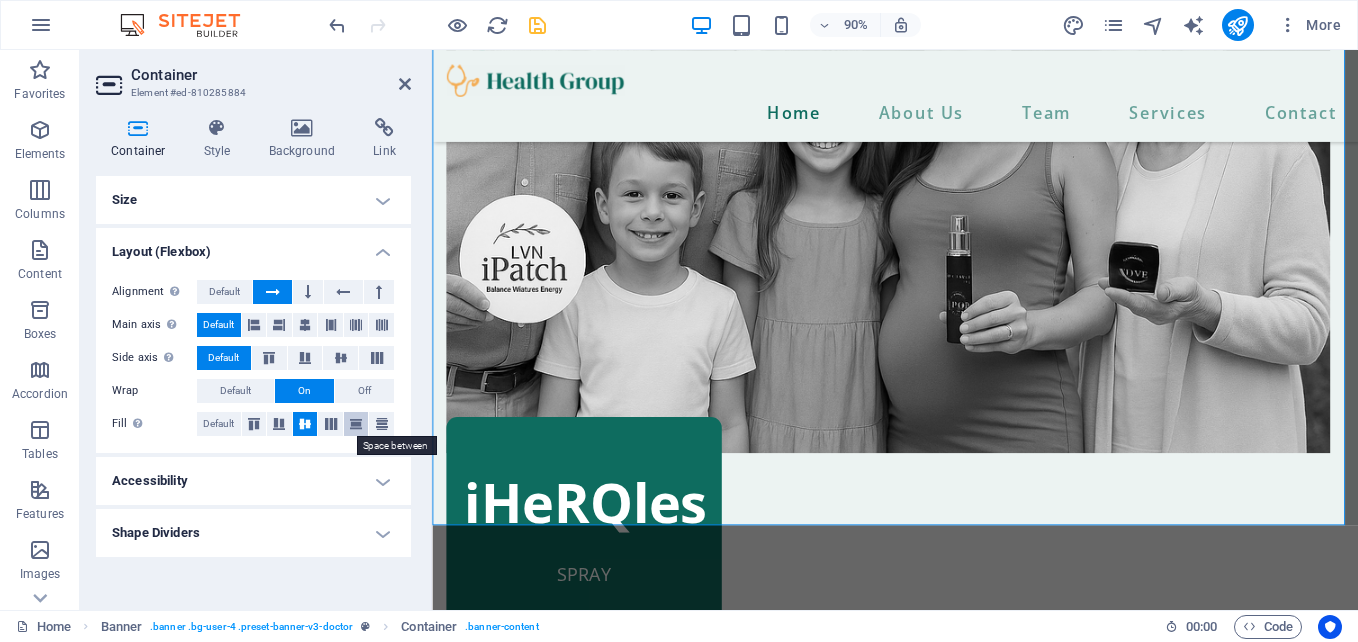 click at bounding box center [356, 424] 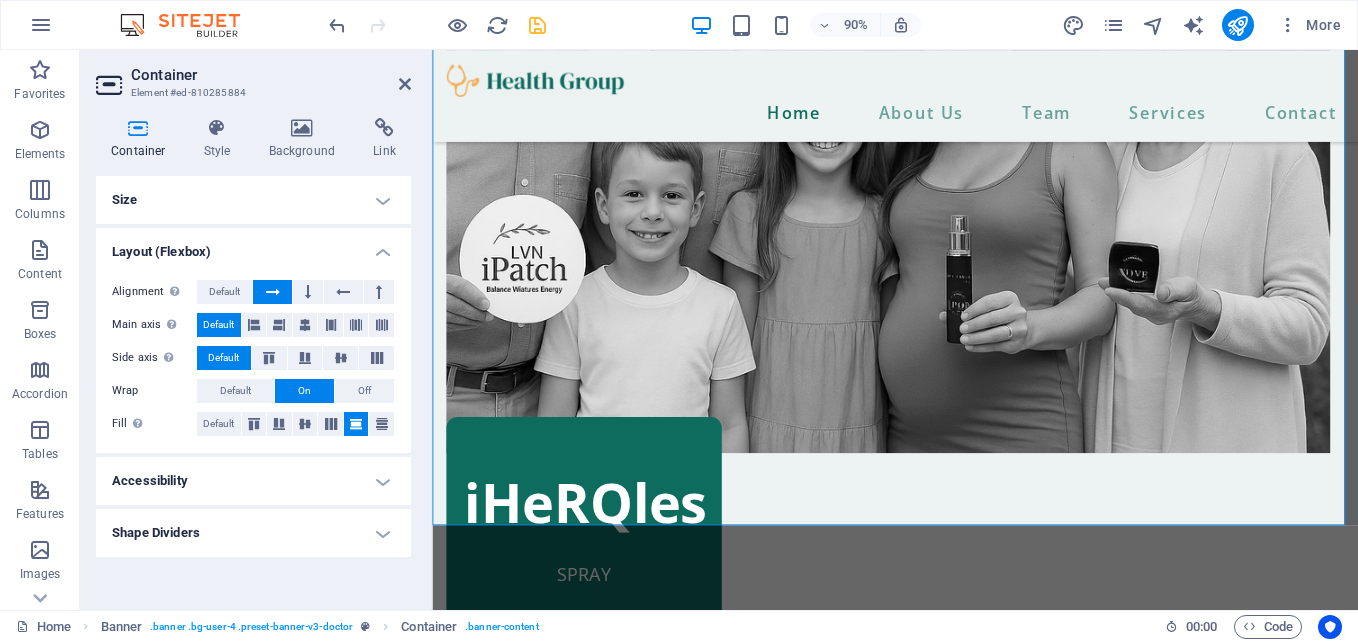 click at bounding box center (356, 424) 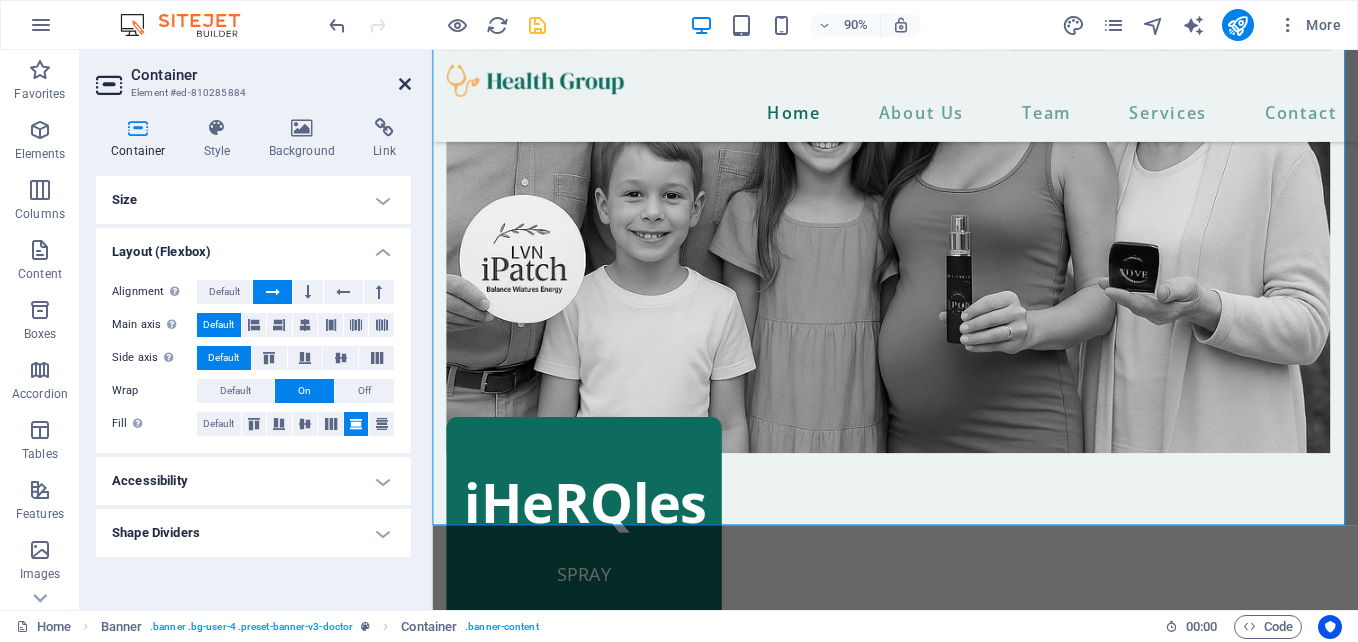 click at bounding box center (405, 84) 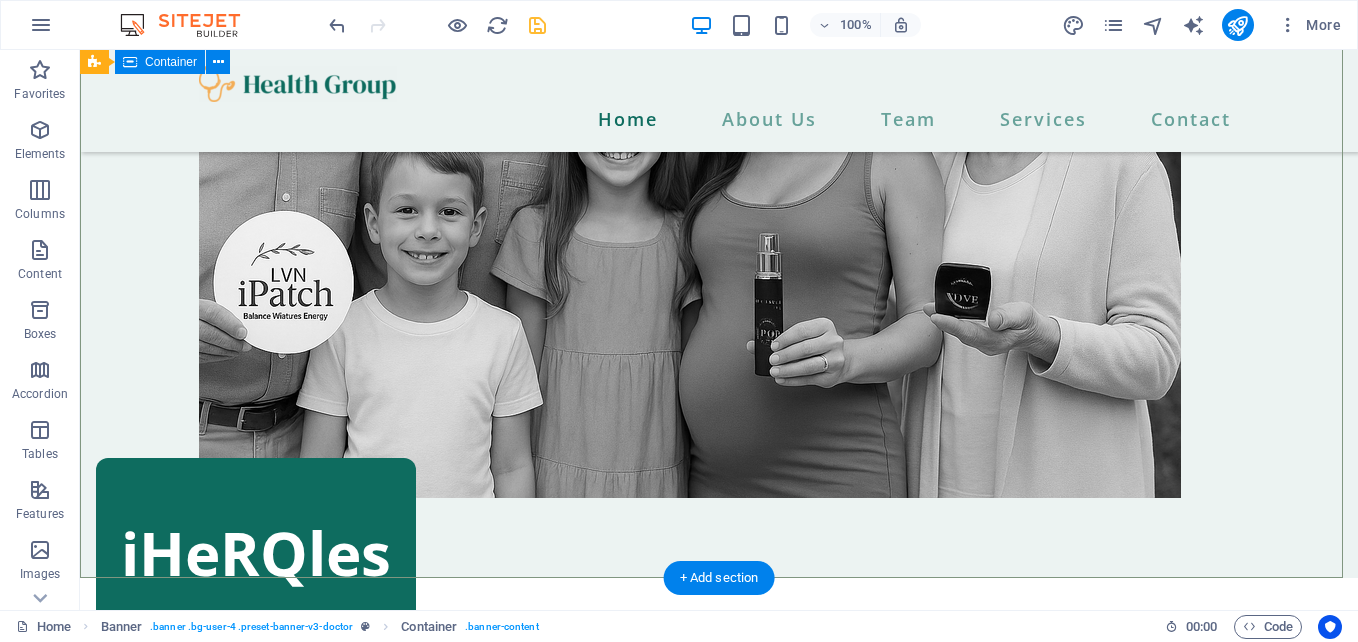 click on "CLEAN BLOOD WORX Restore, Rejuvenate, Revitalize your blood. contact us" at bounding box center [719, -2] 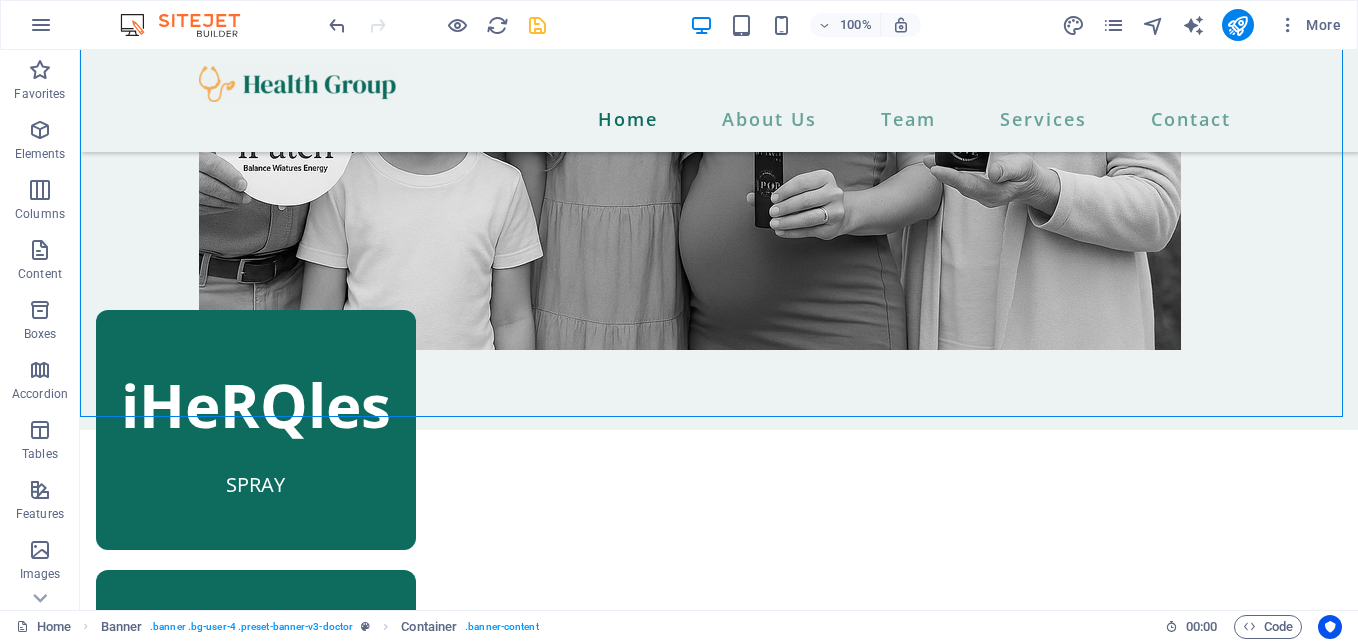 scroll, scrollTop: 765, scrollLeft: 0, axis: vertical 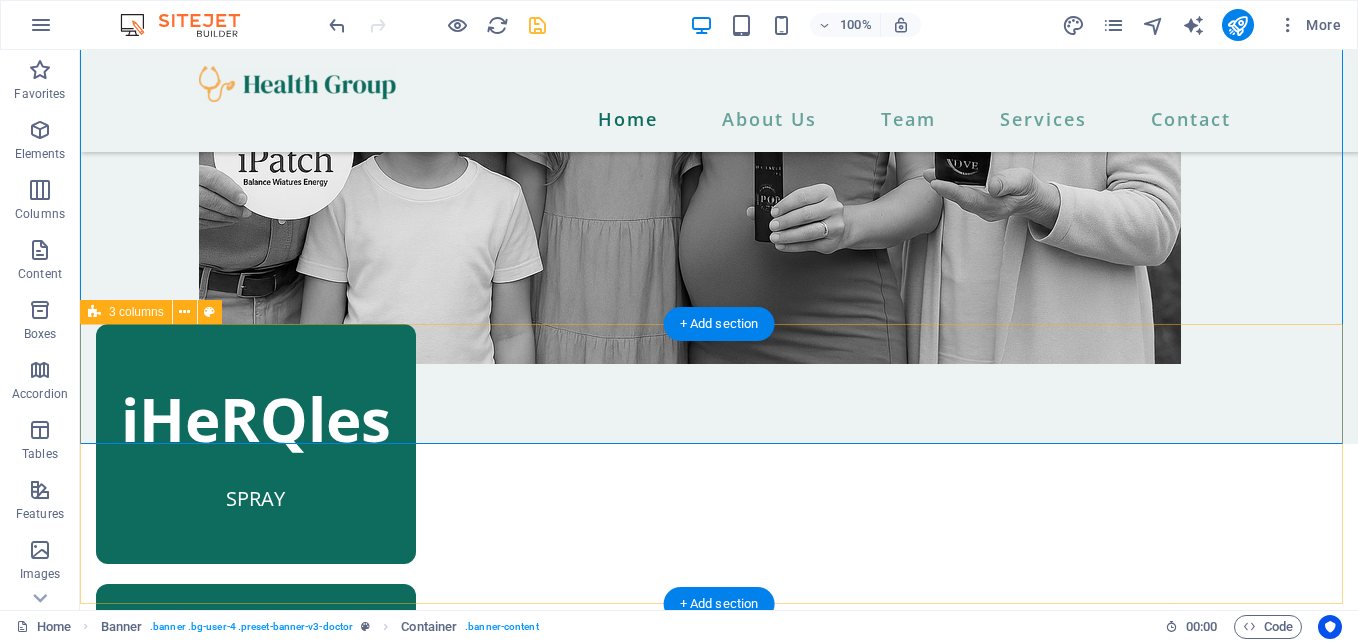 click on "iHeRQles SPRAY iRevive CREAM iPatches FREQUENCY PATCHES" at bounding box center (719, 724) 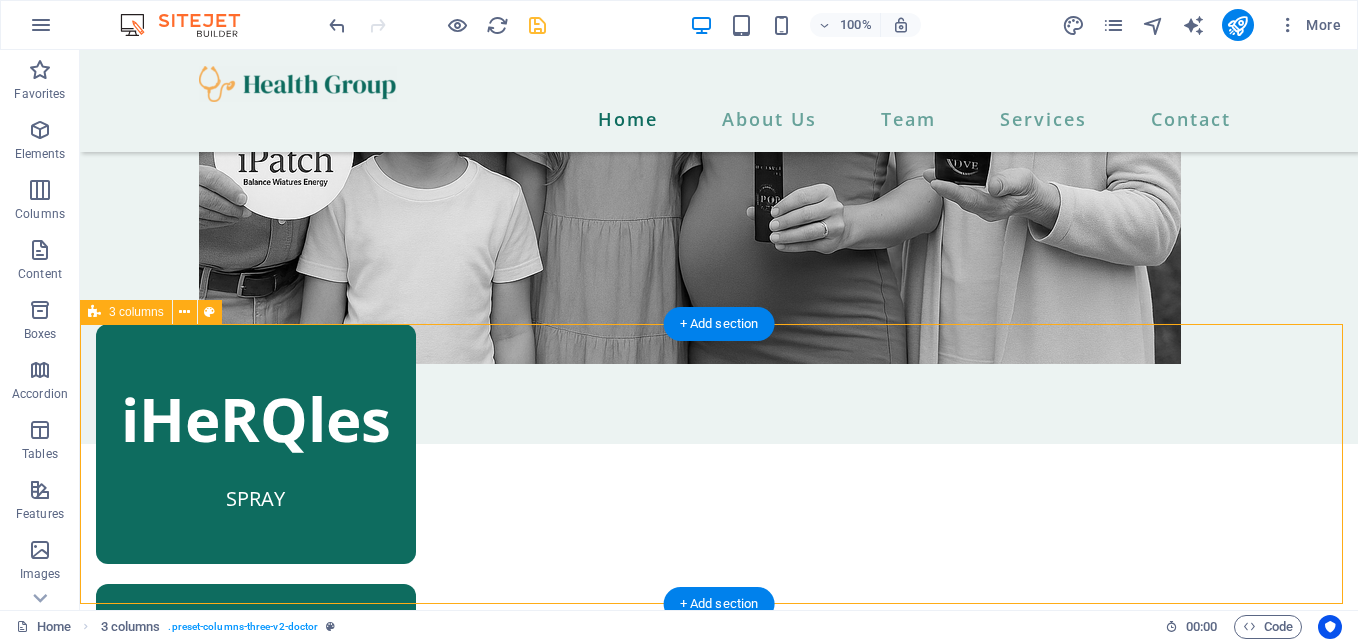 click on "CLEAN BLOOD WORX Restore, Rejuvenate, Revitalize your blood. contact us" at bounding box center (719, -136) 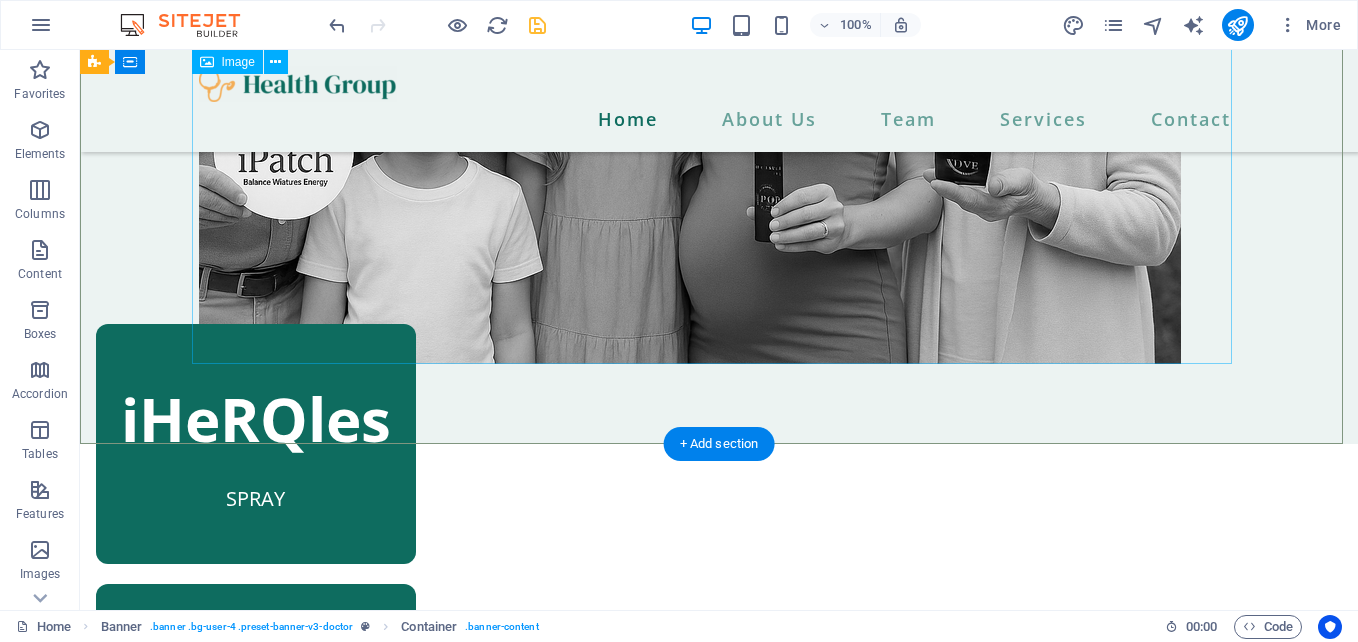 click at bounding box center (719, 36) 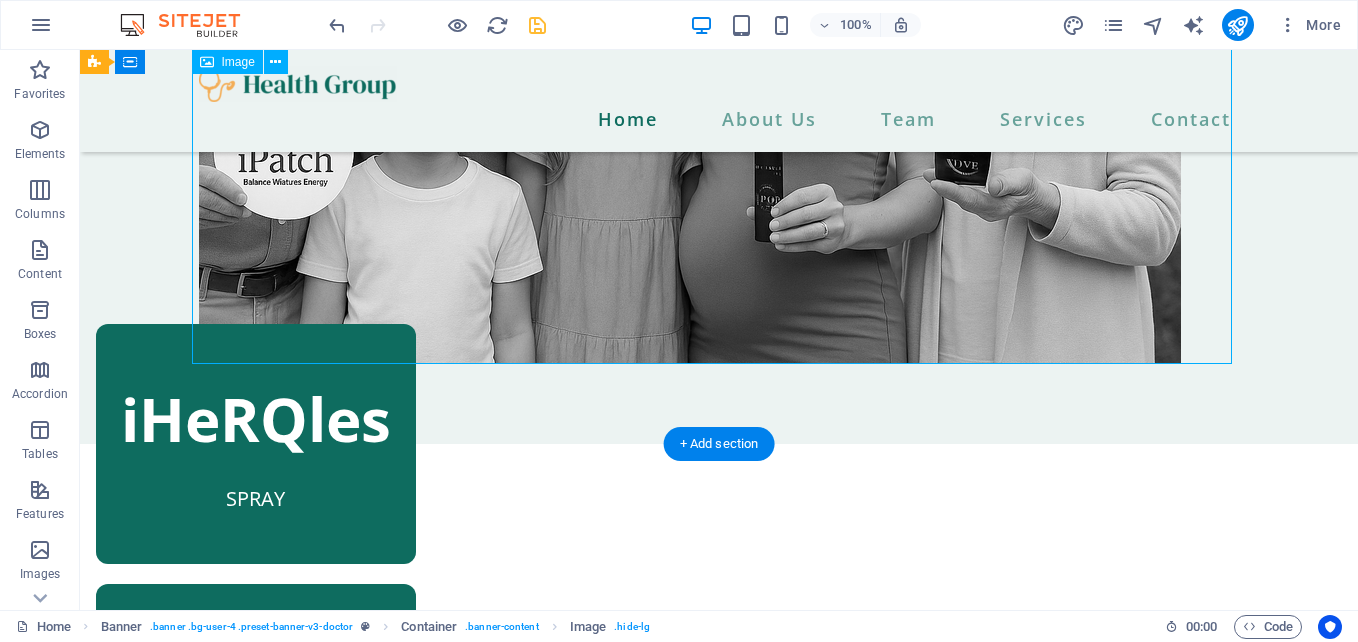drag, startPoint x: 1029, startPoint y: 224, endPoint x: 1095, endPoint y: 223, distance: 66.007576 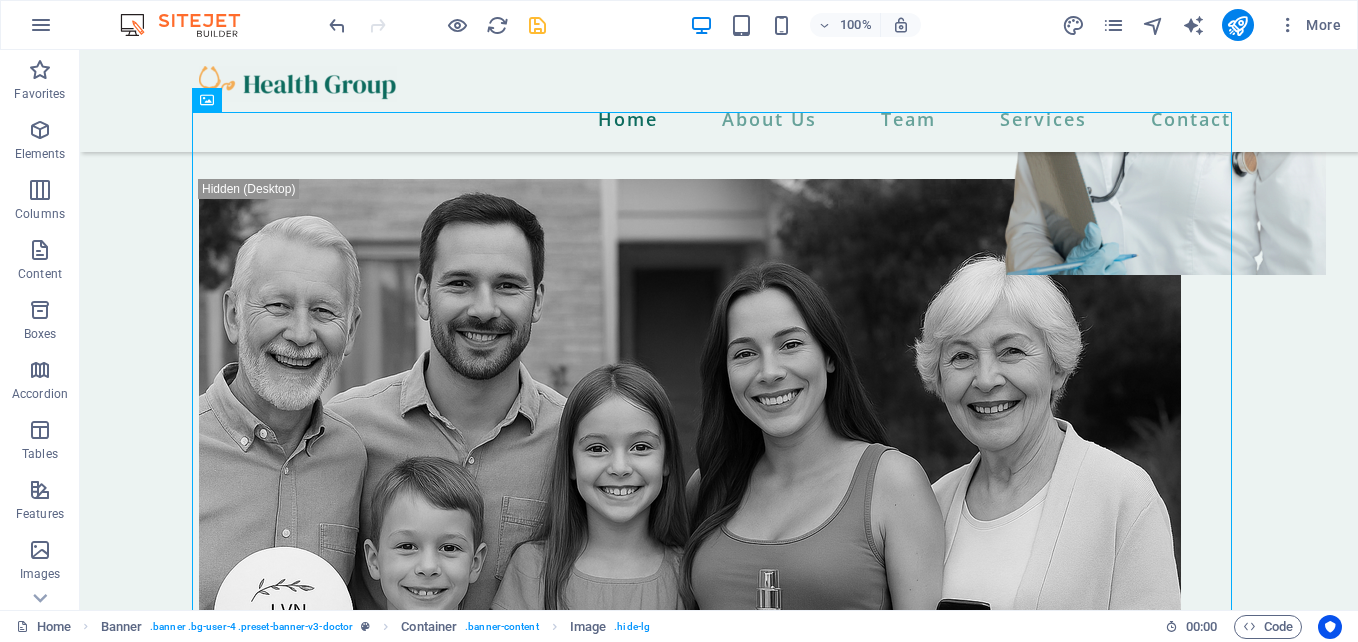 scroll, scrollTop: 282, scrollLeft: 0, axis: vertical 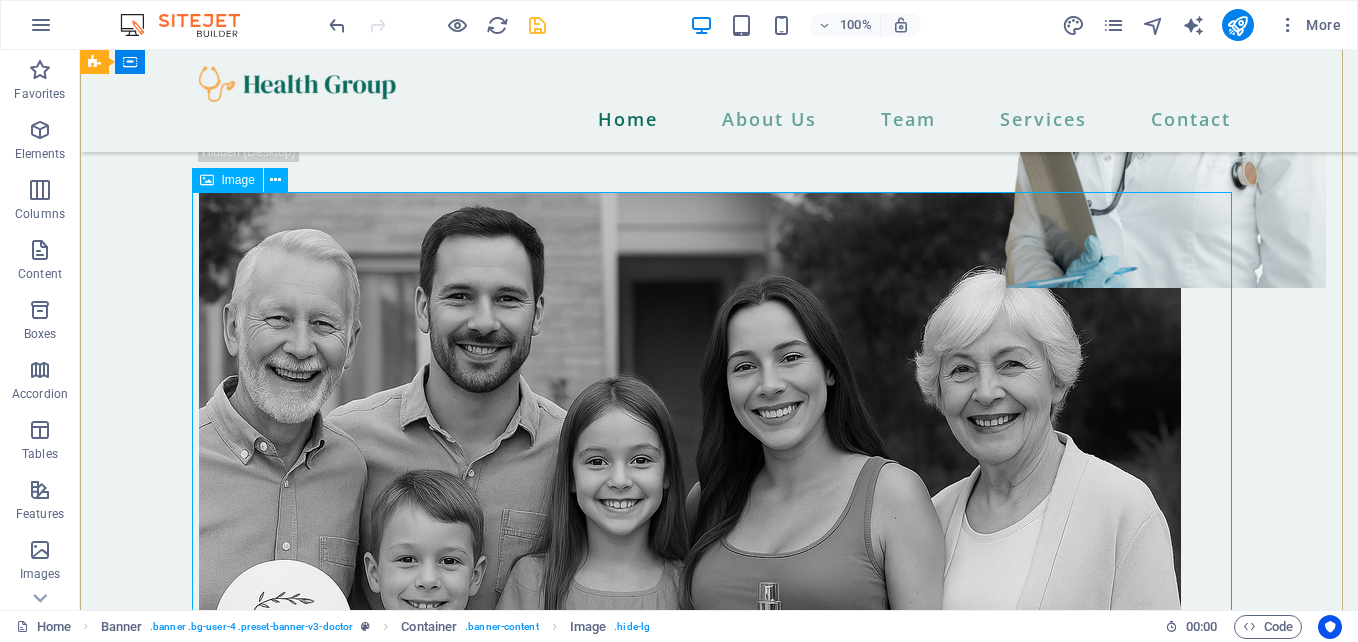 click at bounding box center (719, 519) 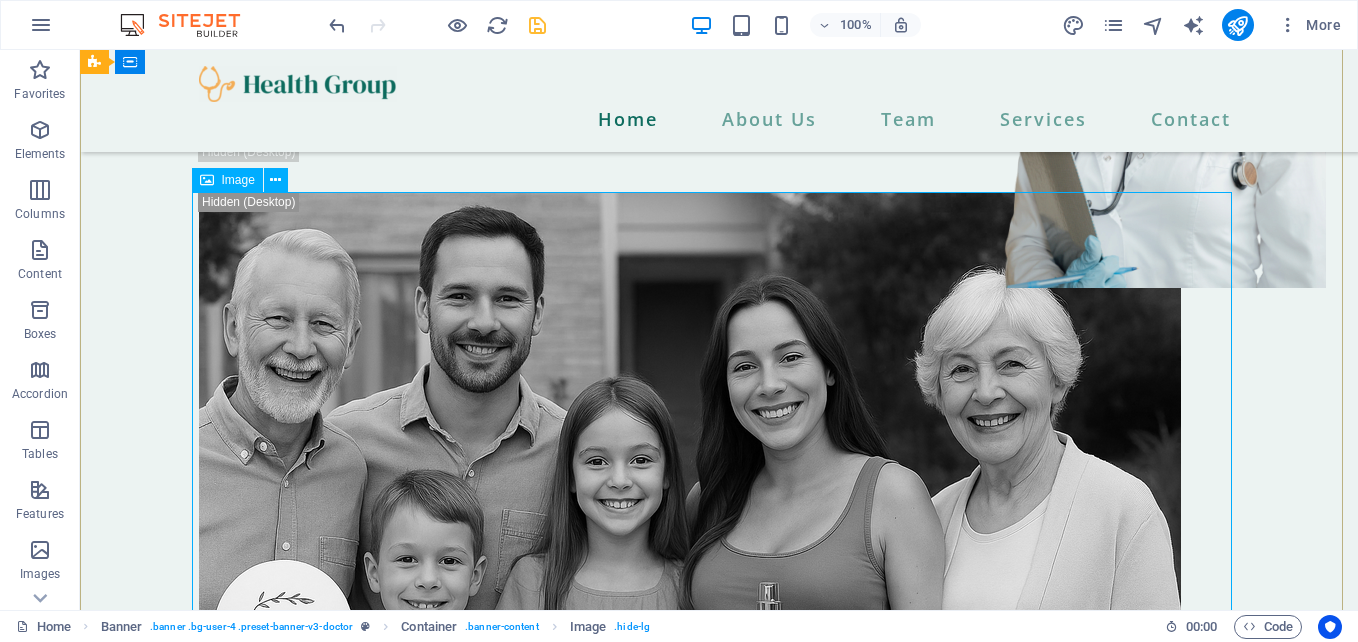 click on "Image" at bounding box center (238, 180) 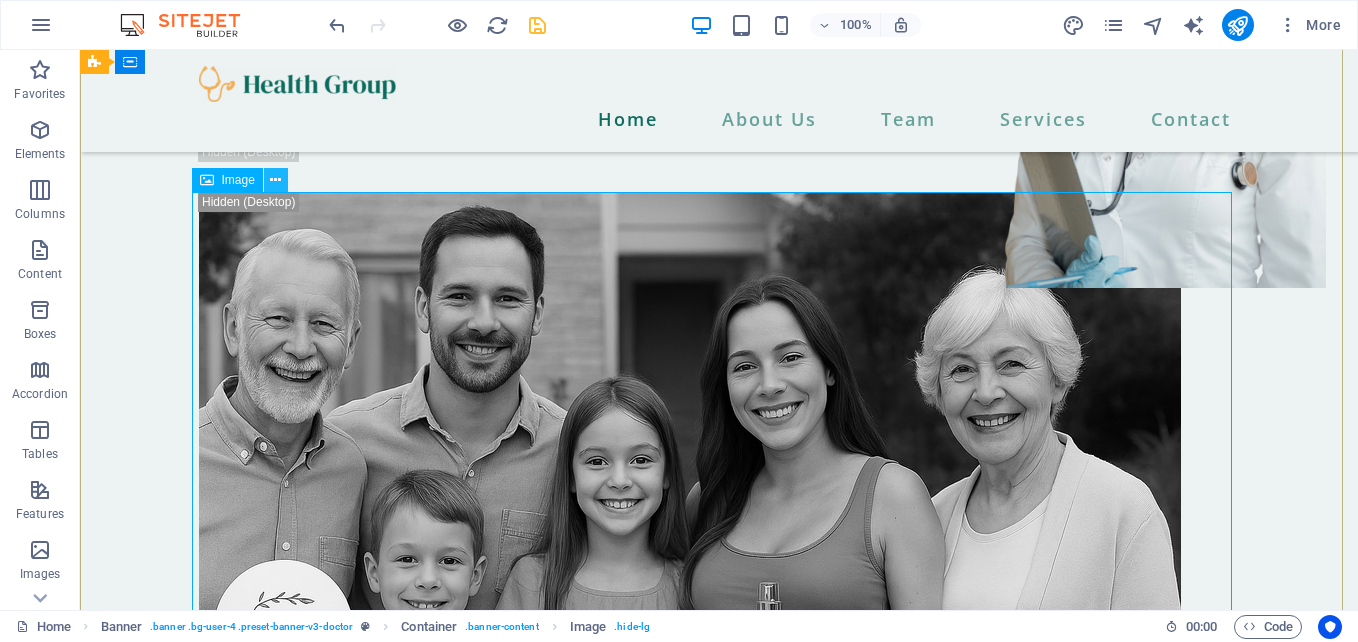 click at bounding box center (275, 180) 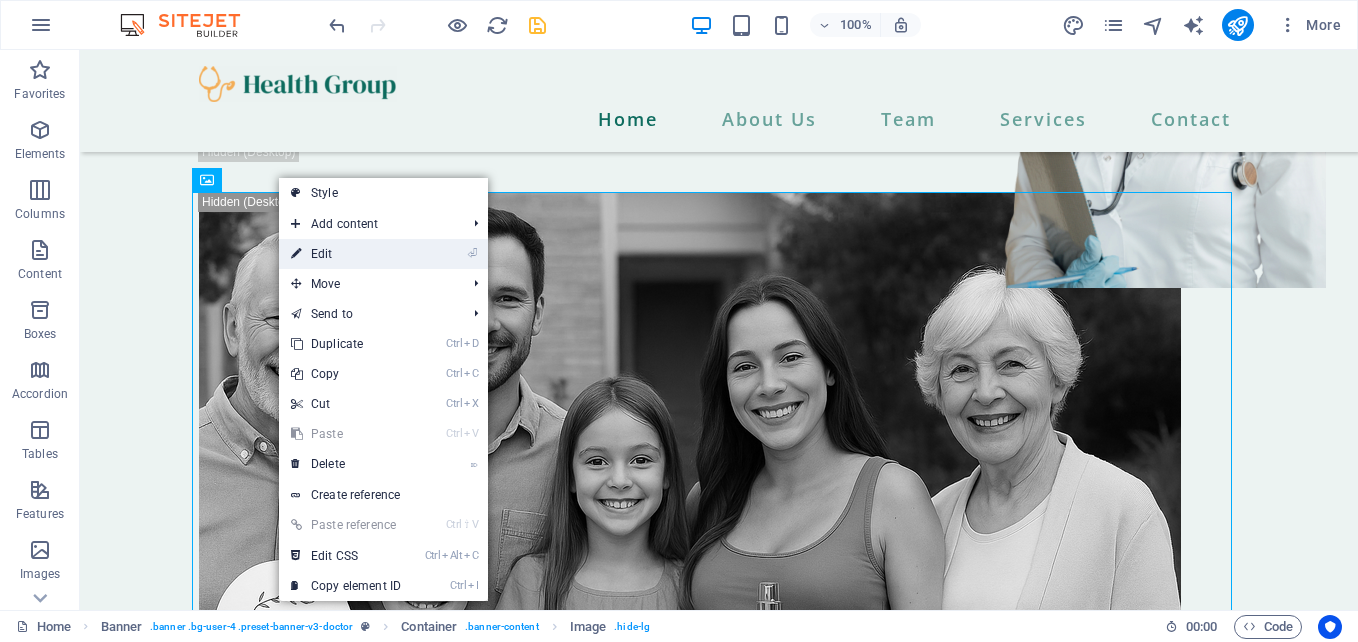 click on "⏎  Edit" at bounding box center (346, 254) 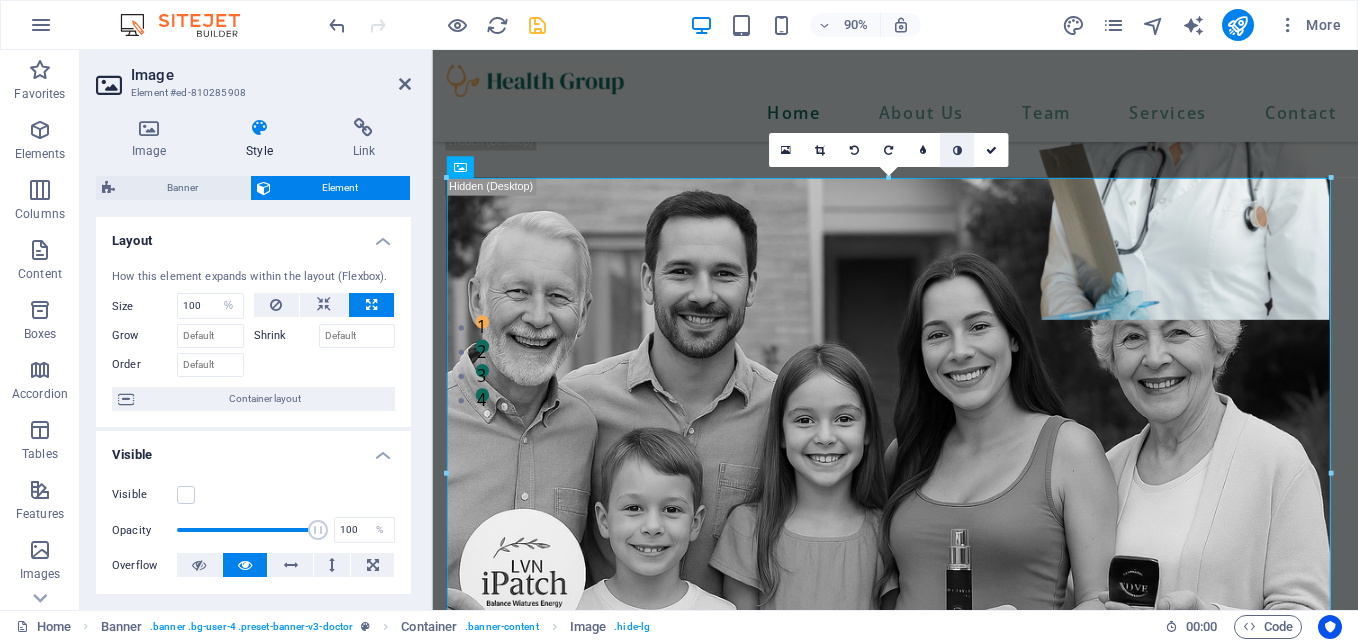 click at bounding box center [956, 150] 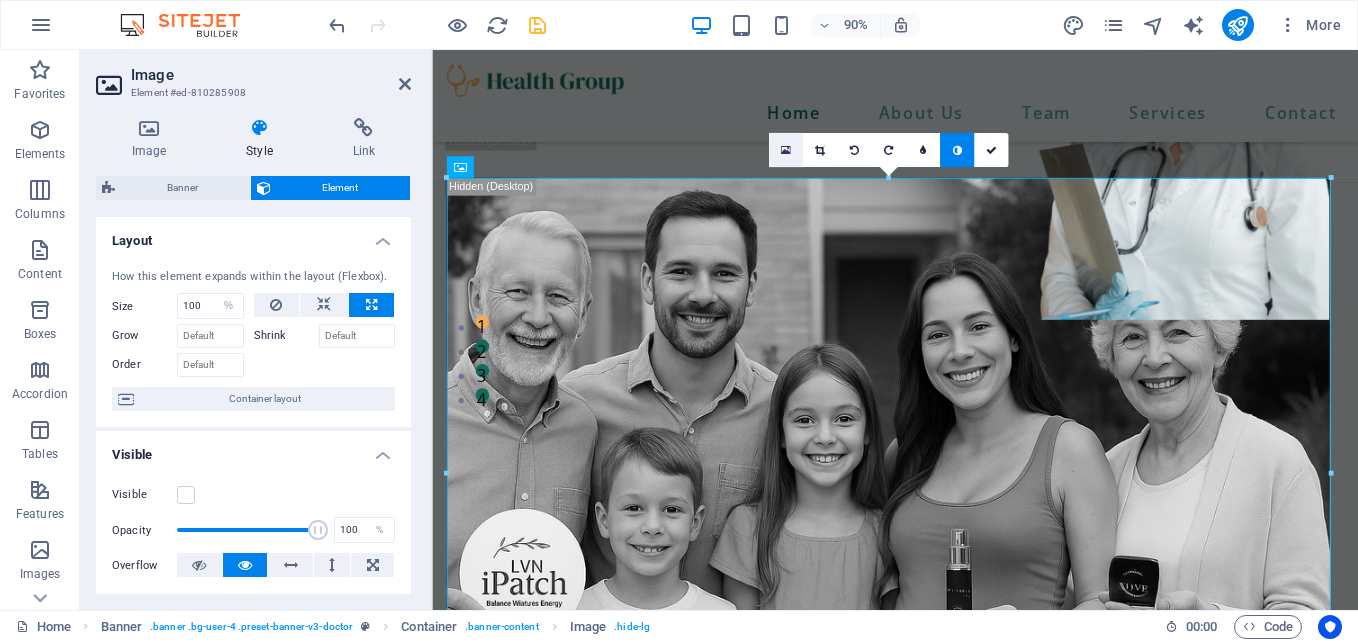 drag, startPoint x: 795, startPoint y: 153, endPoint x: 907, endPoint y: 257, distance: 152.83978 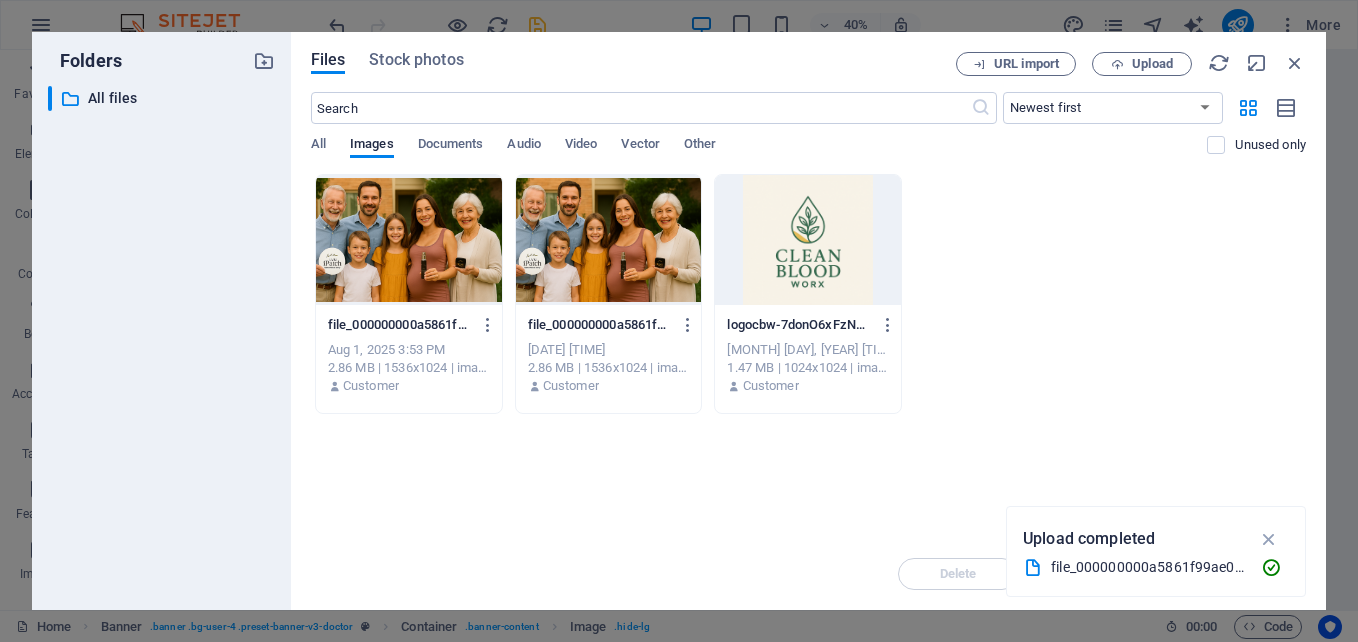 click on "All Images Documents Audio Video Vector Other" at bounding box center [759, 155] 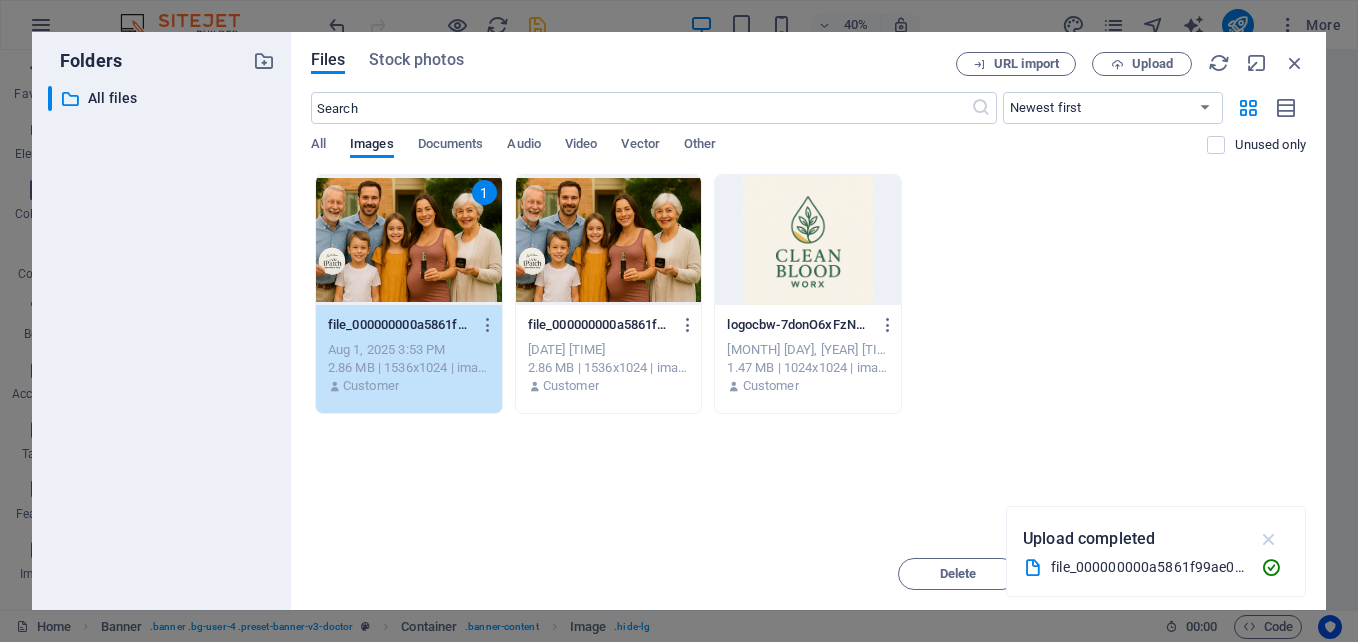 click at bounding box center [1269, 539] 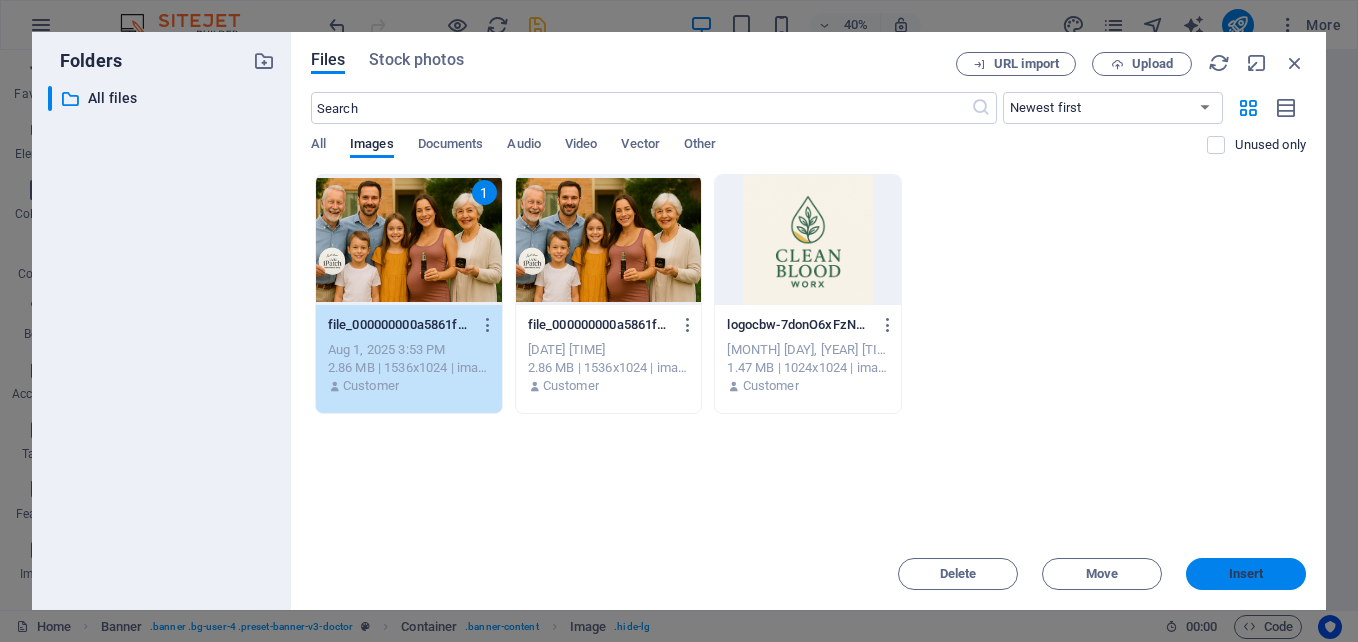 click on "Insert" at bounding box center [1246, 574] 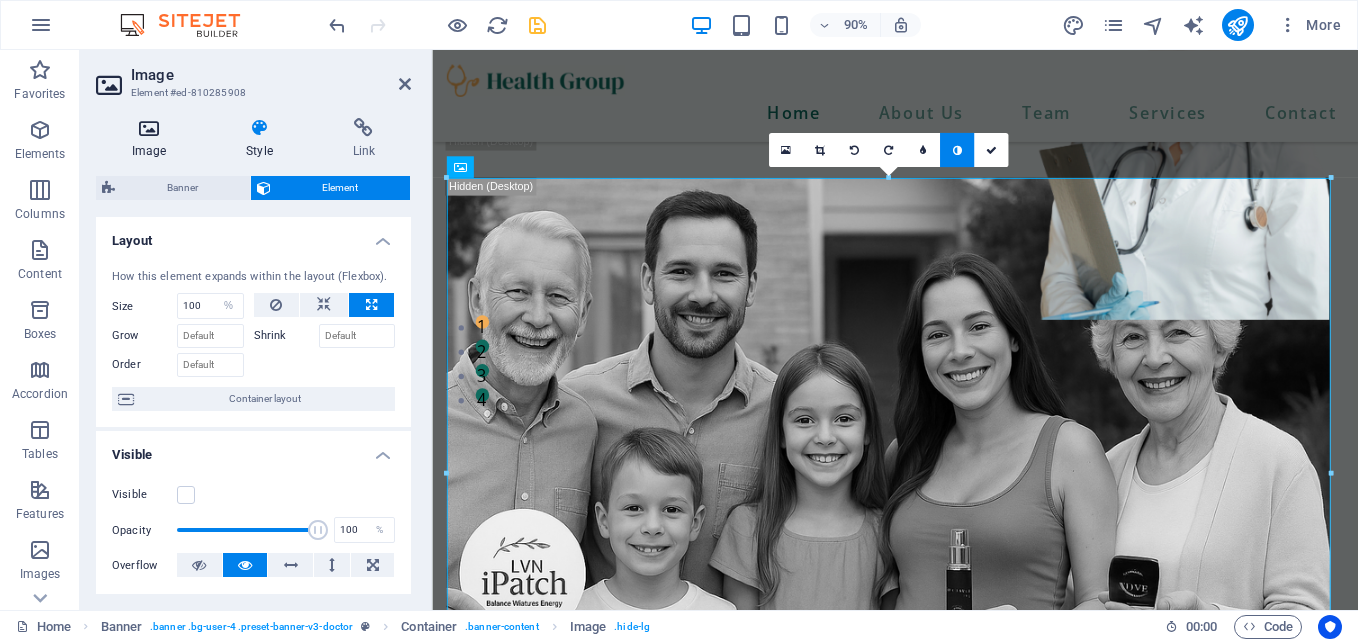 click at bounding box center (149, 128) 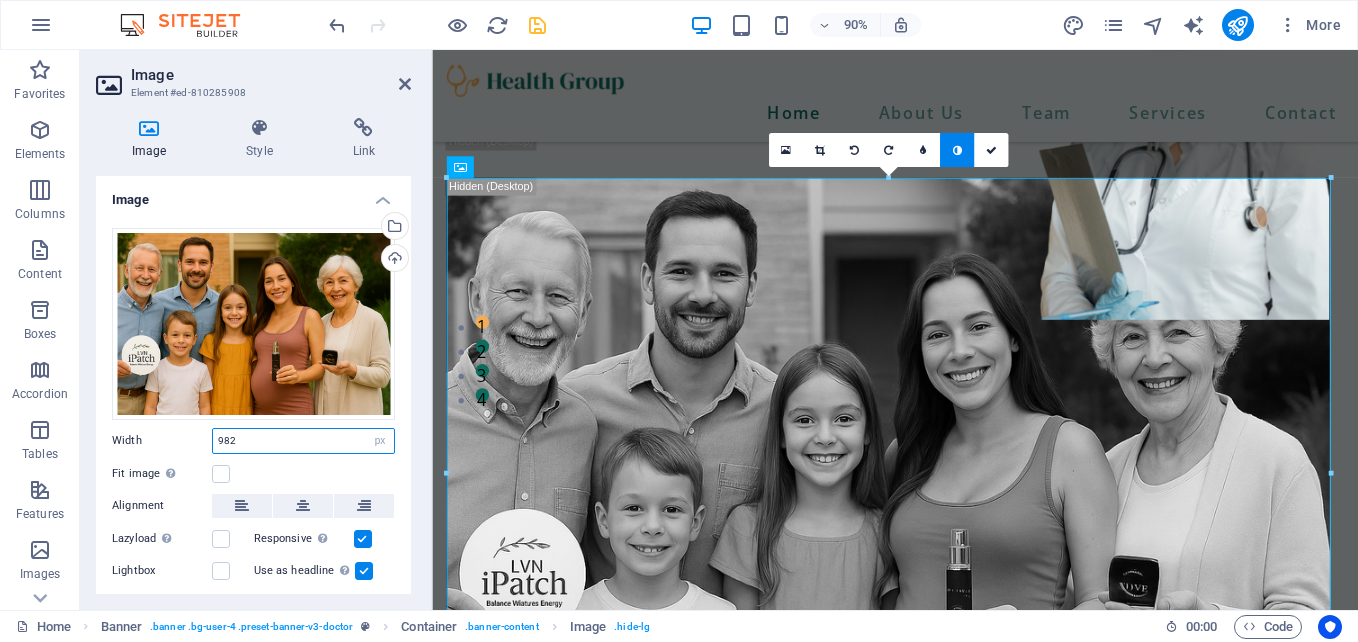 drag, startPoint x: 241, startPoint y: 436, endPoint x: 188, endPoint y: 443, distance: 53.460266 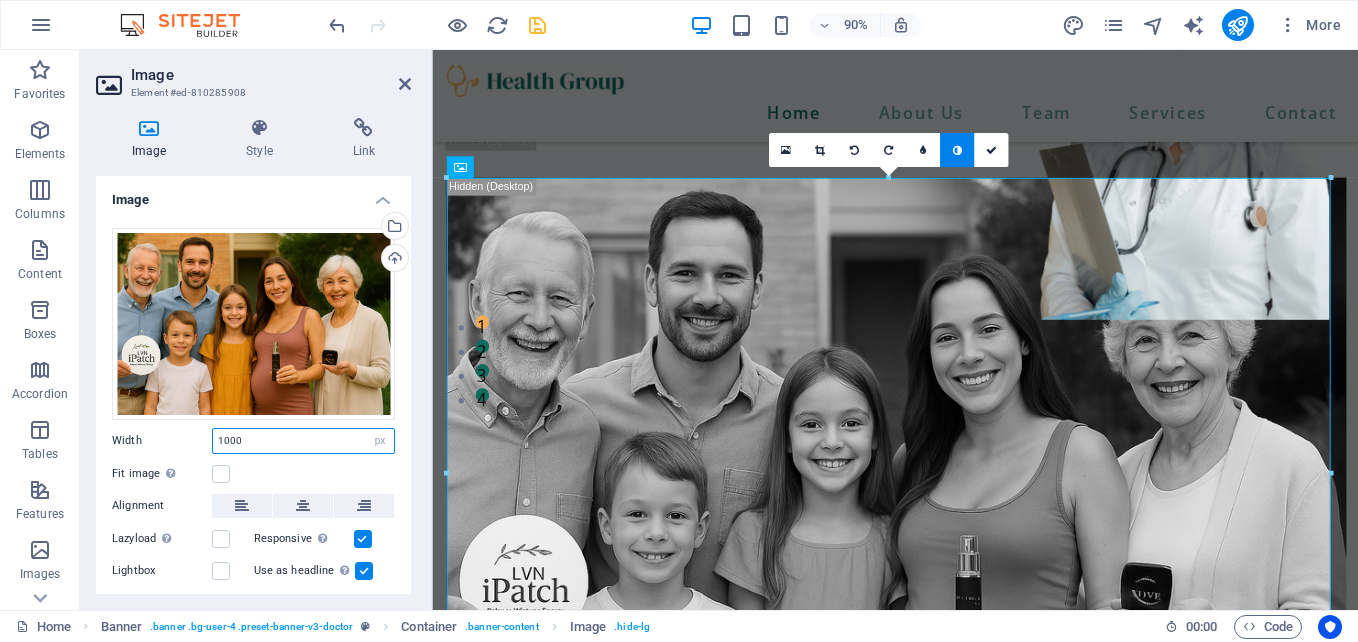 type on "1000" 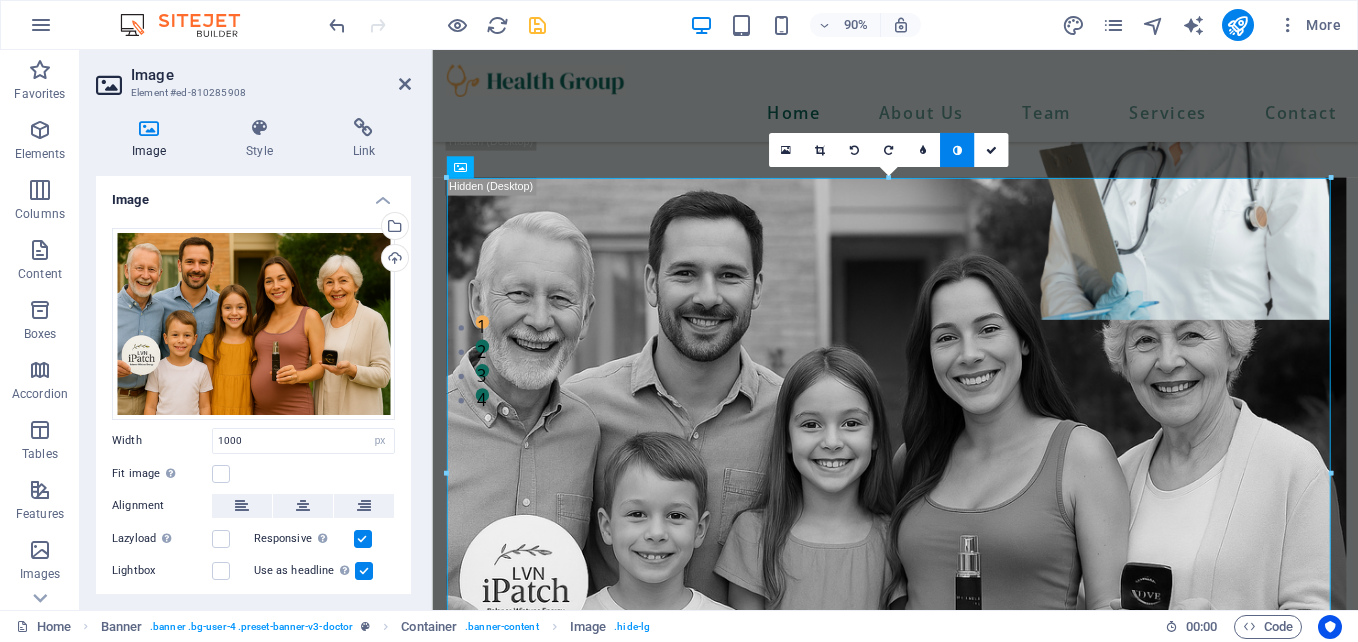 click on "Drag files here, click to choose files or select files from Files or our free stock photos & videos Select files from the file manager, stock photos, or upload file(s) Upload Width 1000 Default auto px rem % em vh vw Fit image Automatically fit image to a fixed width and height Height Default auto px Alignment Lazyload Loading images after the page loads improves page speed. Responsive Automatically load retina image and smartphone optimized sizes. Lightbox Use as headline The image will be wrapped in an H1 headline tag. Useful for giving alternative text the weight of an H1 headline, e.g. for the logo. Leave unchecked if uncertain. Optimized Images are compressed to improve page speed. Position Direction Custom X offset 50 px rem % vh vw Y offset 50 px rem % vh vw" at bounding box center (253, 421) 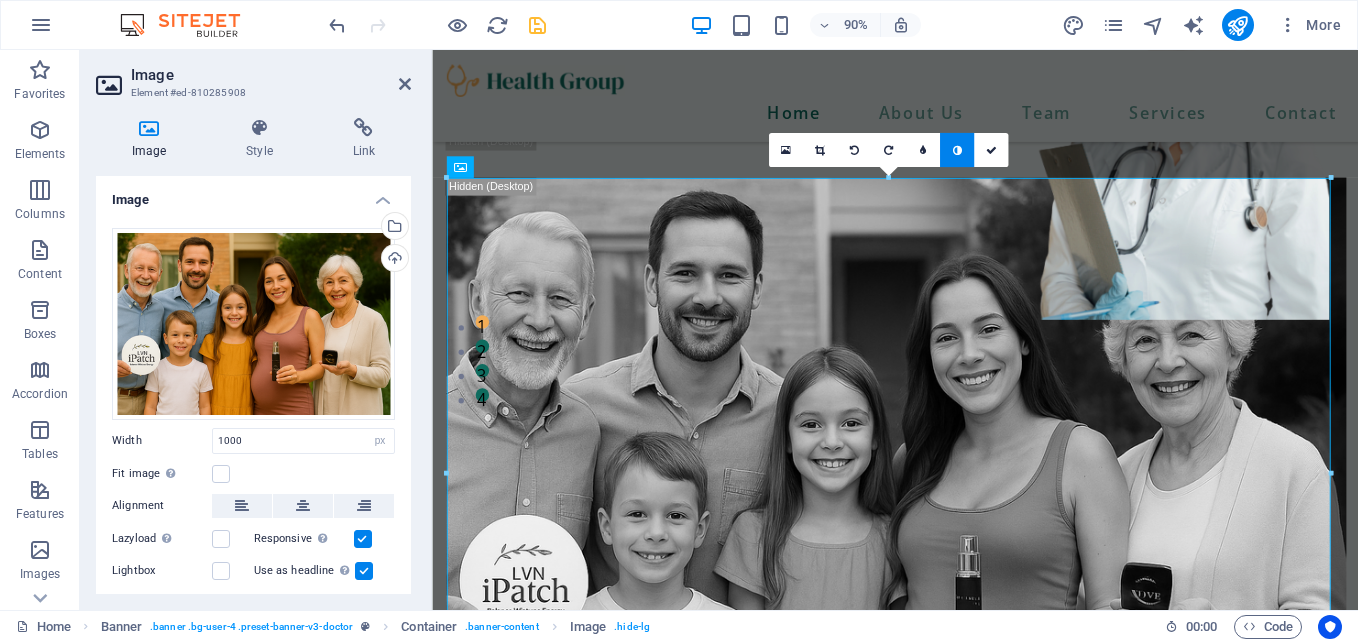 drag, startPoint x: 411, startPoint y: 297, endPoint x: 420, endPoint y: 425, distance: 128.31601 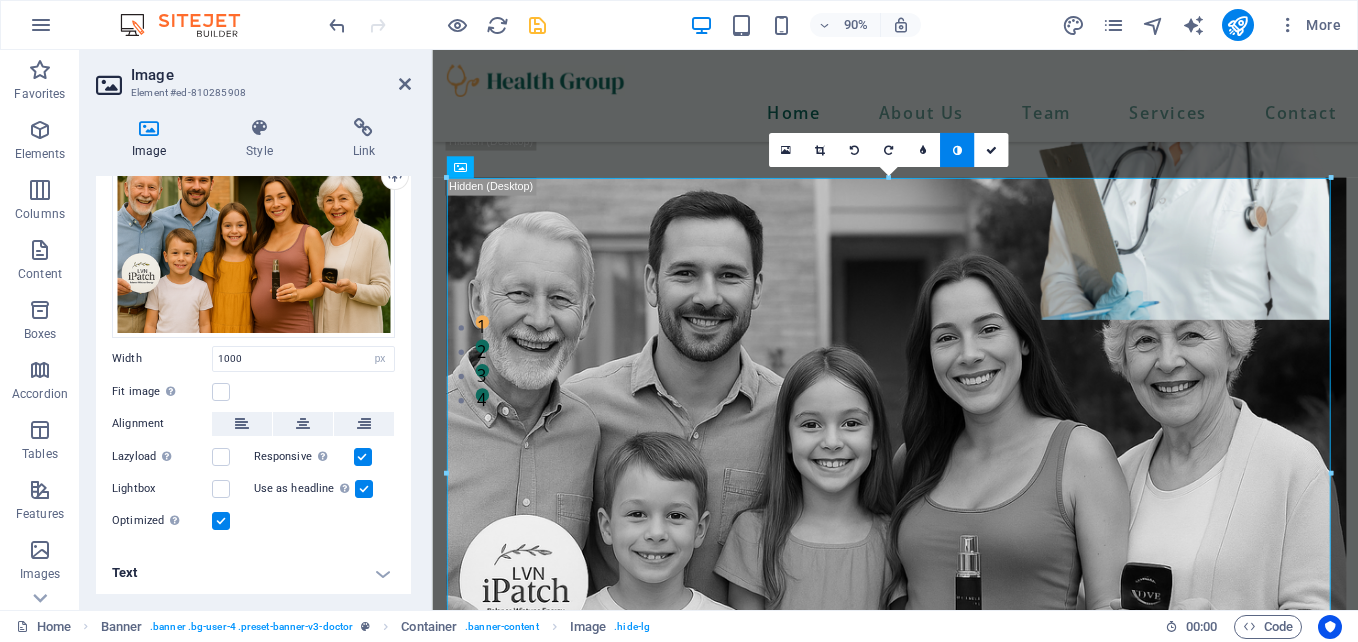 scroll, scrollTop: 0, scrollLeft: 0, axis: both 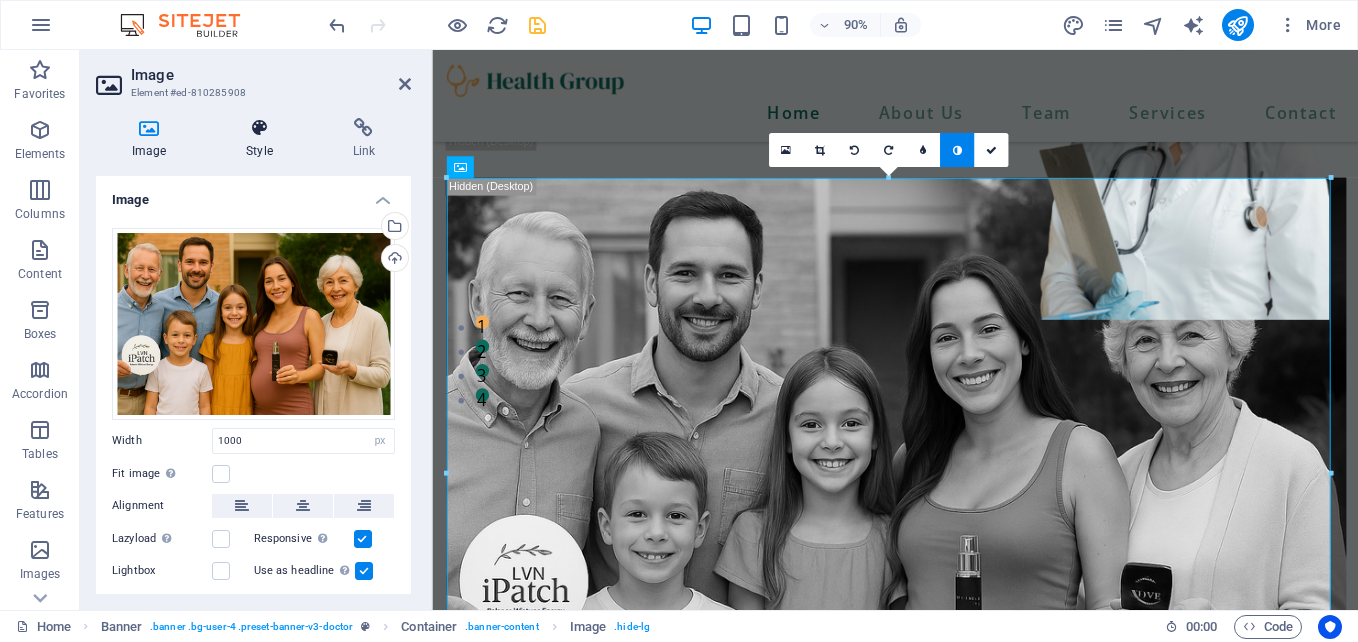 click at bounding box center [259, 128] 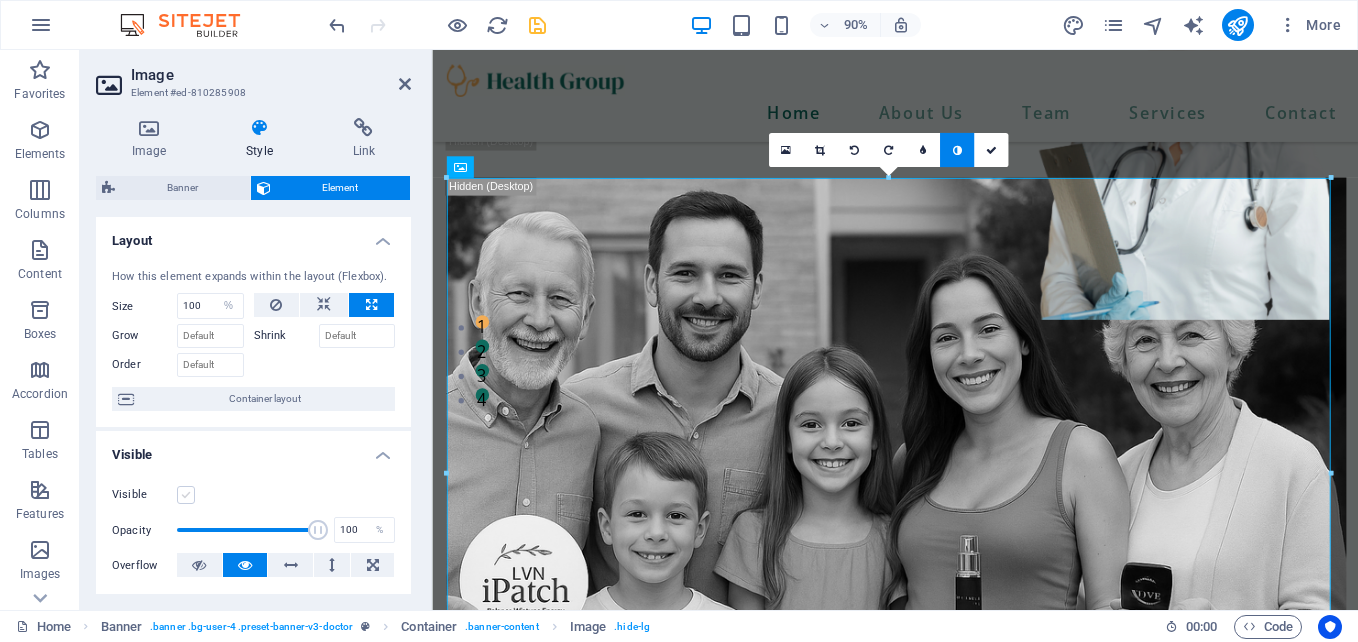 click at bounding box center [186, 495] 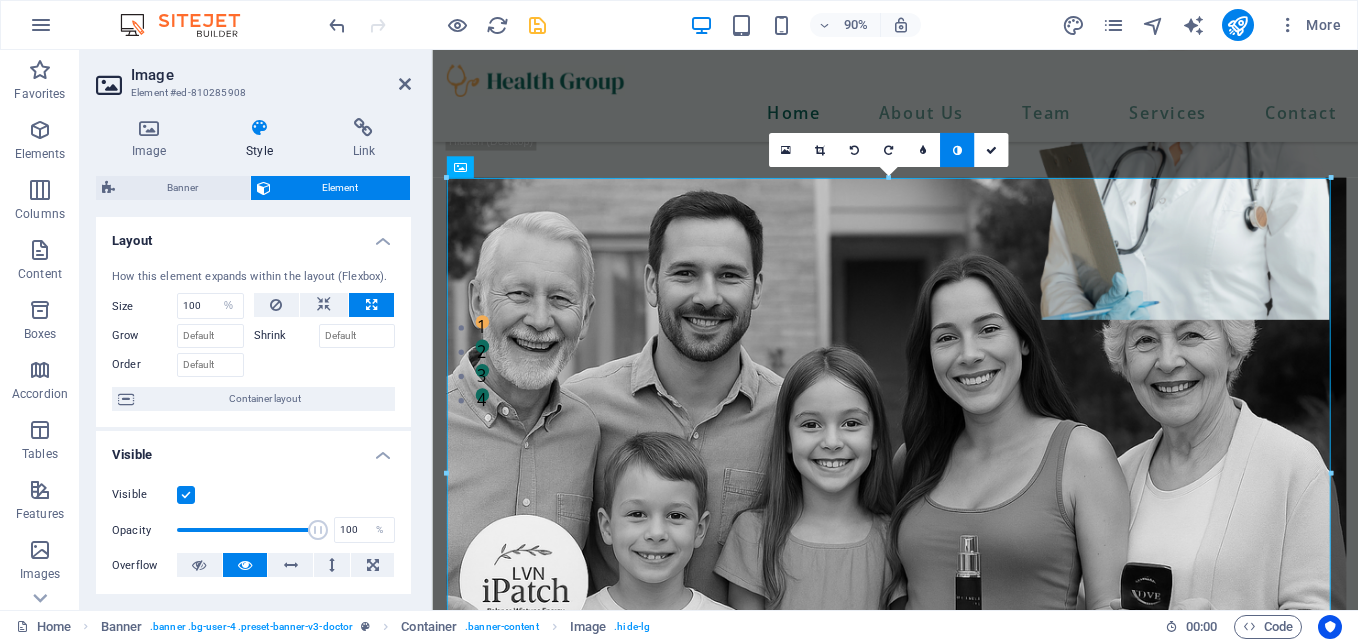 click at bounding box center [186, 495] 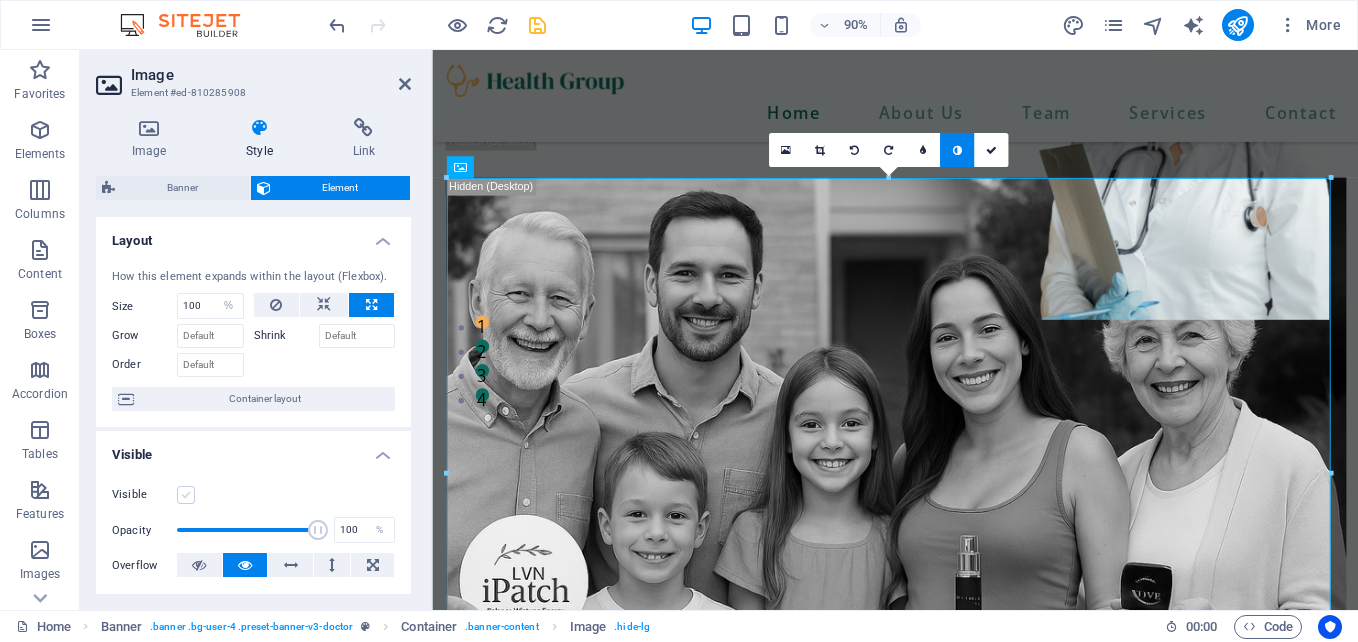 click at bounding box center (186, 495) 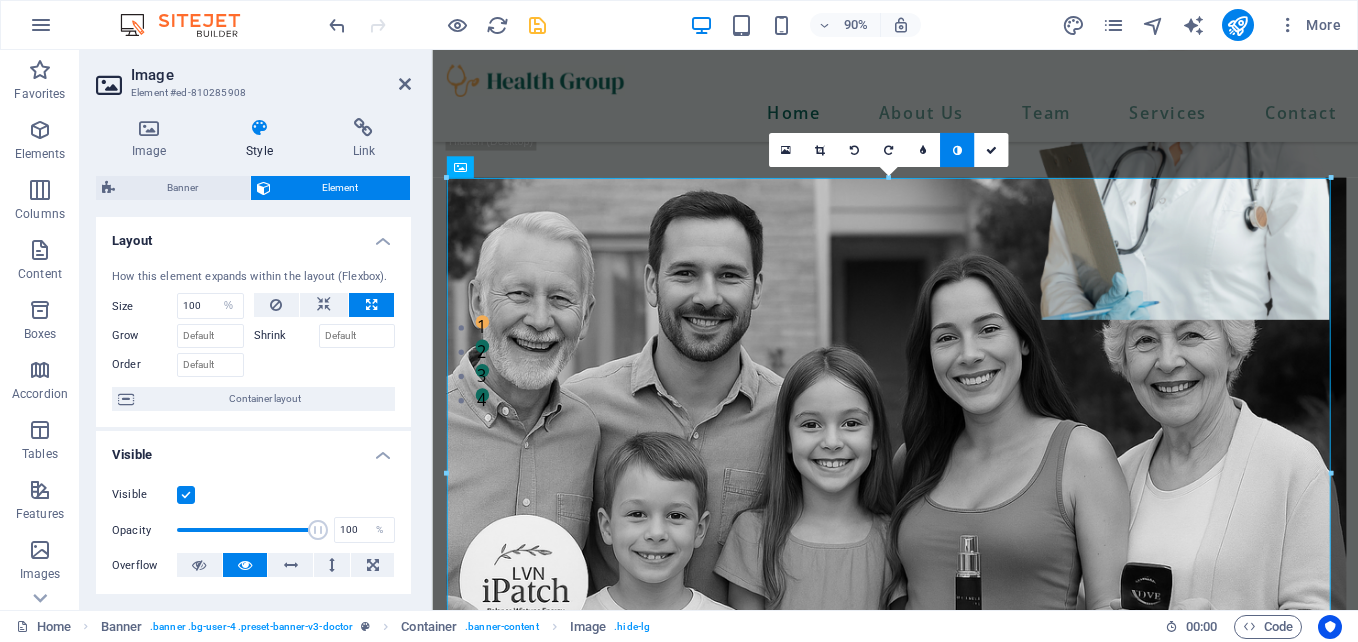 click at bounding box center [186, 495] 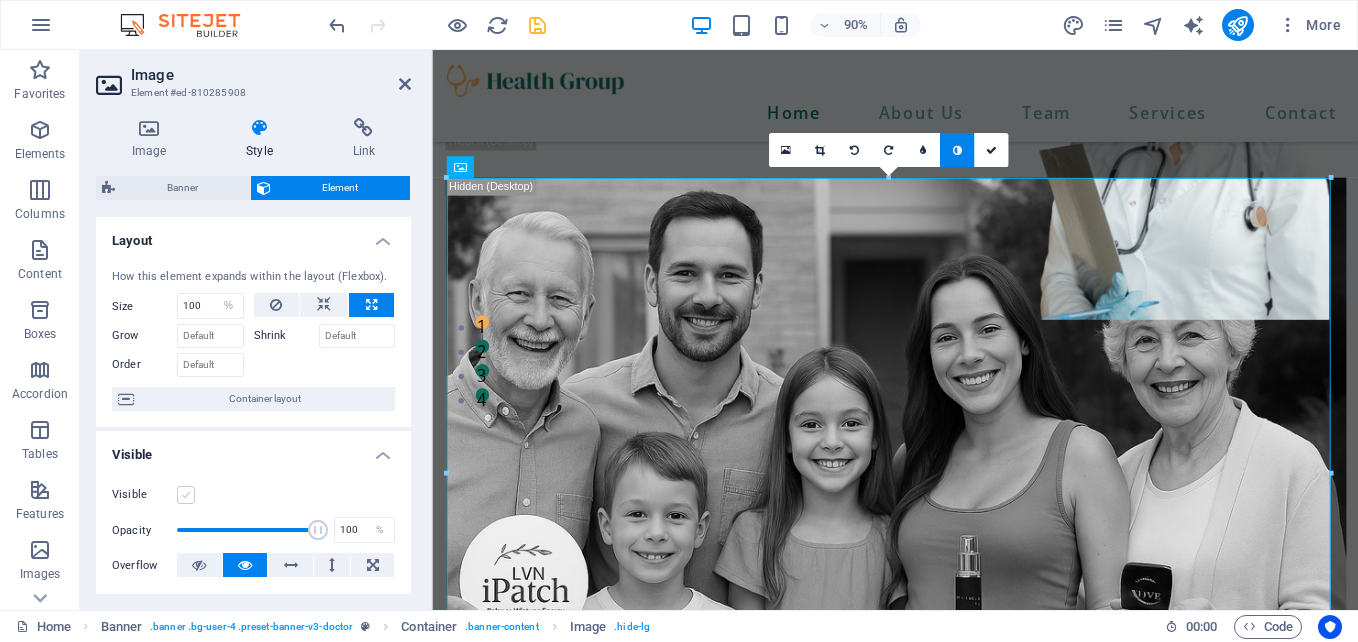 click at bounding box center (186, 495) 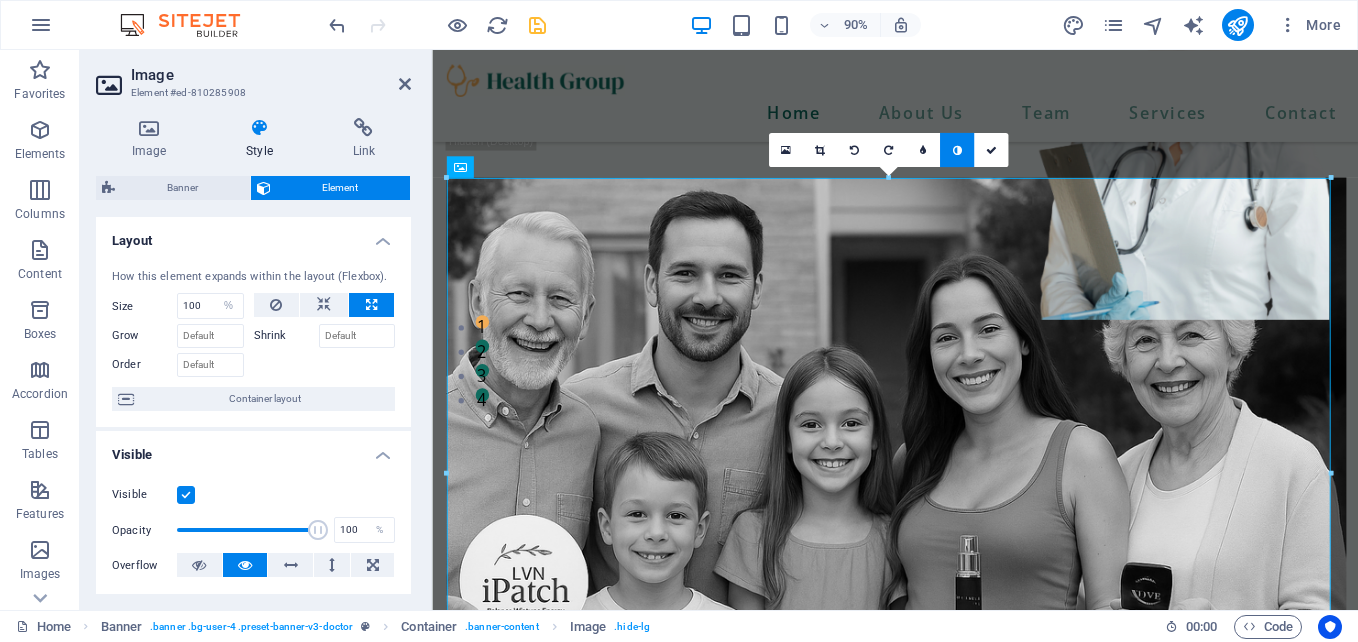 click on "Element" at bounding box center [341, 188] 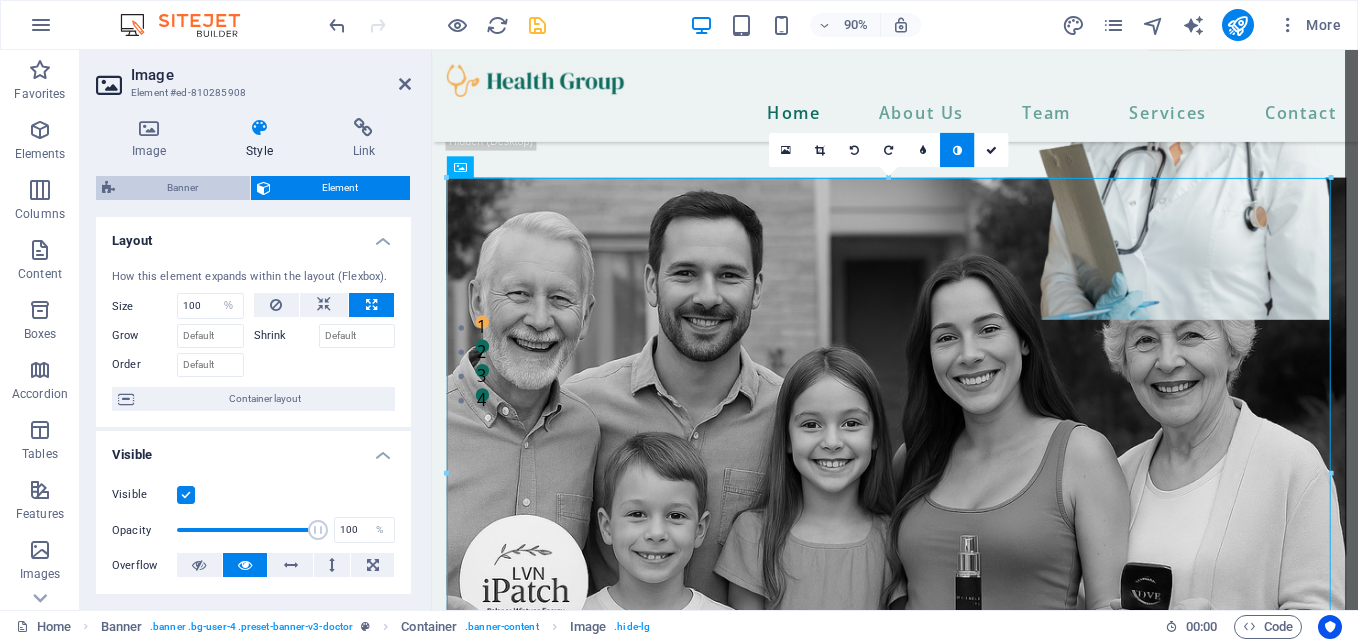 click on "Banner" at bounding box center (182, 188) 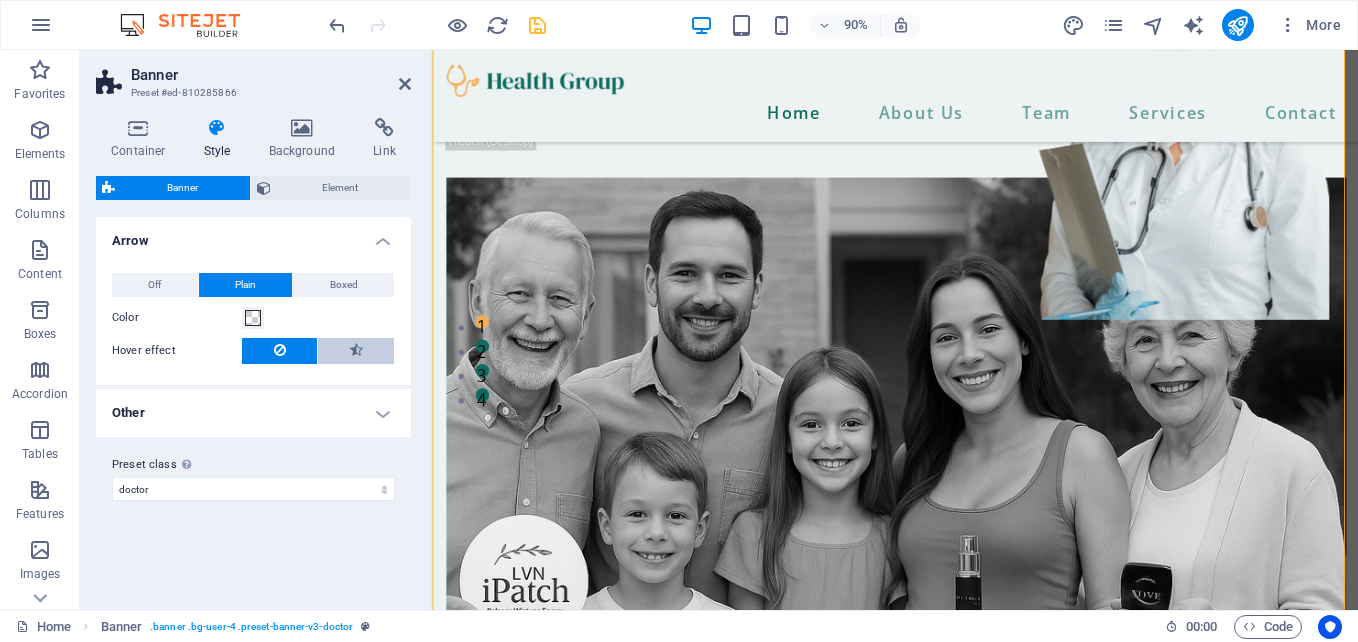 click at bounding box center (356, 350) 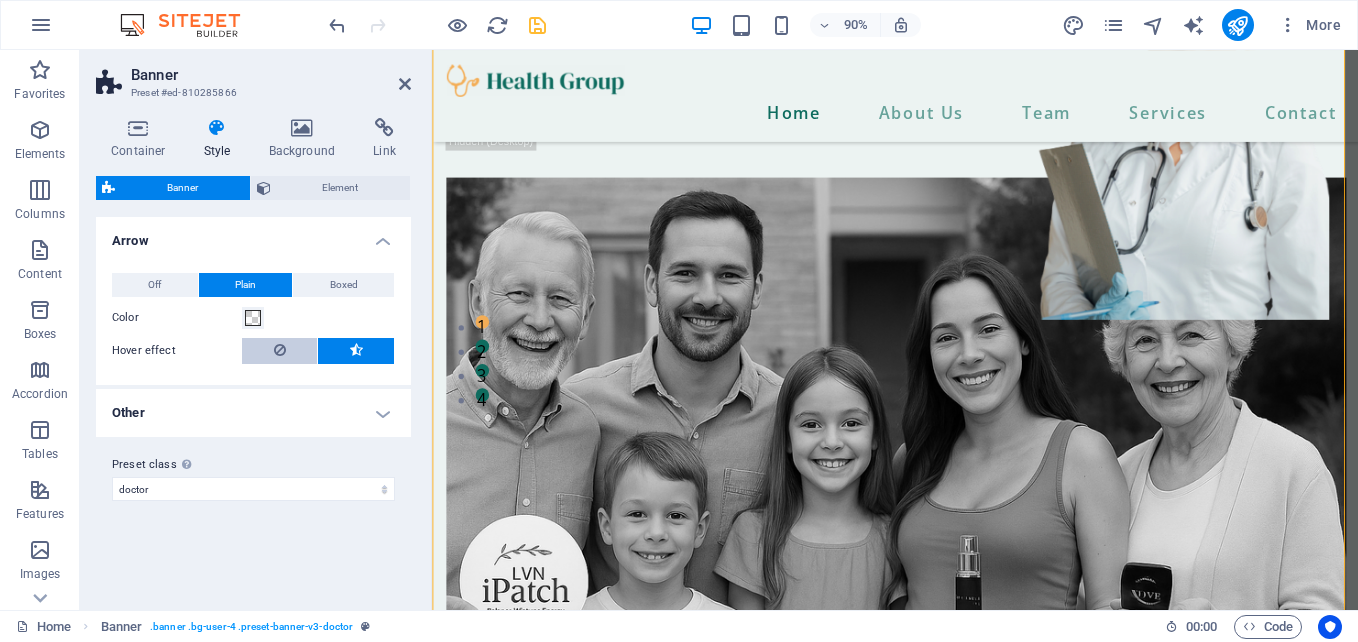 click at bounding box center (280, 350) 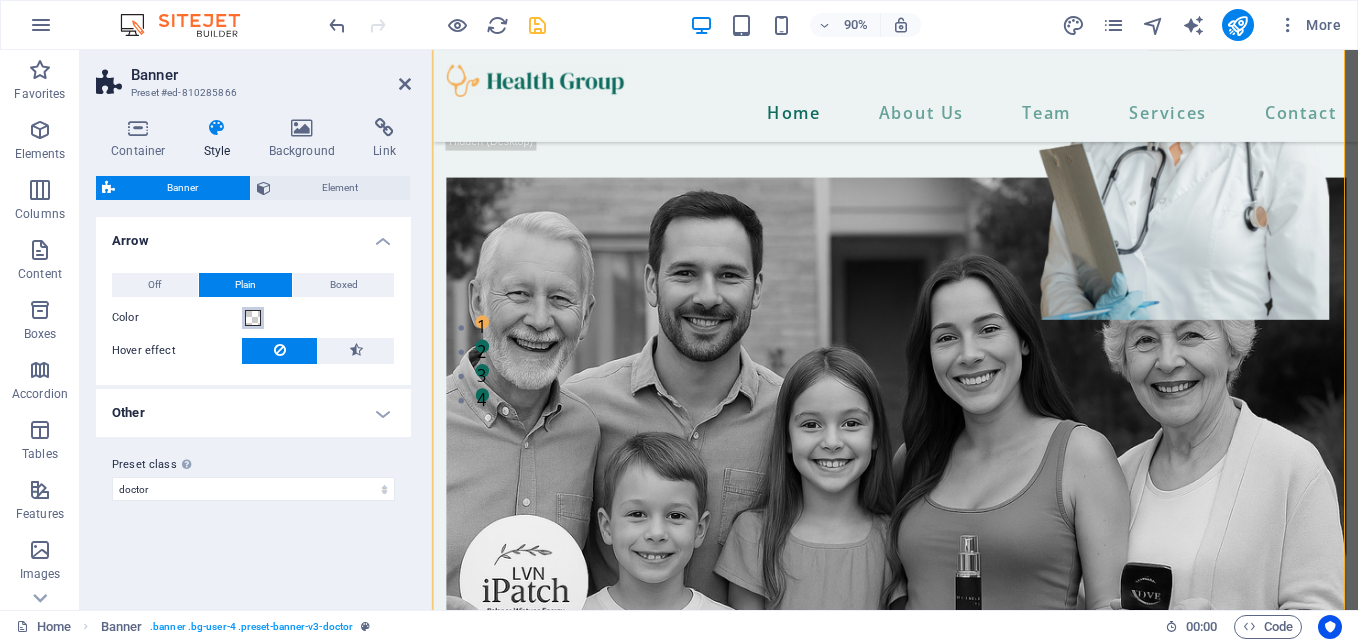 click at bounding box center (253, 318) 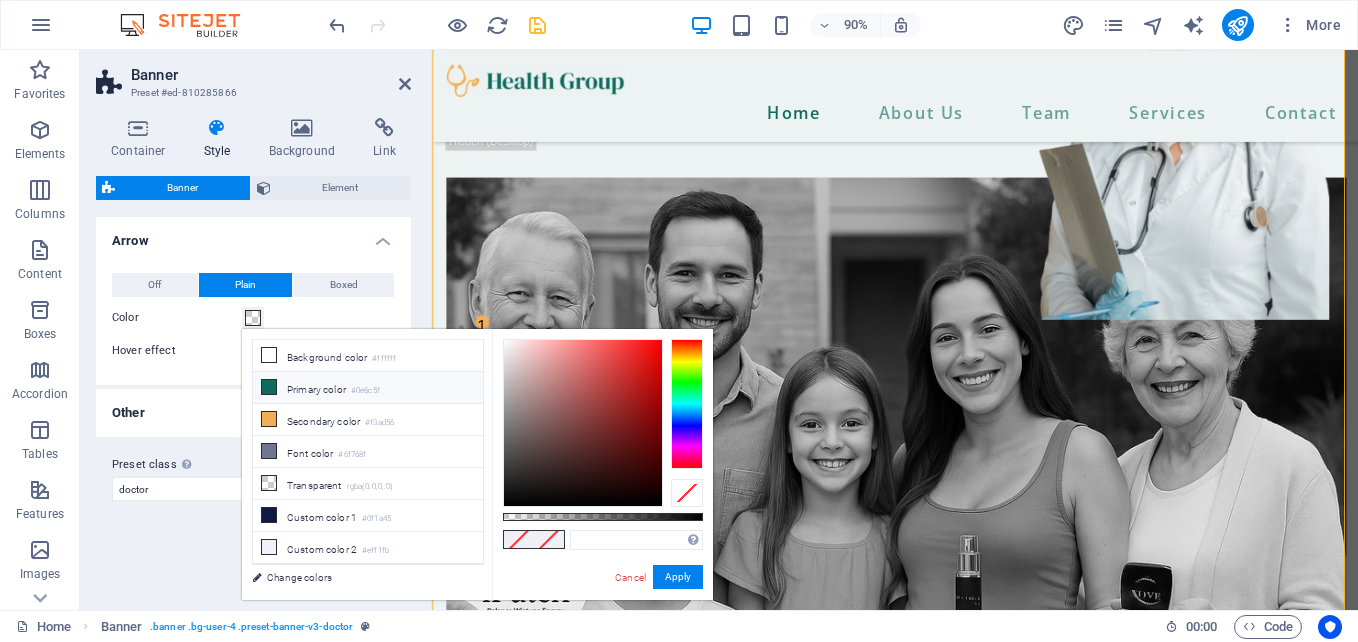 click on "Primary color
#0e6c5f" at bounding box center (368, 388) 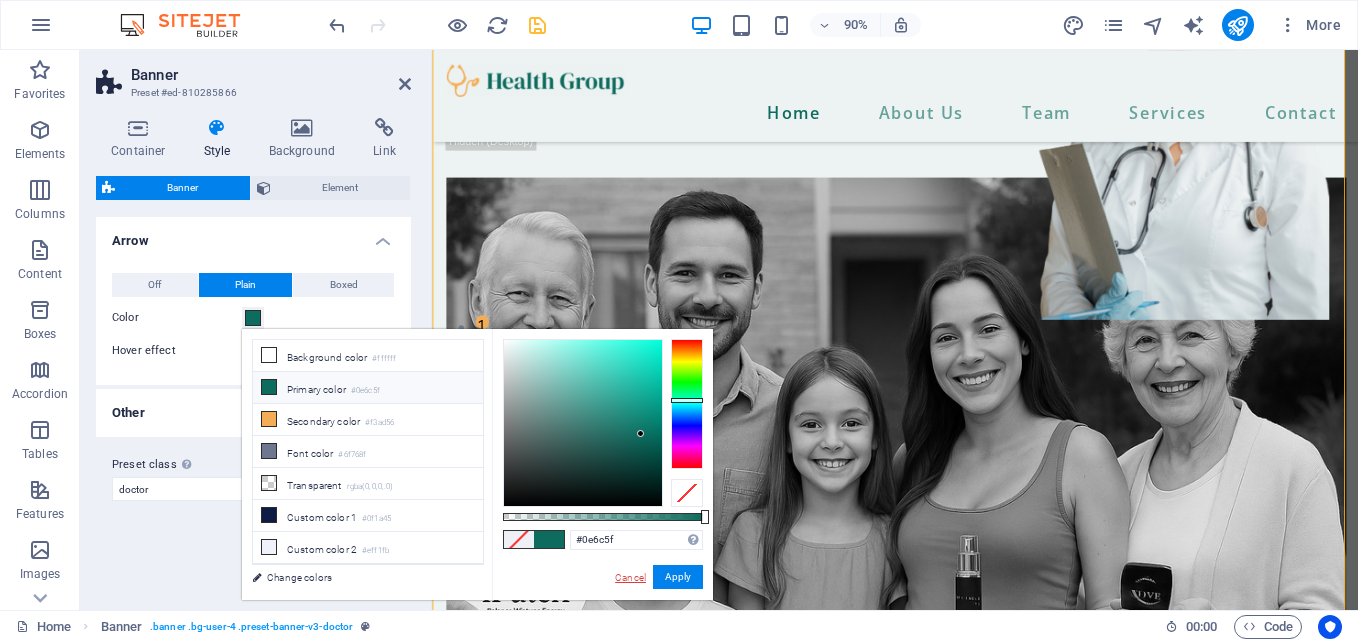 click on "Cancel" at bounding box center (630, 577) 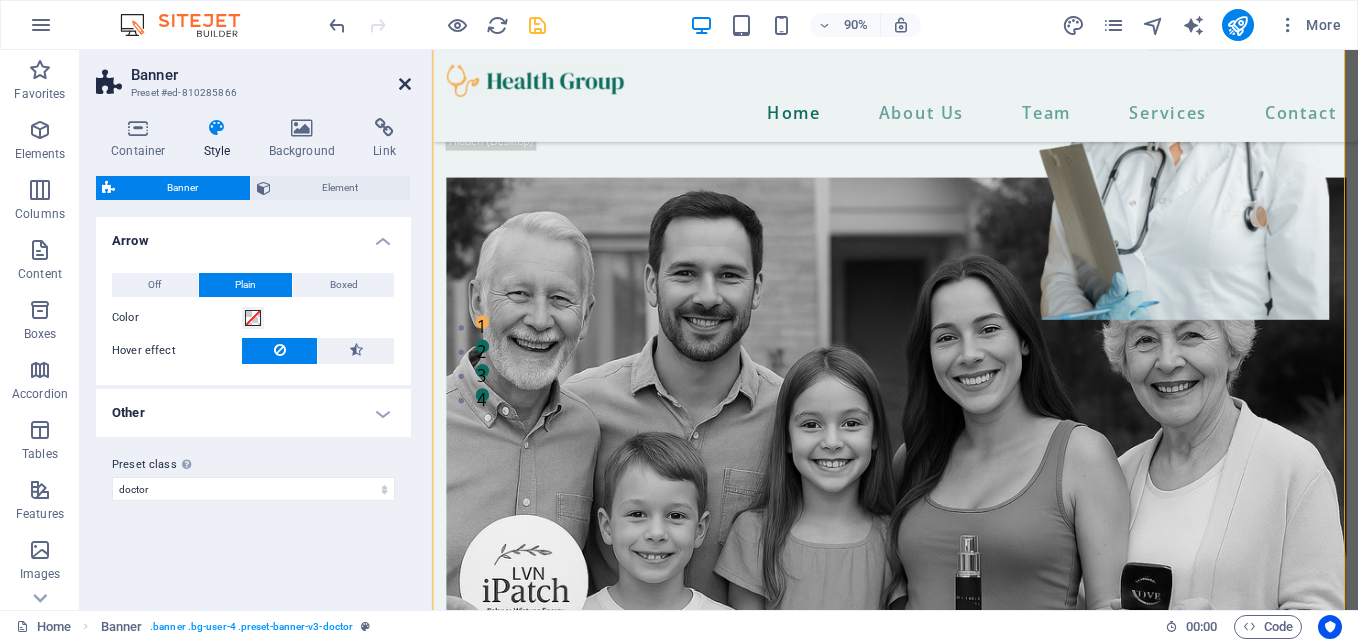 click at bounding box center (405, 84) 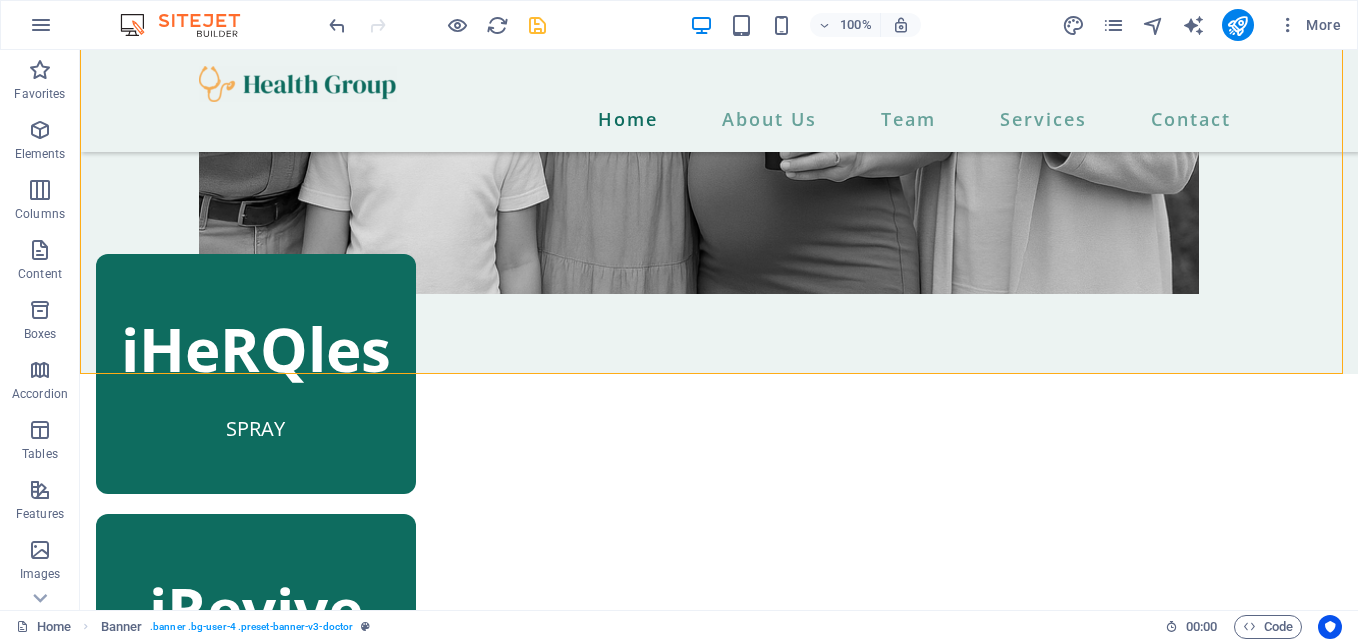 scroll, scrollTop: 0, scrollLeft: 0, axis: both 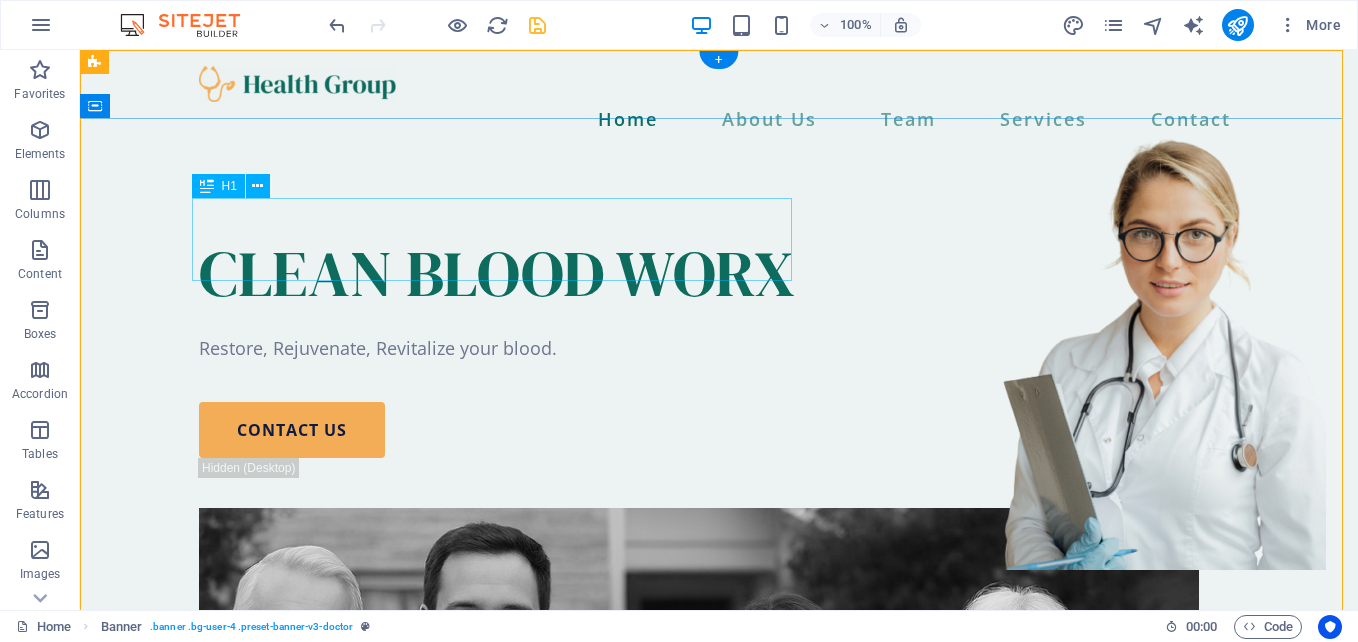 click on "CLEAN BLOOD WORX" at bounding box center (719, 273) 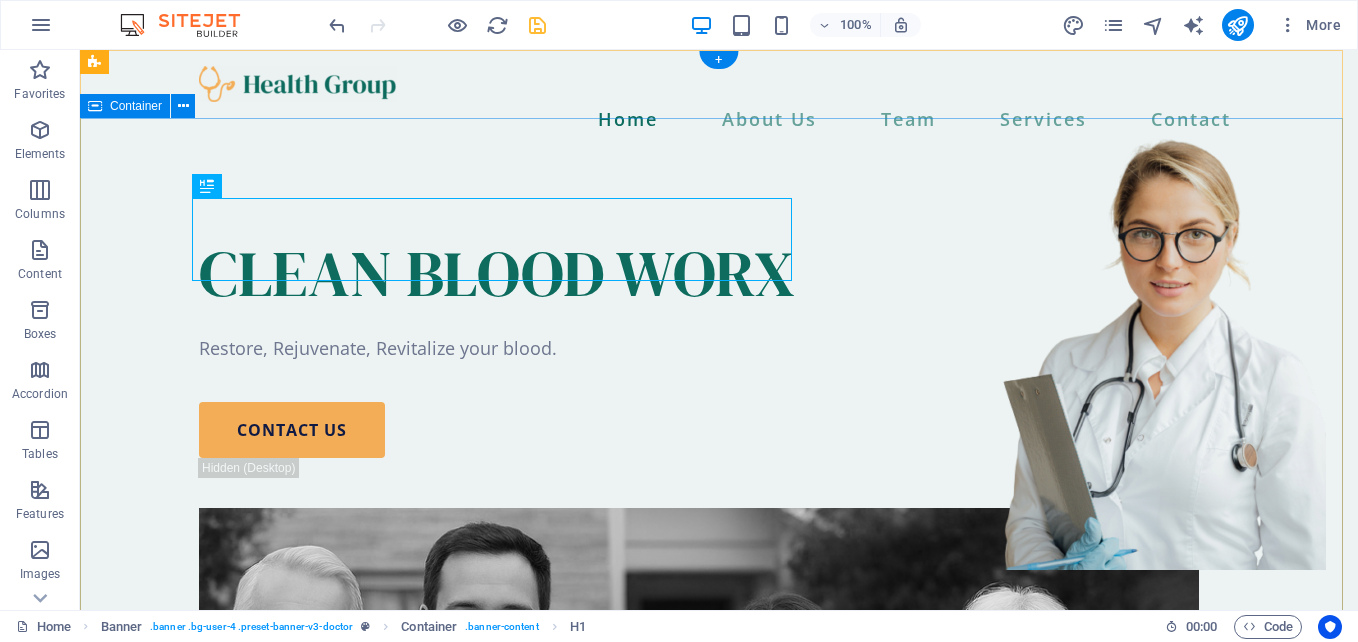 click on "CLEAN BLOOD WORX Restore, Rejuvenate, Revitalize your blood. contact us" at bounding box center [719, 703] 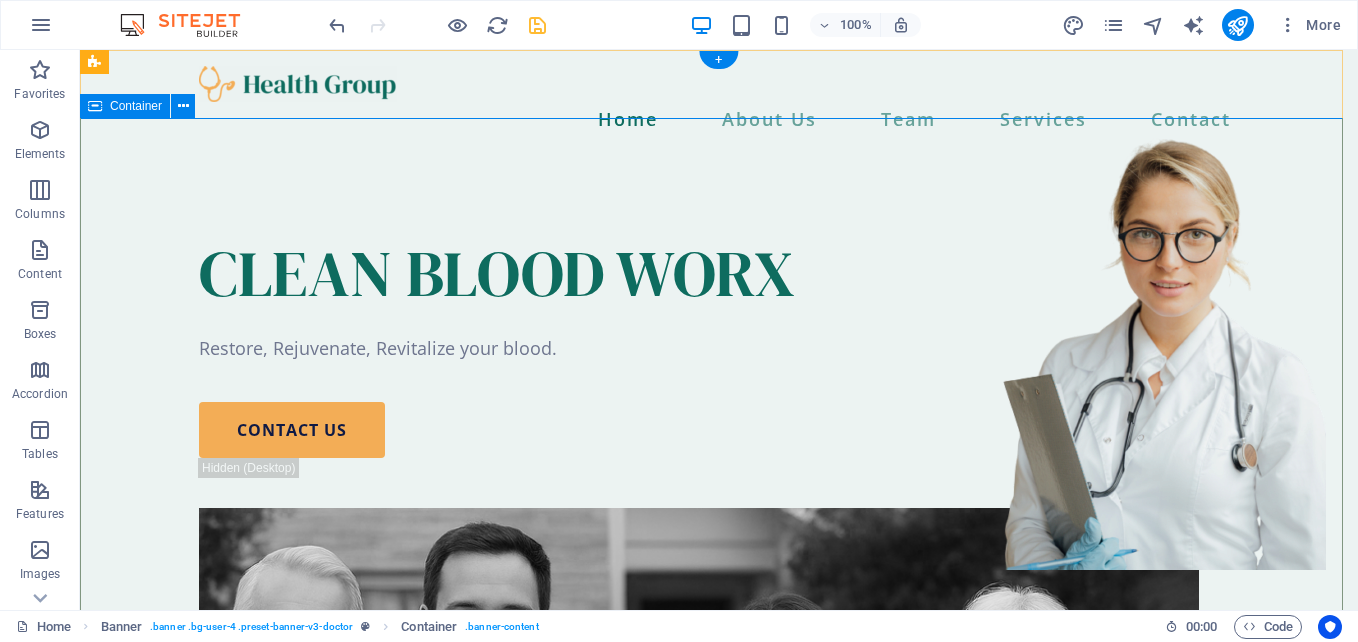 click on "CLEAN BLOOD WORX Restore, Rejuvenate, Revitalize your blood. contact us" at bounding box center [719, 703] 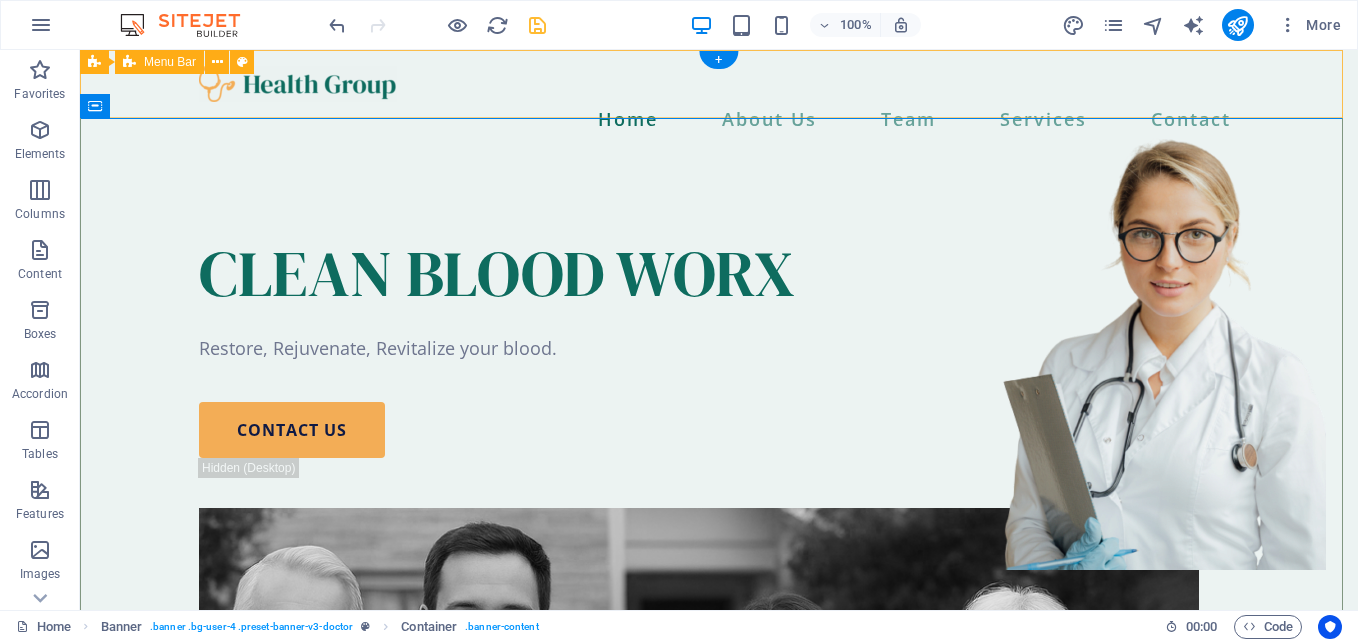 click on "Home About Us Team Services Contact" at bounding box center [719, 101] 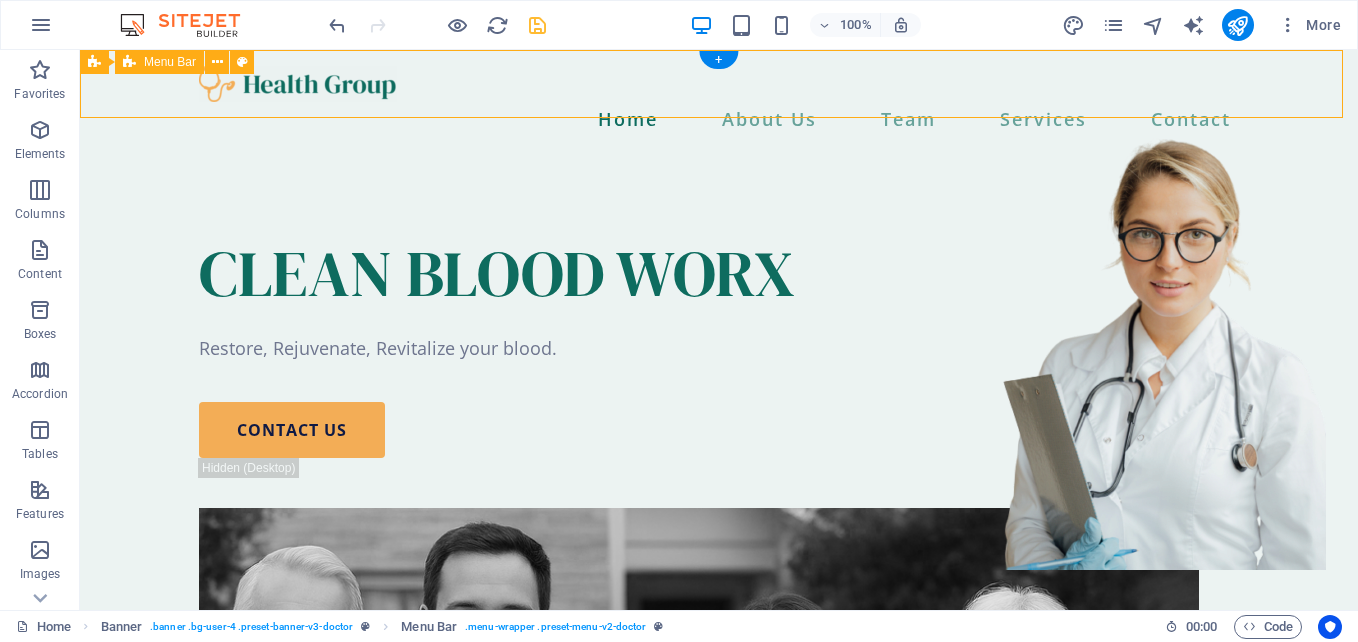 click at bounding box center (719, 84) 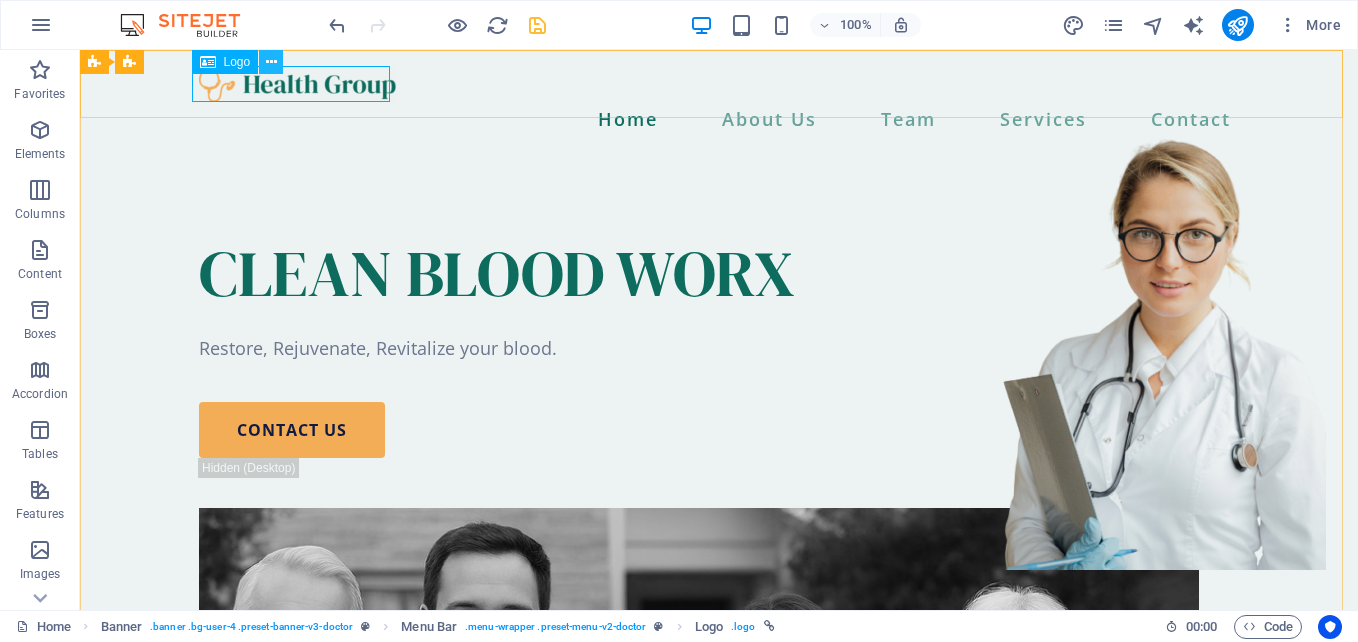 click at bounding box center [271, 62] 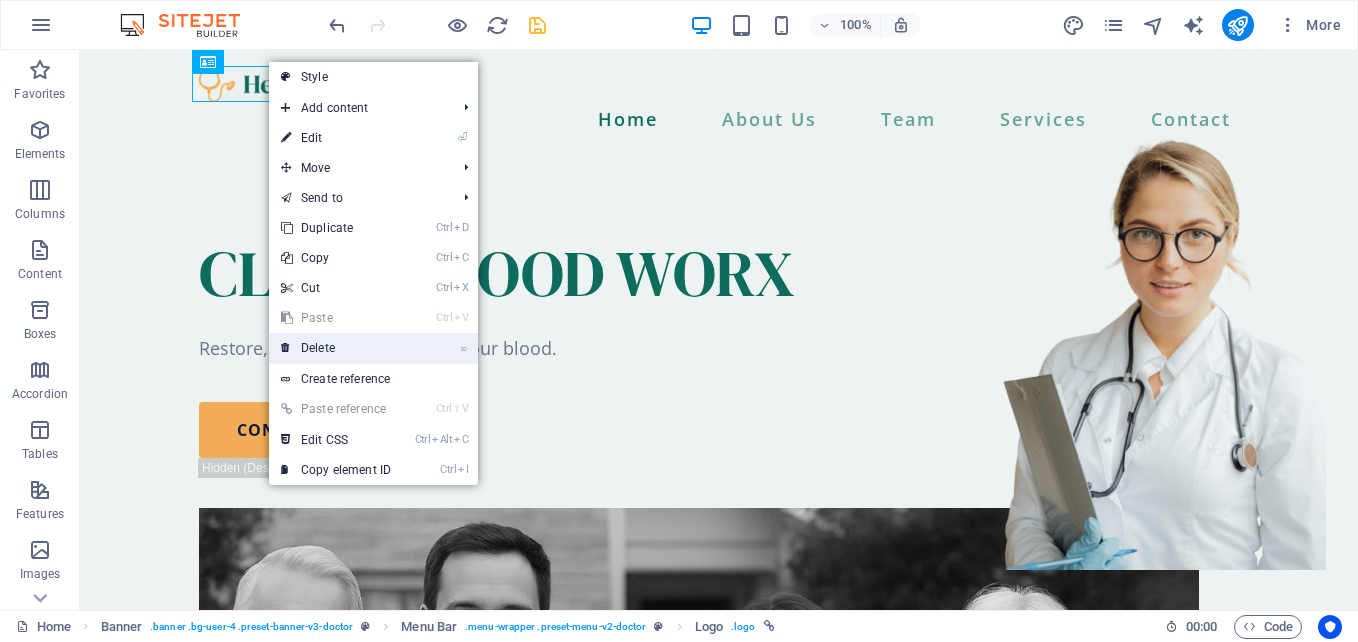 click on "⌦  Delete" at bounding box center [336, 348] 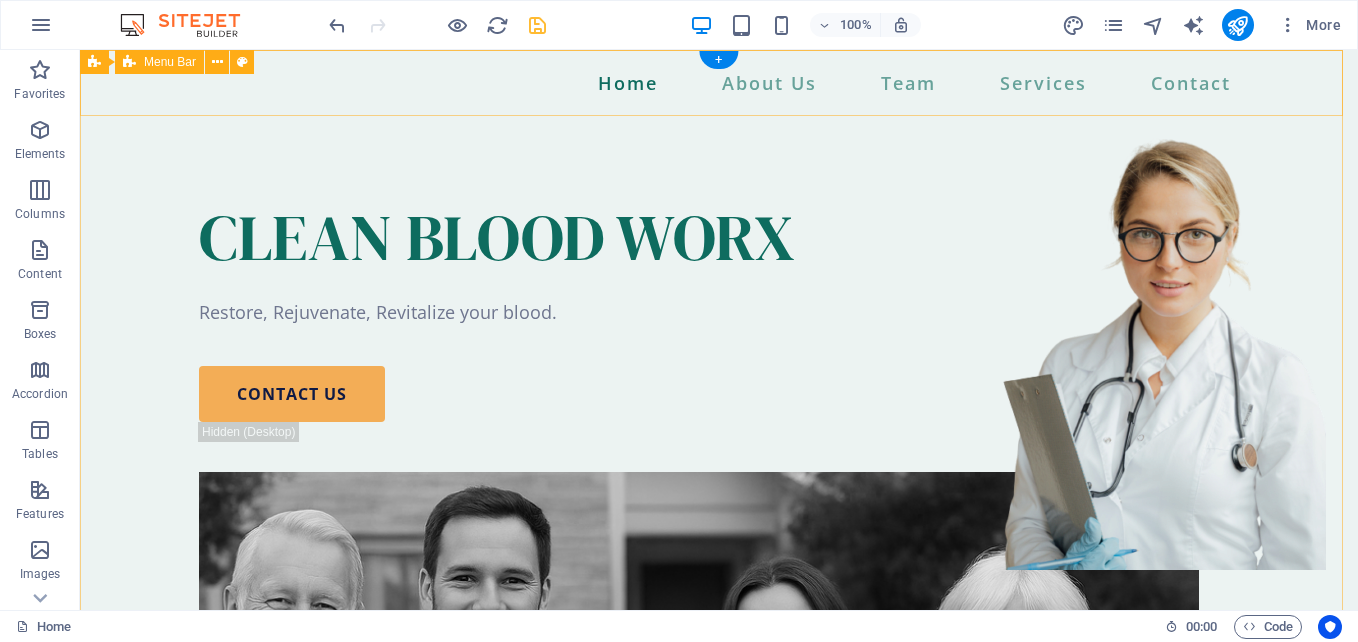 click on "Home About Us Team Services Contact" at bounding box center [719, 83] 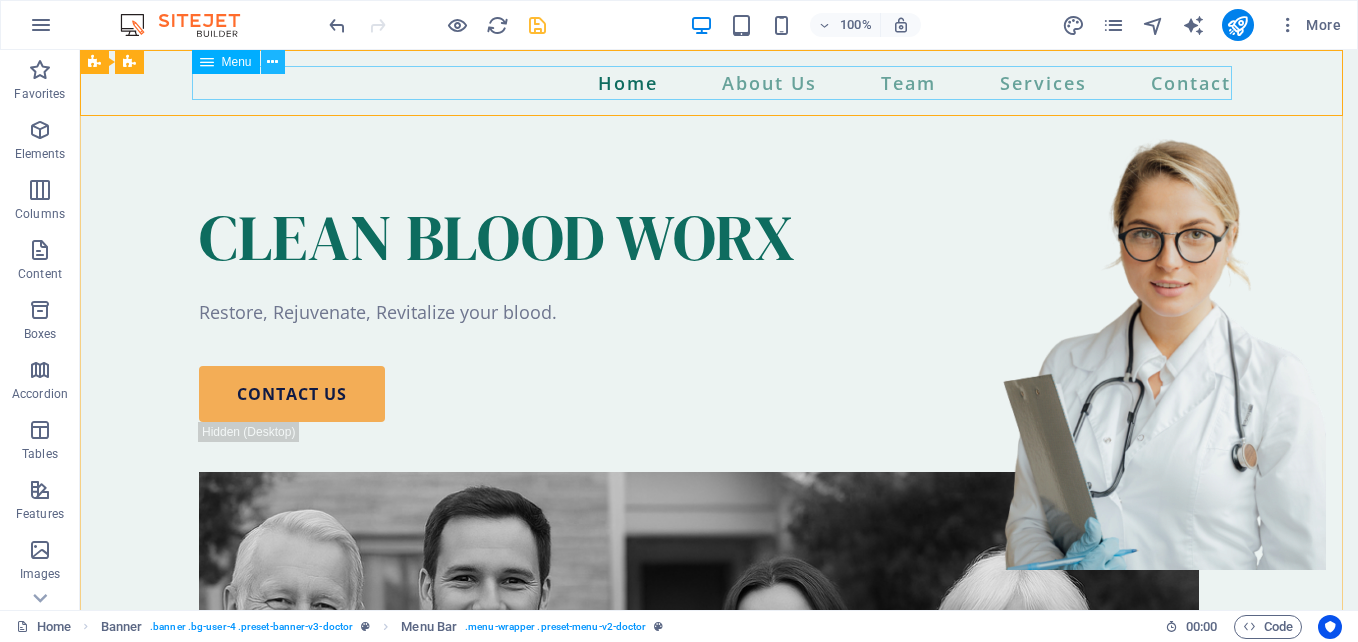 click at bounding box center (272, 62) 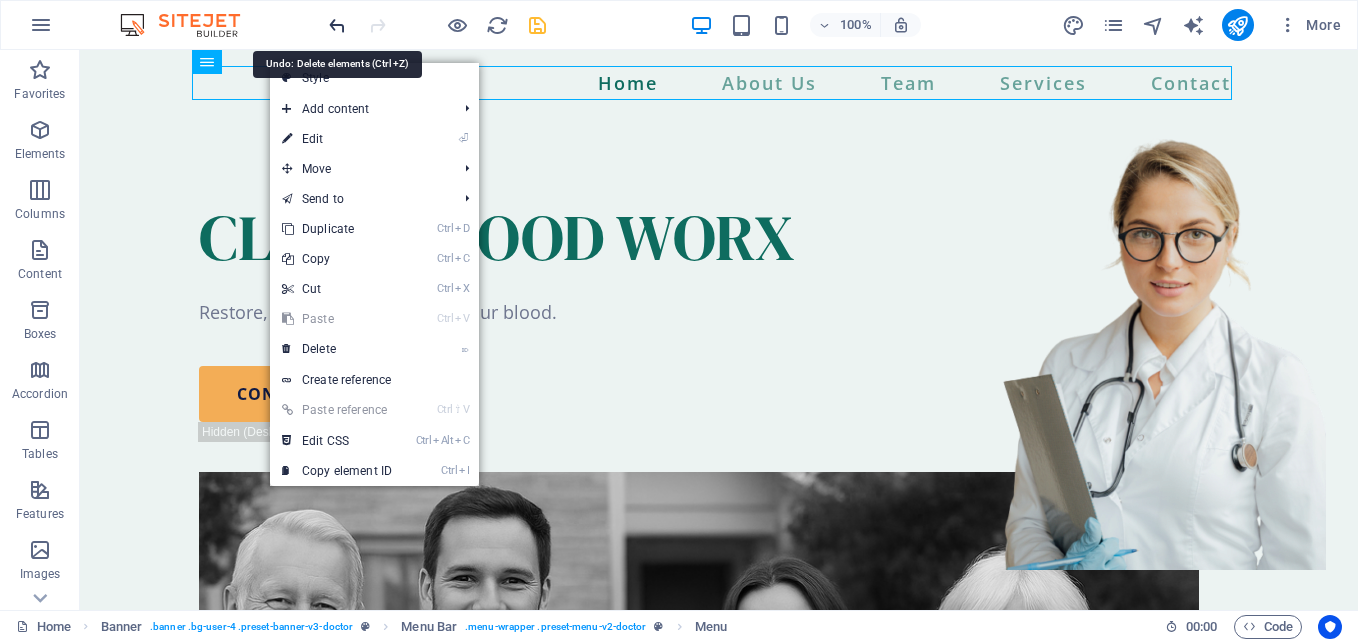 click at bounding box center (337, 25) 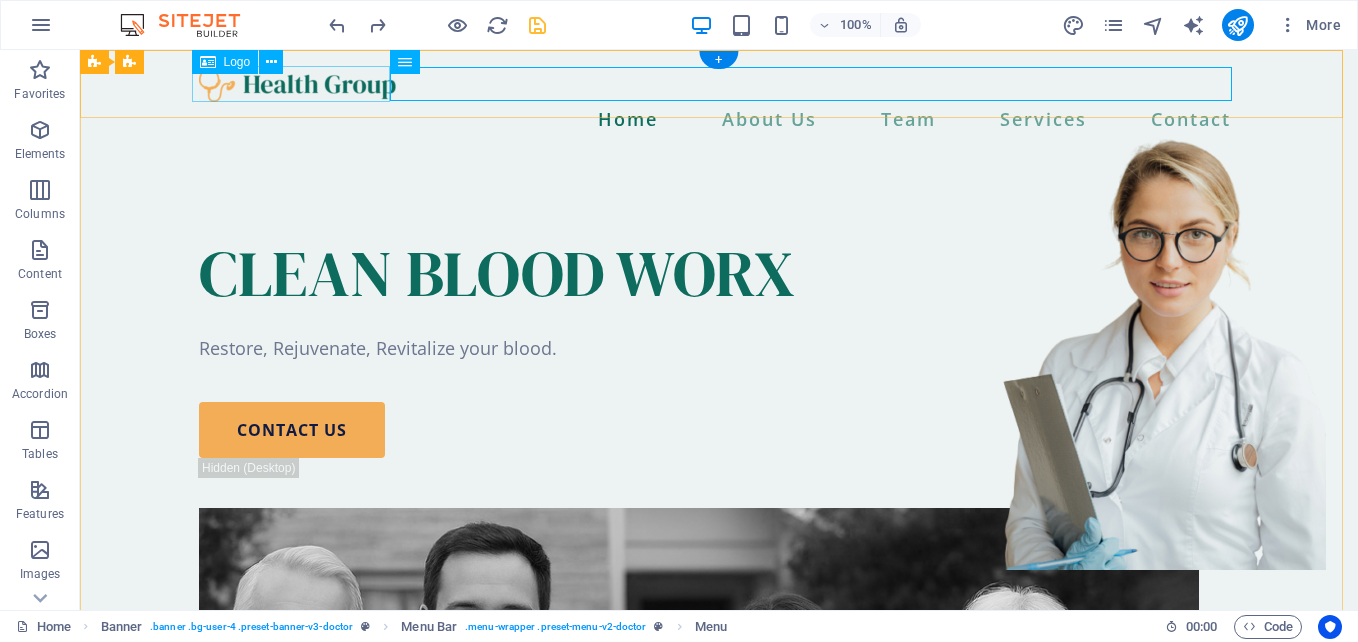 click at bounding box center (719, 84) 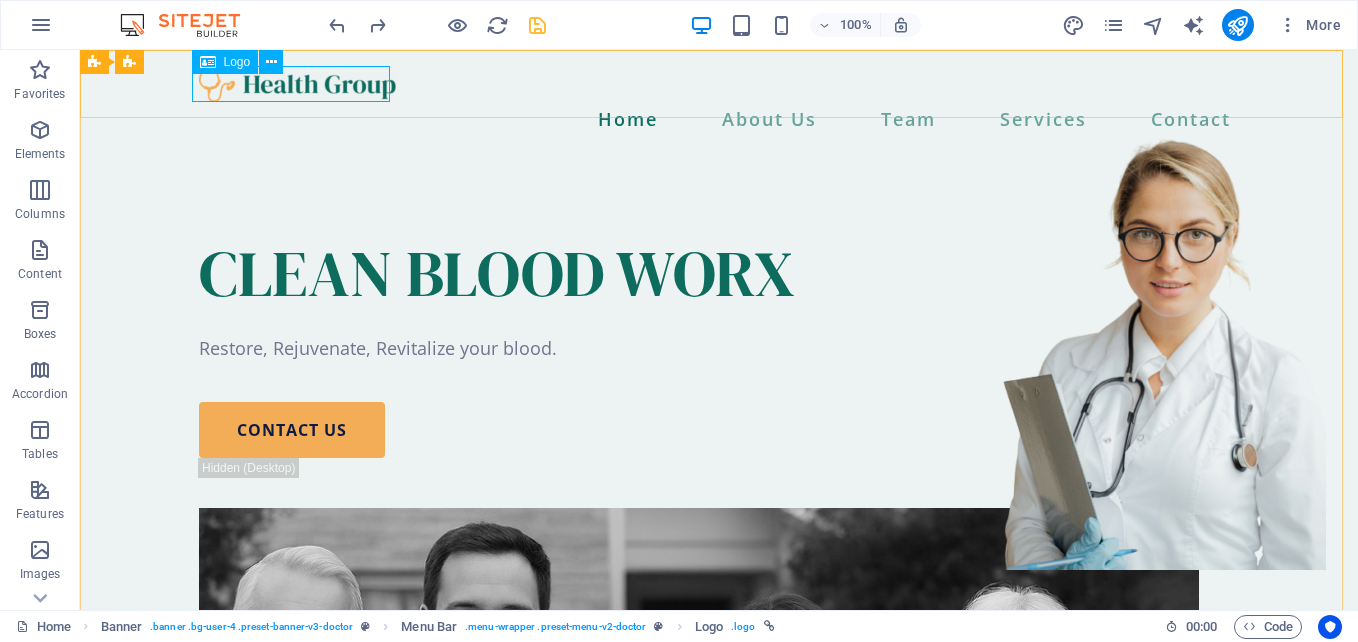 click on "Logo" at bounding box center [225, 62] 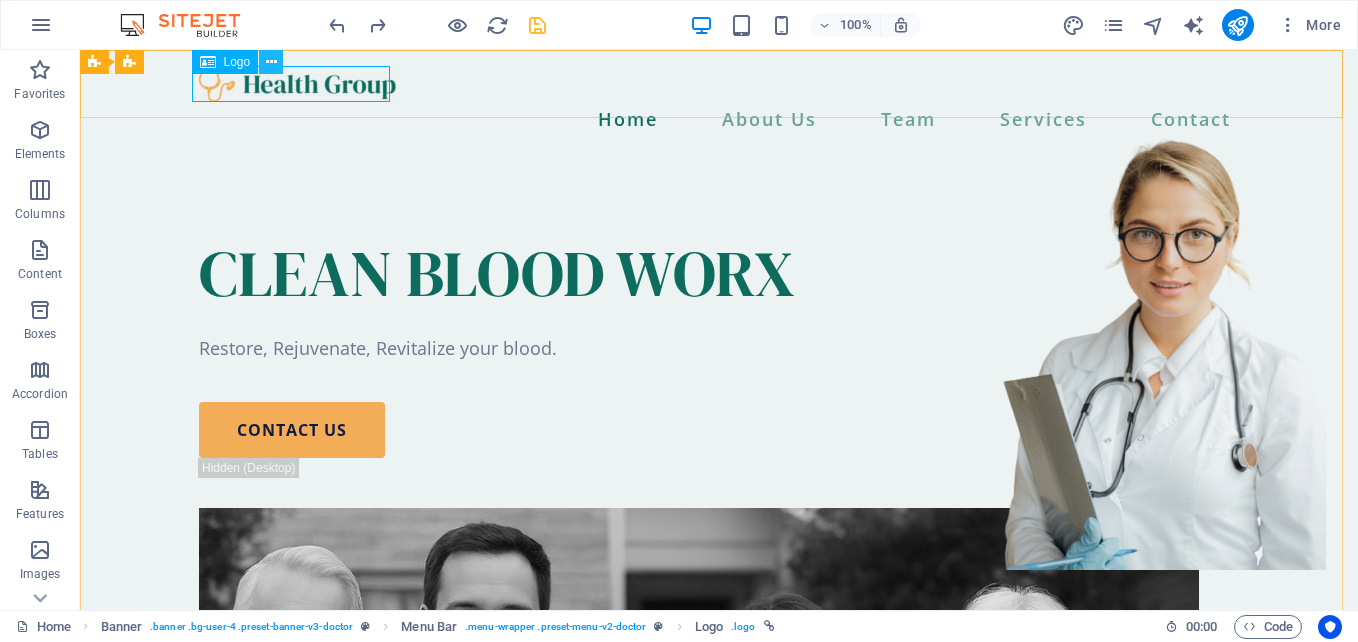 click at bounding box center [271, 62] 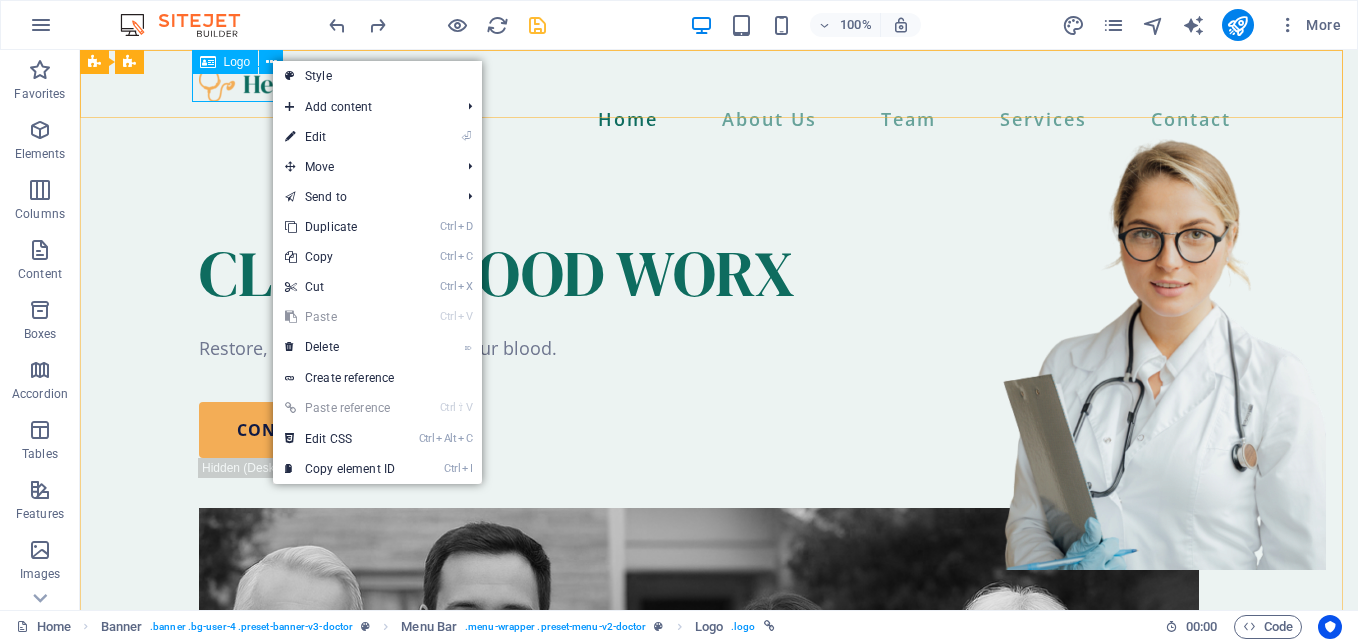 click on "Logo" at bounding box center (237, 62) 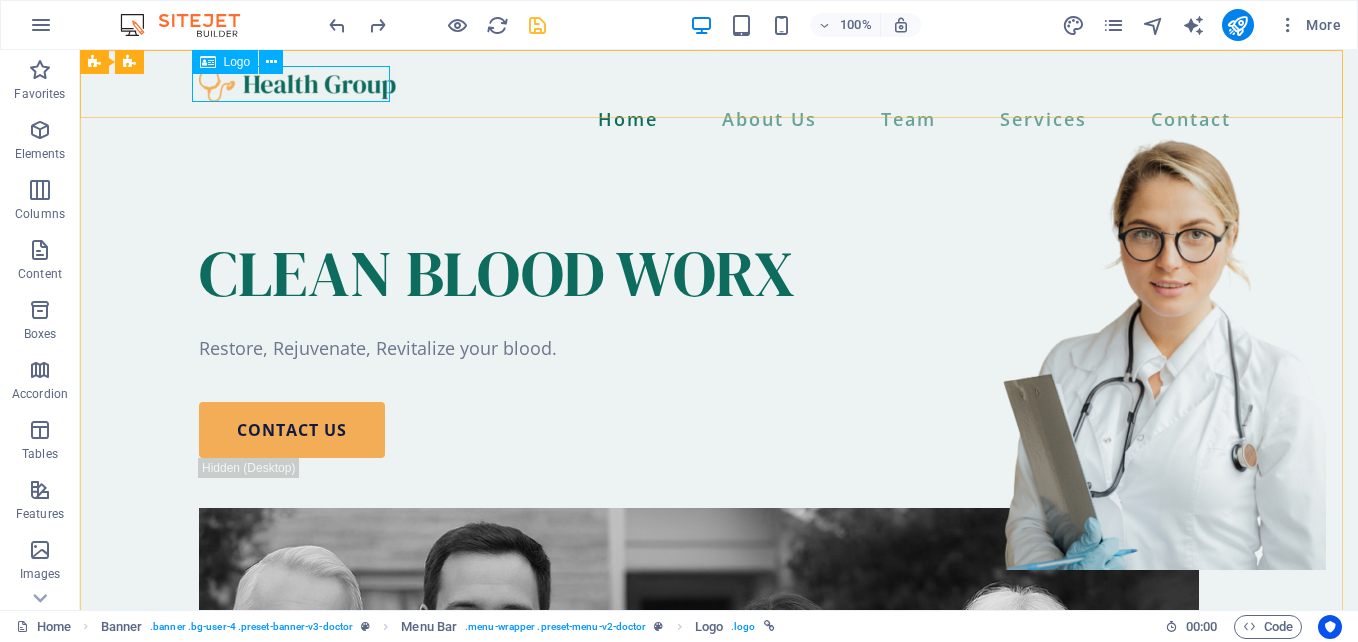 click on "Logo" at bounding box center (237, 62) 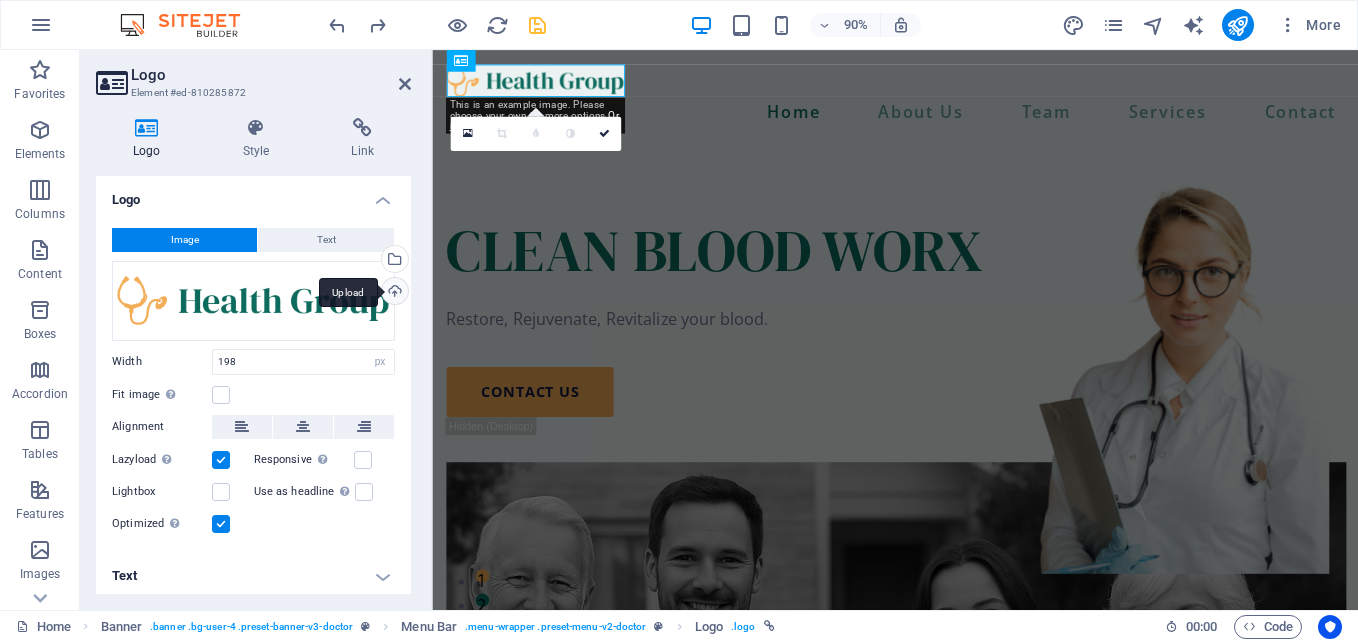 click on "Upload" at bounding box center (393, 293) 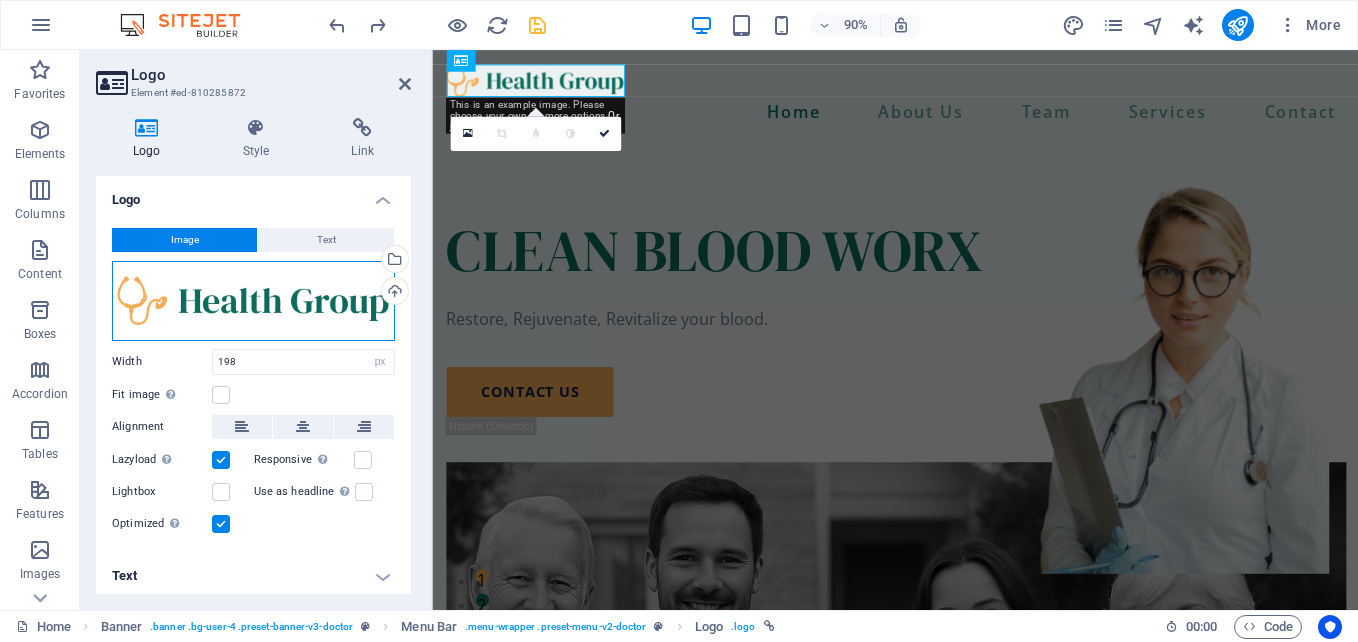 click on "Drag files here, click to choose files or select files from Files or our free stock photos & videos" at bounding box center [253, 301] 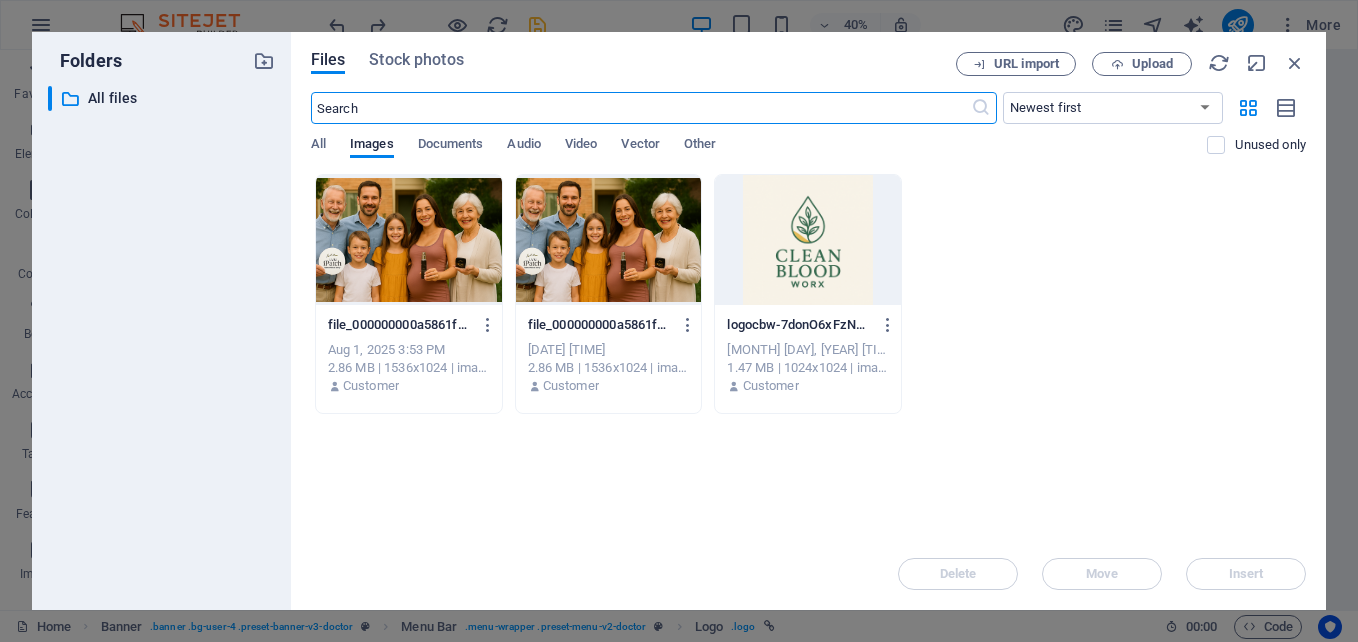 click at bounding box center [808, 240] 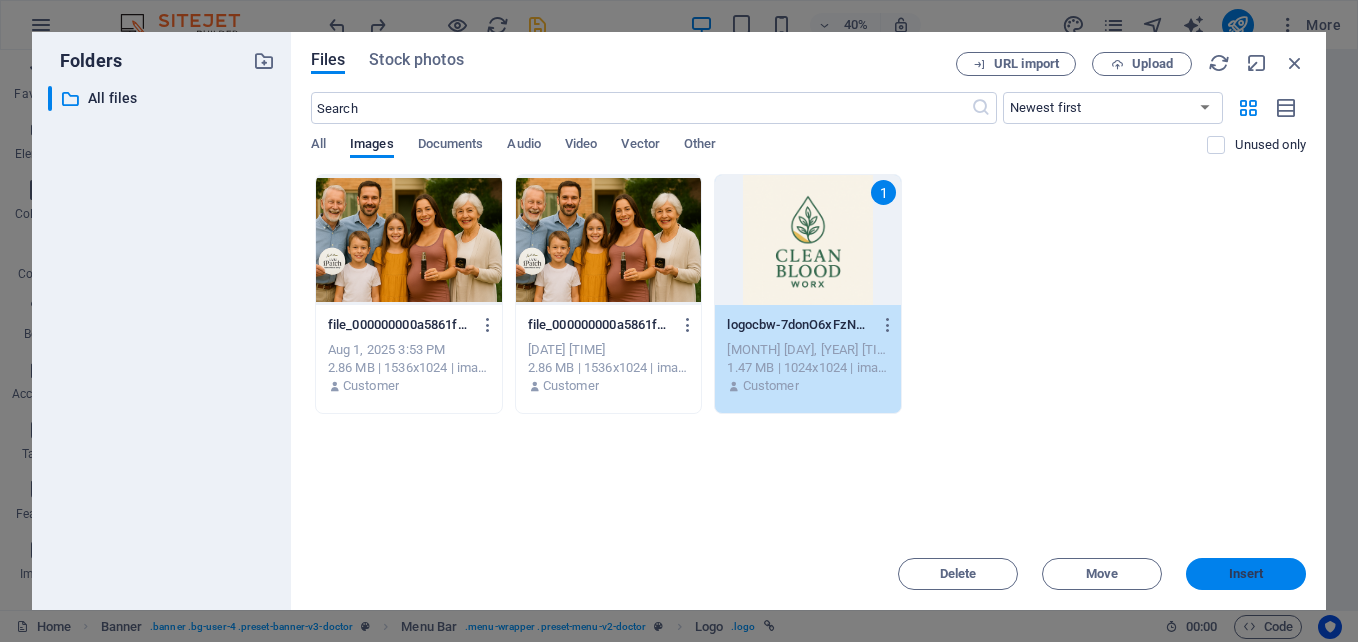 click on "Insert" at bounding box center [1246, 574] 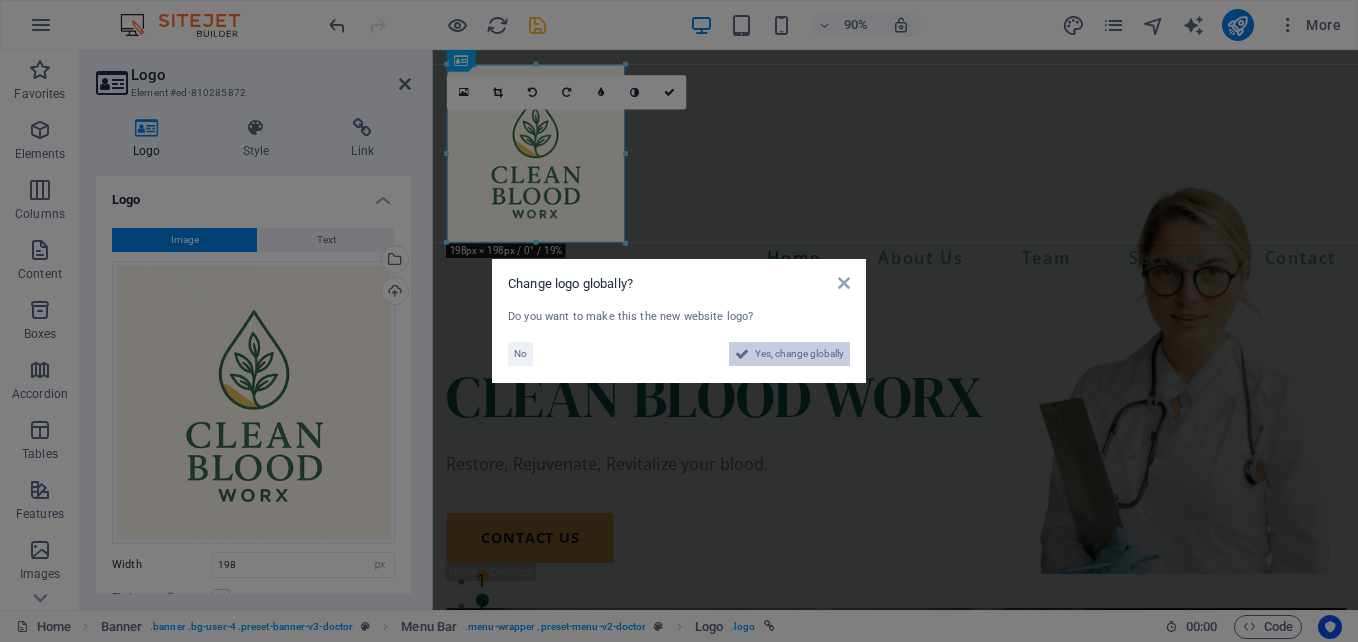 click on "Yes, change globally" at bounding box center (799, 354) 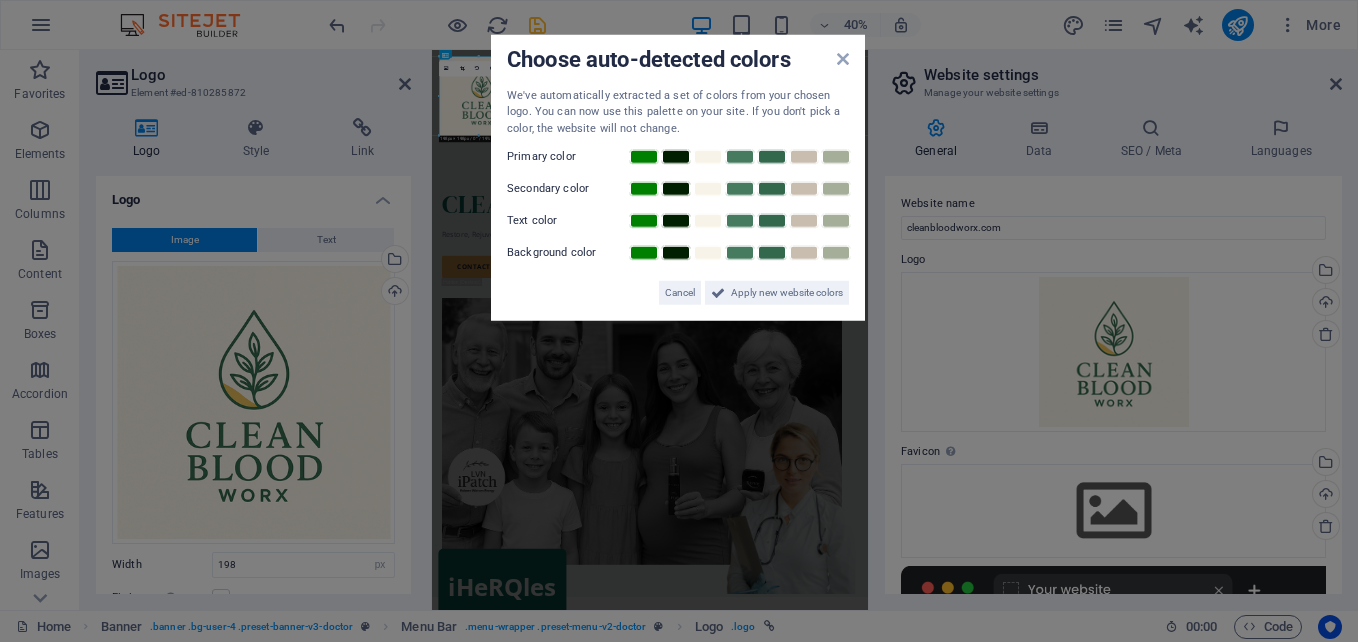 click on "Choose auto-detected colors We've automatically extracted a set of colors from your chosen logo. You can now use this palette on your site. If you don't pick a color, the website will not change.  Primary color Secondary color Text color Background color Cancel Apply new website colors" at bounding box center [678, 178] 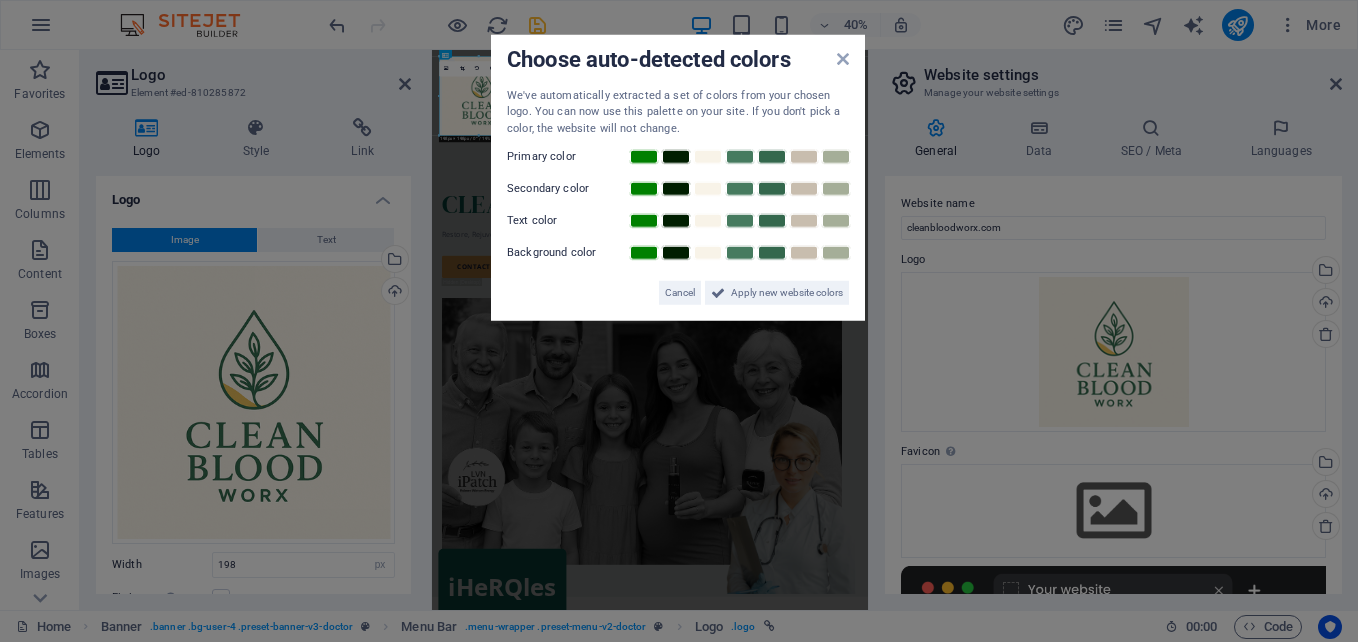 click on "Choose auto-detected colors We've automatically extracted a set of colors from your chosen logo. You can now use this palette on your site. If you don't pick a color, the website will not change.  Primary color Secondary color Text color Background color Cancel Apply new website colors" at bounding box center [678, 178] 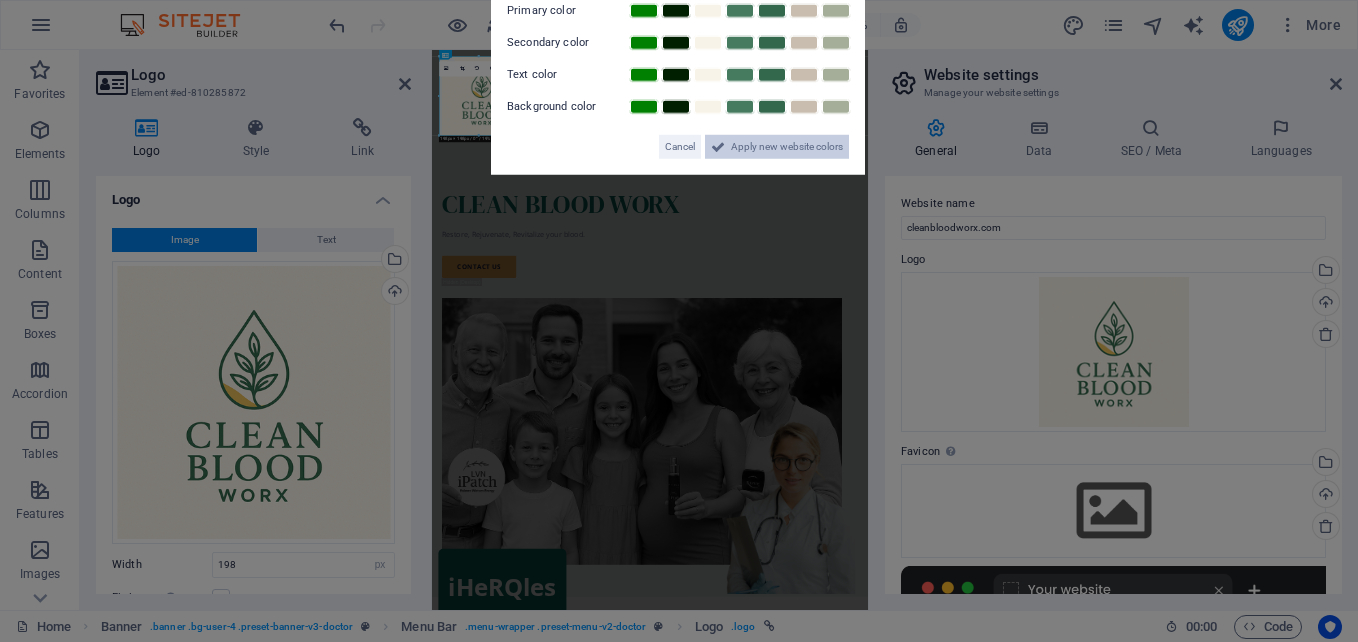 click on "Apply new website colors" at bounding box center (787, 147) 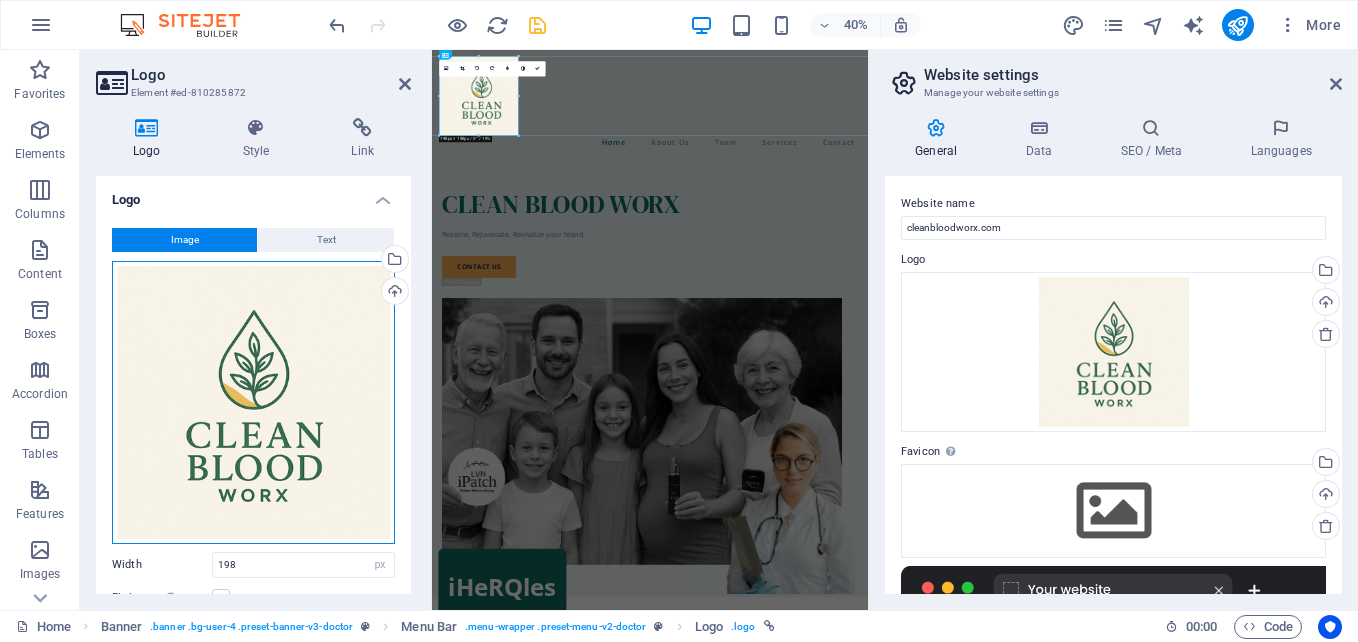 click on "Drag files here, click to choose files or select files from Files or our free stock photos & videos" at bounding box center [253, 402] 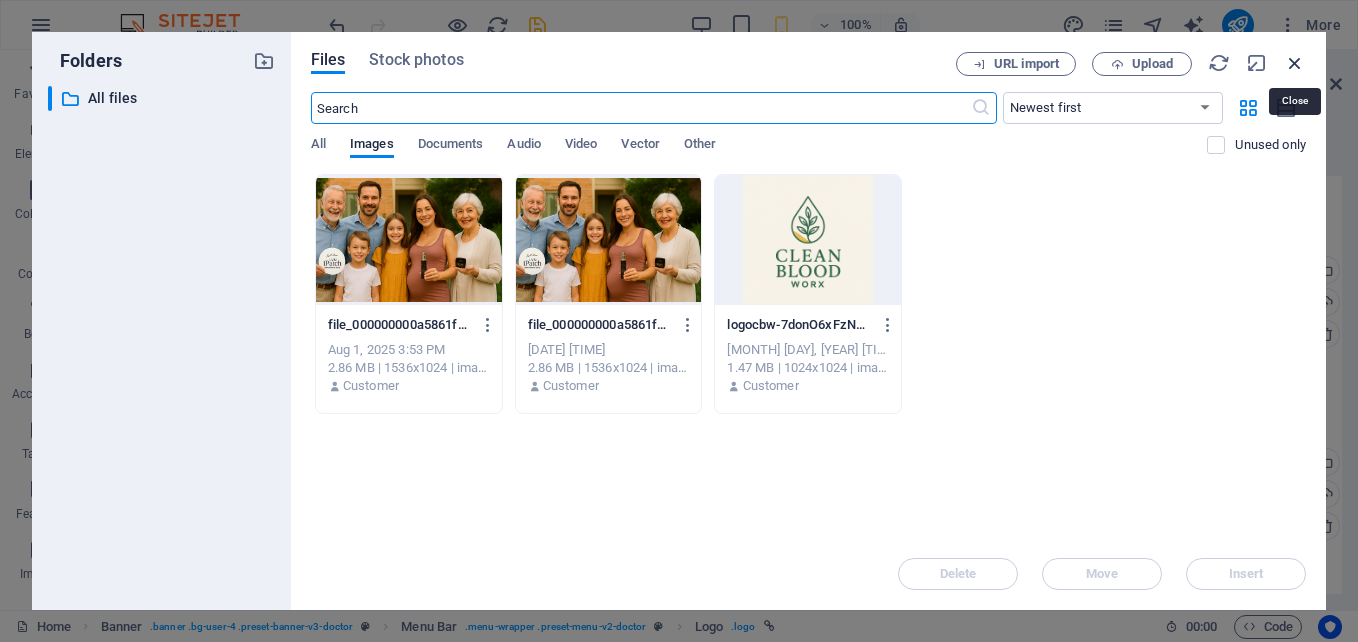 click at bounding box center (1295, 63) 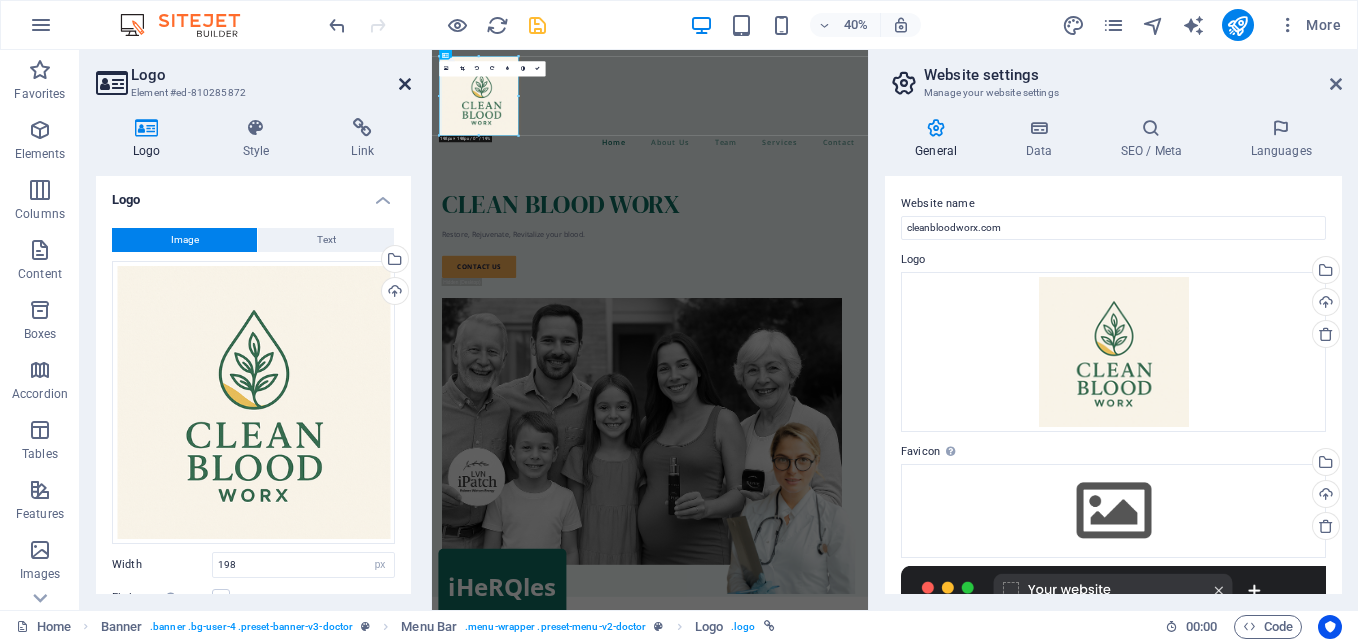 click at bounding box center [405, 84] 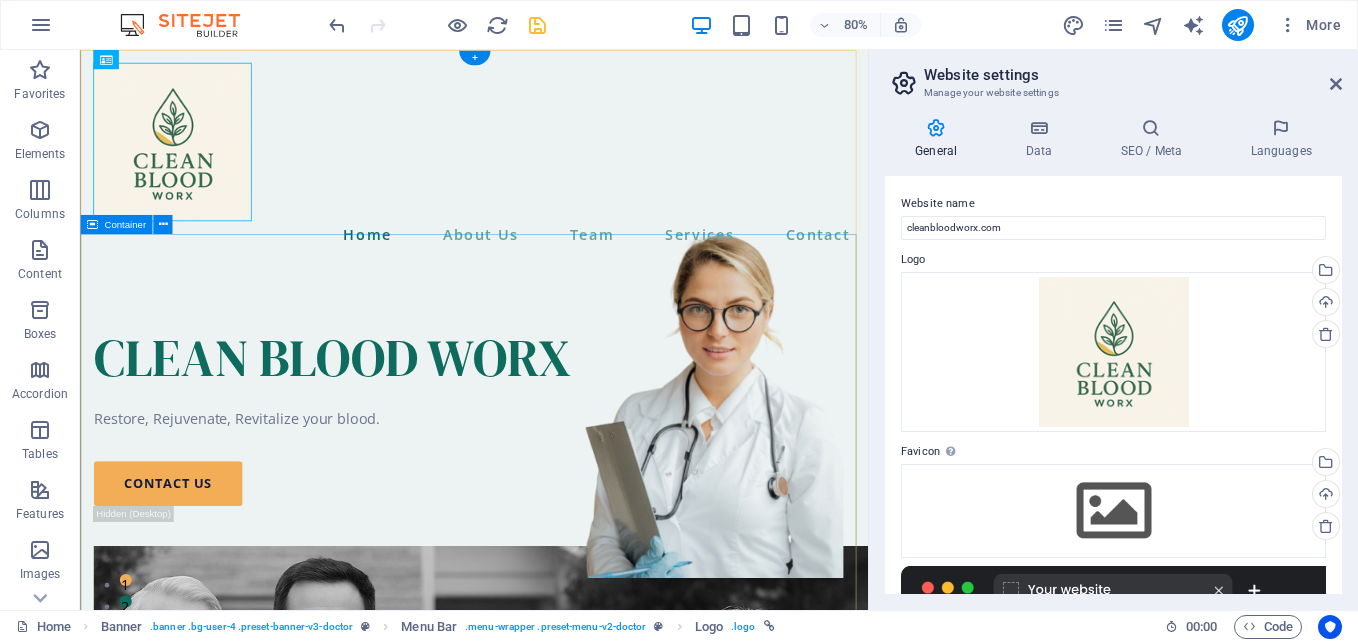 click on "CLEAN BLOOD WORX Restore, Rejuvenate, Revitalize your blood. contact us" at bounding box center (572, 865) 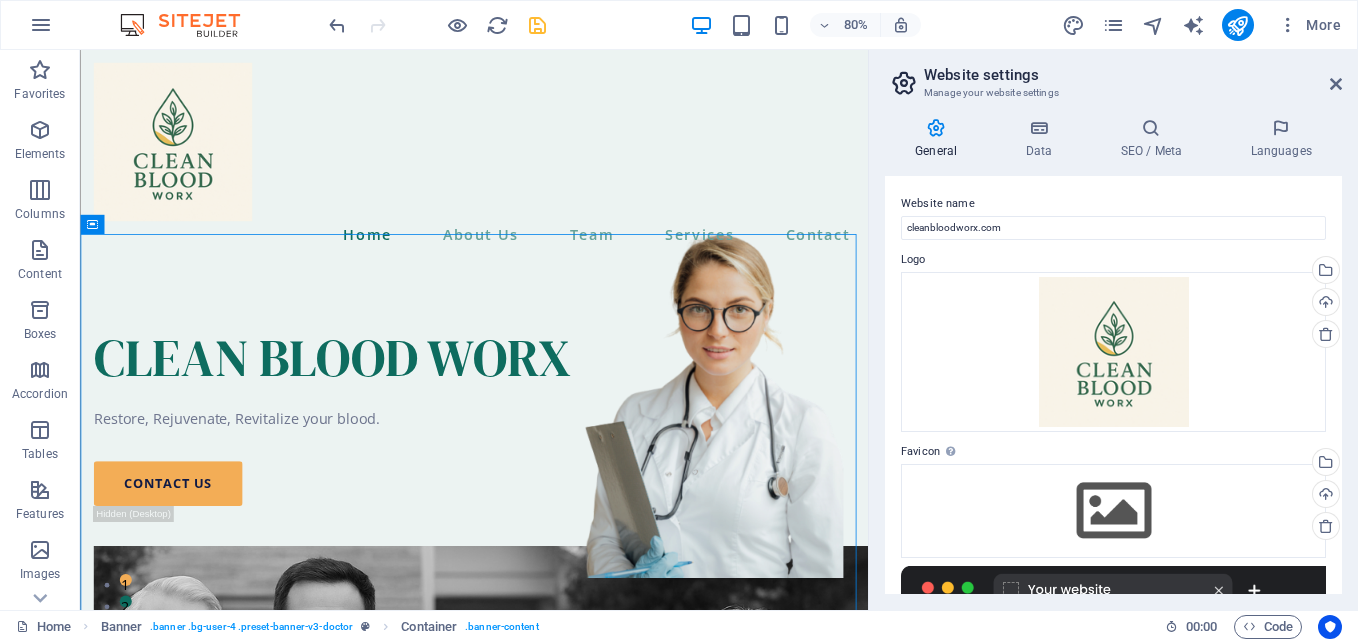 click on "Website settings Manage your website settings  General  Data  SEO / Meta  Languages Website name cleanbloodworx.com Logo Drag files here, click to choose files or select files from Files or our free stock photos & videos Select files from the file manager, stock photos, or upload file(s) Upload Favicon Set the favicon of your website here. A favicon is a small icon shown in the browser tab next to your website title. It helps visitors identify your website. Drag files here, click to choose files or select files from Files or our free stock photos & videos Select files from the file manager, stock photos, or upload file(s) Upload Preview Image (Open Graph) This image will be shown when the website is shared on social networks Drag files here, click to choose files or select files from Files or our free stock photos & videos Select files from the file manager, stock photos, or upload file(s) Upload Contact data for this website. This can be used everywhere on the website and will update automatically. Company [COMPANY_NAME]" at bounding box center [1113, 330] 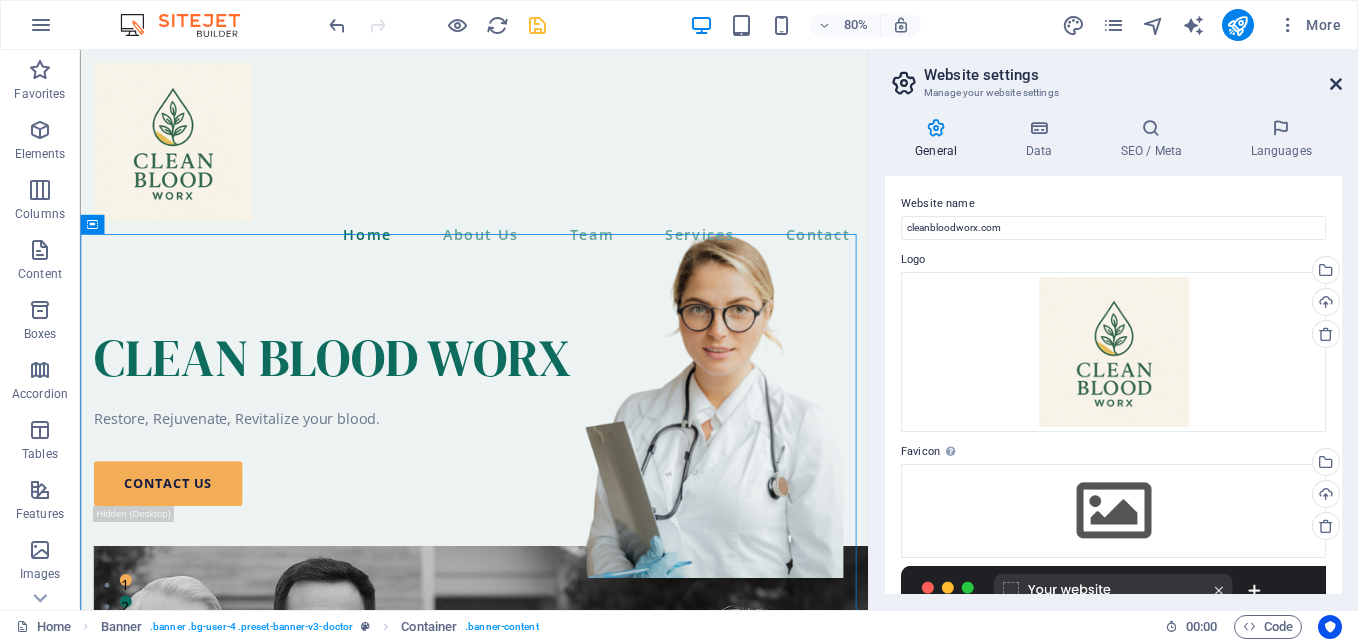 click at bounding box center [1336, 84] 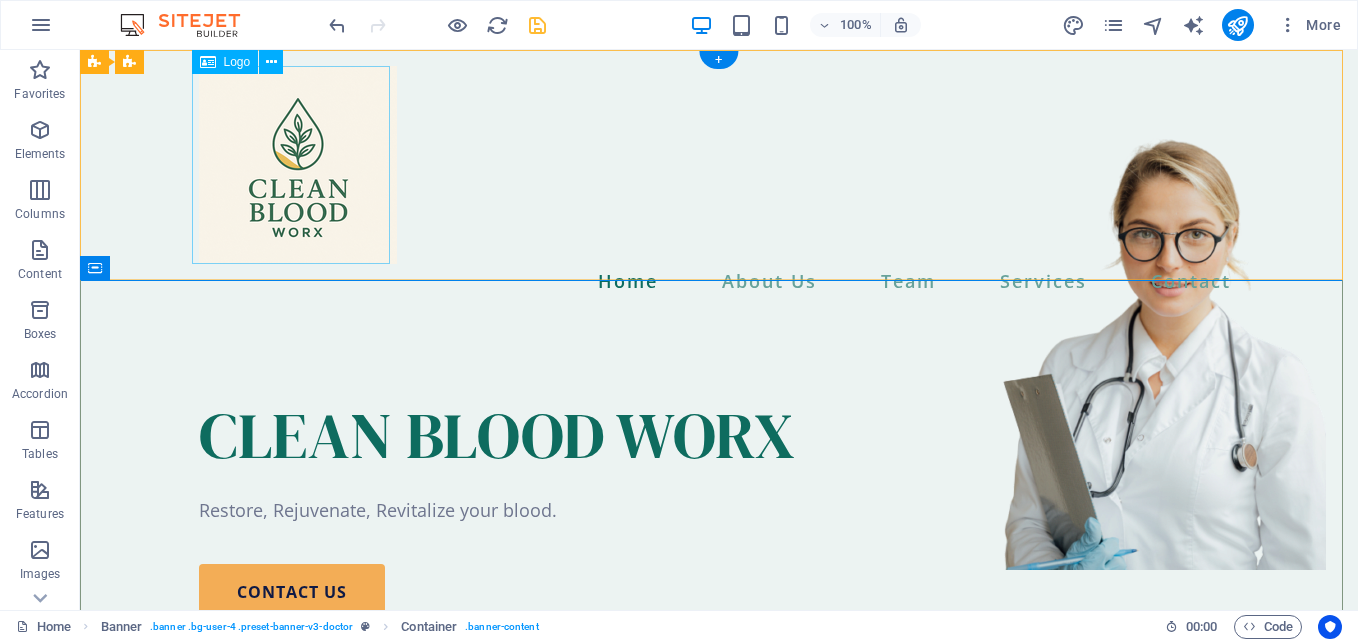 click at bounding box center [719, 165] 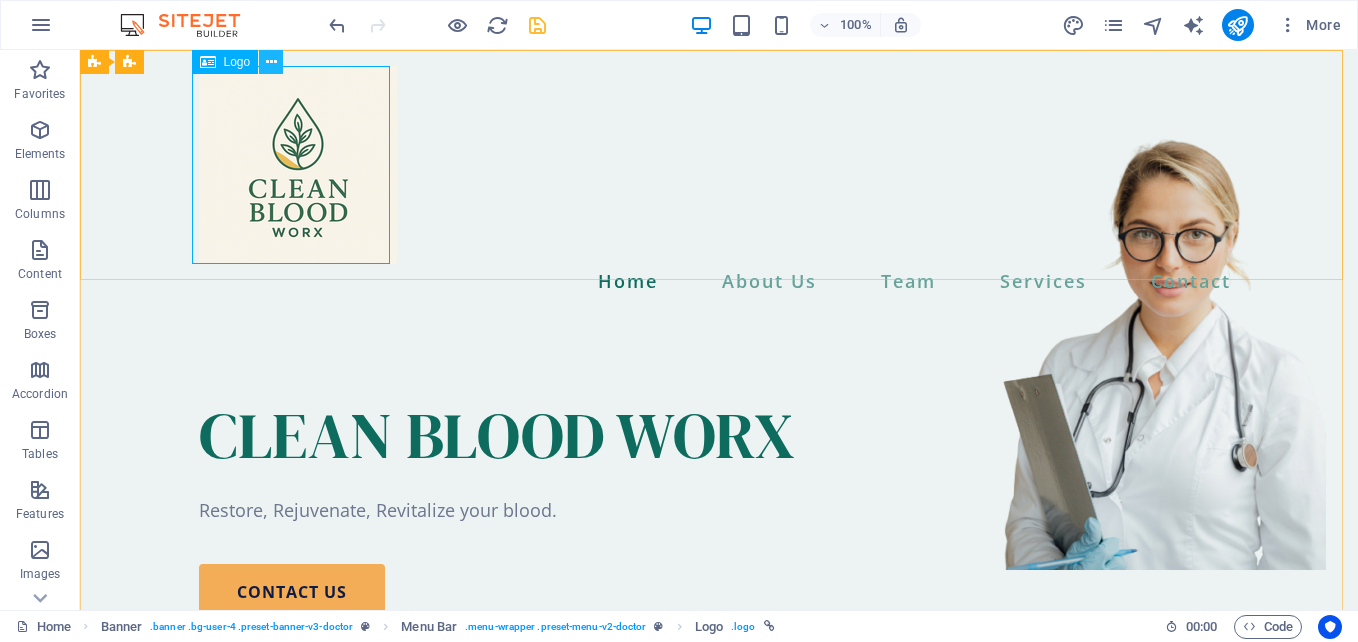 click at bounding box center (271, 62) 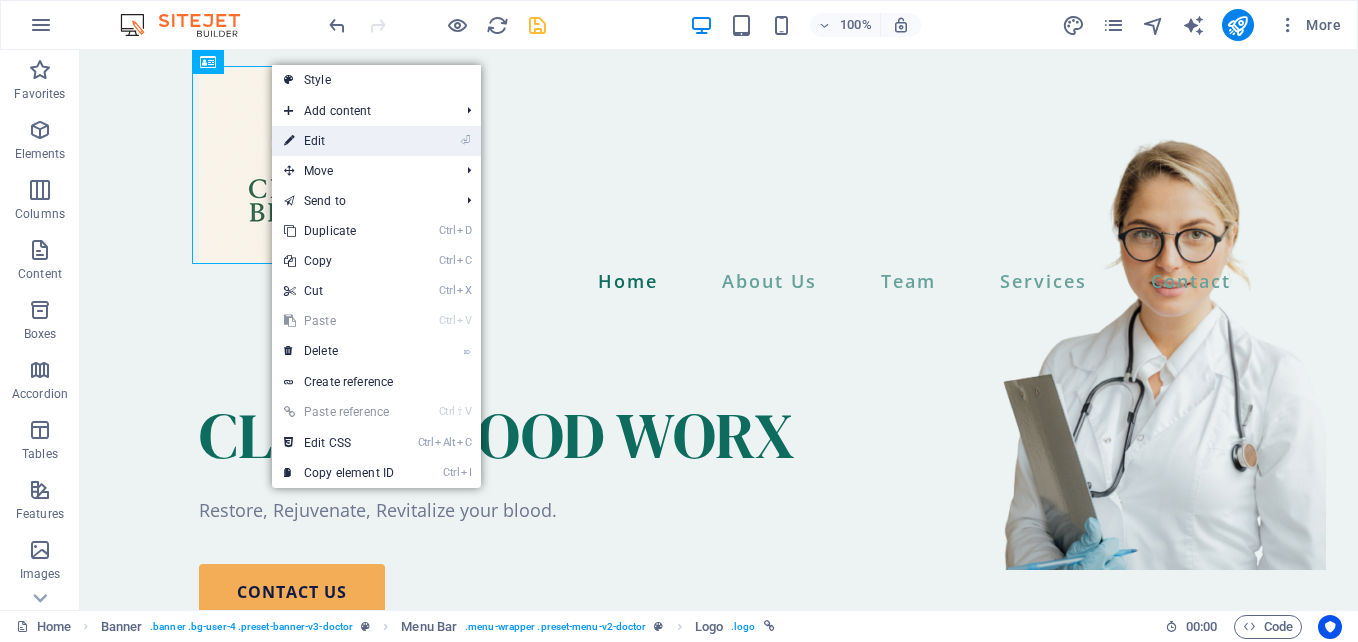 click on "⏎  Edit" at bounding box center [339, 141] 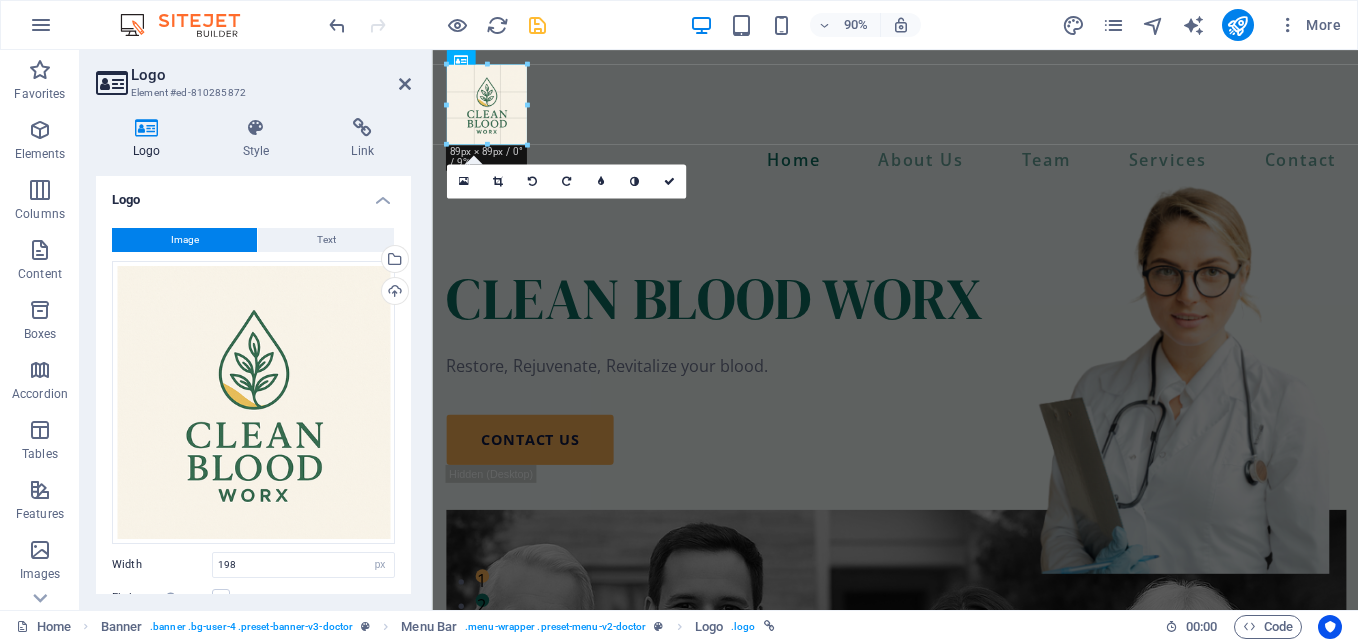 drag, startPoint x: 626, startPoint y: 240, endPoint x: 495, endPoint y: 126, distance: 173.65771 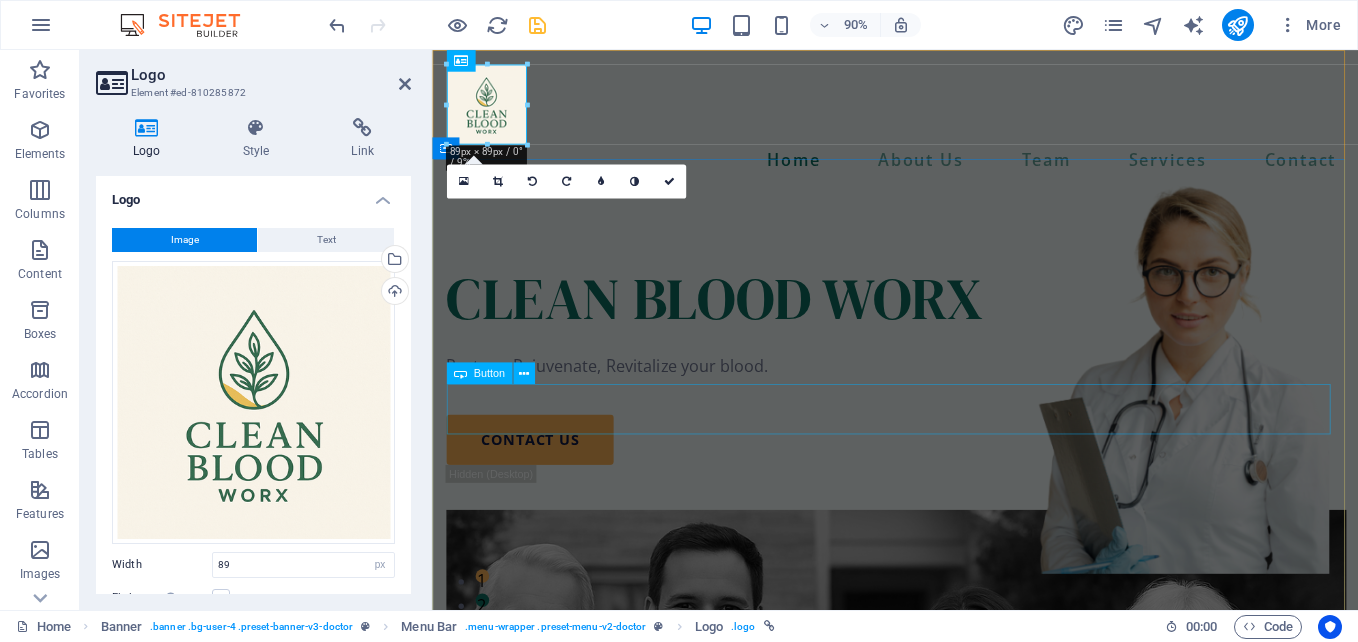 click on "contact us" at bounding box center (946, 483) 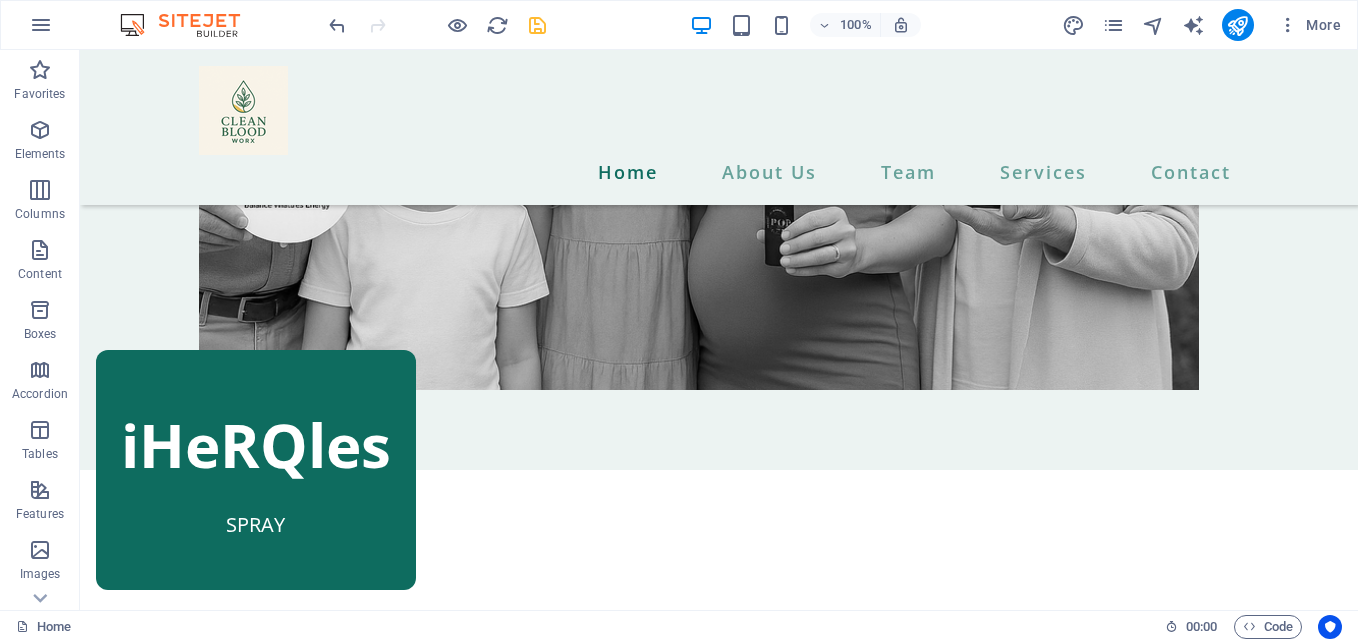 scroll, scrollTop: 0, scrollLeft: 0, axis: both 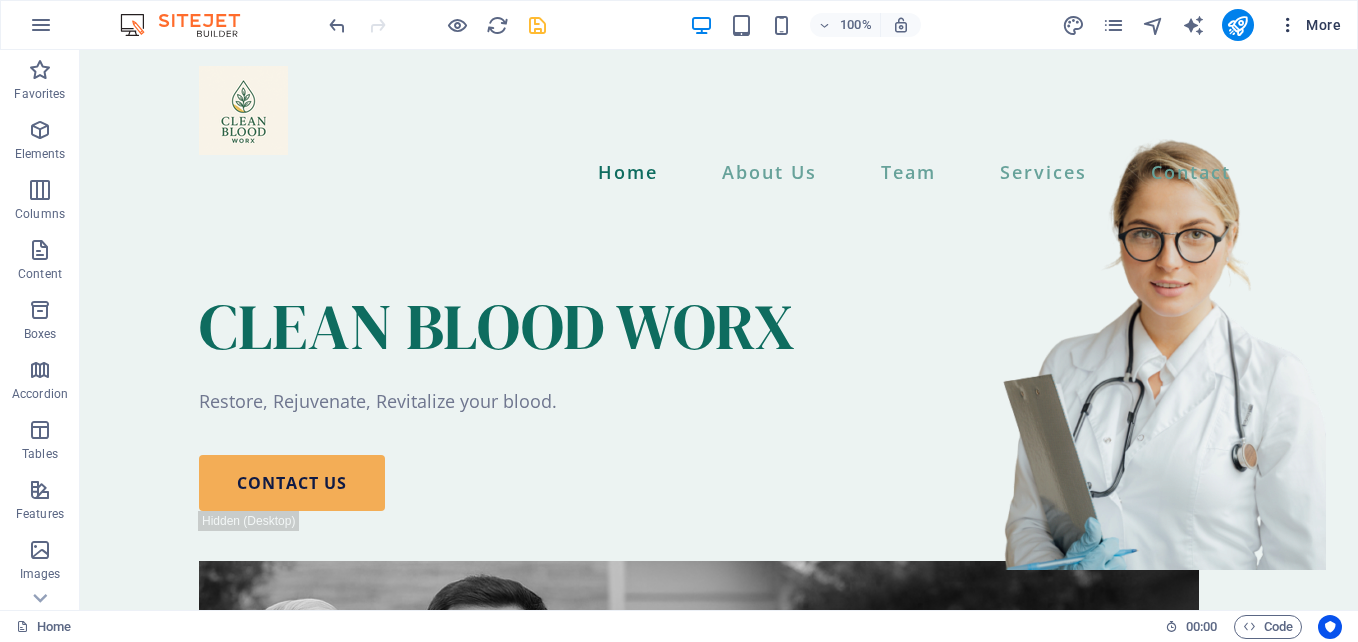 click at bounding box center (1288, 25) 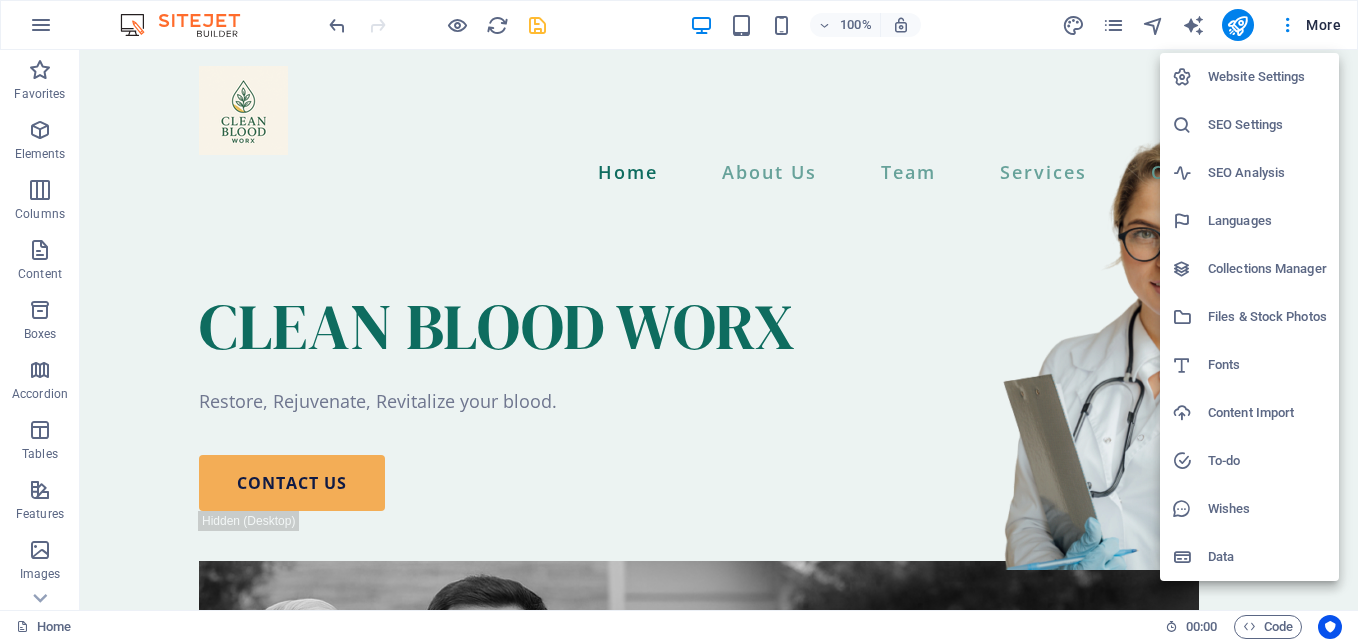 click at bounding box center (679, 321) 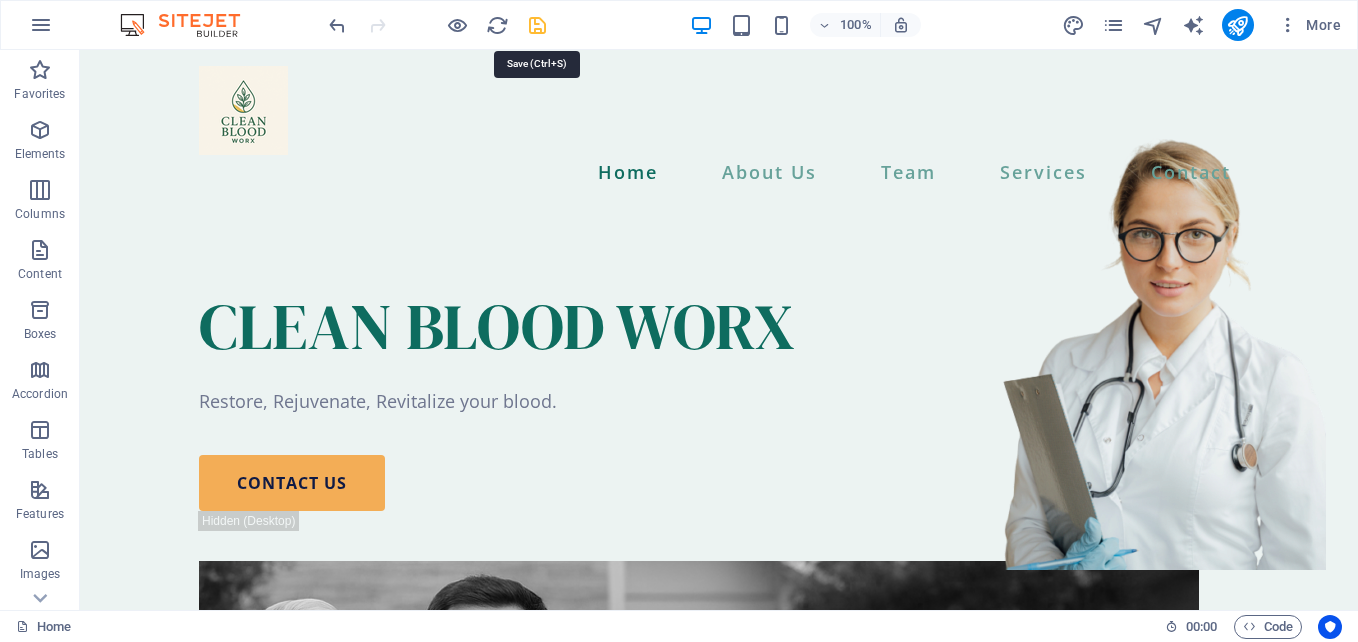 click at bounding box center (537, 25) 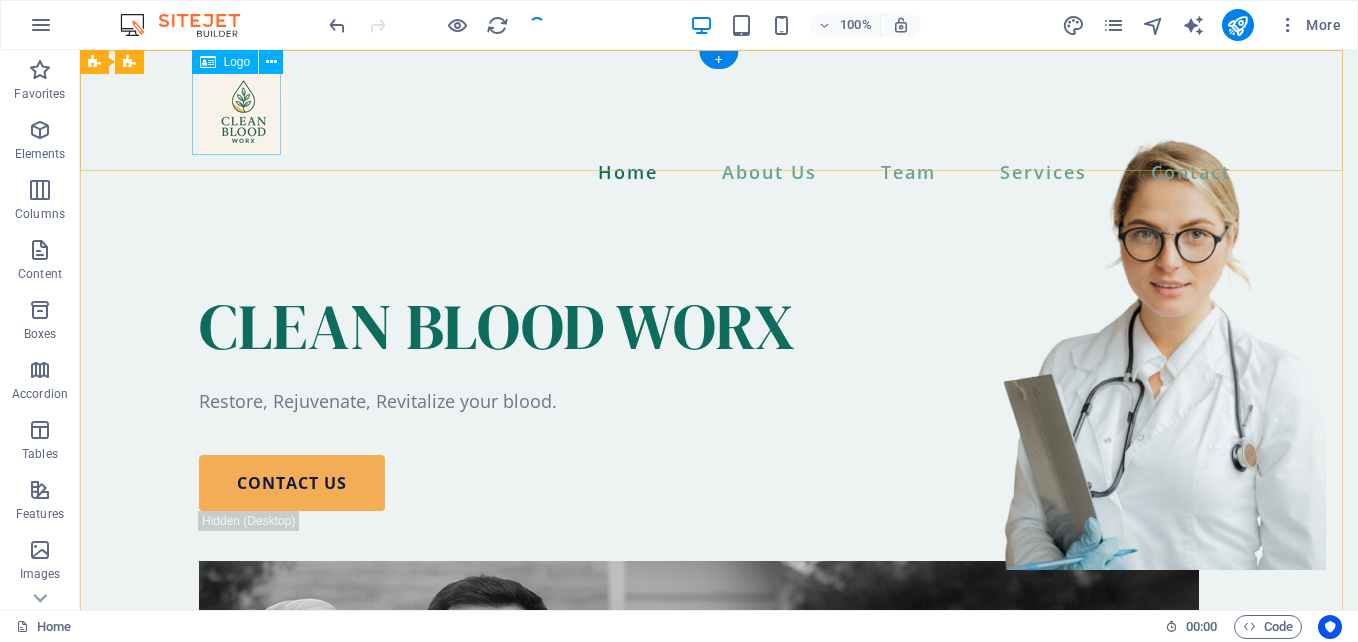 click at bounding box center [719, 110] 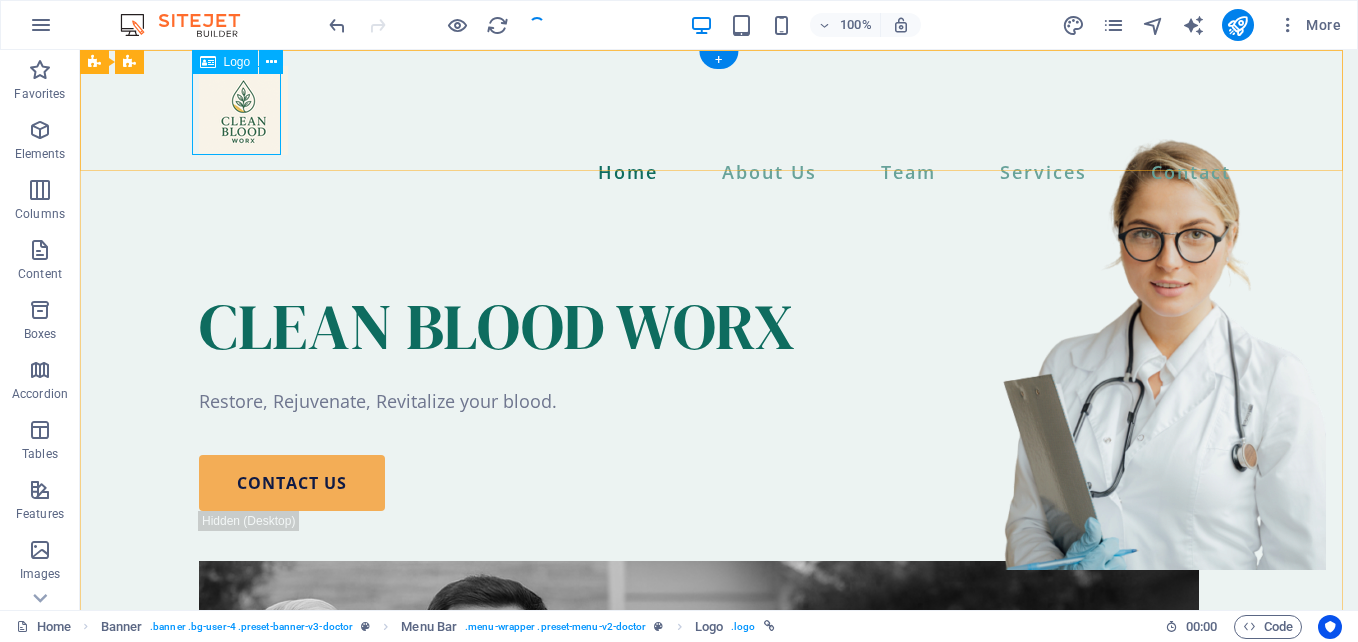click at bounding box center (719, 110) 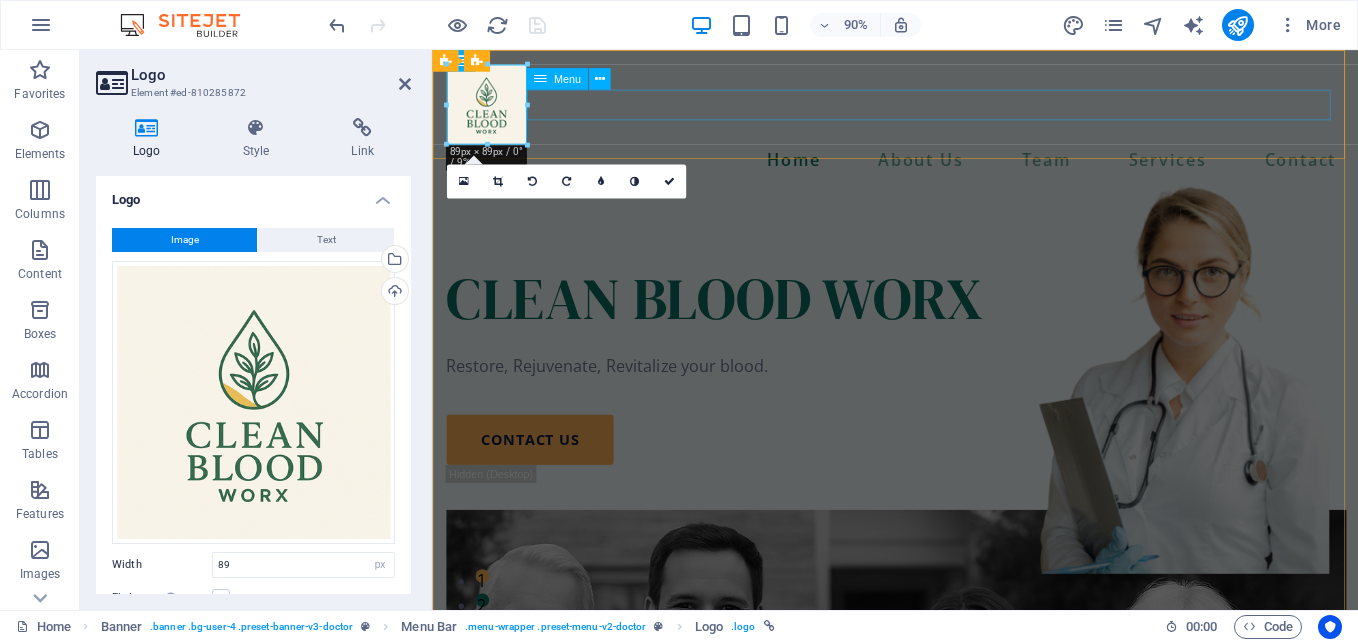 drag, startPoint x: 961, startPoint y: 155, endPoint x: 608, endPoint y: 113, distance: 355.4898 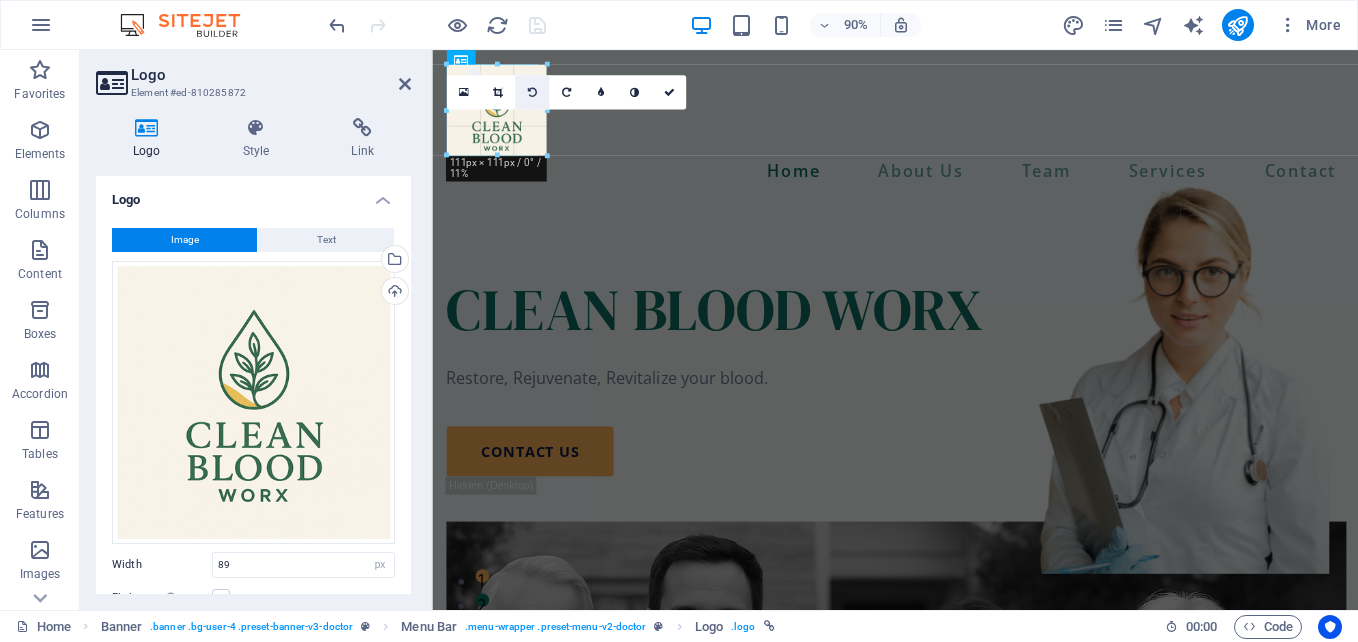 drag, startPoint x: 529, startPoint y: 102, endPoint x: 542, endPoint y: 103, distance: 13.038404 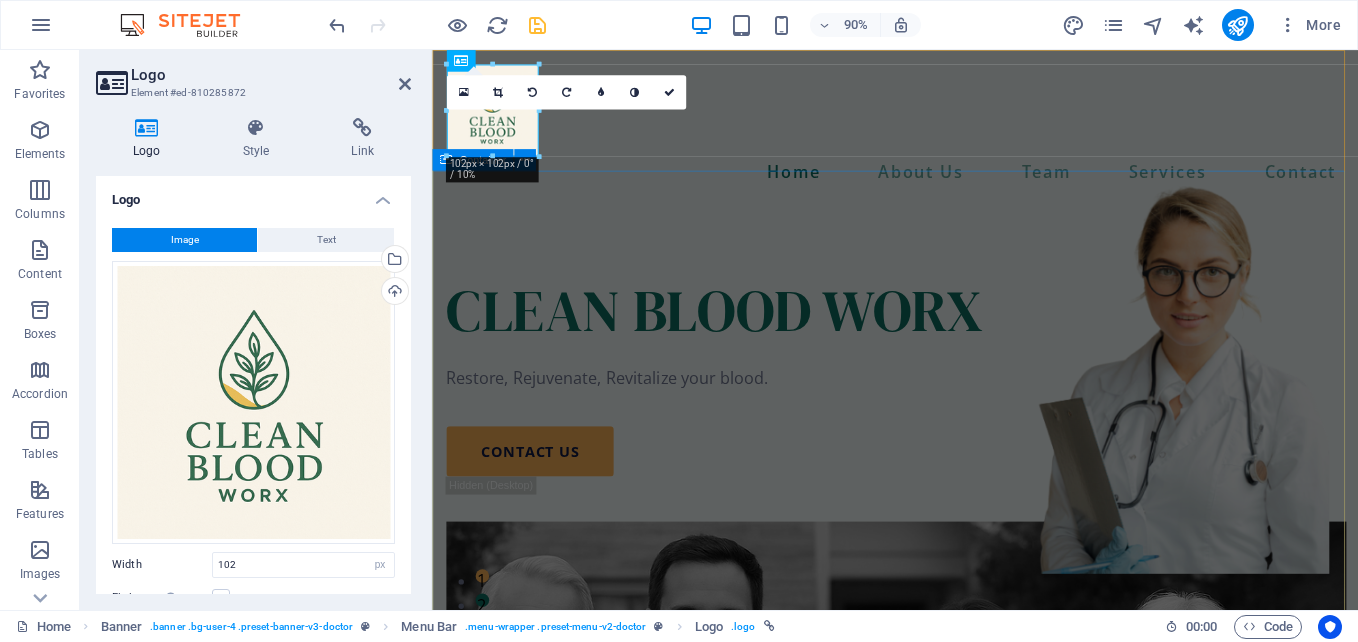 click on "CLEAN BLOOD WORX Restore, Rejuvenate, Revitalize your blood. contact us" at bounding box center (946, 769) 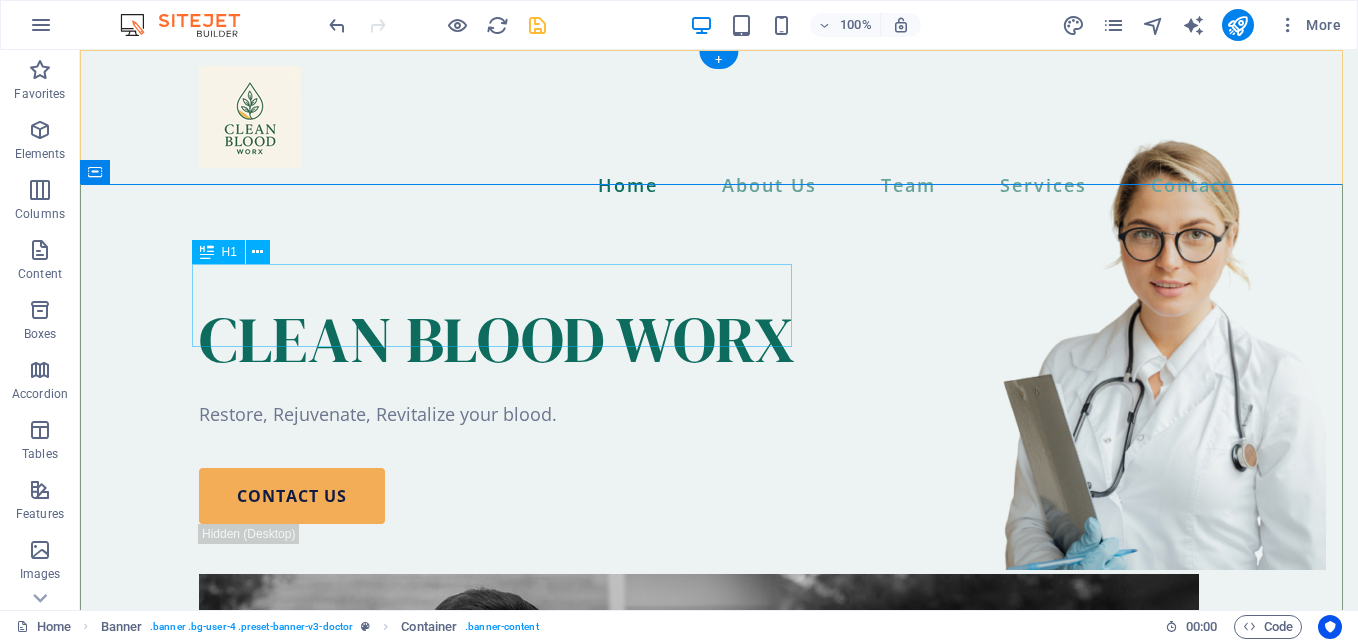 click on "CLEAN BLOOD WORX" at bounding box center [719, 339] 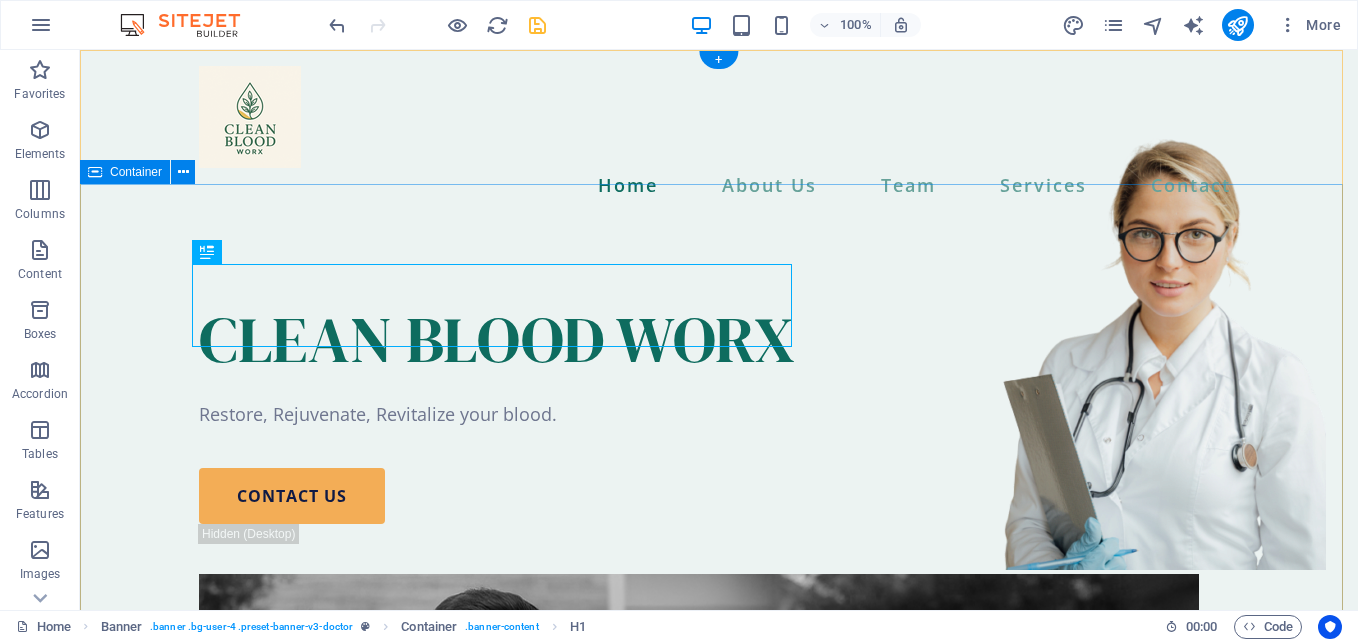 click on "CLEAN BLOOD WORX Restore, Rejuvenate, Revitalize your blood. contact us" at bounding box center (719, 769) 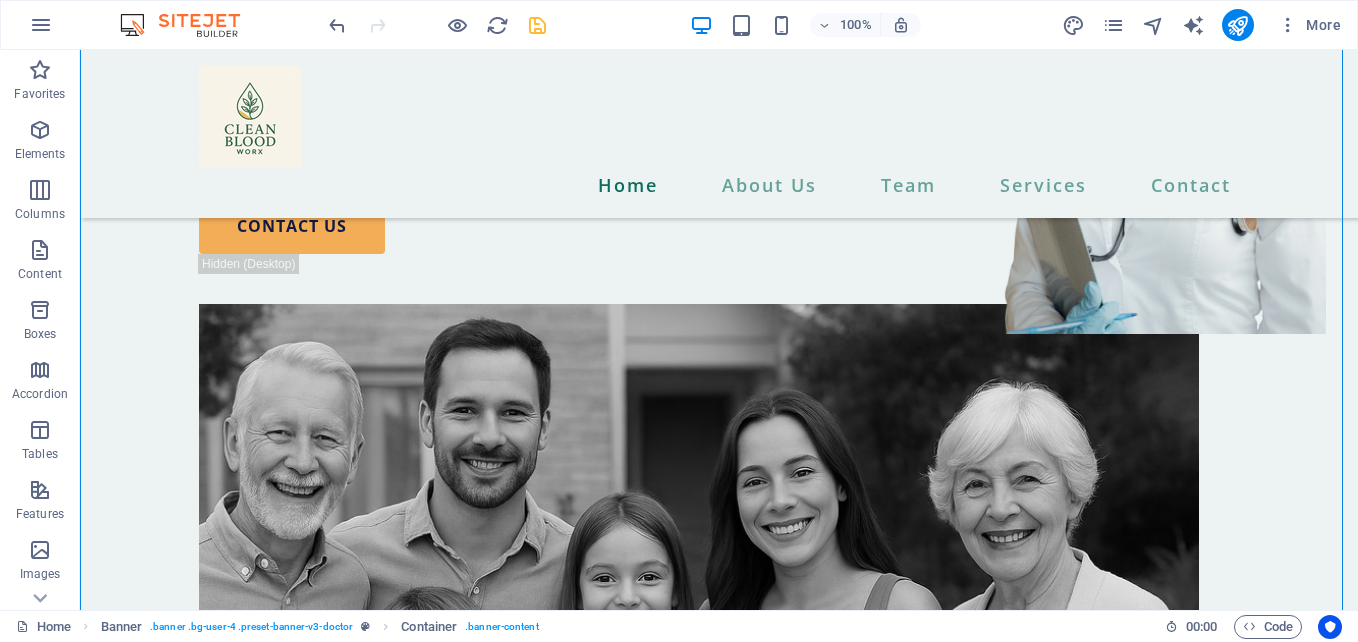 scroll, scrollTop: 222, scrollLeft: 0, axis: vertical 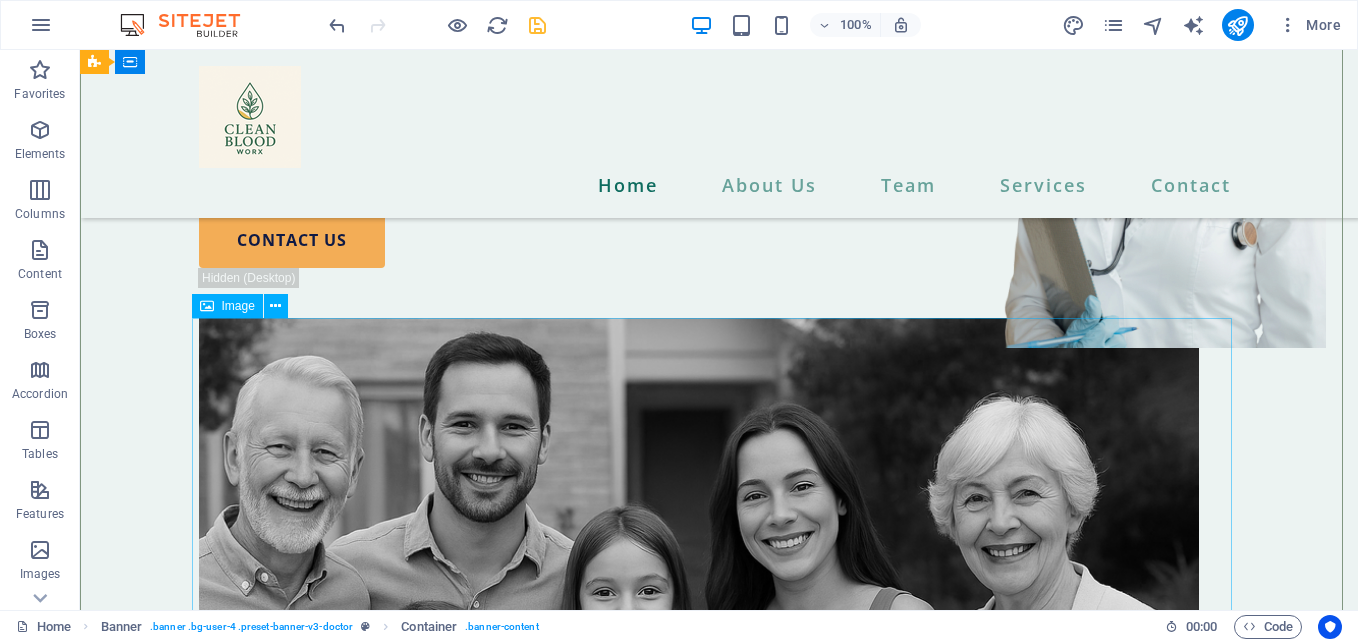 click at bounding box center (719, 651) 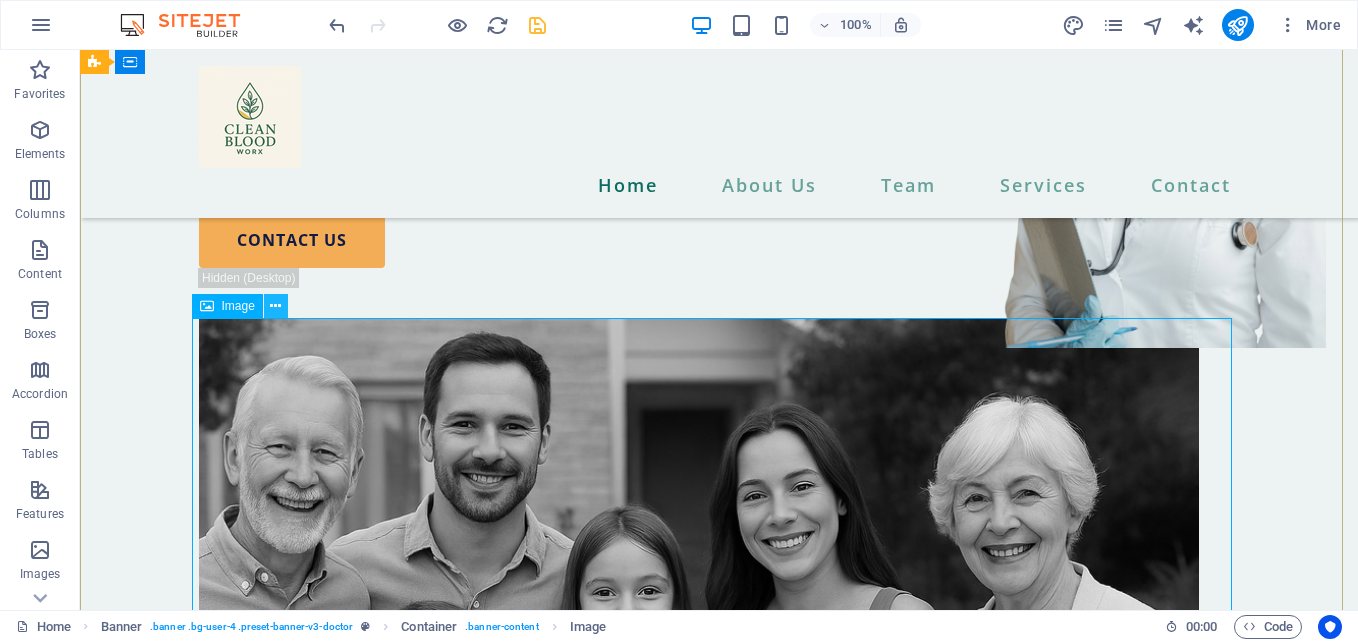 click at bounding box center [275, 306] 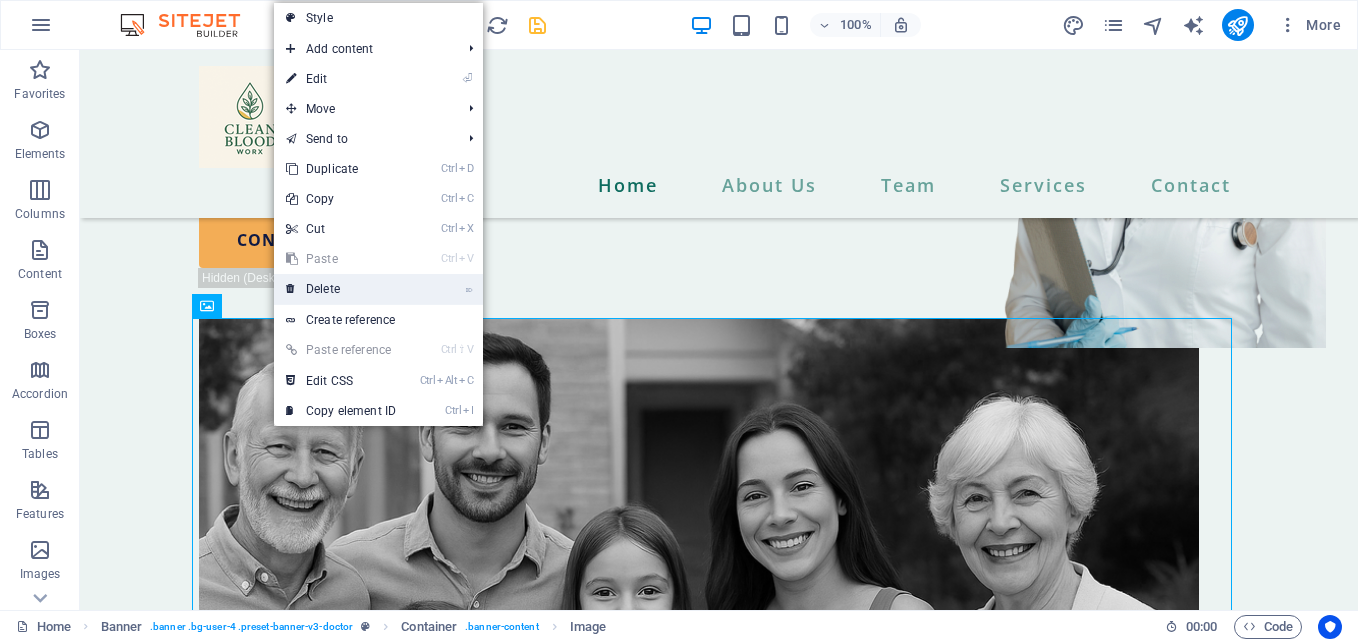 click on "⌦  Delete" at bounding box center [341, 289] 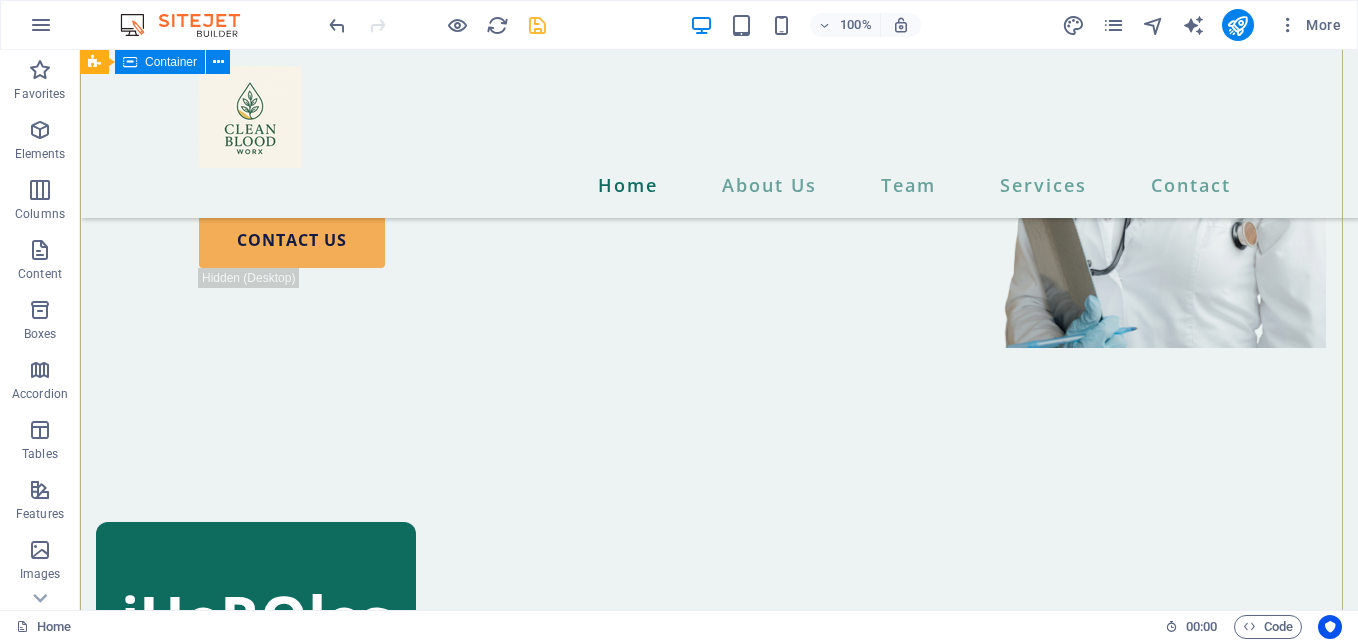 click on "CLEAN BLOOD WORX Restore, Rejuvenate, Revitalize your blood. contact us" at bounding box center (719, 113) 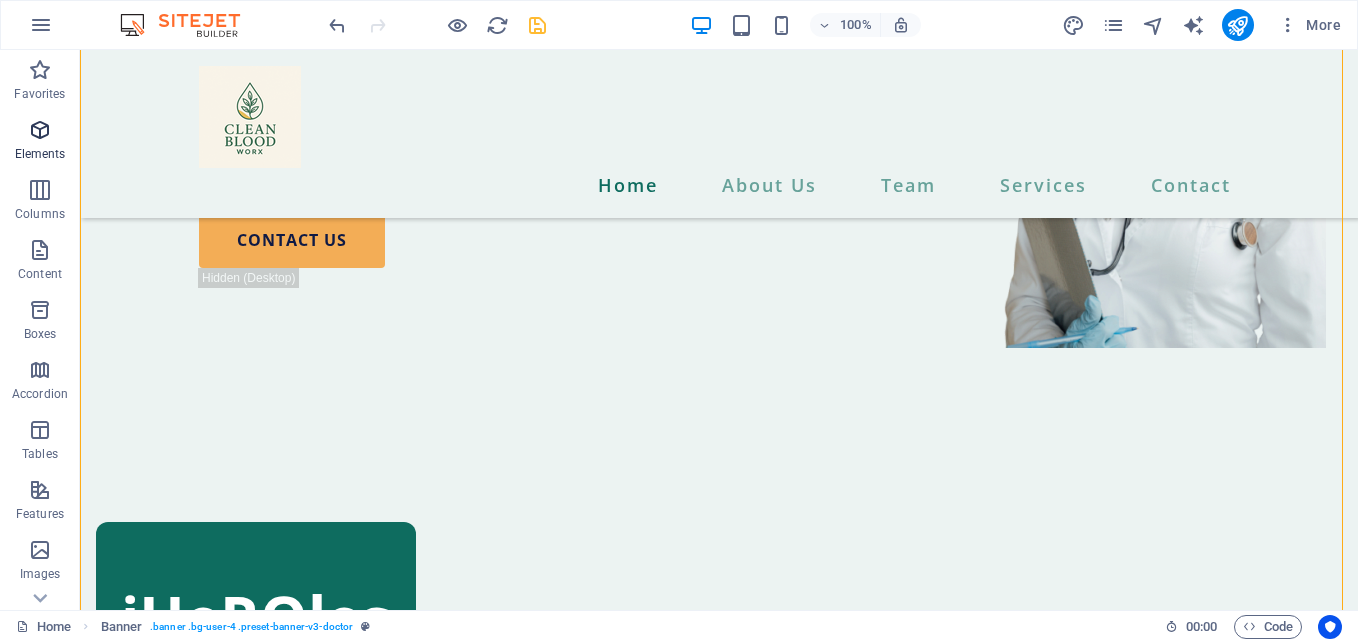 click at bounding box center (40, 130) 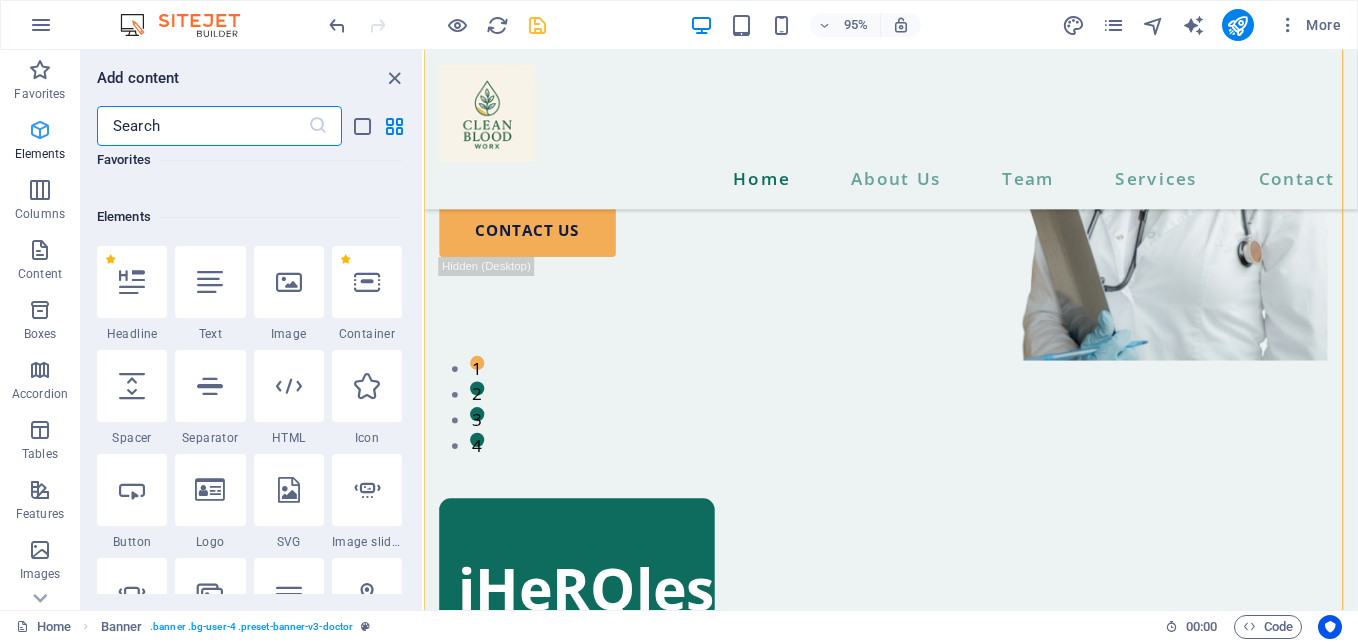 scroll, scrollTop: 213, scrollLeft: 0, axis: vertical 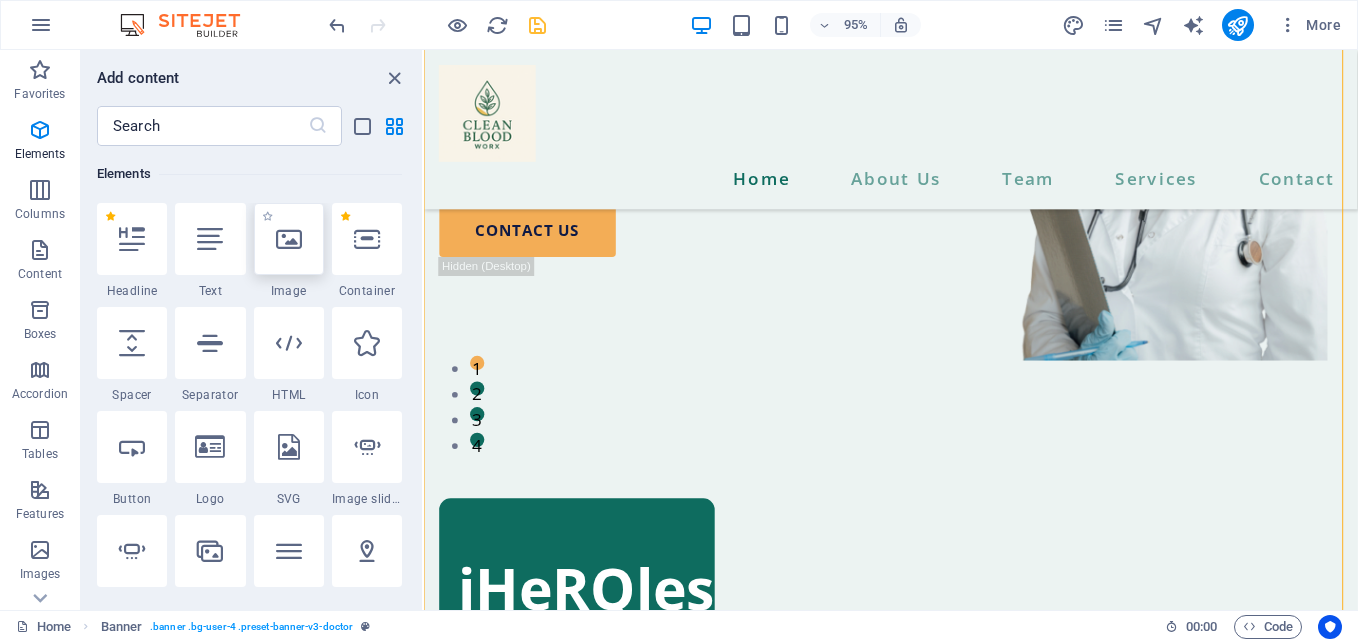 click at bounding box center (289, 239) 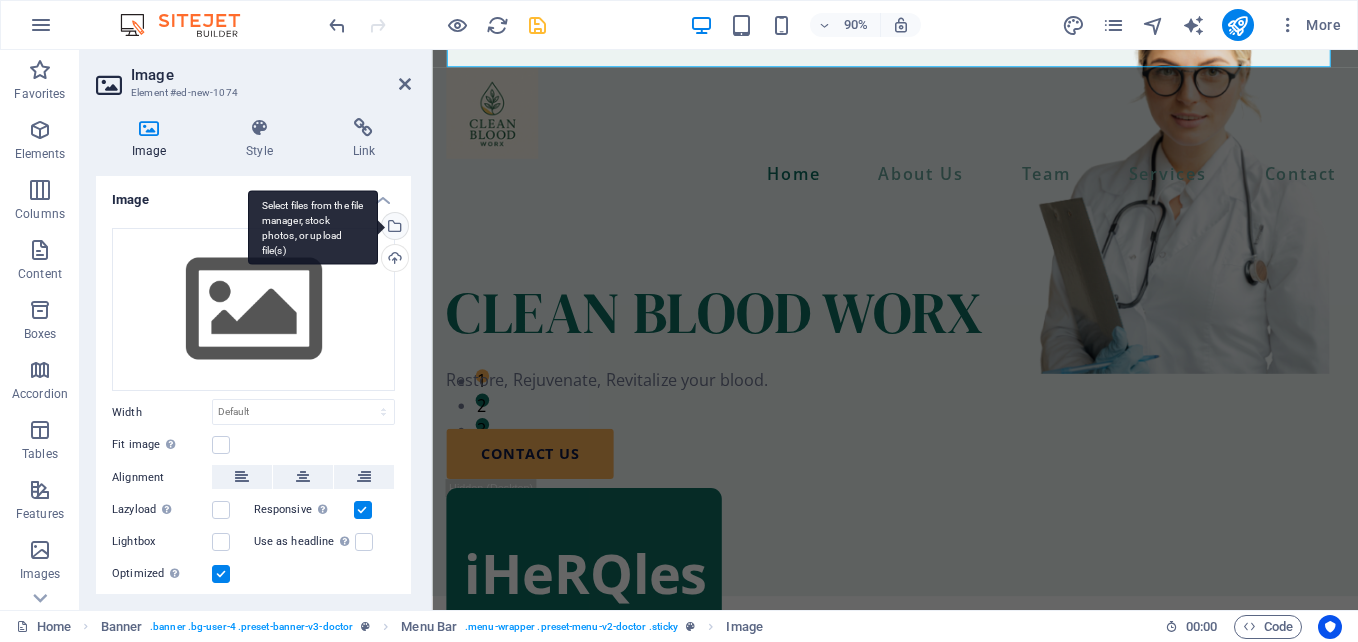 click on "Select files from the file manager, stock photos, or upload file(s)" at bounding box center [393, 228] 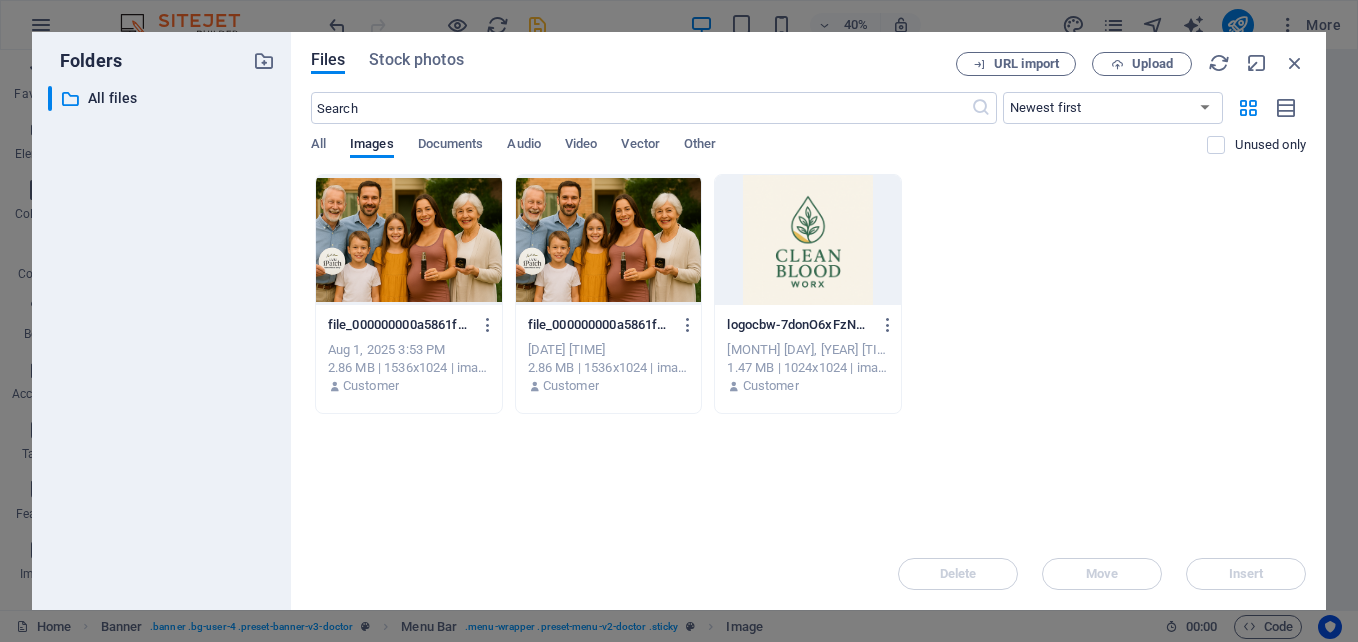 click at bounding box center (409, 240) 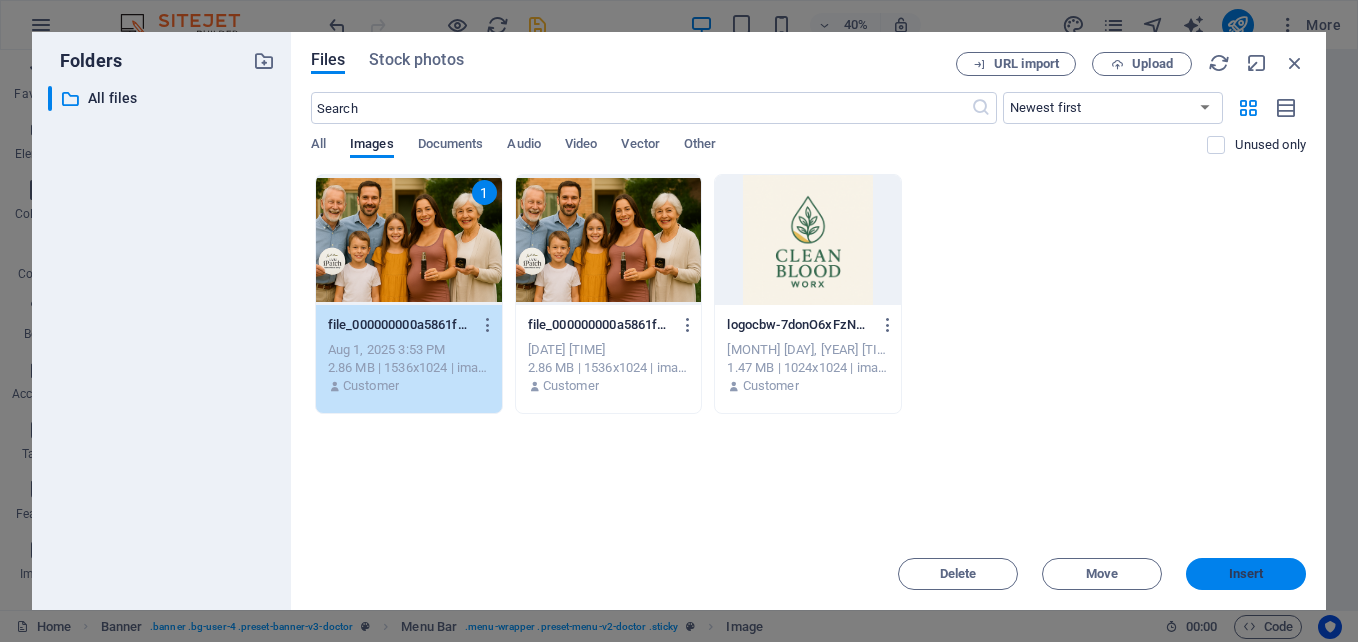 click on "Insert" at bounding box center (1246, 574) 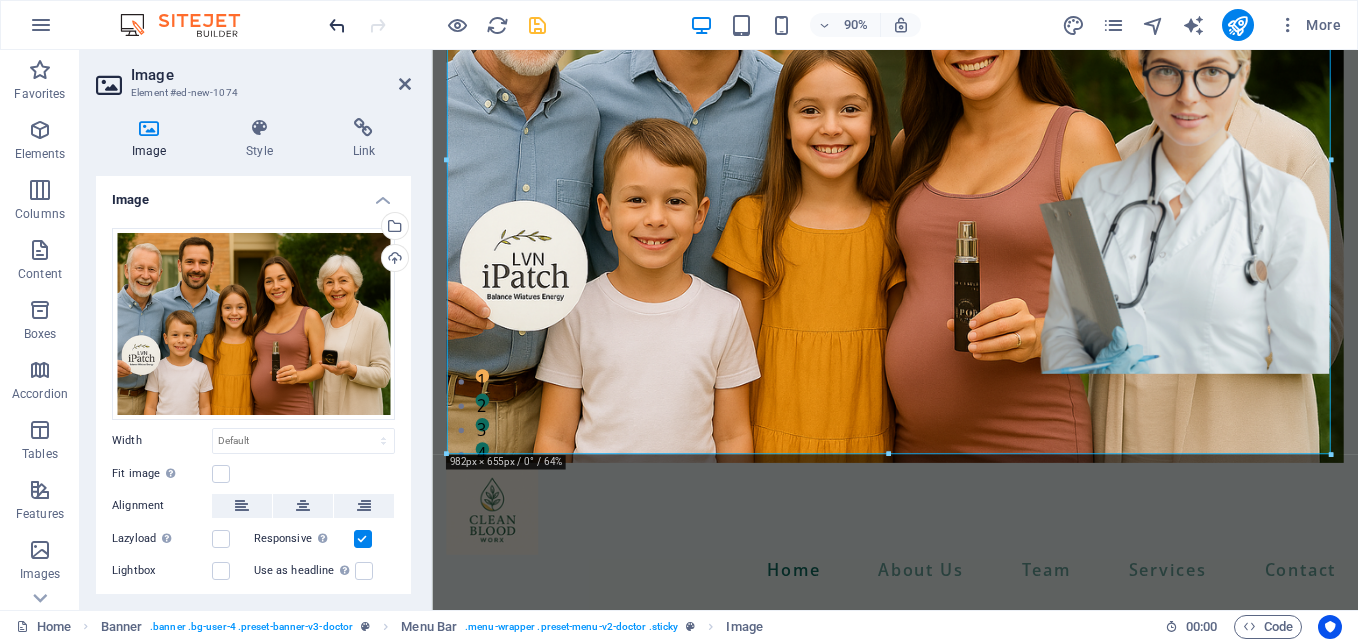click at bounding box center [337, 25] 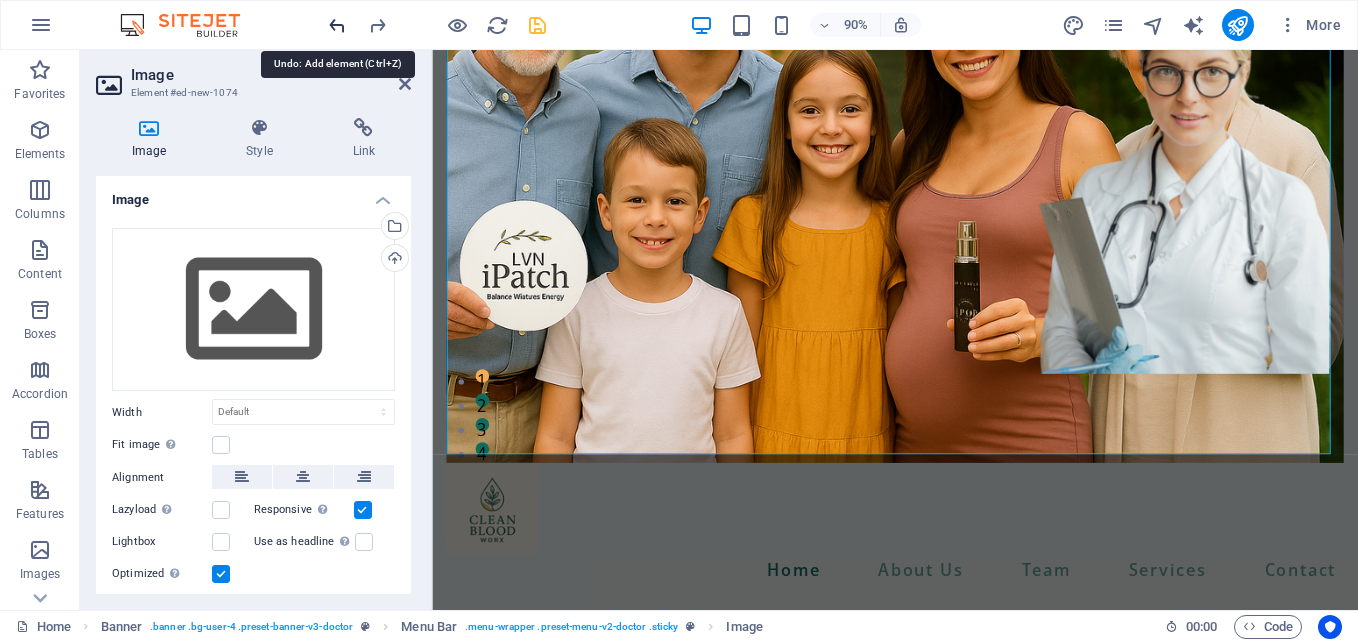click at bounding box center (337, 25) 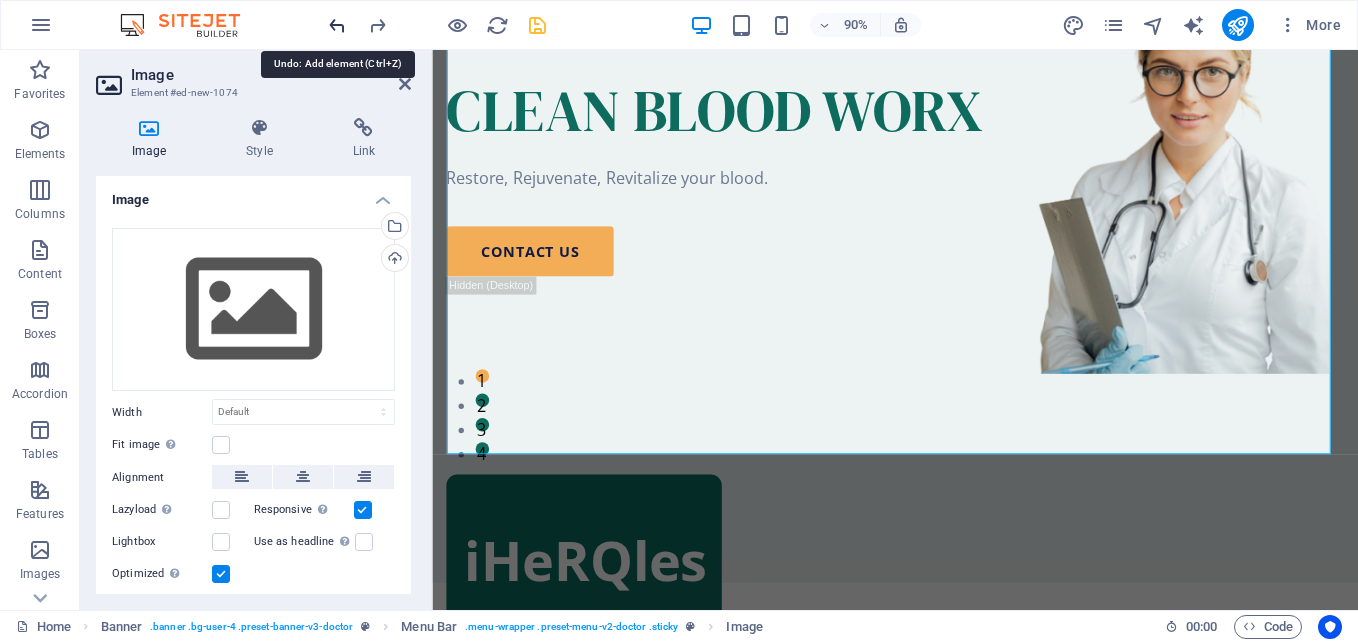 scroll, scrollTop: 0, scrollLeft: 0, axis: both 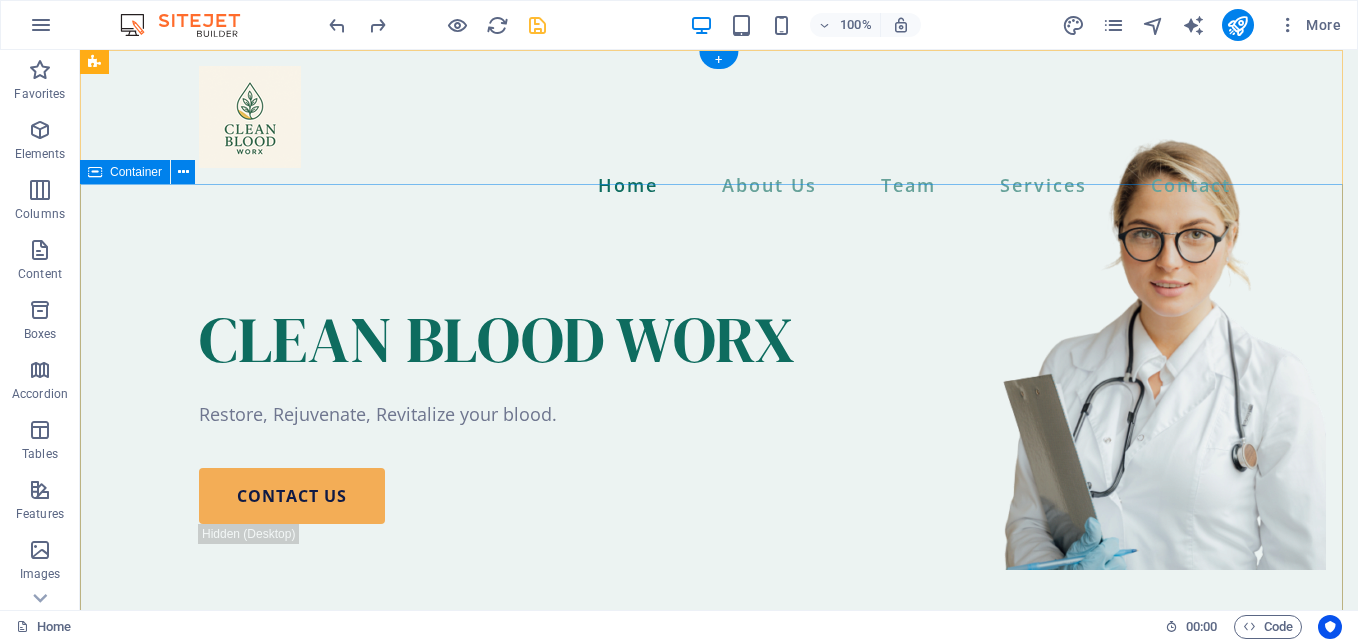 click on "CLEAN BLOOD WORX Restore, Rejuvenate, Revitalize your blood. contact us" at bounding box center (719, 436) 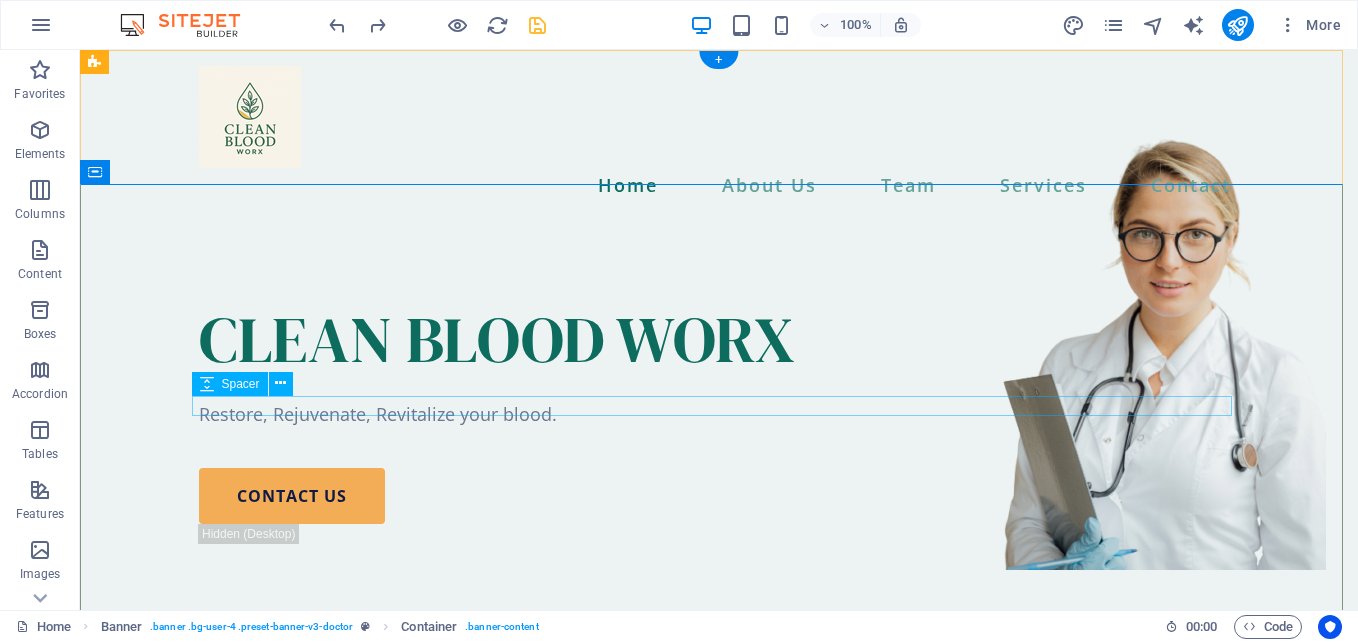 click at bounding box center [719, 391] 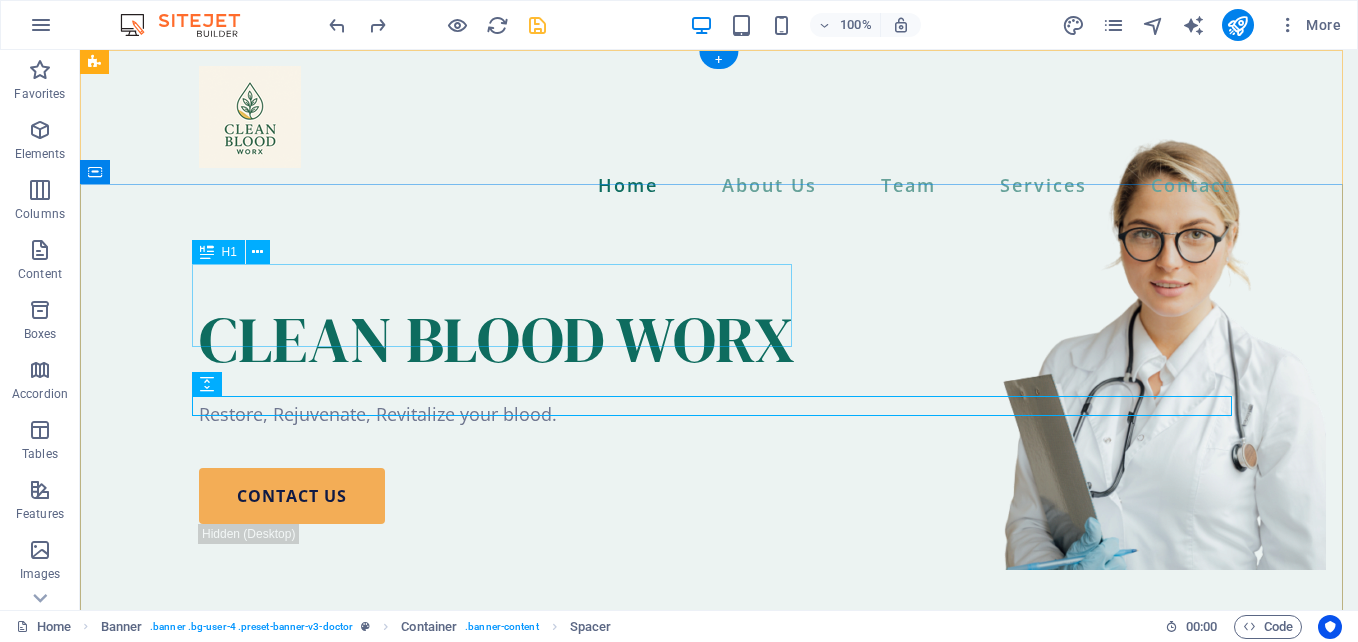 click on "CLEAN BLOOD WORX" at bounding box center (719, 339) 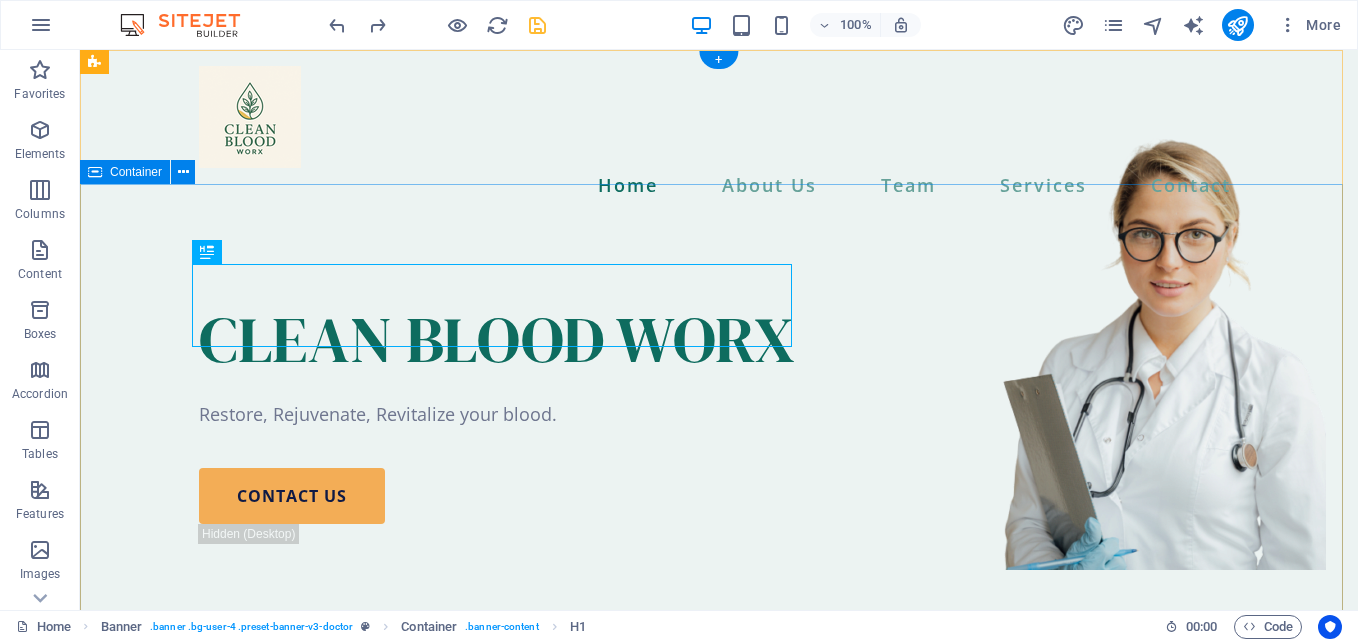 click at bounding box center [719, 391] 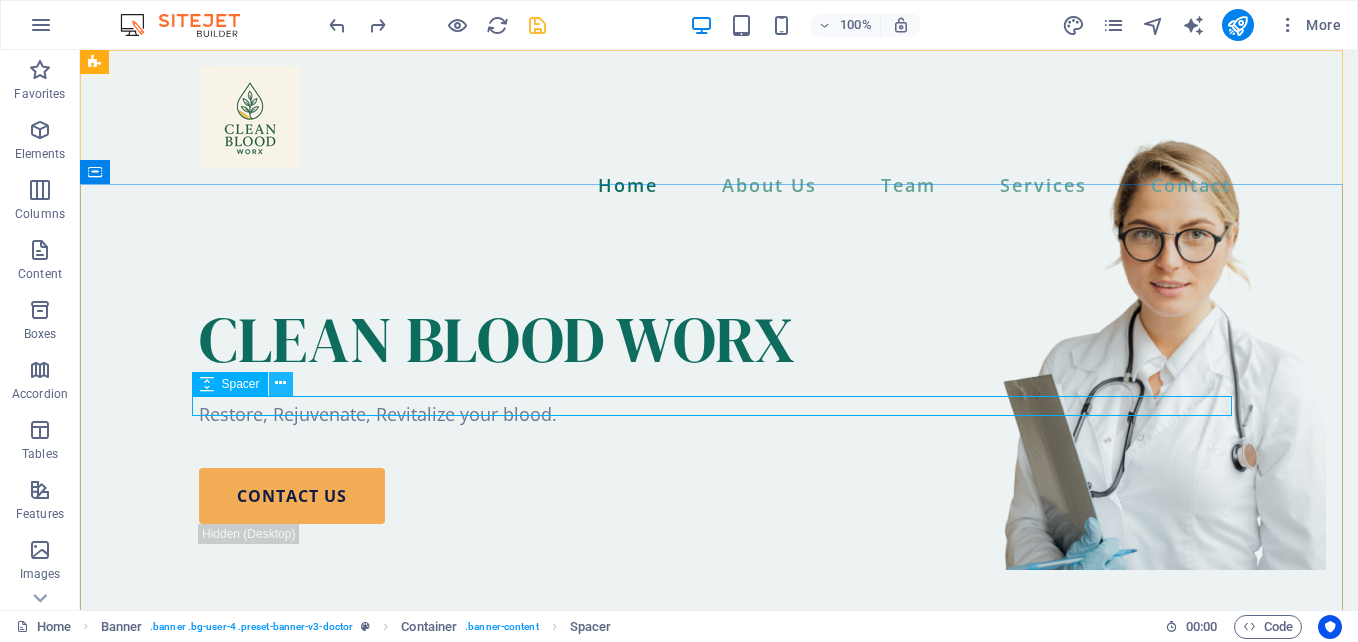 click at bounding box center (281, 384) 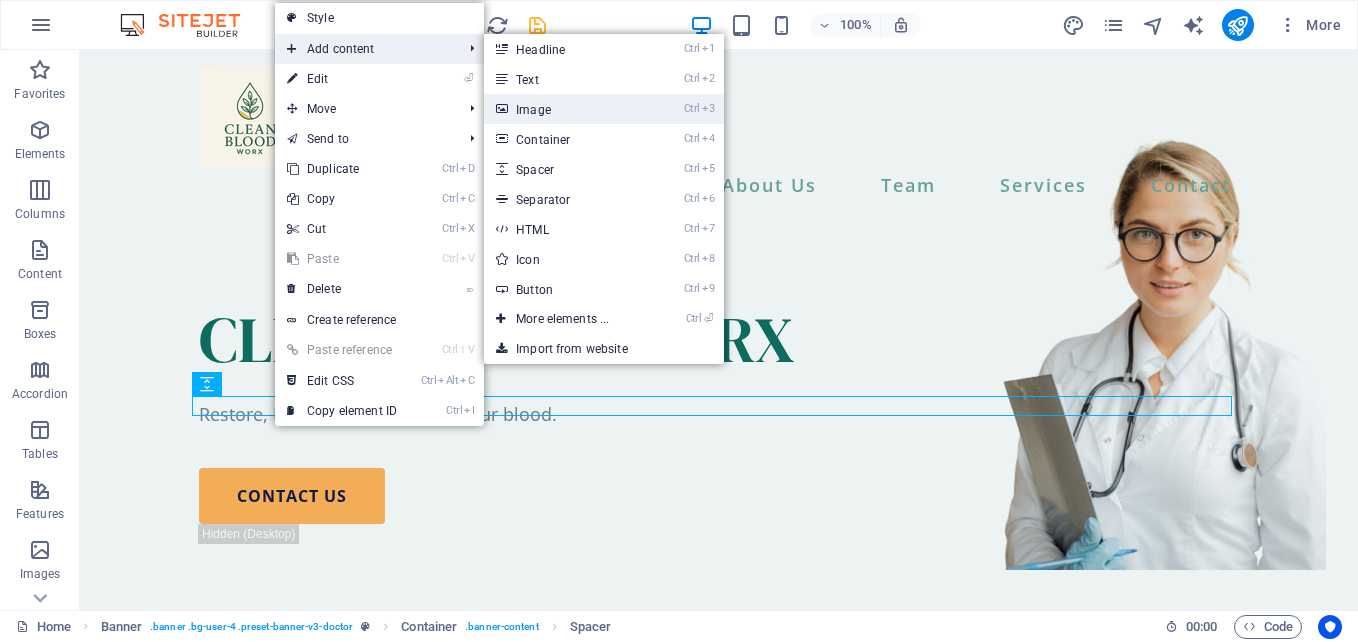 click on "Ctrl 3  Image" at bounding box center (566, 109) 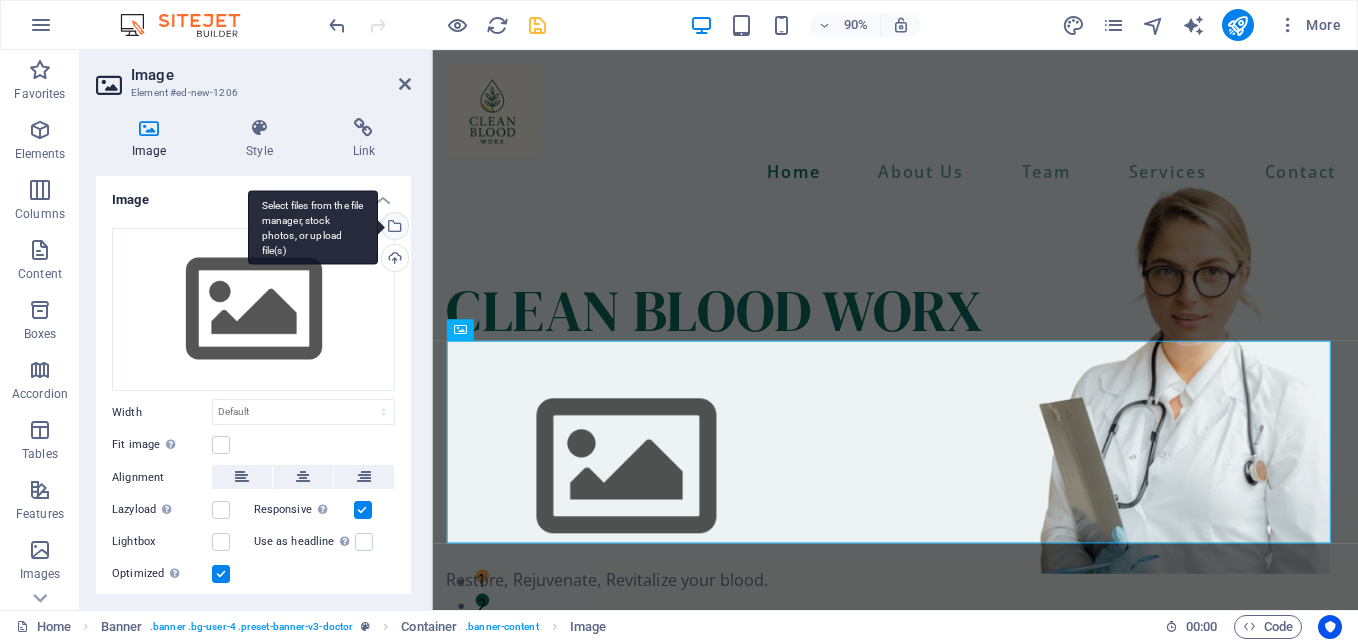 click on "Select files from the file manager, stock photos, or upload file(s)" at bounding box center [393, 228] 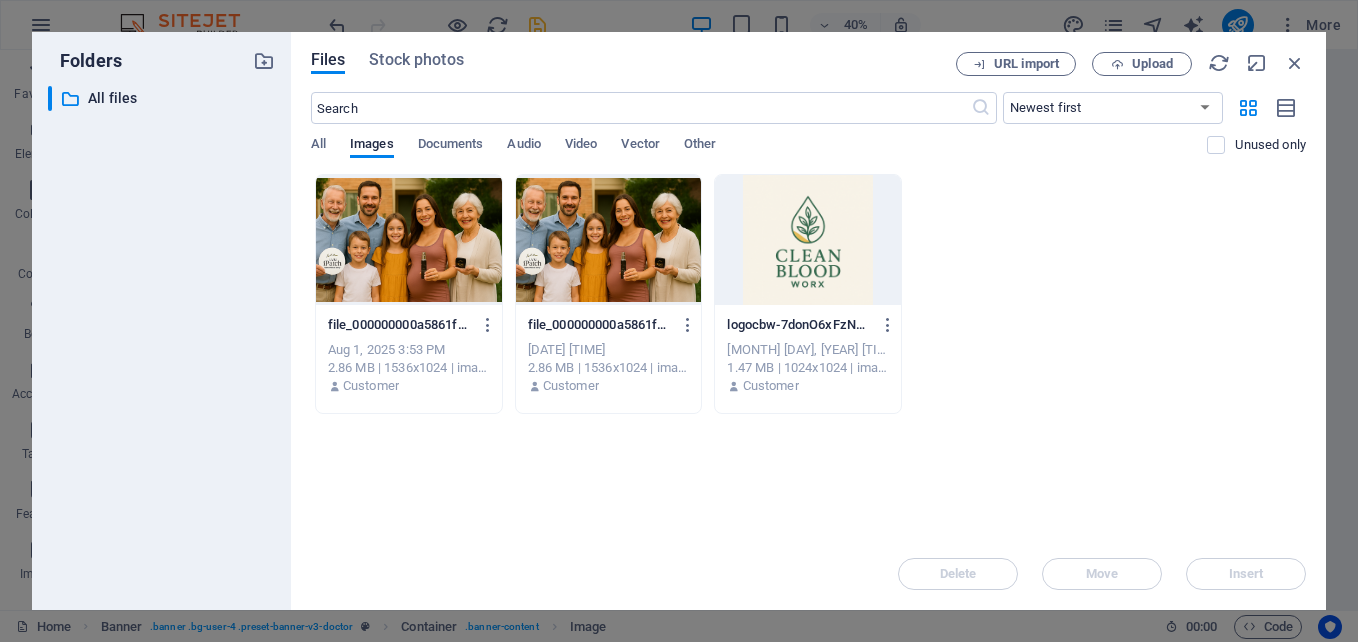 click at bounding box center [409, 240] 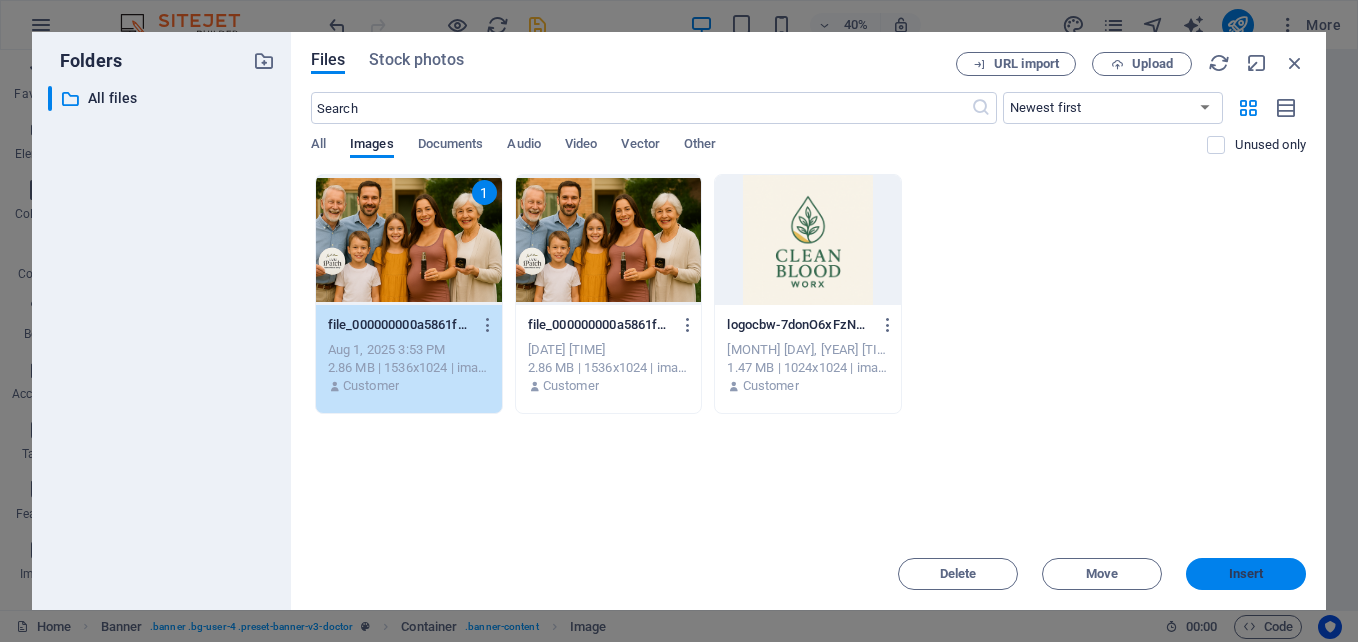 click on "Insert" at bounding box center [1246, 574] 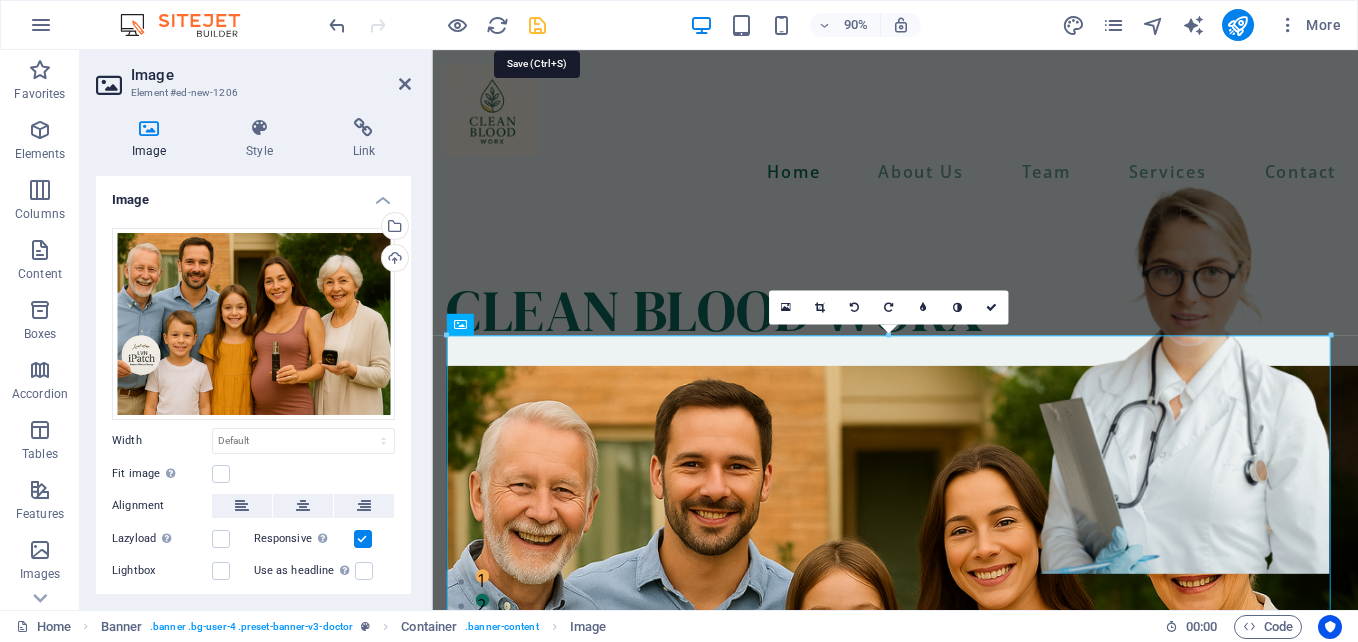 click at bounding box center (537, 25) 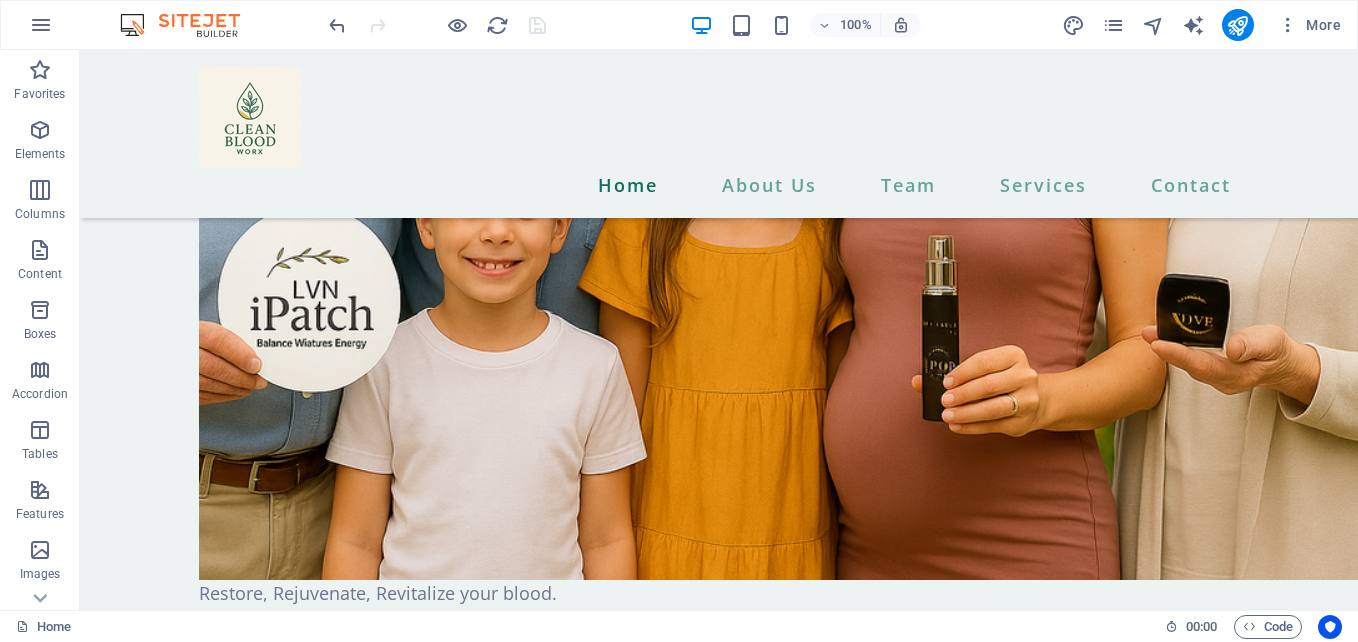scroll, scrollTop: 626, scrollLeft: 0, axis: vertical 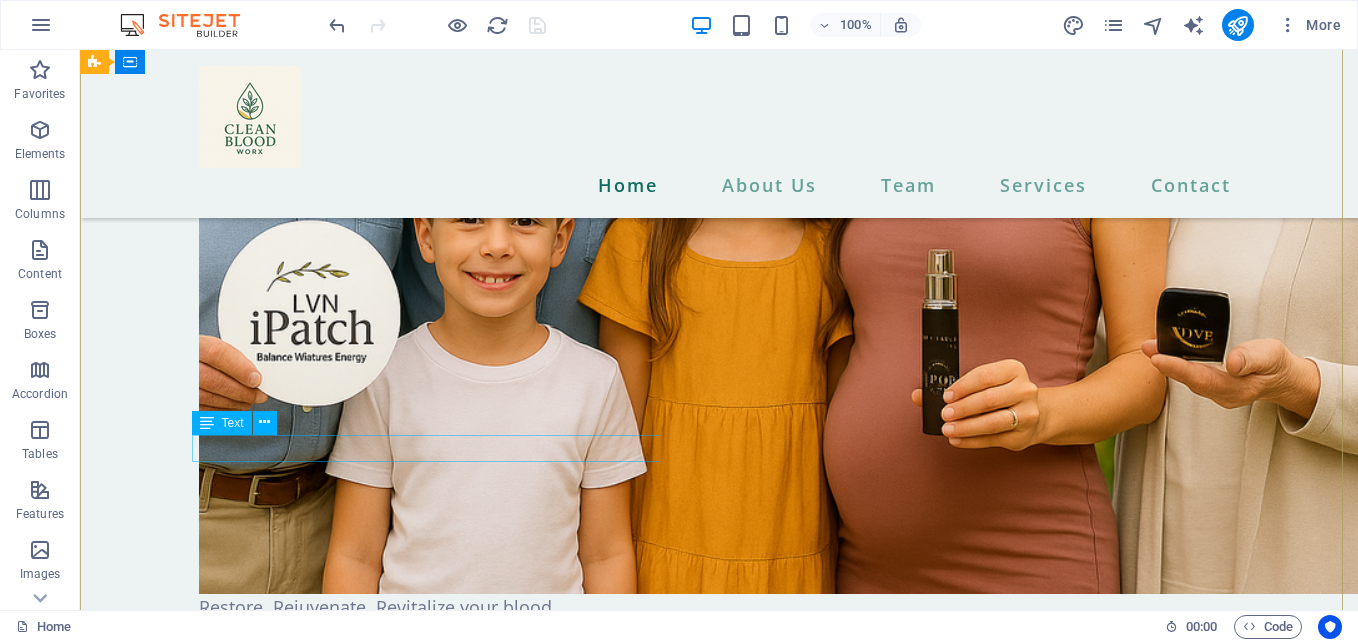 click on "Restore, Rejuvenate, Revitalize your blood." at bounding box center (719, 607) 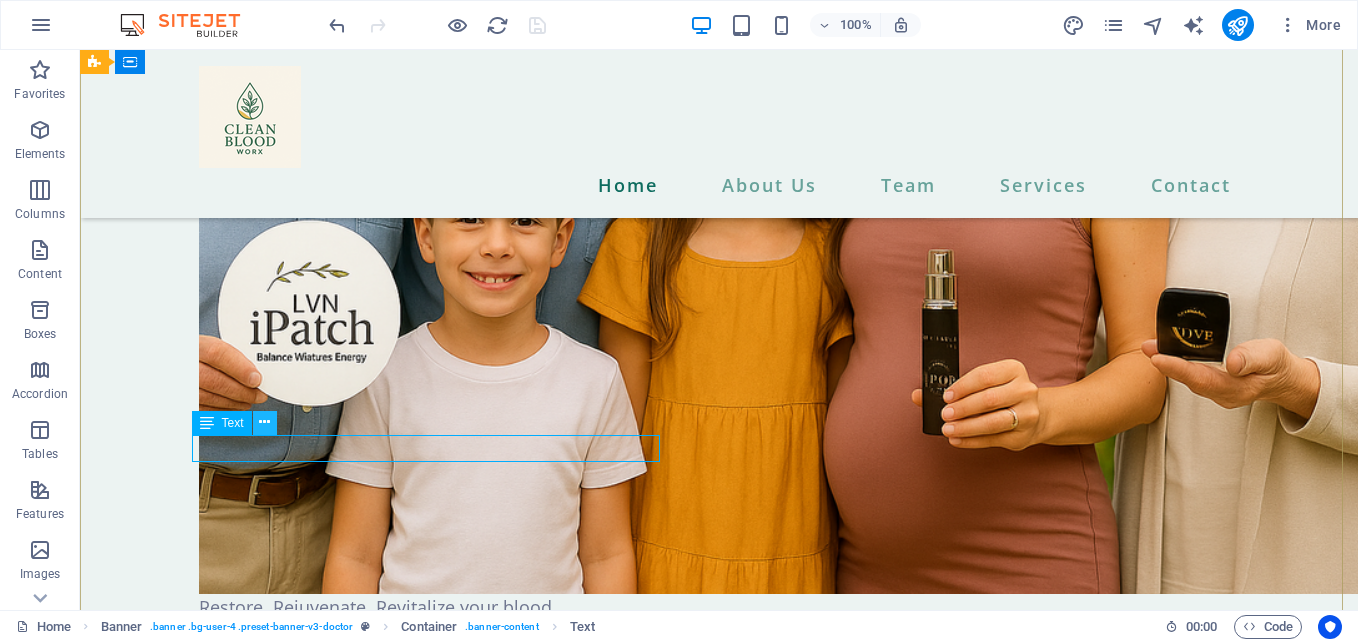 click at bounding box center (264, 422) 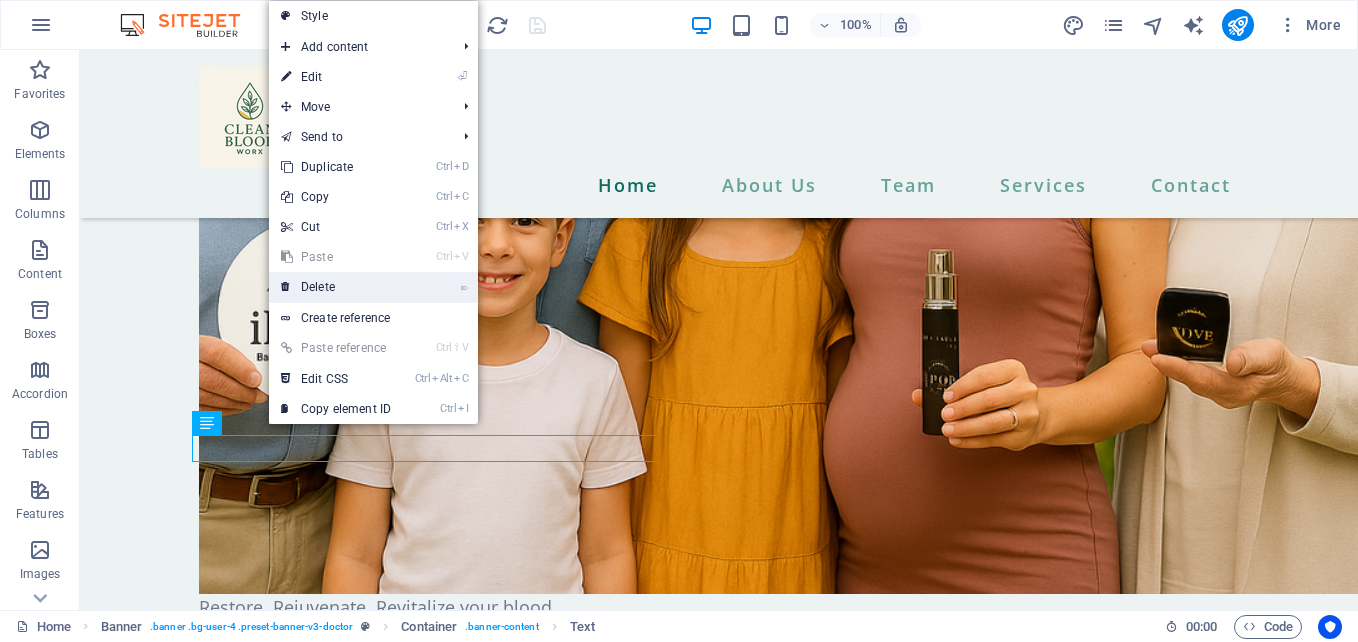 click on "⌦  Delete" at bounding box center [336, 287] 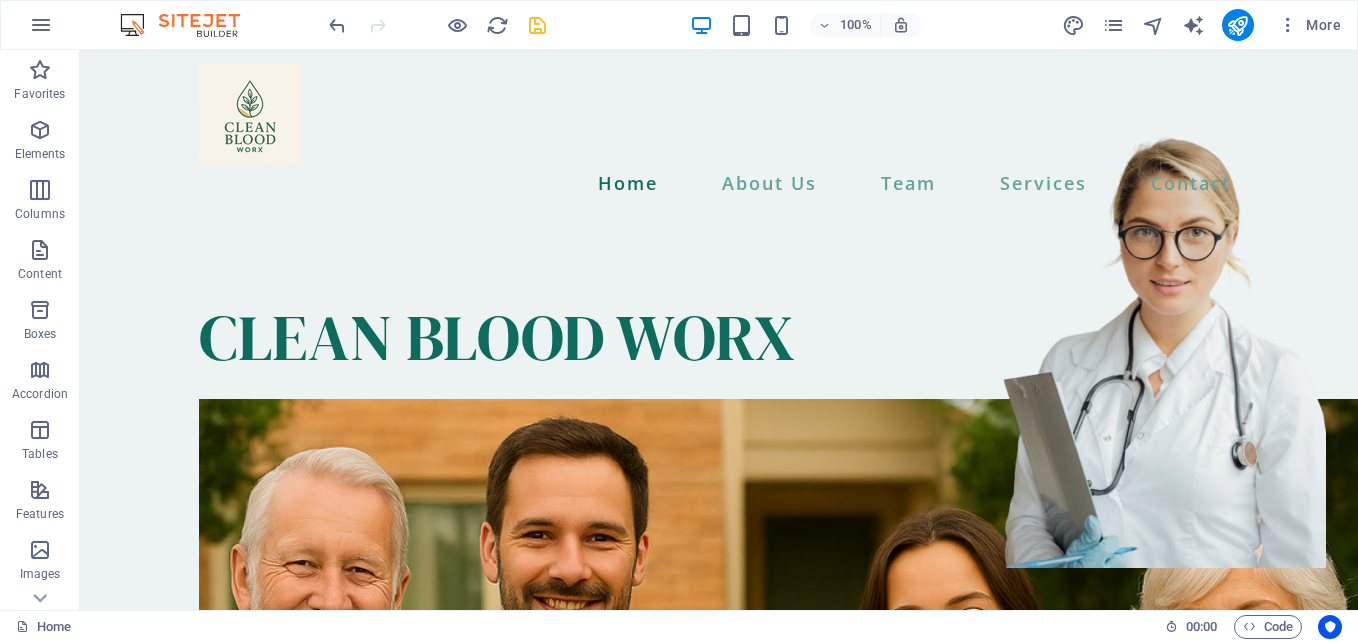 scroll, scrollTop: 0, scrollLeft: 0, axis: both 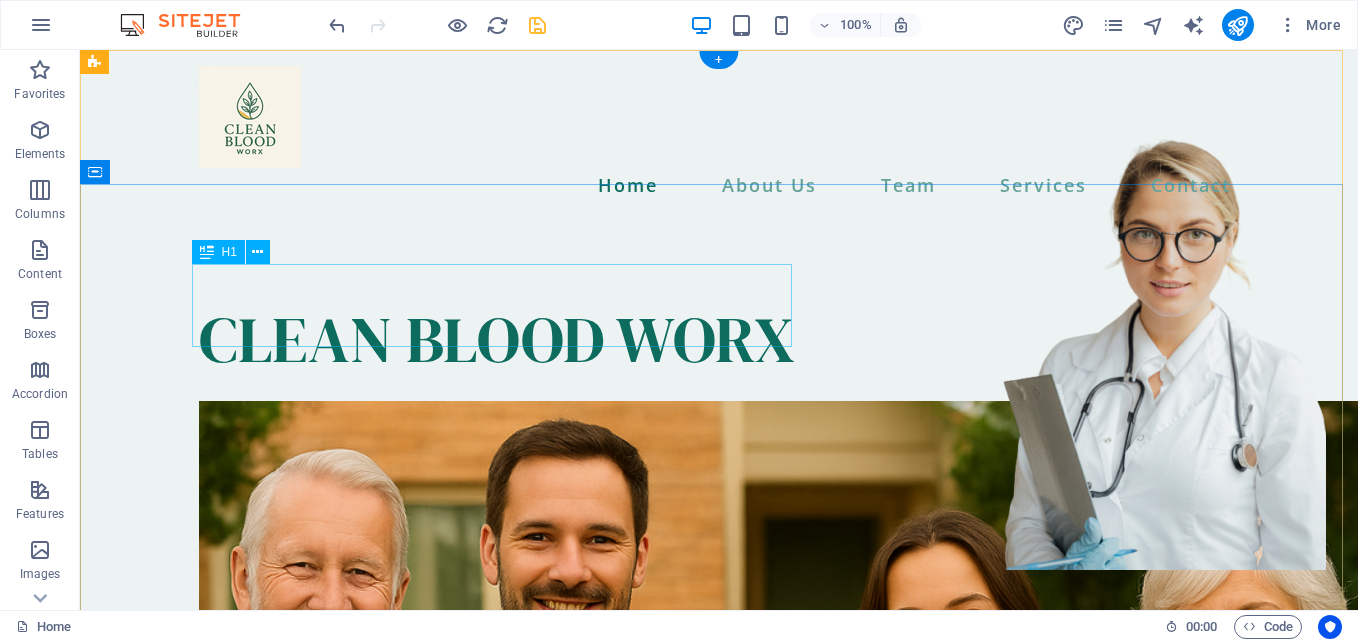 click on "CLEAN BLOOD WORX" at bounding box center (719, 339) 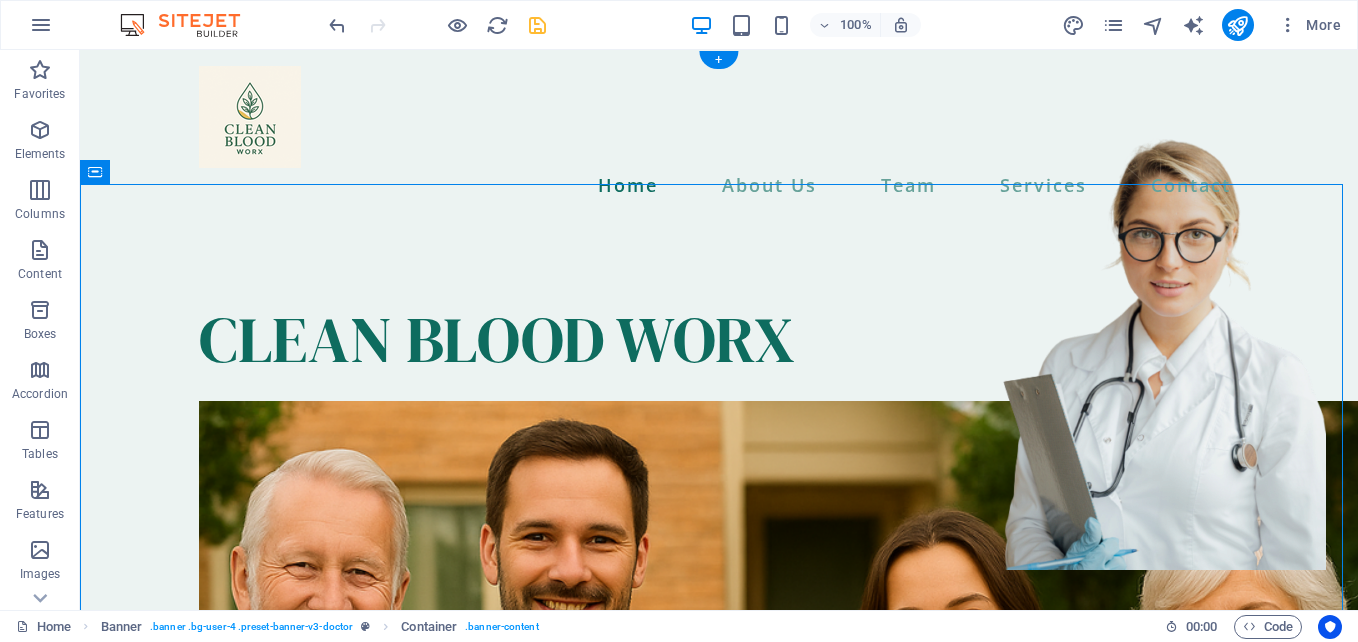 drag, startPoint x: 199, startPoint y: 229, endPoint x: 121, endPoint y: 224, distance: 78.160095 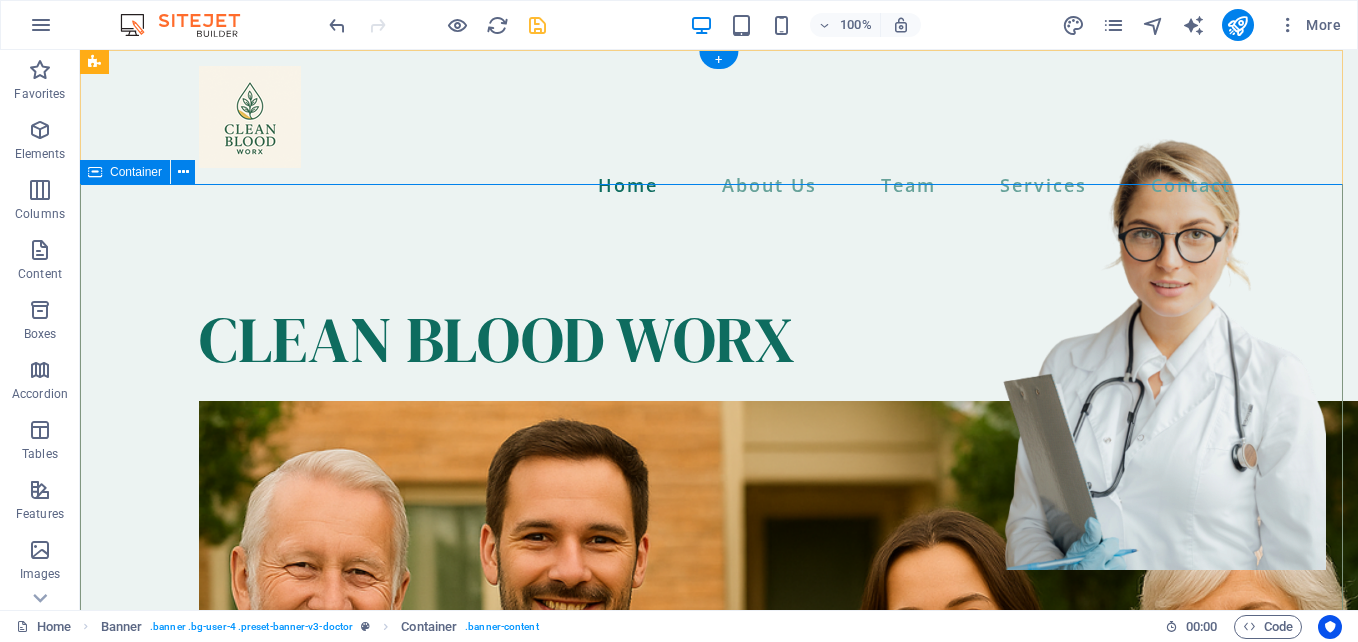 click on "CLEAN BLOOD WORX contact us" at bounding box center [719, 849] 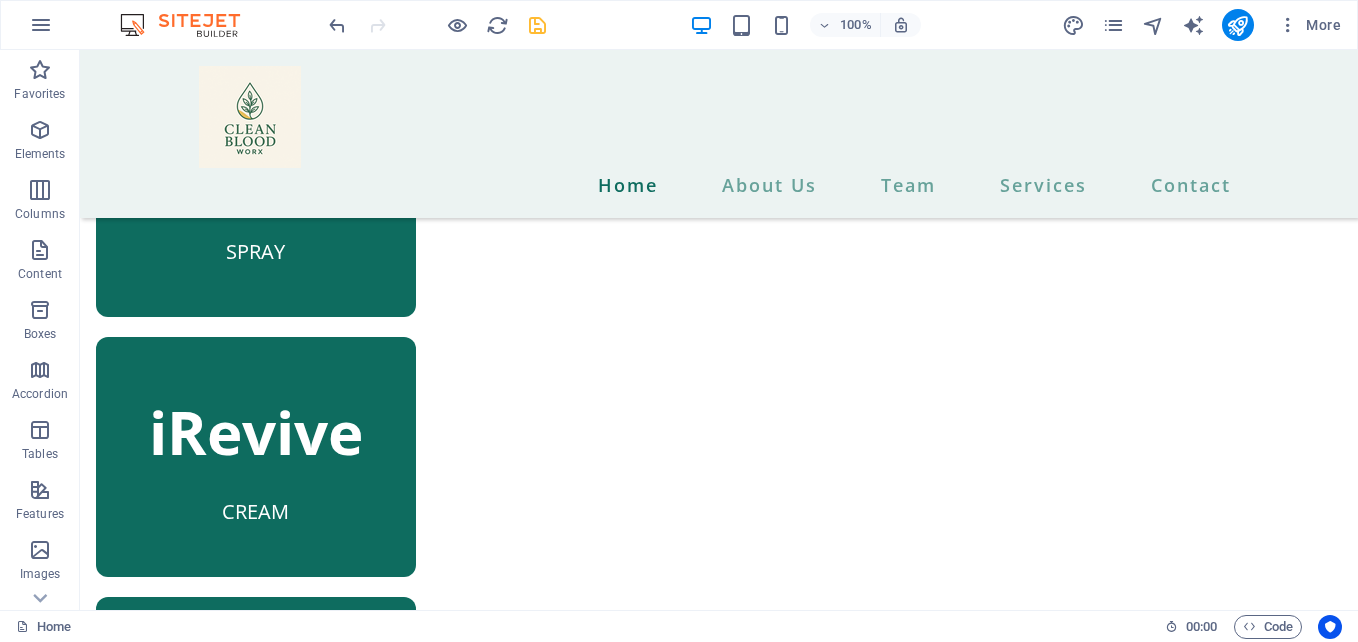 scroll, scrollTop: 1235, scrollLeft: 0, axis: vertical 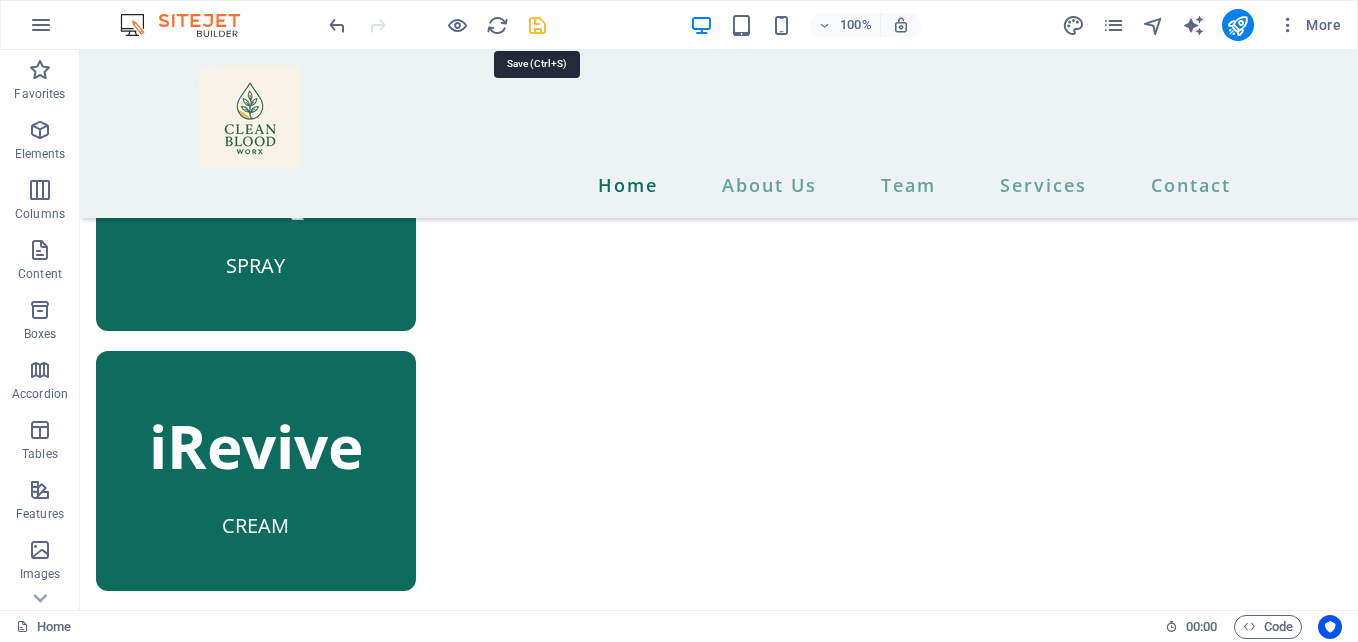 click at bounding box center [537, 25] 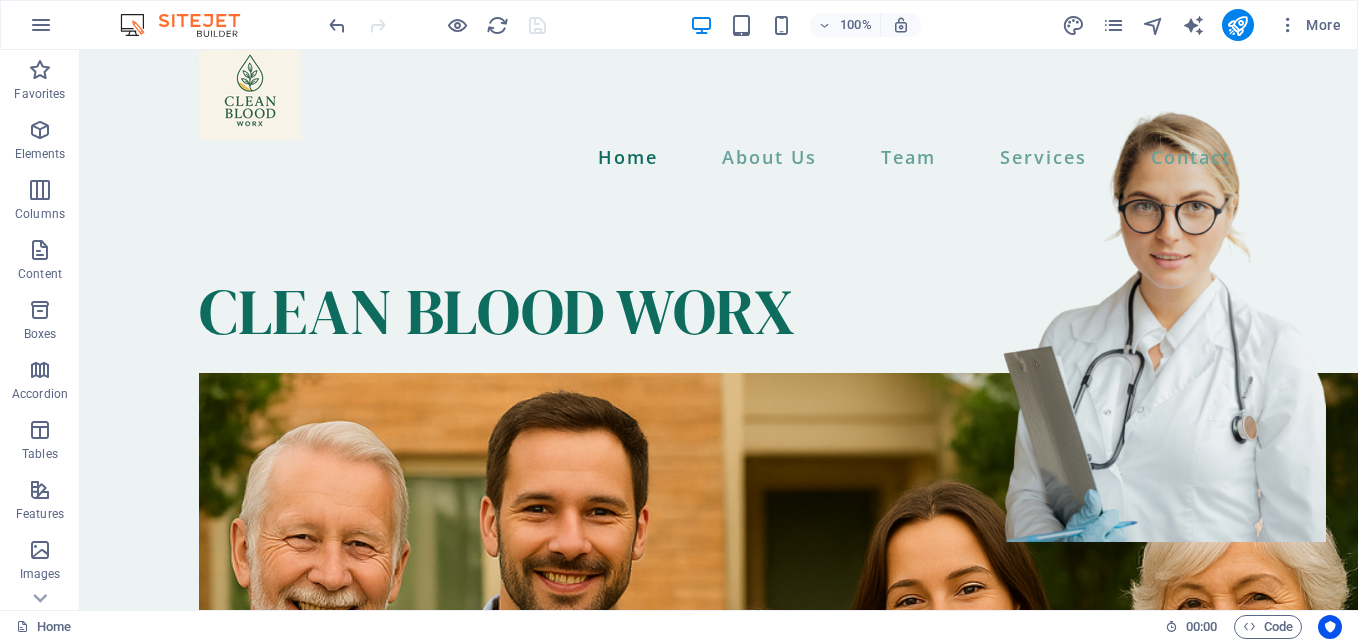 scroll, scrollTop: 41, scrollLeft: 0, axis: vertical 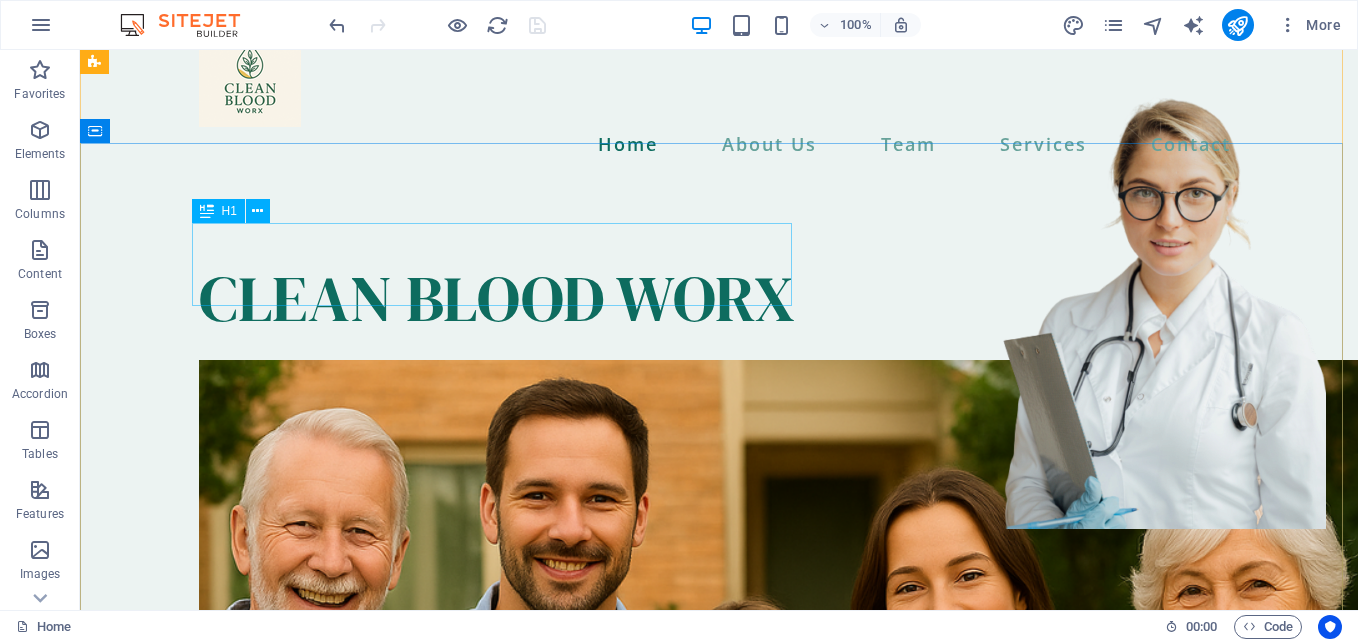 click on "CLEAN BLOOD WORX" at bounding box center [719, 298] 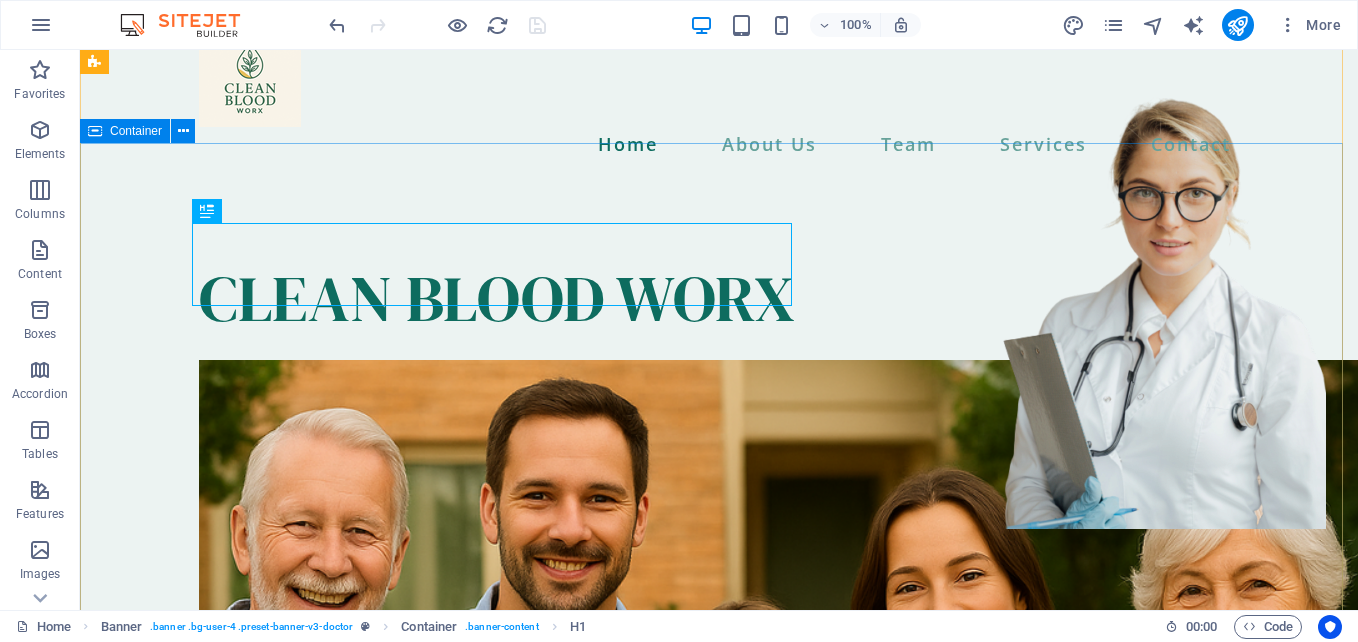 click on "CLEAN BLOOD WORX contact us" at bounding box center [719, 808] 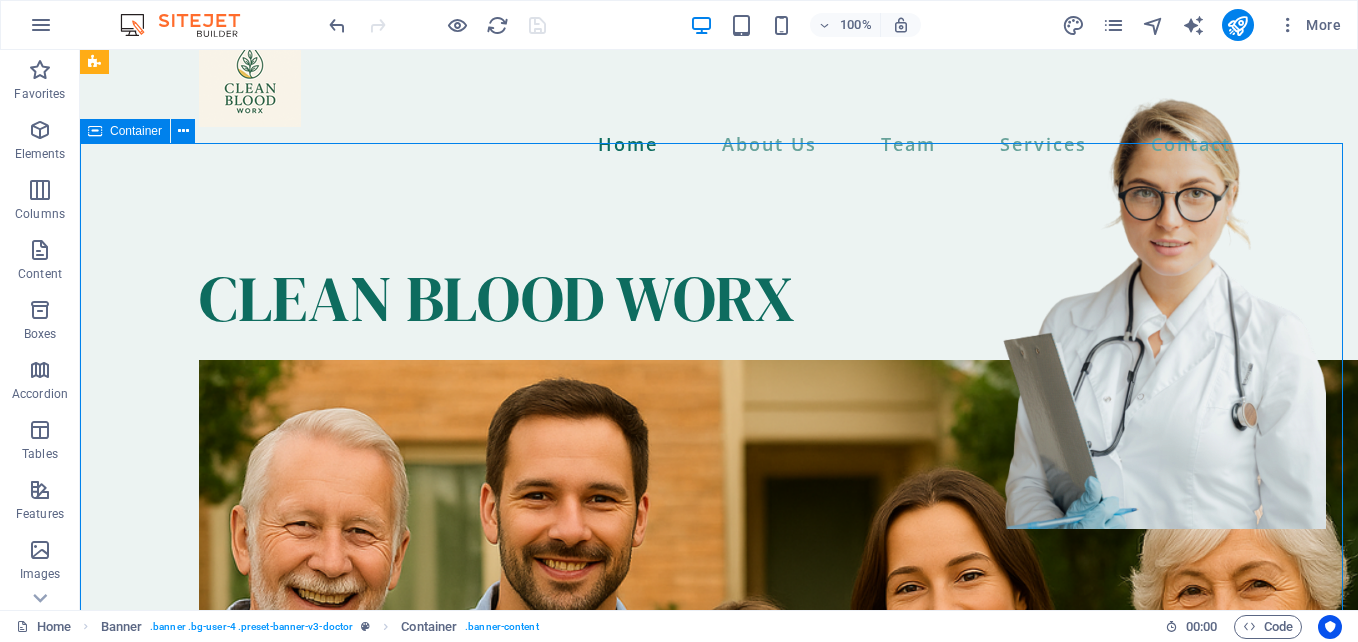 click on "CLEAN BLOOD WORX" at bounding box center (719, 298) 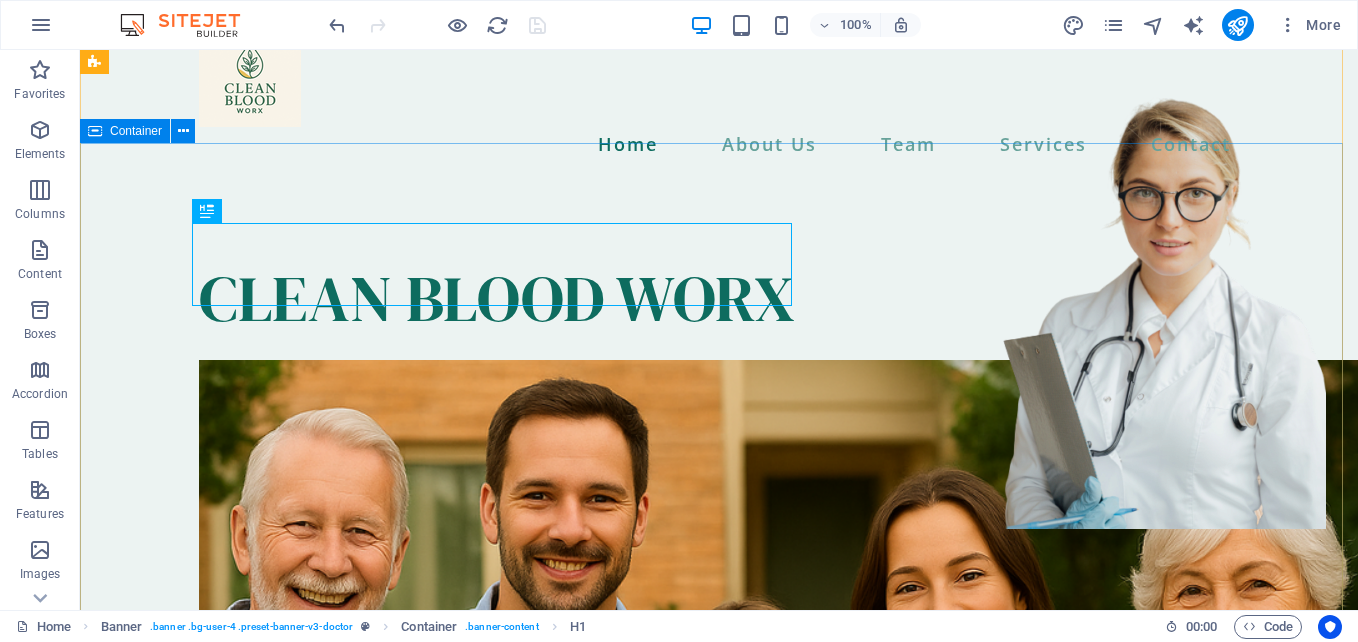 click on "CLEAN BLOOD WORX contact us" at bounding box center [719, 808] 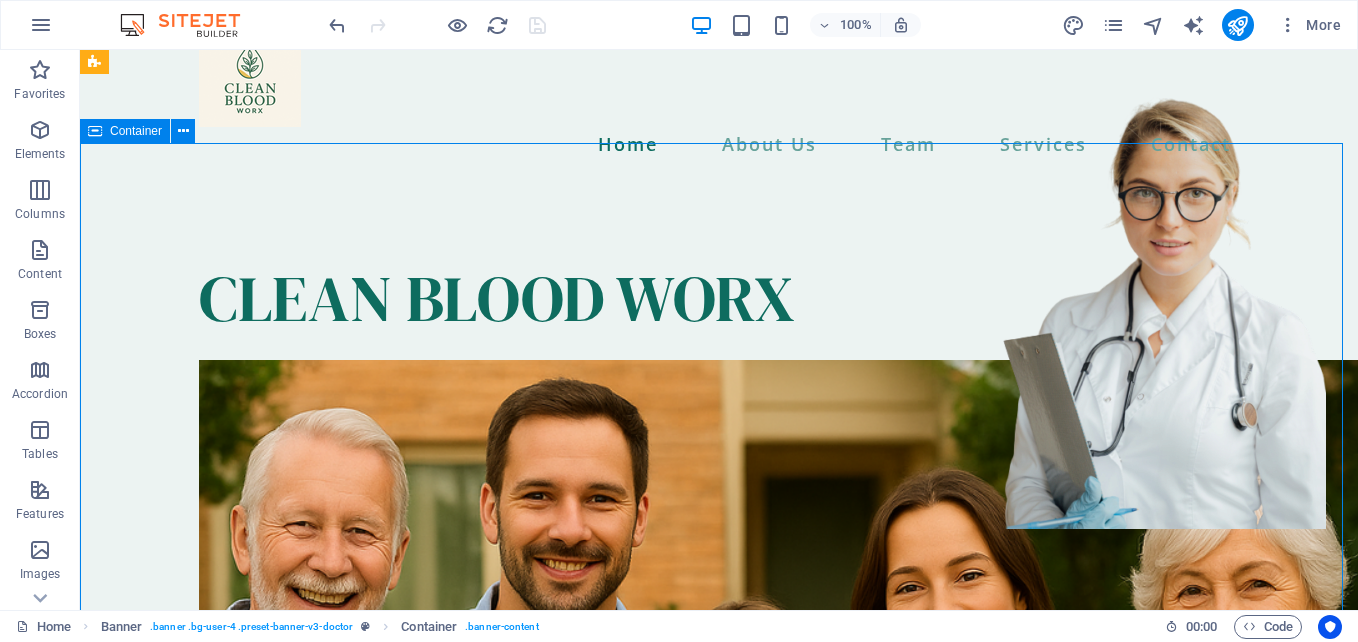 click on "CLEAN BLOOD WORX contact us" at bounding box center [719, 808] 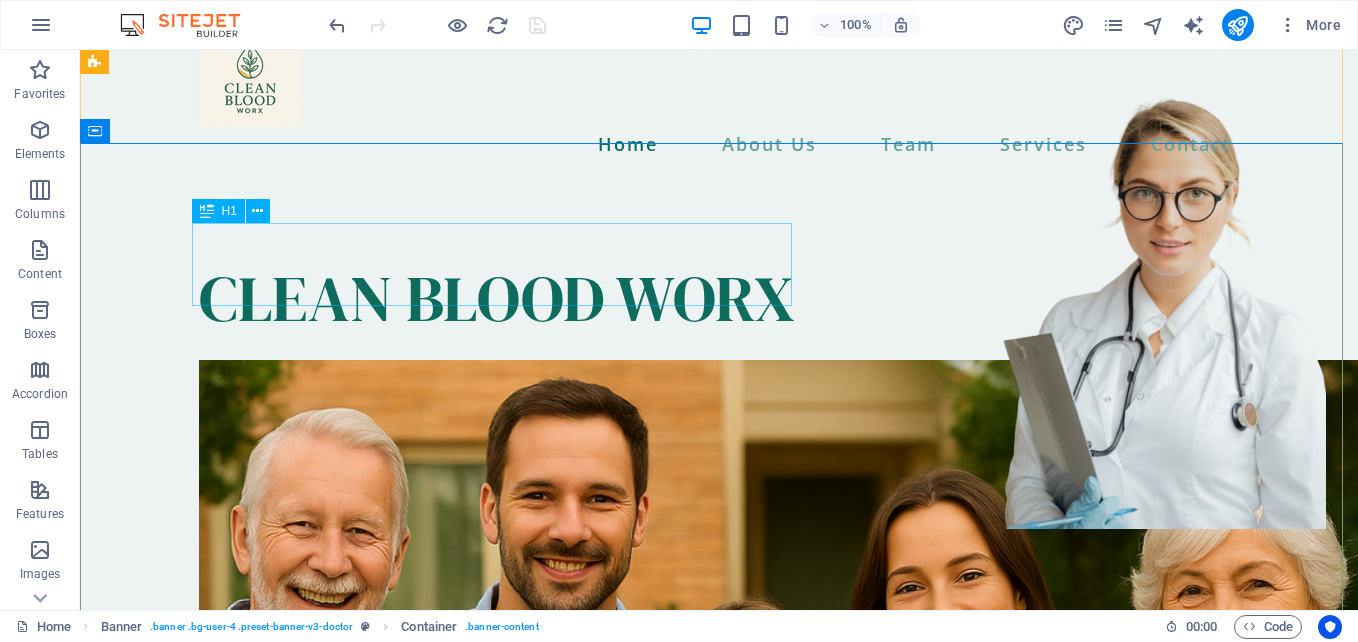 click on "CLEAN BLOOD WORX" at bounding box center (719, 298) 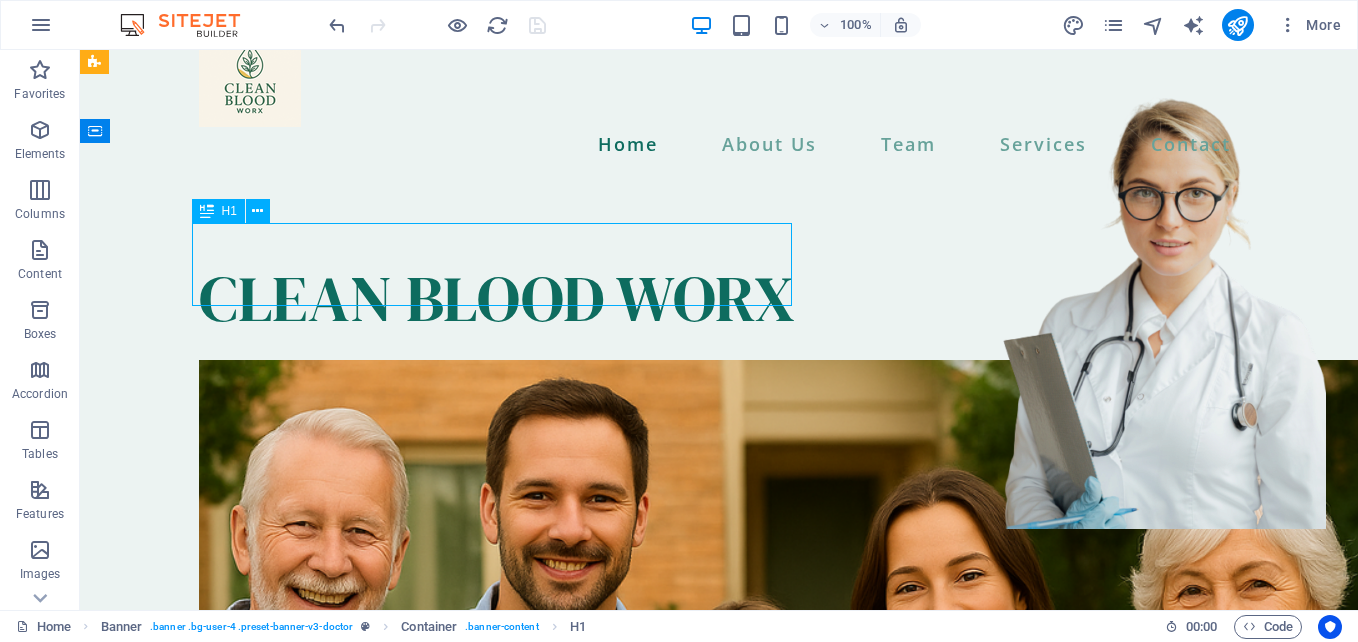 click on "CLEAN BLOOD WORX contact us" at bounding box center (719, 808) 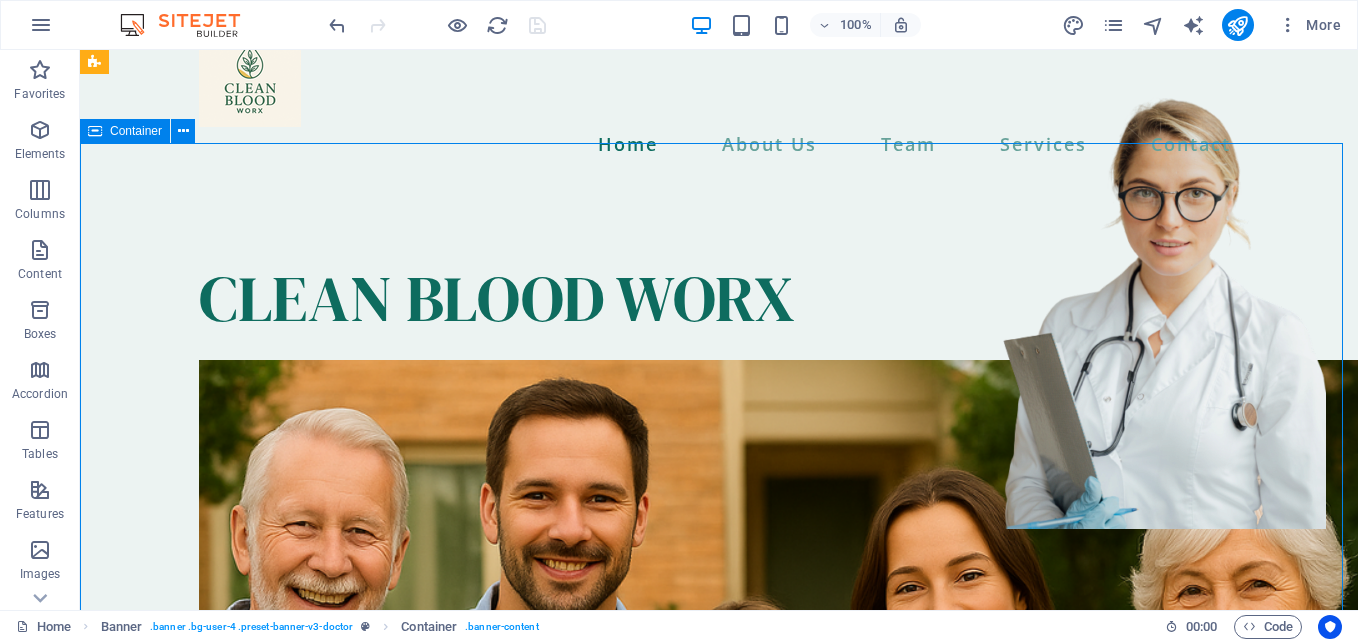 click on "CLEAN BLOOD WORX contact us" at bounding box center [719, 808] 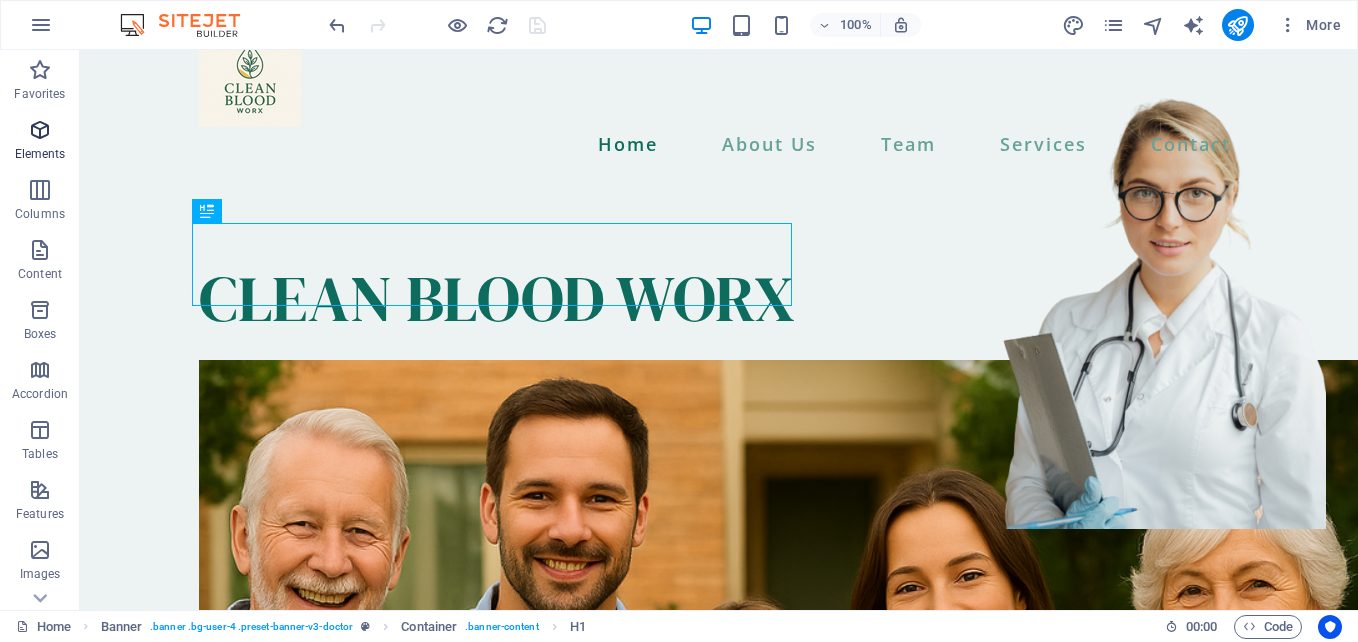 click on "Elements" at bounding box center [40, 154] 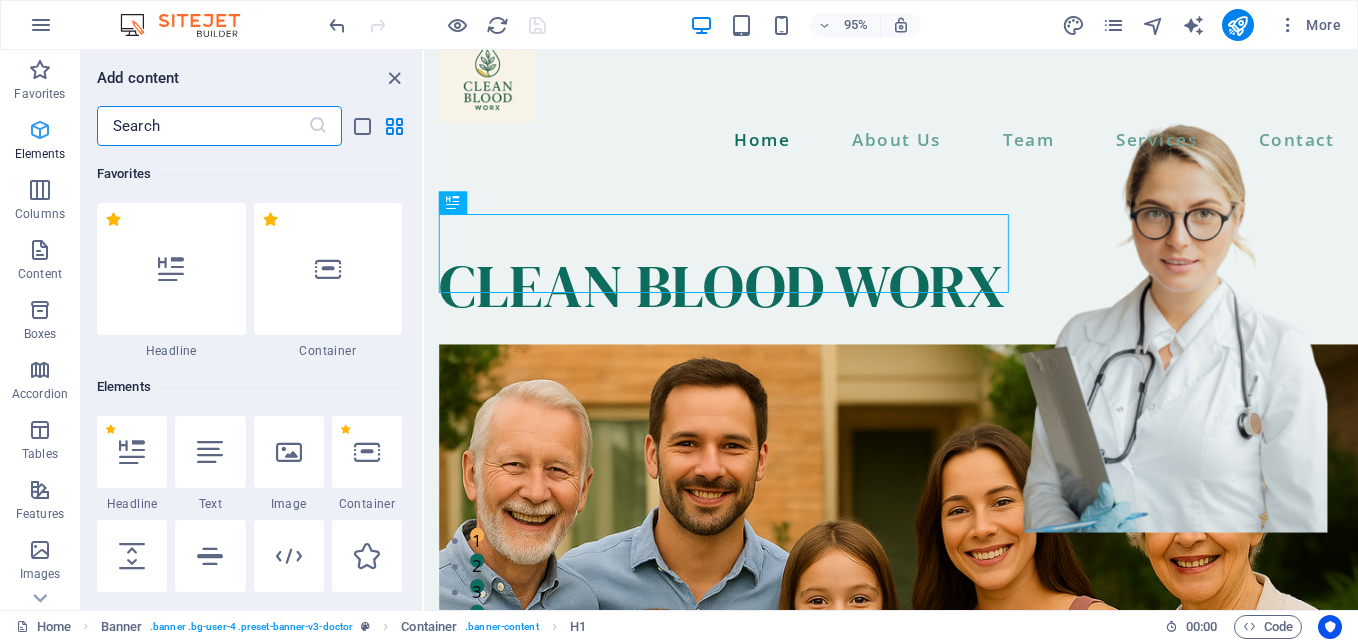 scroll, scrollTop: 213, scrollLeft: 0, axis: vertical 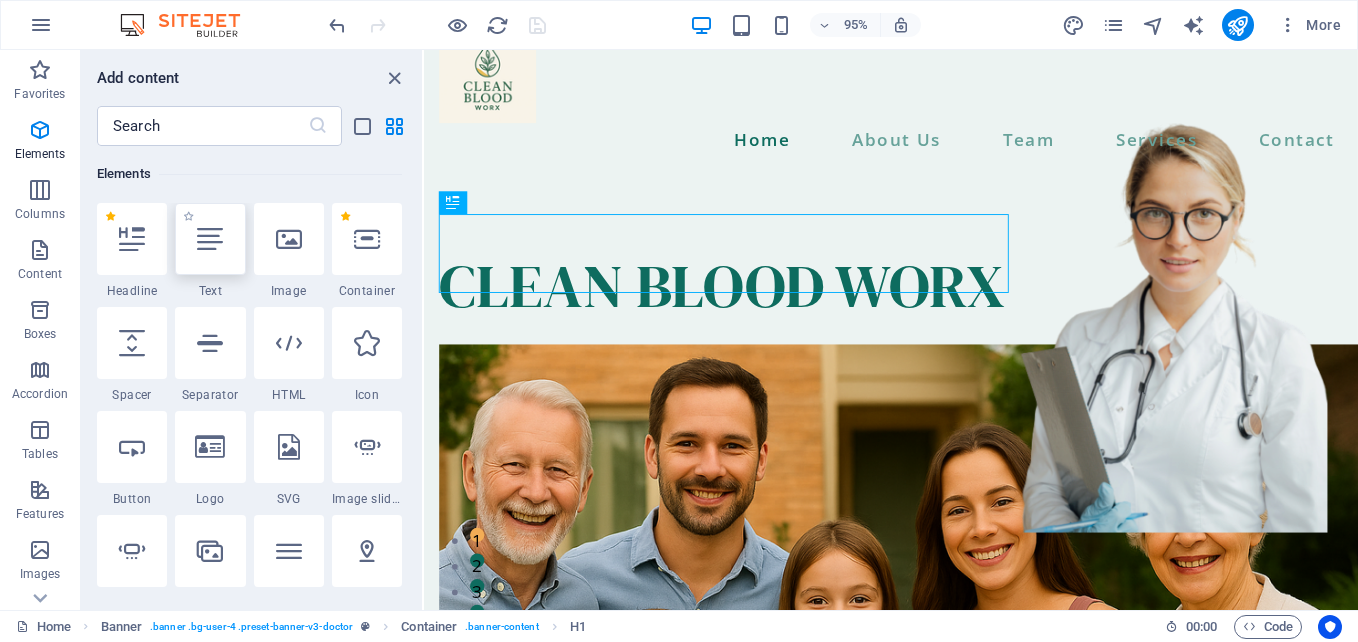 click at bounding box center (210, 239) 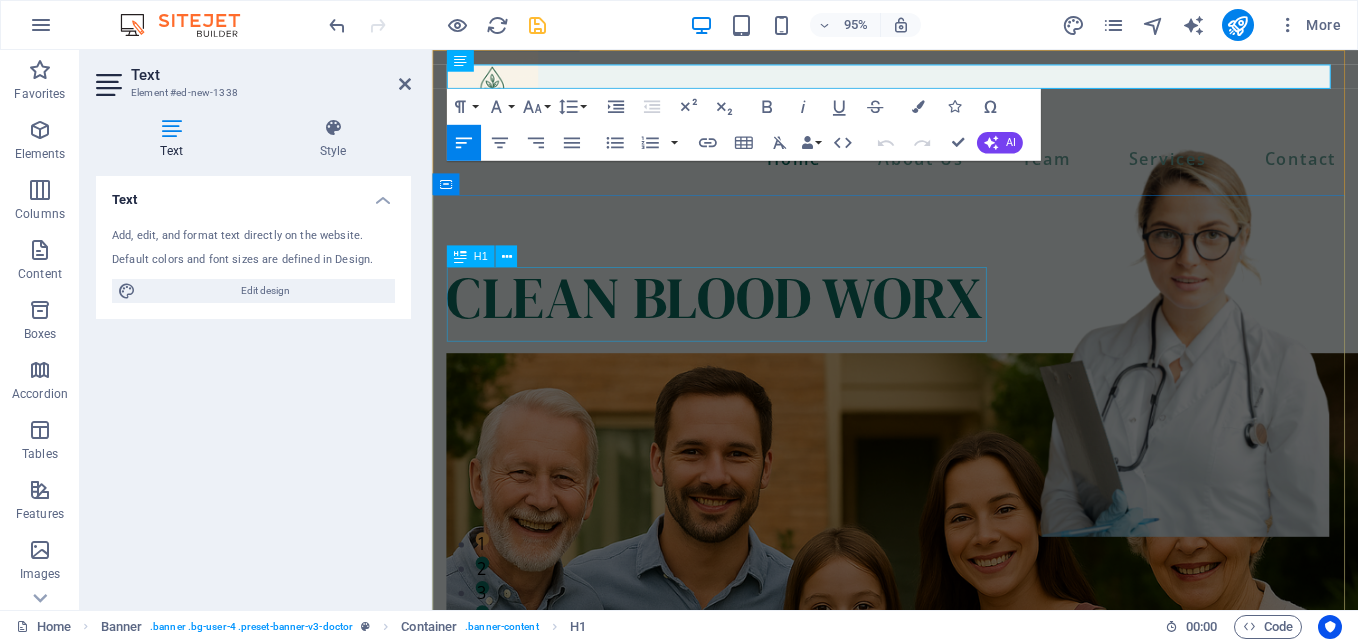 scroll, scrollTop: 0, scrollLeft: 0, axis: both 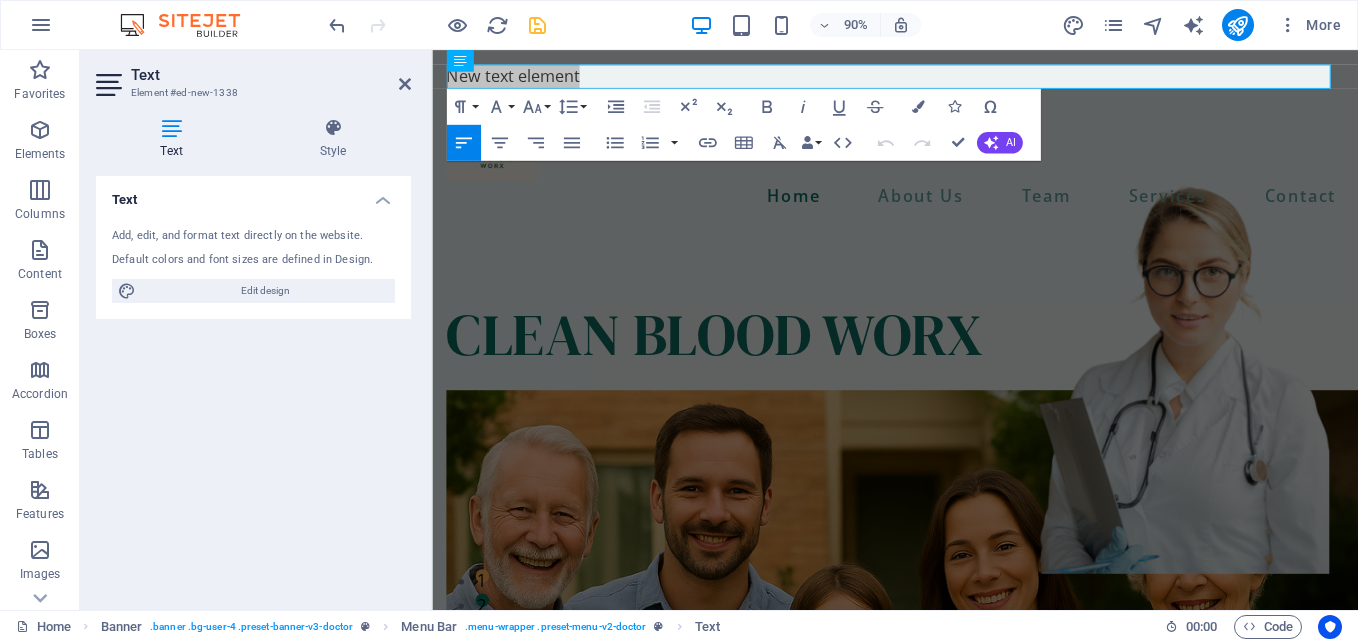 click on "Default colors and font sizes are defined in Design." at bounding box center [253, 260] 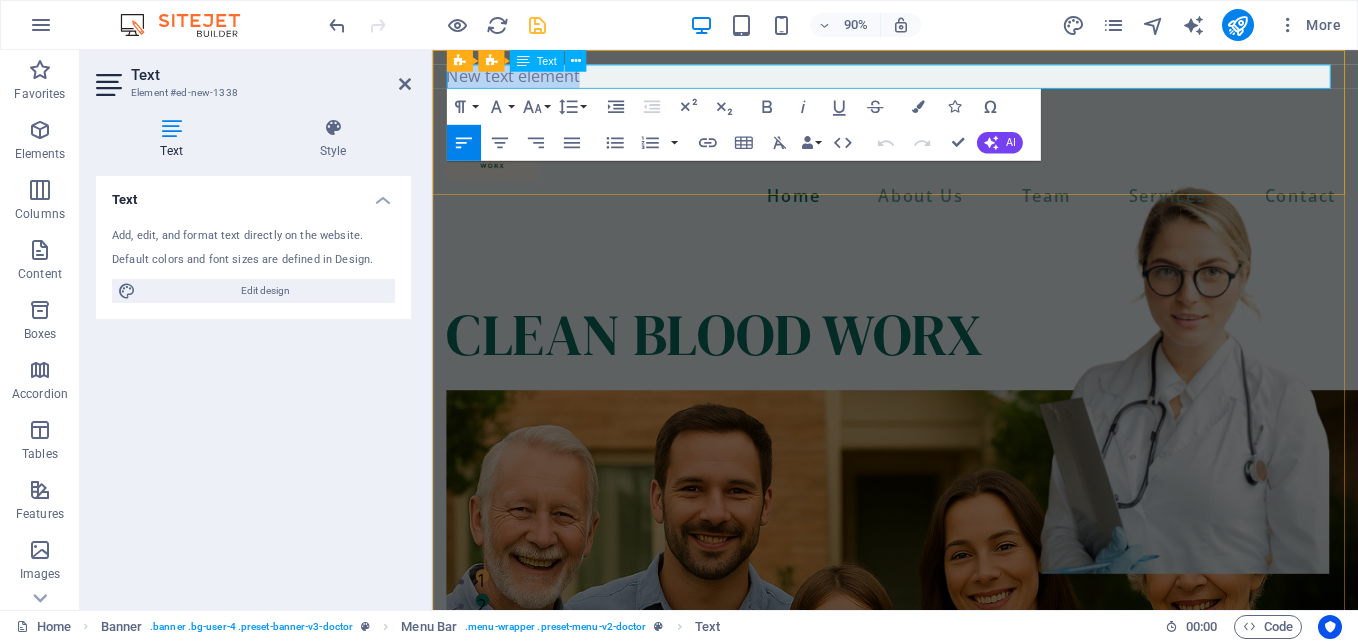 click on "New text element" at bounding box center [946, 79] 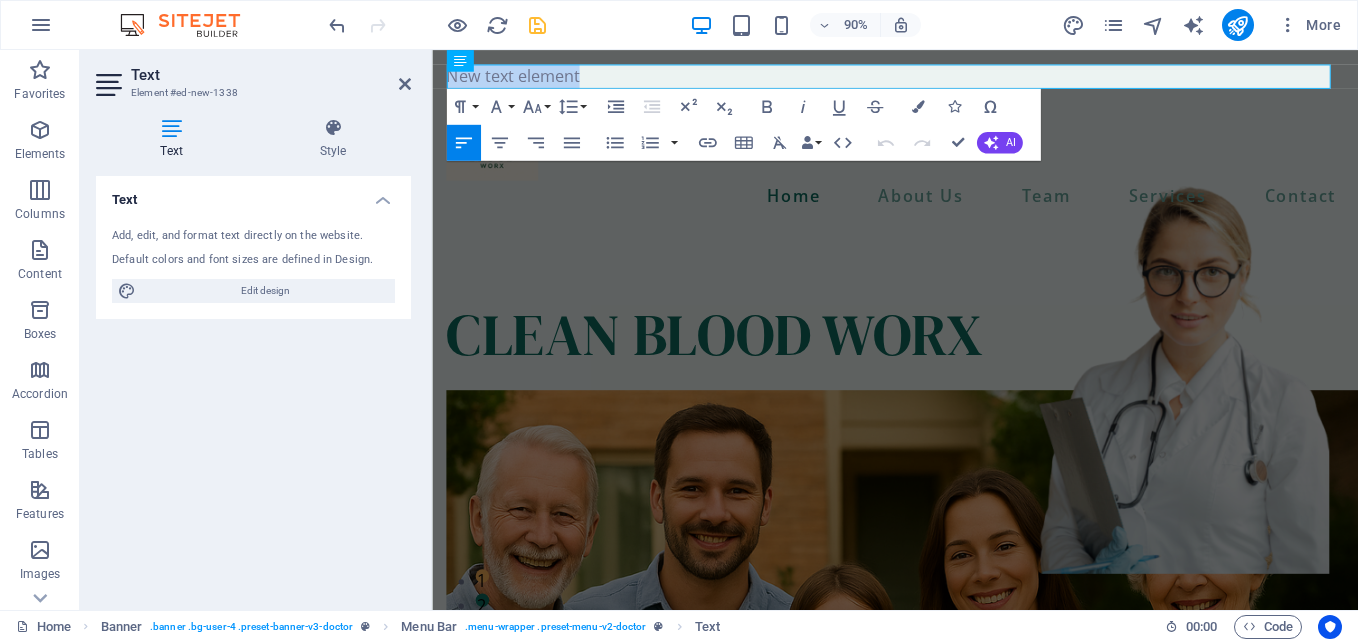 drag, startPoint x: 648, startPoint y: 73, endPoint x: 424, endPoint y: 97, distance: 225.28204 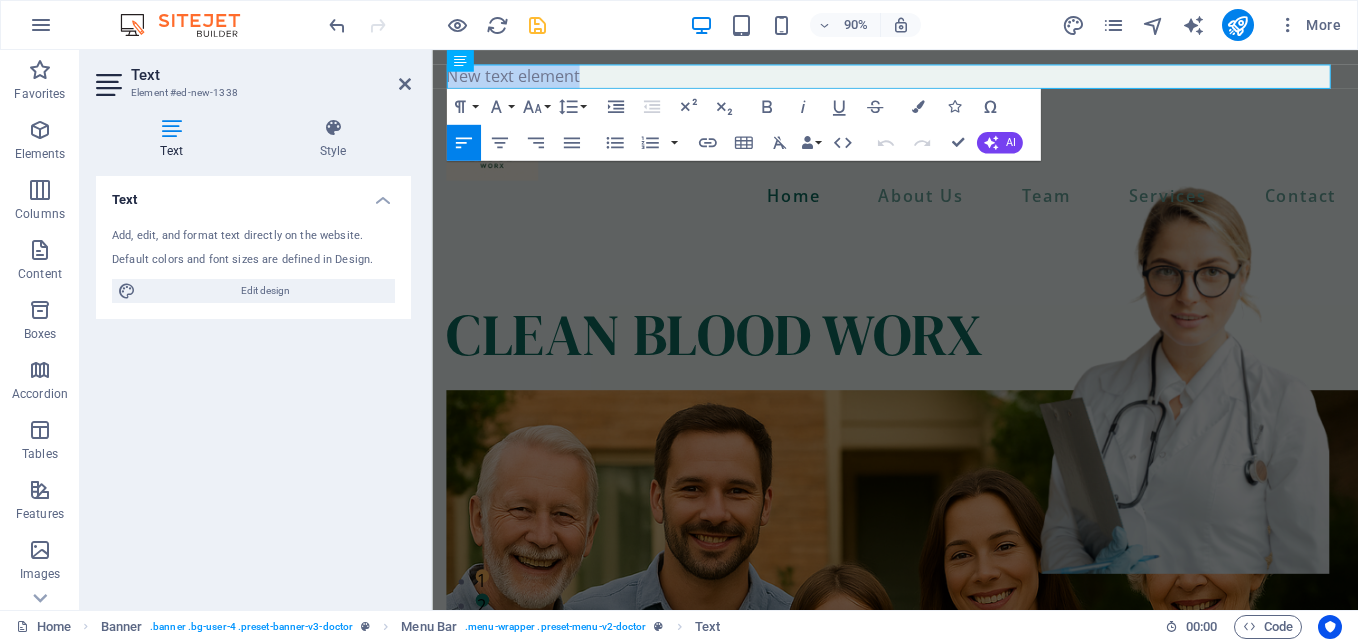 click on "Skip to main content
New text element Home About Us Team Services Contact CLEAN BLOOD WORX contact us iHeRQles SPRAY iRevive CREAM iPatches FREQUENCY PATCHES More than 10 years of experience Lorem ipsum dolor sit amet, consectetur adipiscing elit. Nisl scelerisque suspendisse mi varius phasellus. Vitae accumsan scelerisque ut luctus aliquam lorem. Consectetur vel sempe feugiat dolor vestibulum varius est. Mauris ut est quisque at facilisi suscipit pellentesque at viverra. At vel quis ullamcorper ut suspendisse eget. Lorem ipsum dolor sit amet, consectetur adipiscing elit. Nisl scelerisque suspendisse mi varius phasellus. Vitae accumsan scelerisque ut luctus aliquam lorem. Consectetur vel sempe feugiat dolor vestibulum varius est. Mauris ut est quisque at facilisi suscipit pellentesque at viverra. At vel quis ullamcorper ut suspendisse eget. about us We have modern diagnosis systems We provide best health care services Cardiology Lorem ipsum dolor sit amet, consectetur adipiscing elit.  find out more" at bounding box center [946, 6927] 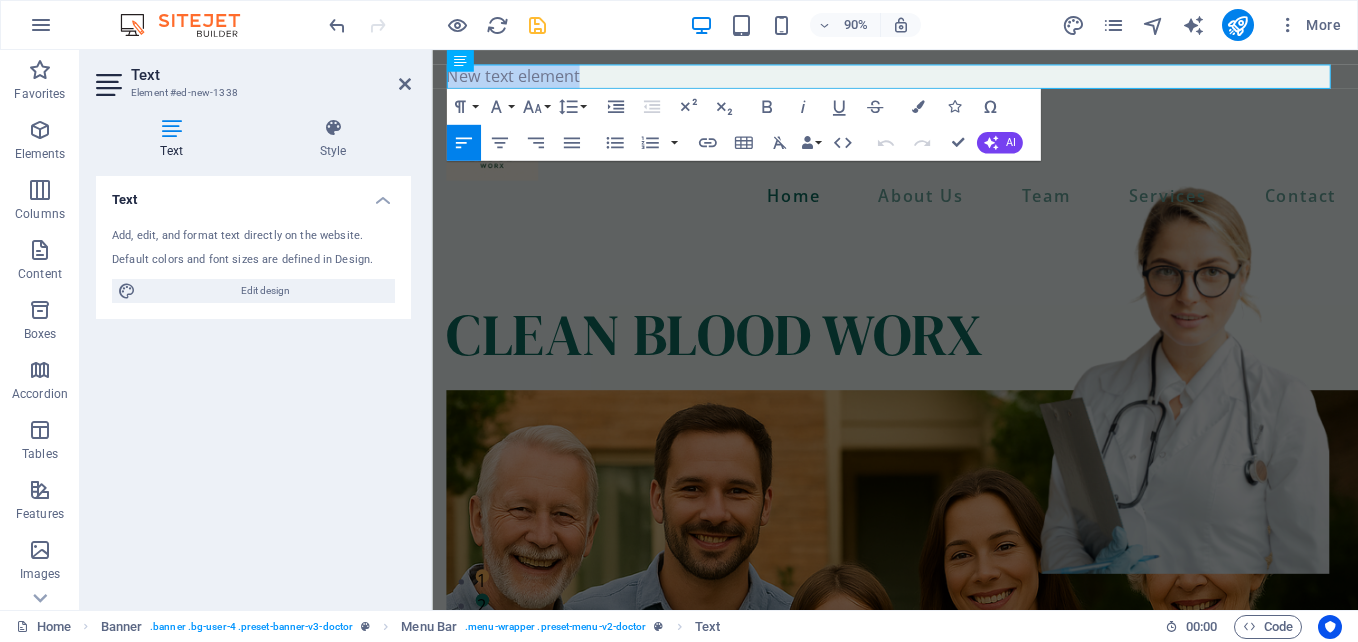 type 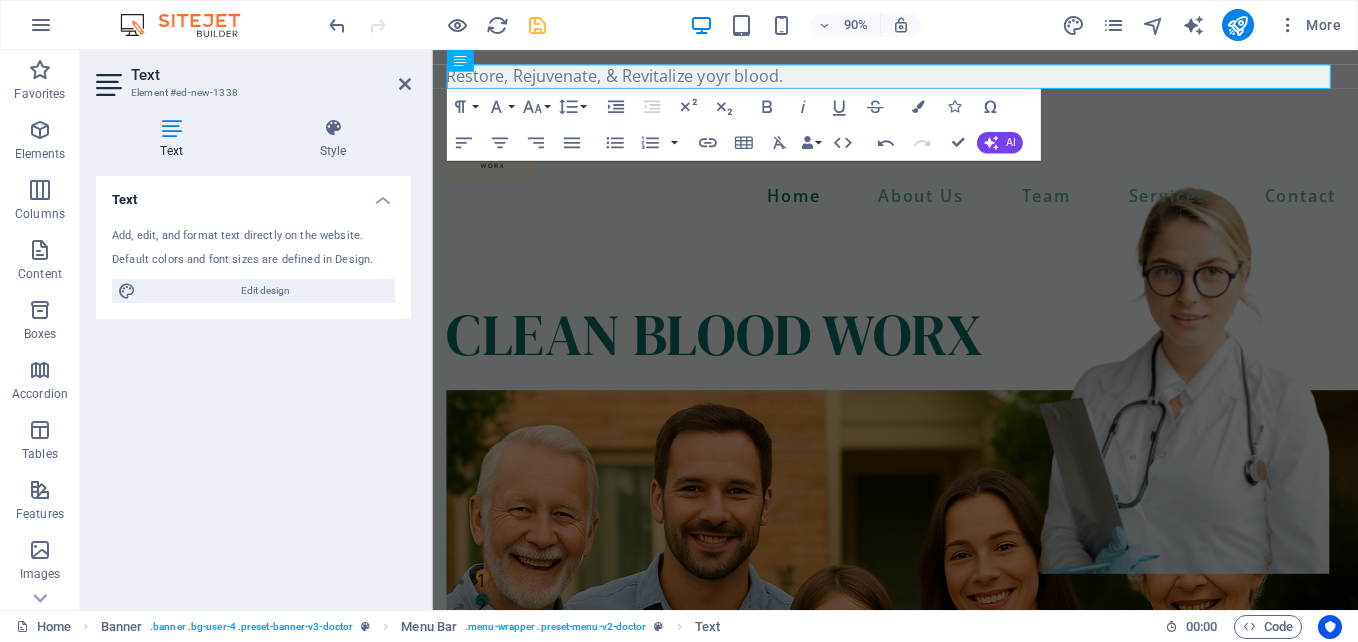 click on "Text Add, edit, and format text directly on the website. Default colors and font sizes are defined in Design. Edit design Alignment Left aligned Centered Right aligned" at bounding box center (253, 385) 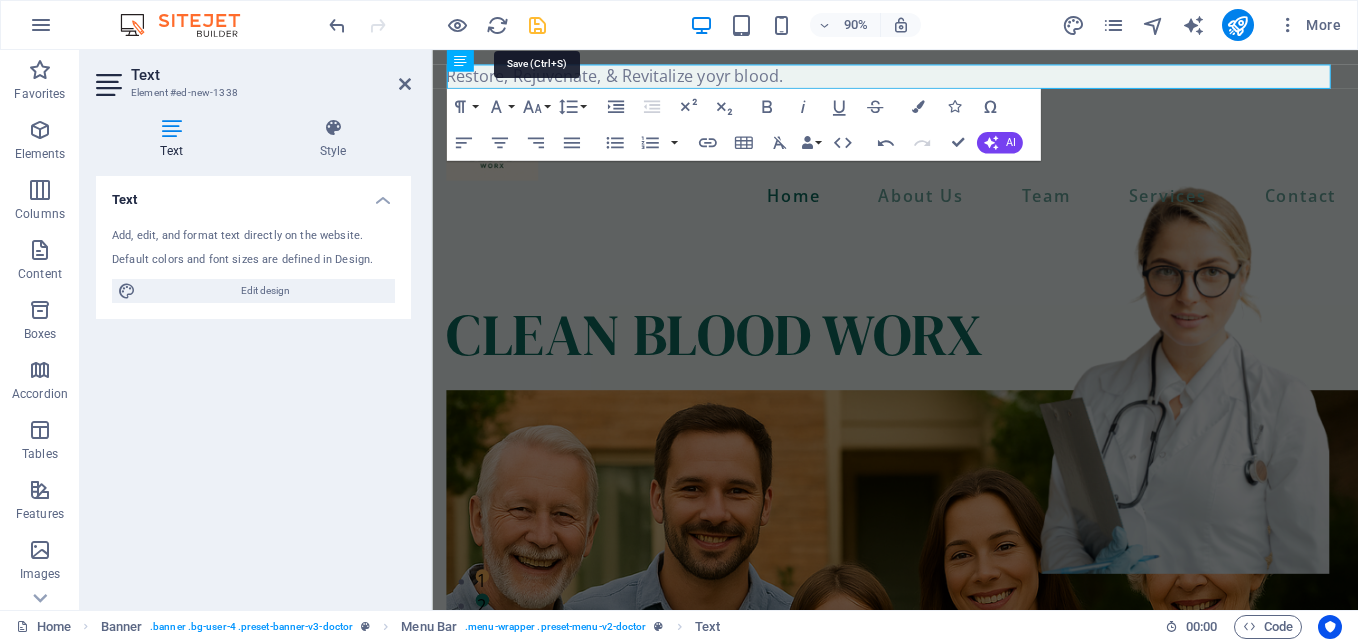 click at bounding box center [537, 25] 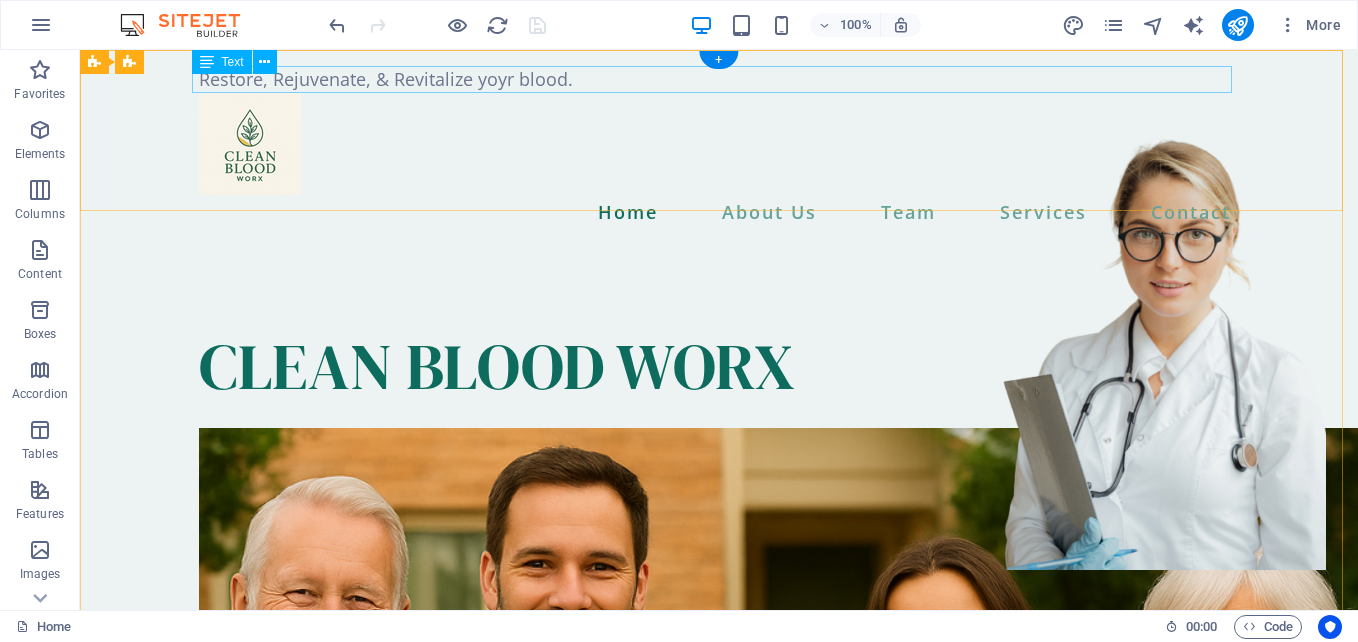 click on "Restore, Rejuvenate, & Revitalize yoyr blood." at bounding box center [719, 79] 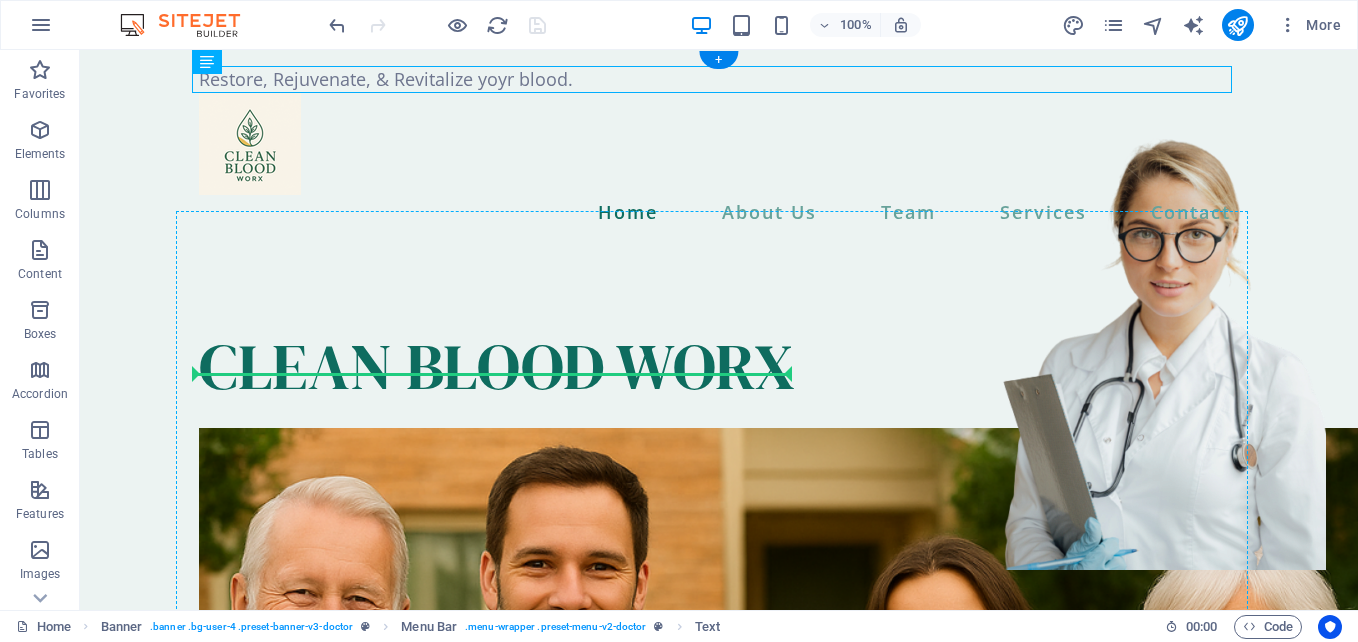 drag, startPoint x: 502, startPoint y: 81, endPoint x: 528, endPoint y: 367, distance: 287.17938 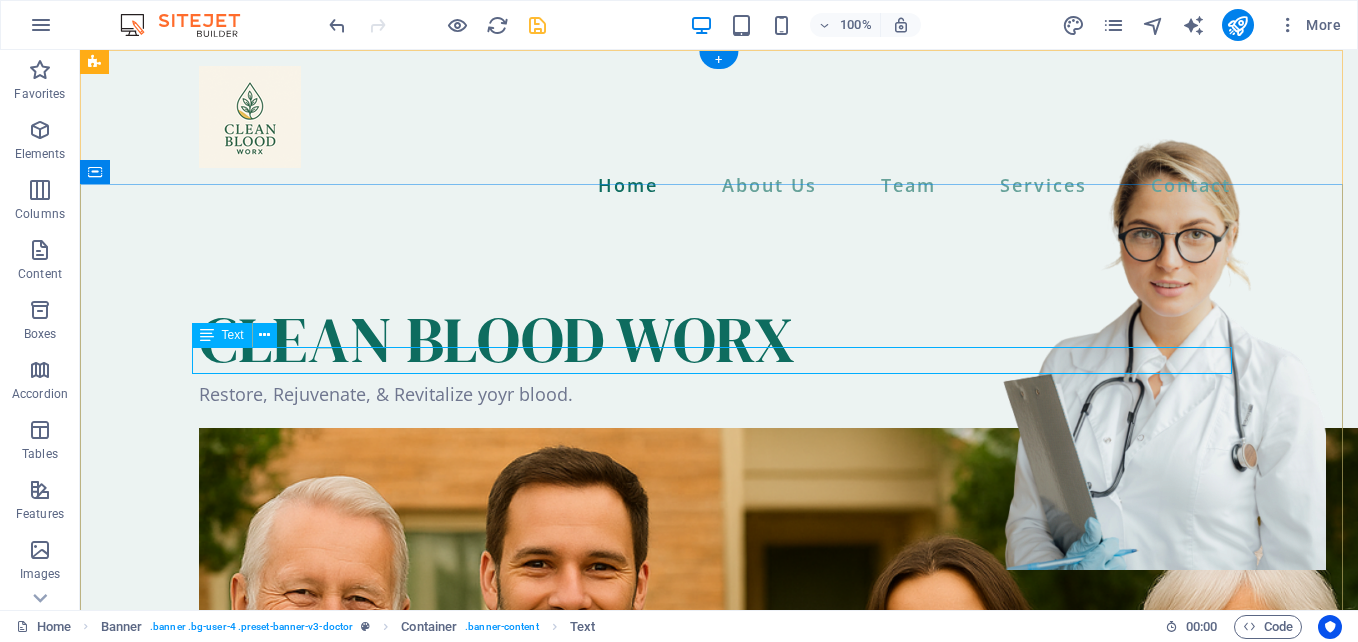 click on "Restore, Rejuvenate, & Revitalize yoyr blood." at bounding box center [719, 394] 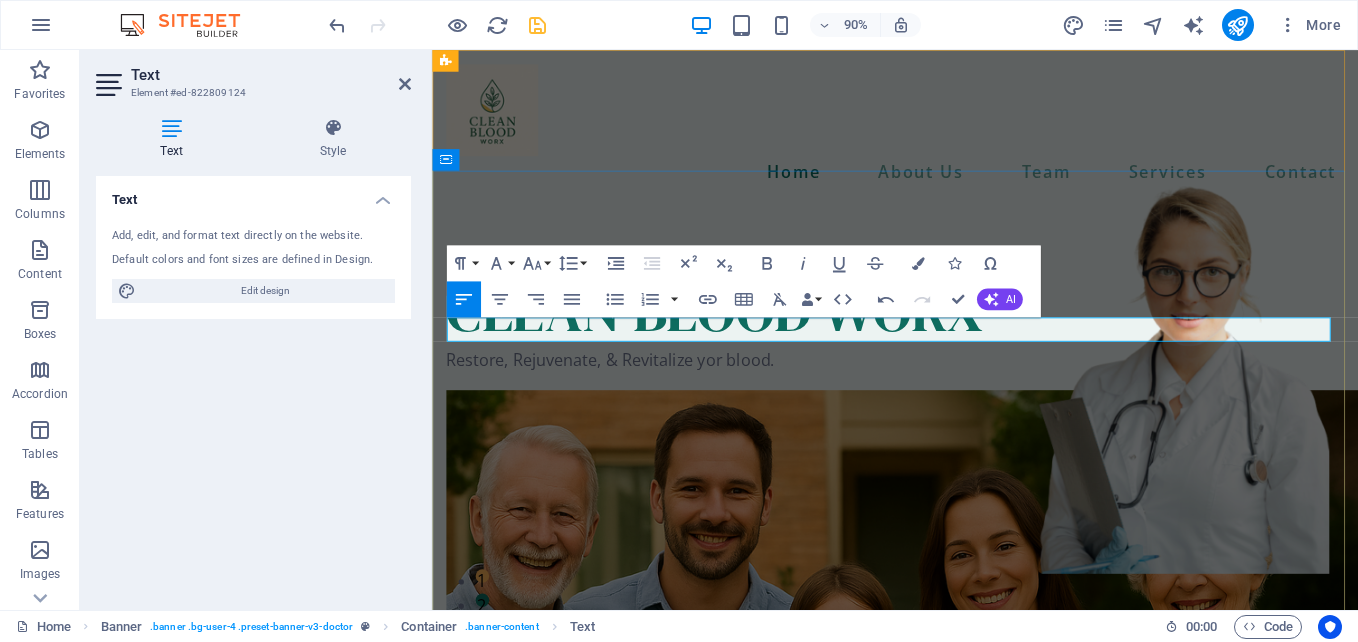 type 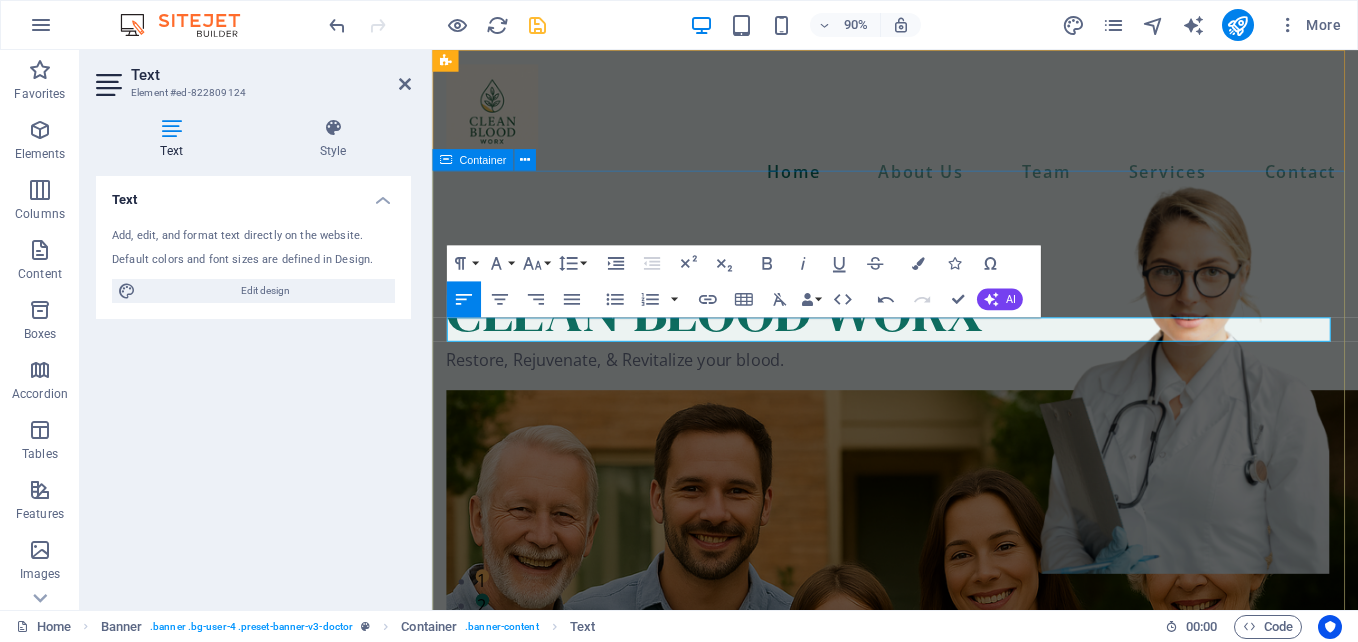 click on "CLEANBLOODWORX Restore, Rejuvenate, & Revitalize your blood. contact us" at bounding box center [946, 779] 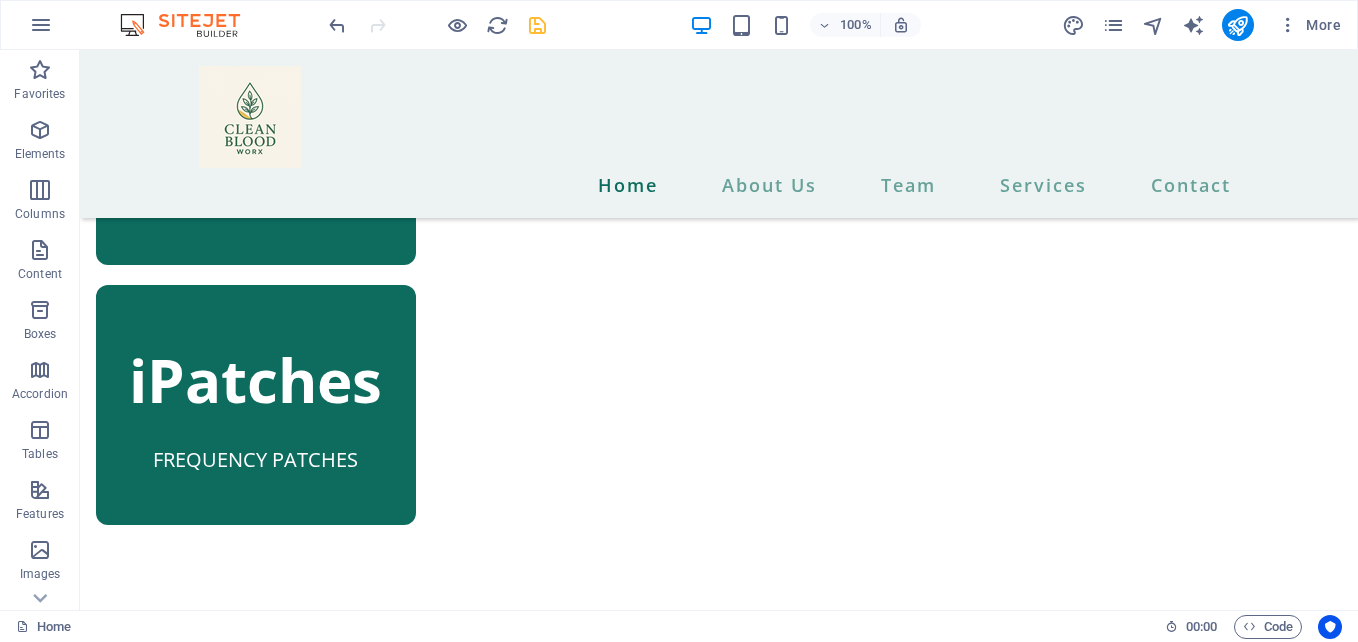 scroll, scrollTop: 1560, scrollLeft: 0, axis: vertical 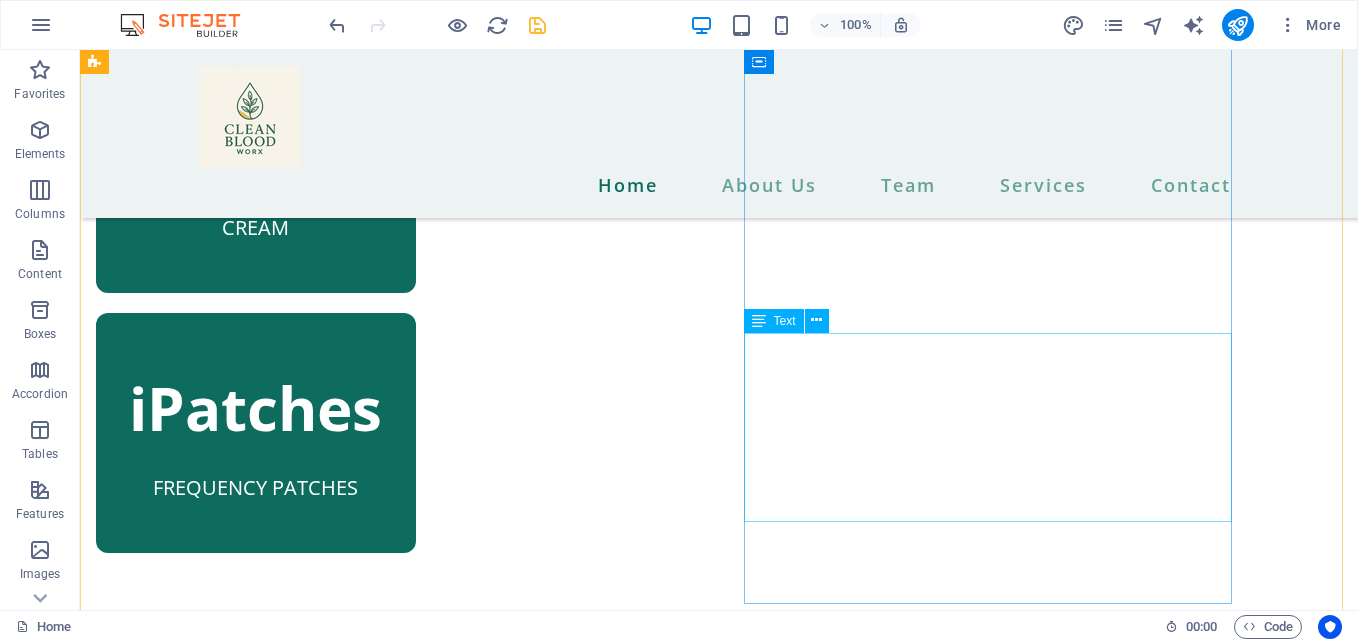 click on "Lorem ipsum dolor sit amet, consectetur adipiscing elit. Nisl scelerisque suspendisse mi varius phasellus. Vitae accumsan scelerisque ut luctus aliquam lorem. Consectetur vel sempe feugiat dolor vestibulum varius est.  Mauris ut est quisque at facilisi suscipit pellentesque at viverra. At vel quis ullamcorper ut suspendisse eget." at bounding box center [340, 1626] 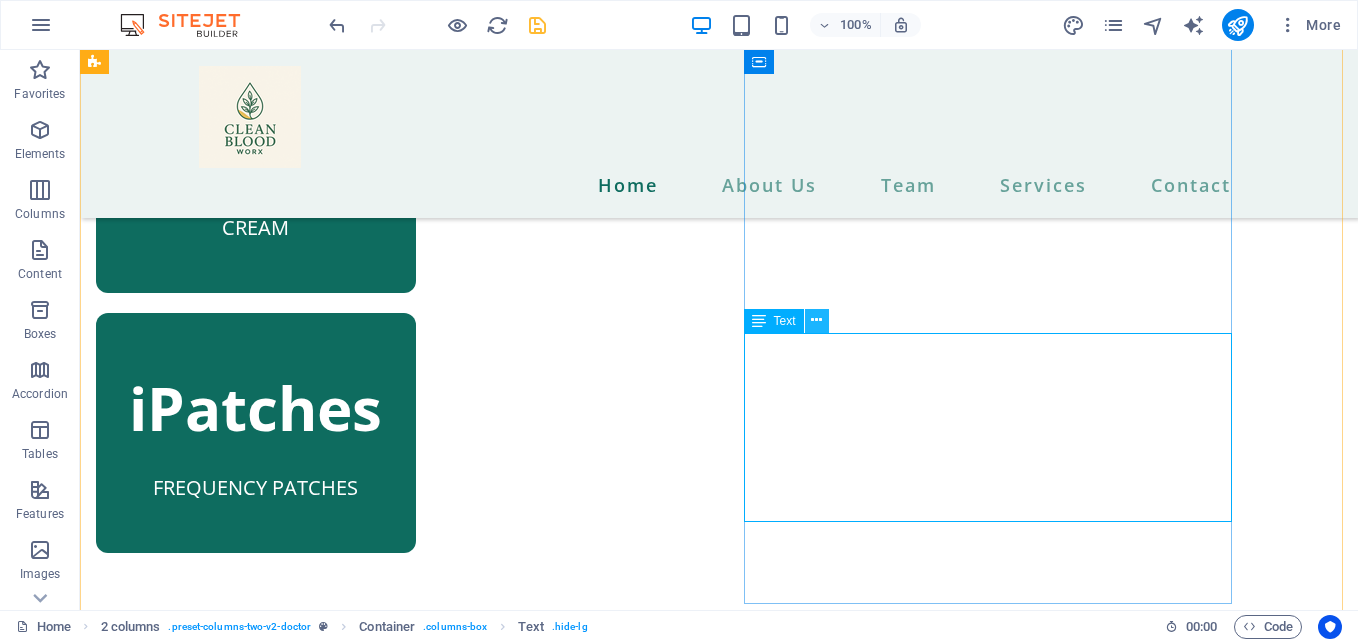 click at bounding box center [817, 321] 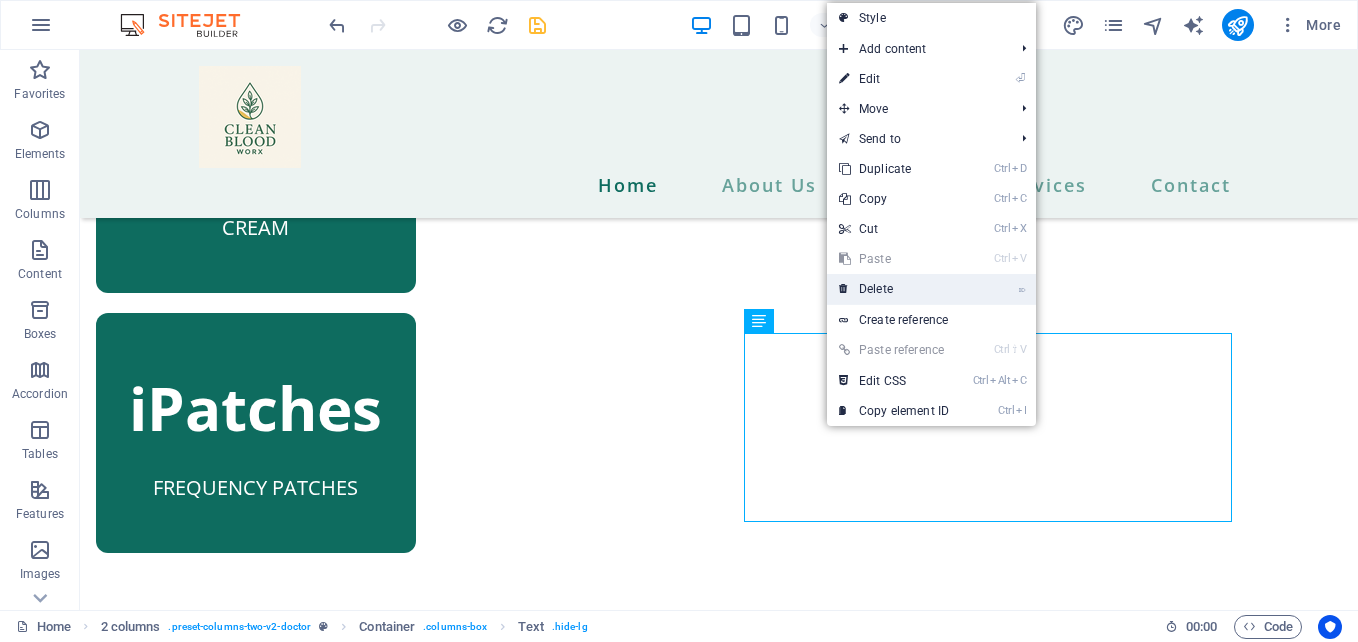 click on "⌦  Delete" at bounding box center [894, 289] 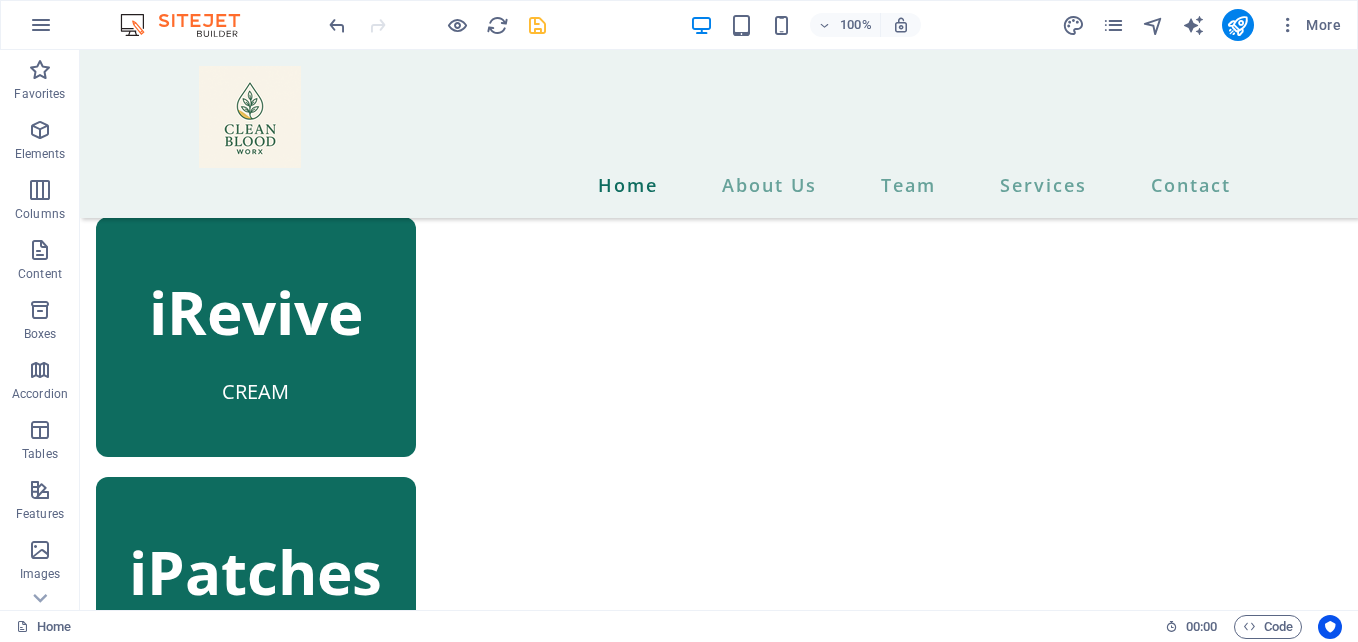 scroll, scrollTop: 1369, scrollLeft: 0, axis: vertical 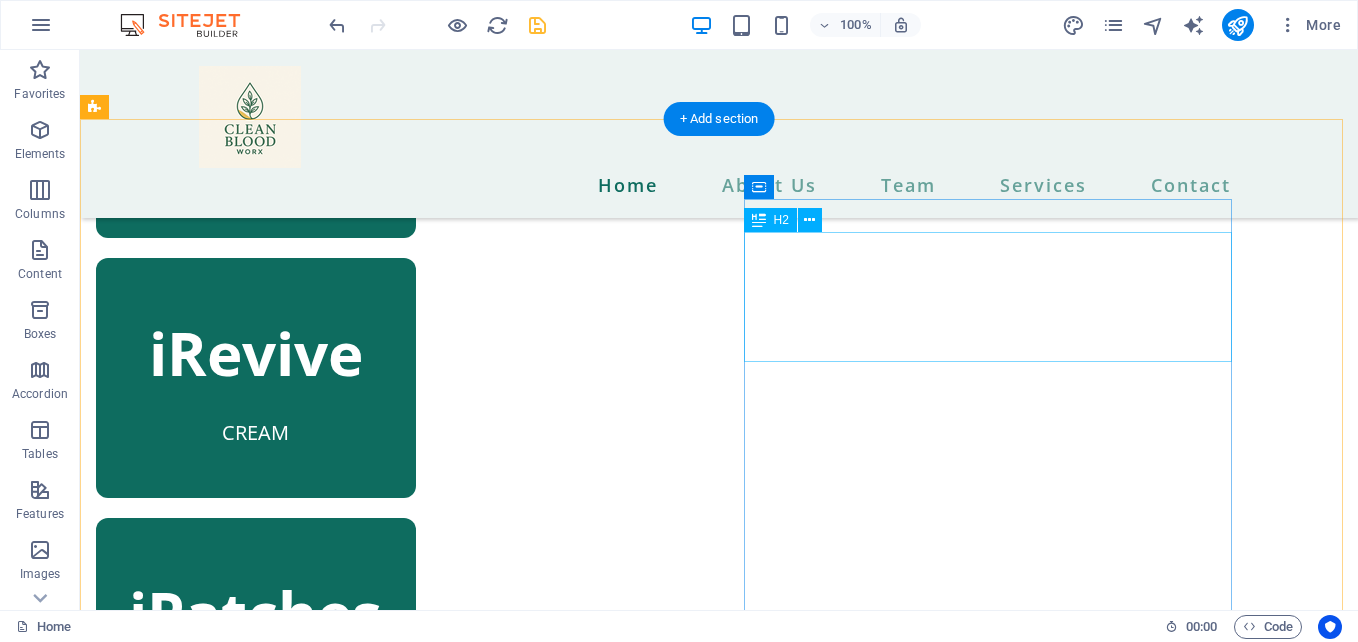 click on "More than 10 years of experience" at bounding box center (340, 1463) 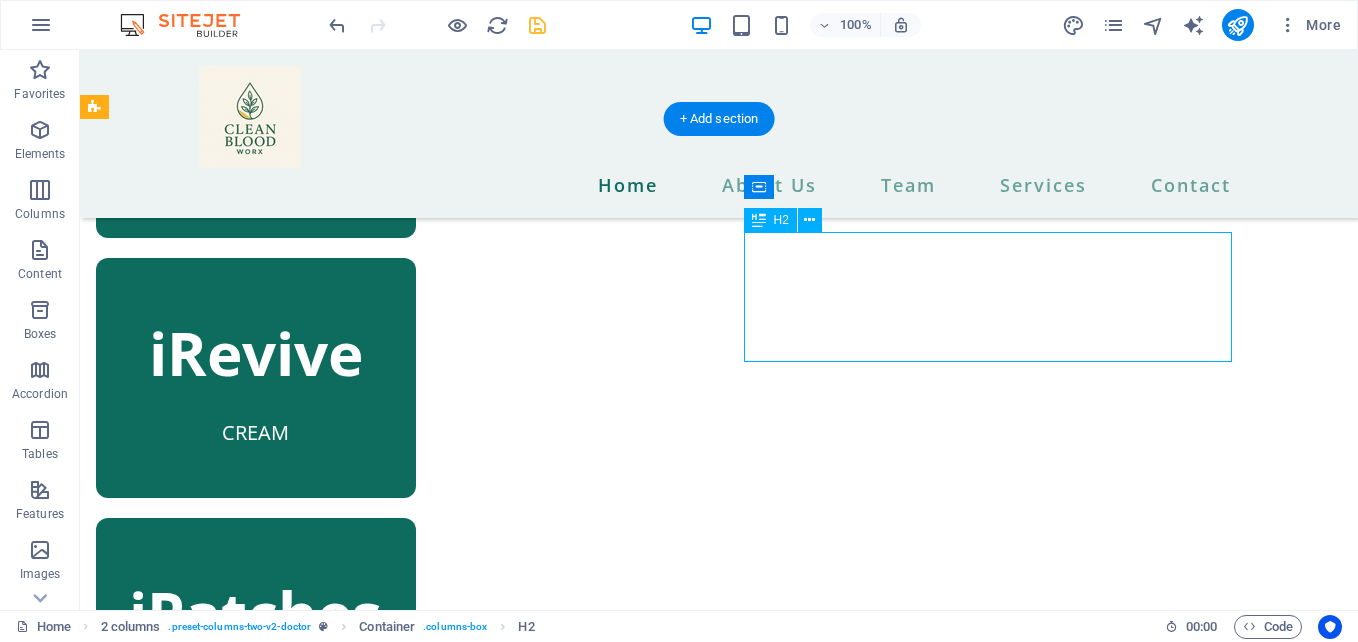 click on "More than 10 years of experience" at bounding box center (340, 1463) 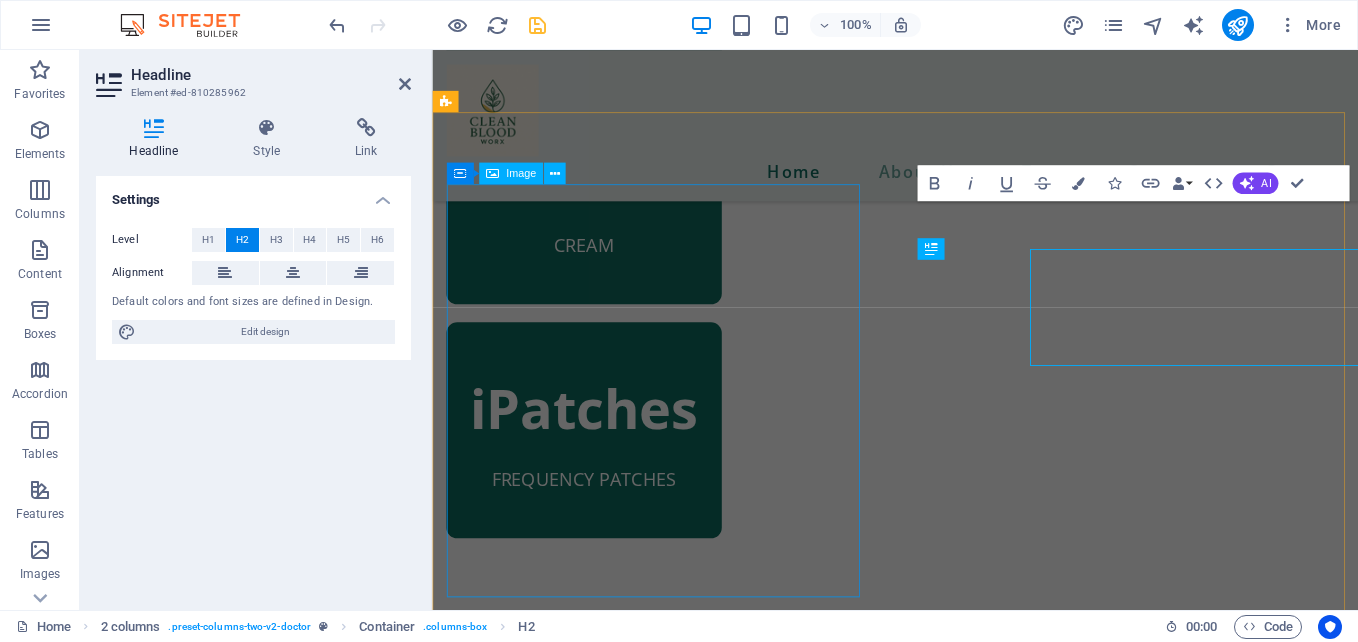 scroll, scrollTop: 1316, scrollLeft: 0, axis: vertical 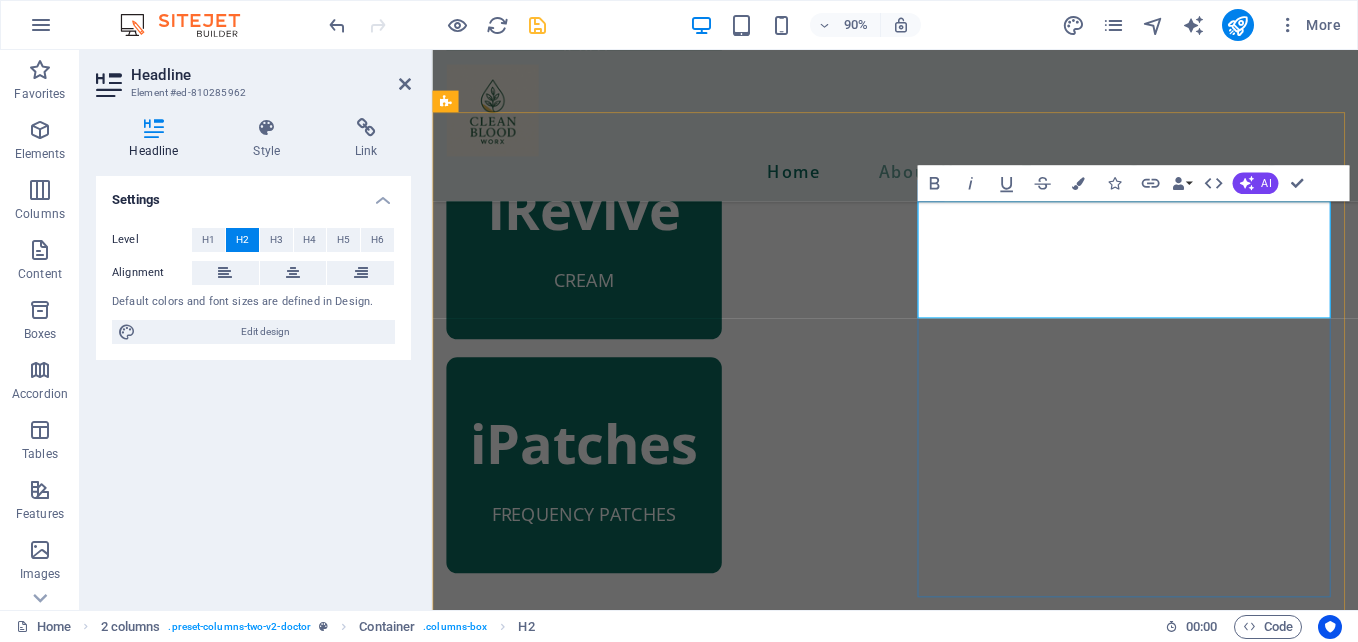 type 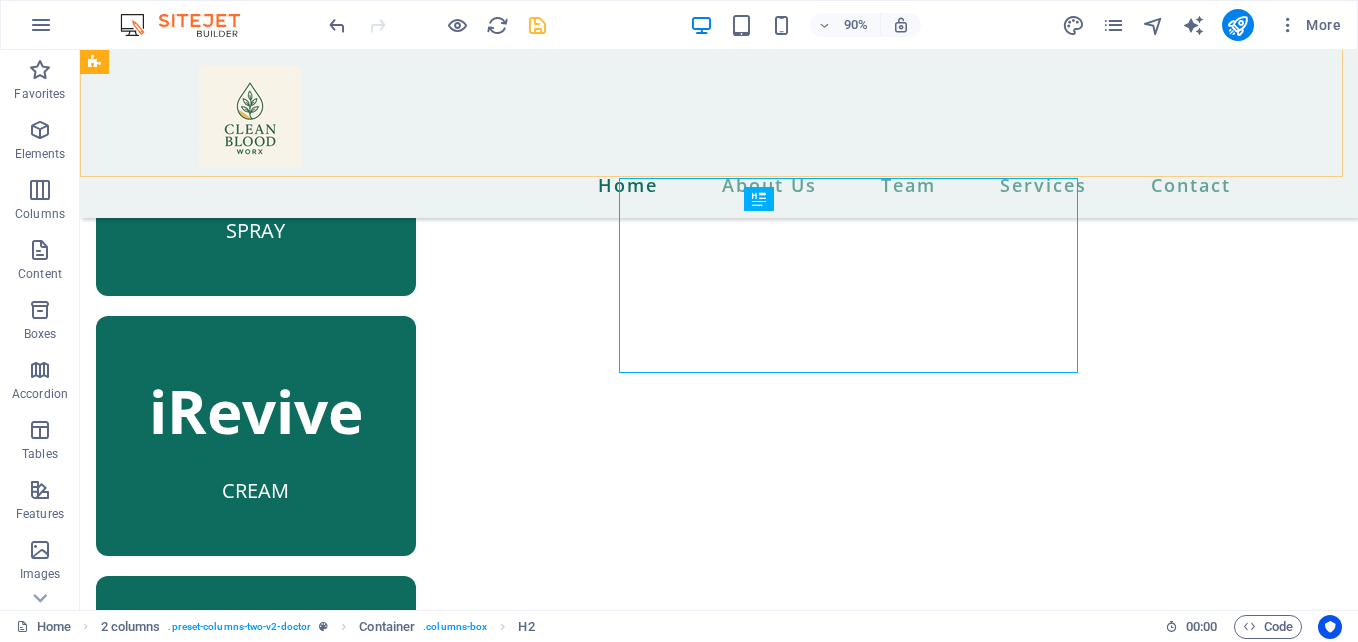 scroll, scrollTop: 1337, scrollLeft: 0, axis: vertical 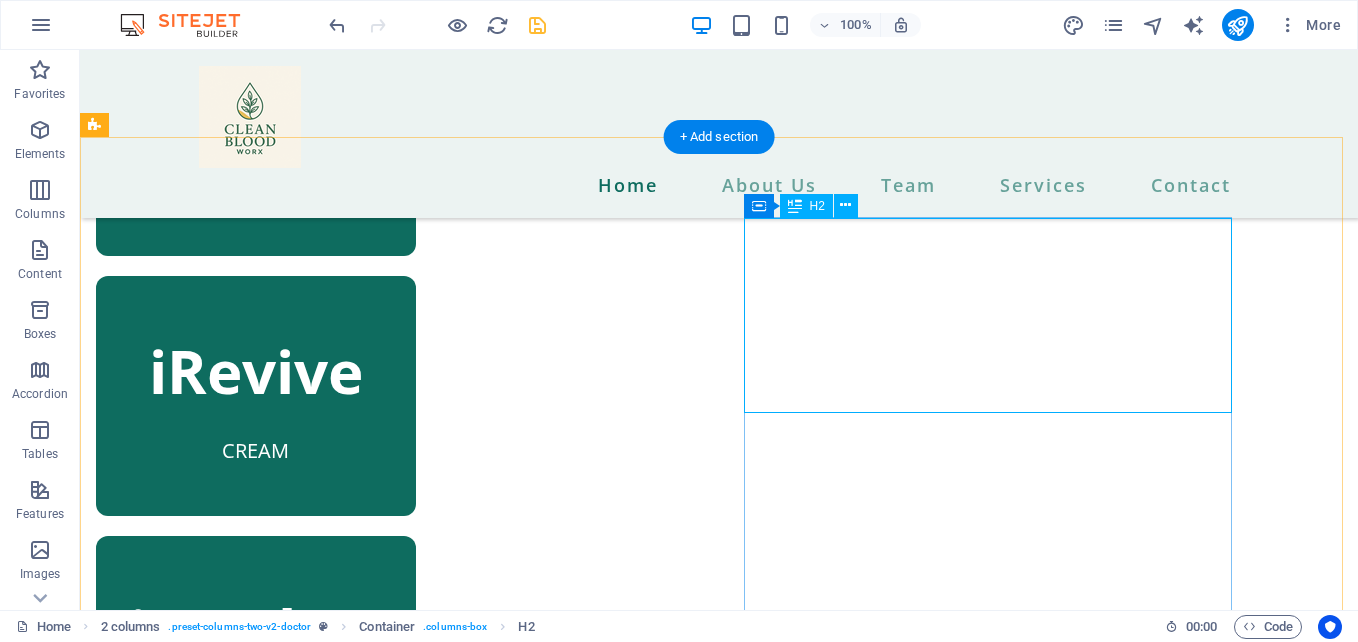 click on "RESTORE, REJUVENATE, & REVITALIZE" at bounding box center [340, 1513] 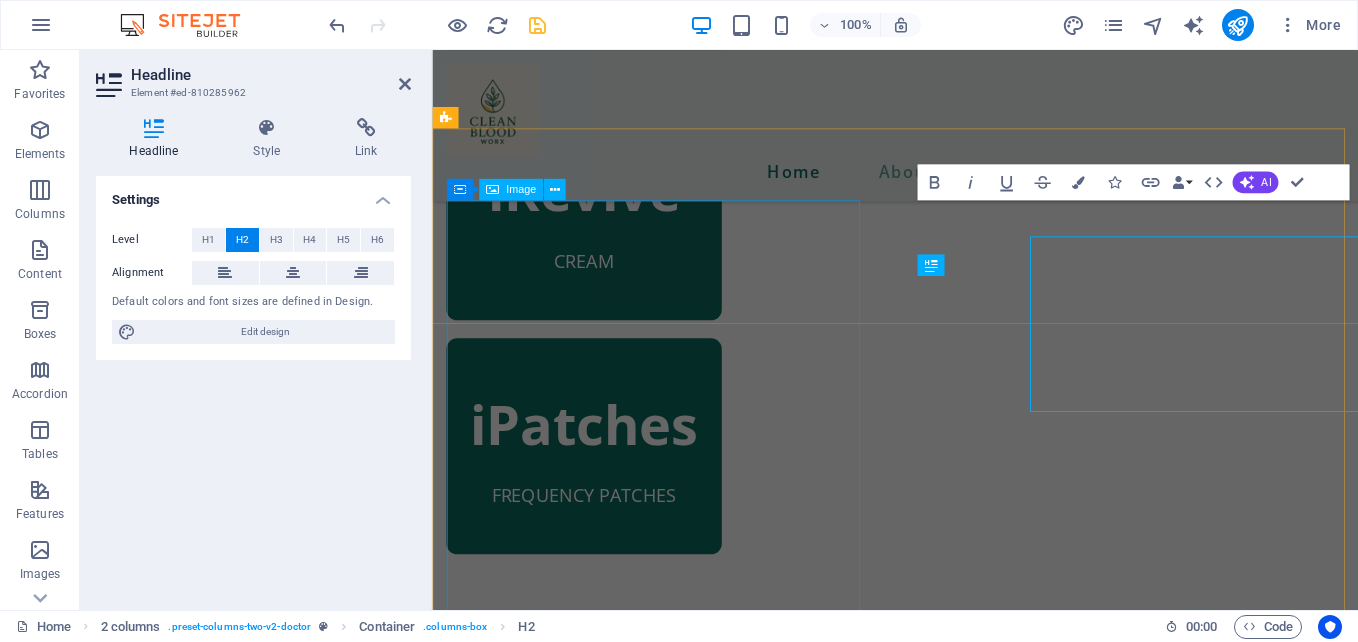 scroll, scrollTop: 1298, scrollLeft: 0, axis: vertical 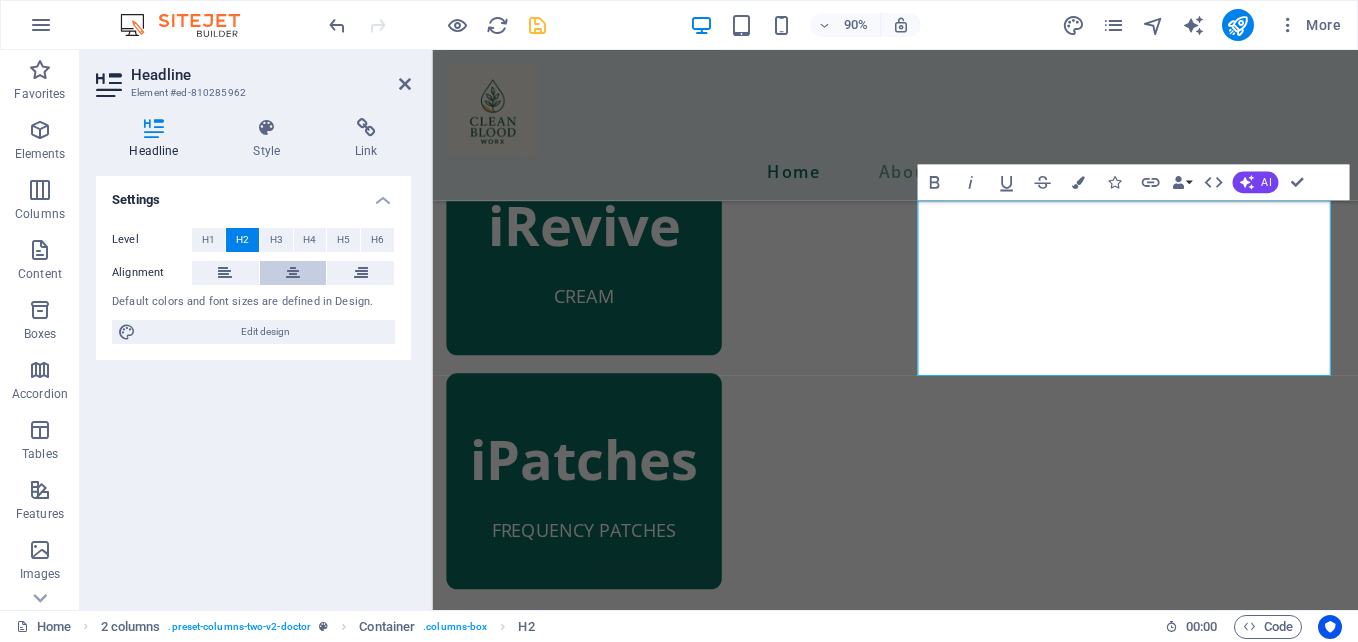 click at bounding box center [293, 273] 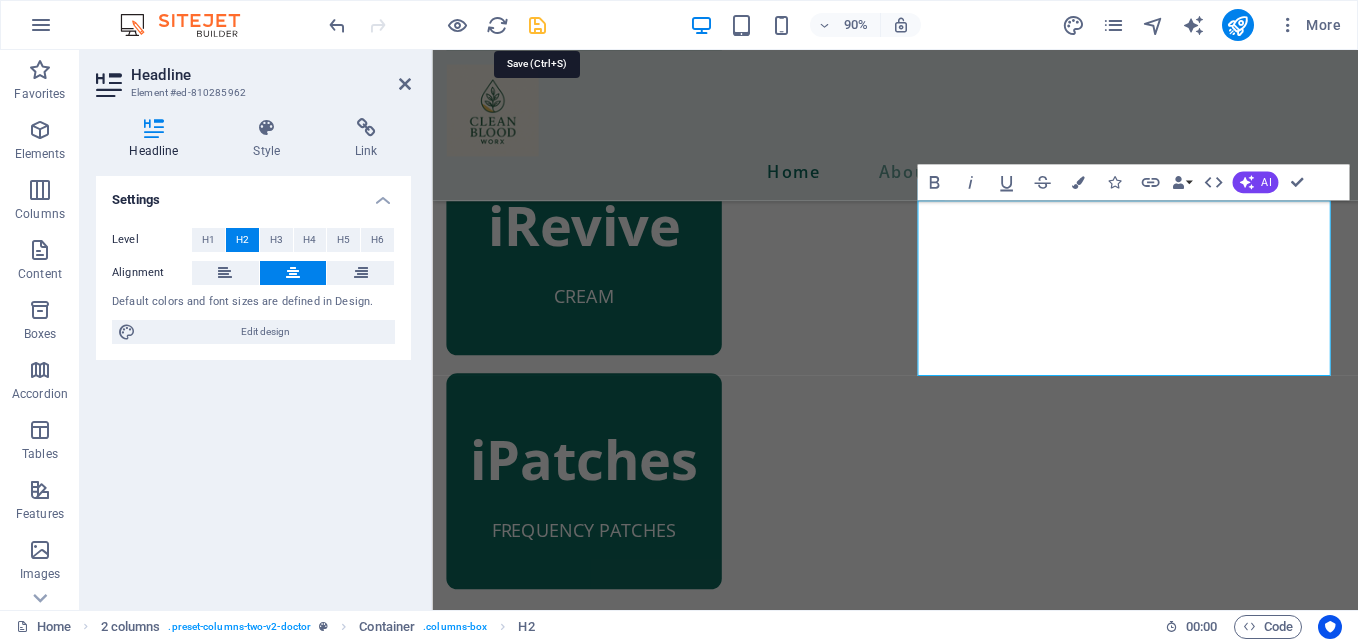 click at bounding box center [537, 25] 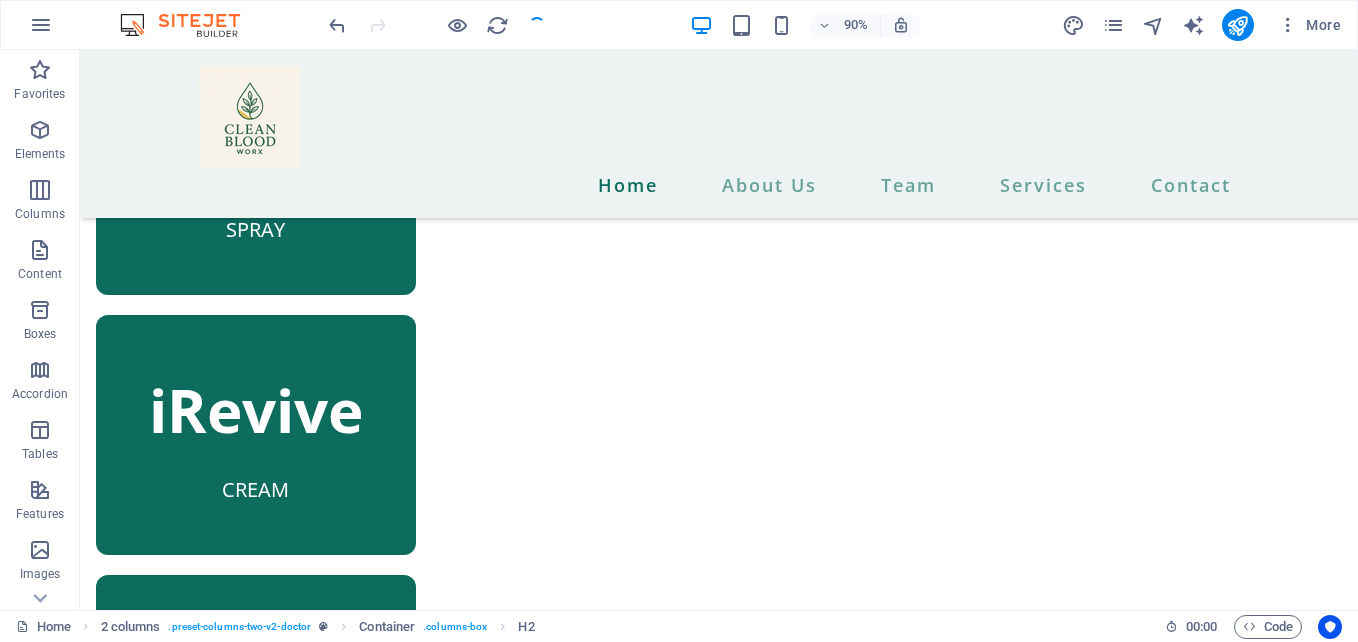 scroll, scrollTop: 1337, scrollLeft: 0, axis: vertical 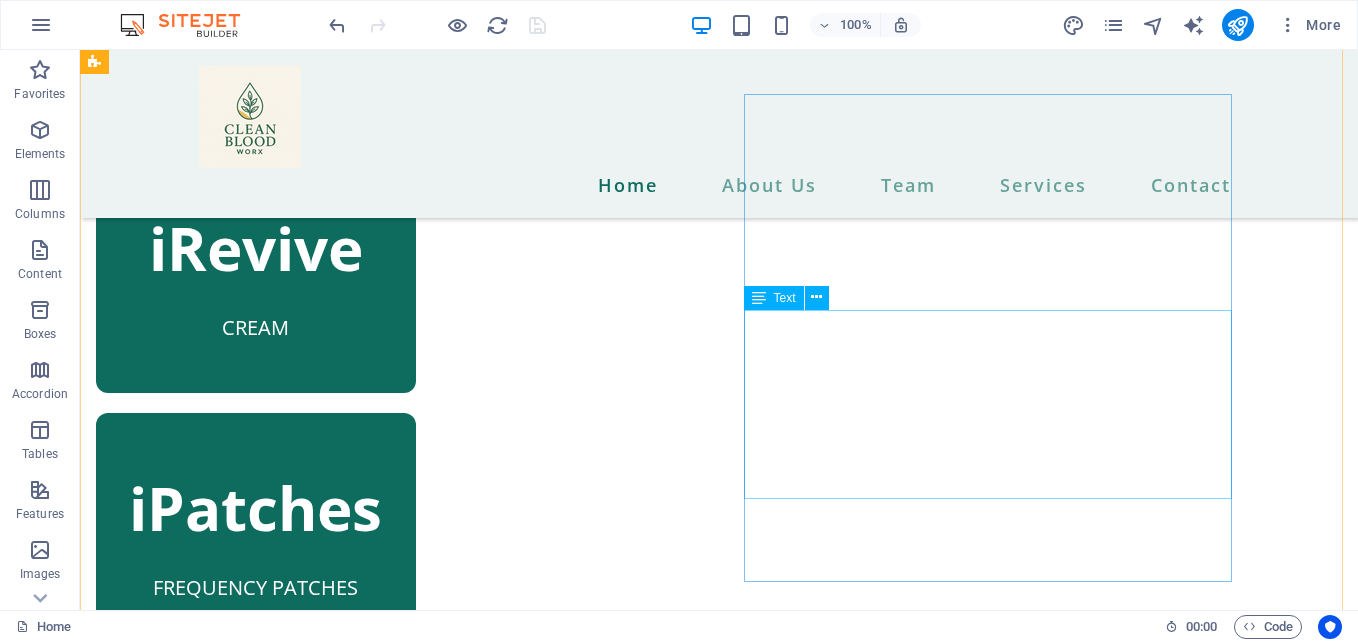 click on "Lorem ipsum dolor sit amet, consectetur adipiscing elit. Nisl scelerisque suspendisse mi varius phasellus. Vitae accumsan scelerisque ut luctus aliquam lorem. Consectetur vel sempe feugiat dolor vestibulum varius est.  Mauris ut est quisque at facilisi suscipit pellentesque at viverra. At vel quis ullamcorper ut suspendisse eget." at bounding box center (340, 1602) 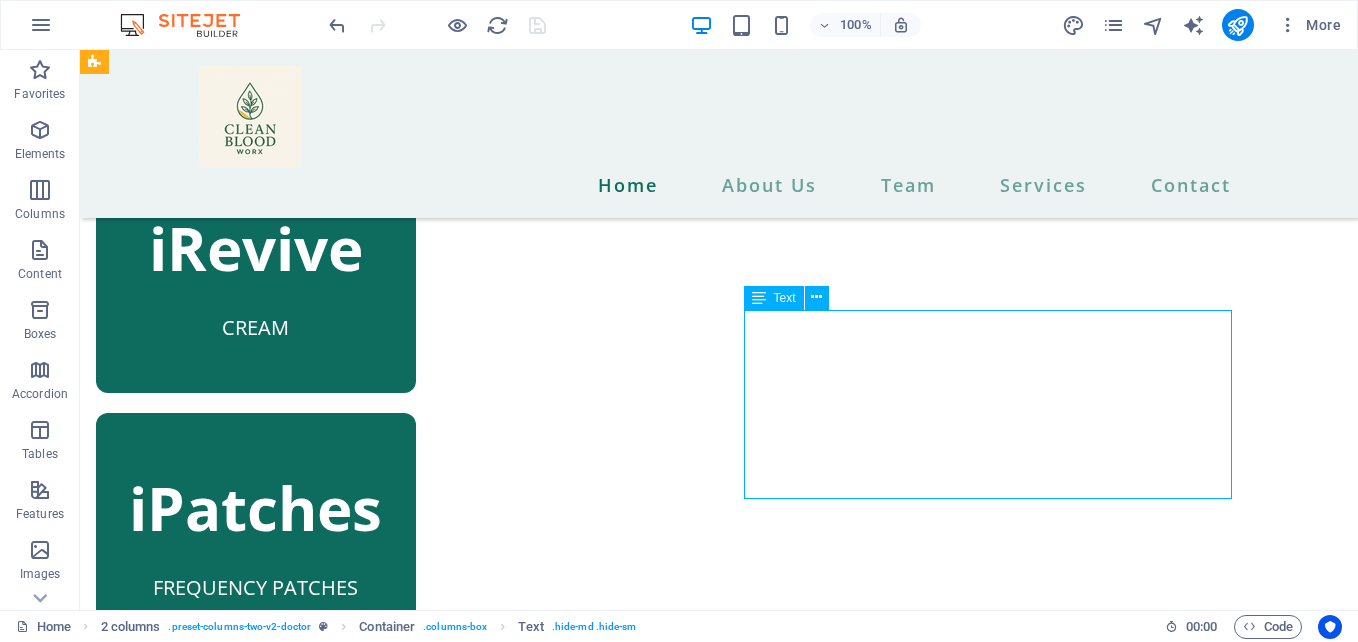 click on "Lorem ipsum dolor sit amet, consectetur adipiscing elit. Nisl scelerisque suspendisse mi varius phasellus. Vitae accumsan scelerisque ut luctus aliquam lorem. Consectetur vel sempe feugiat dolor vestibulum varius est.  Mauris ut est quisque at facilisi suscipit pellentesque at viverra. At vel quis ullamcorper ut suspendisse eget." at bounding box center [340, 1602] 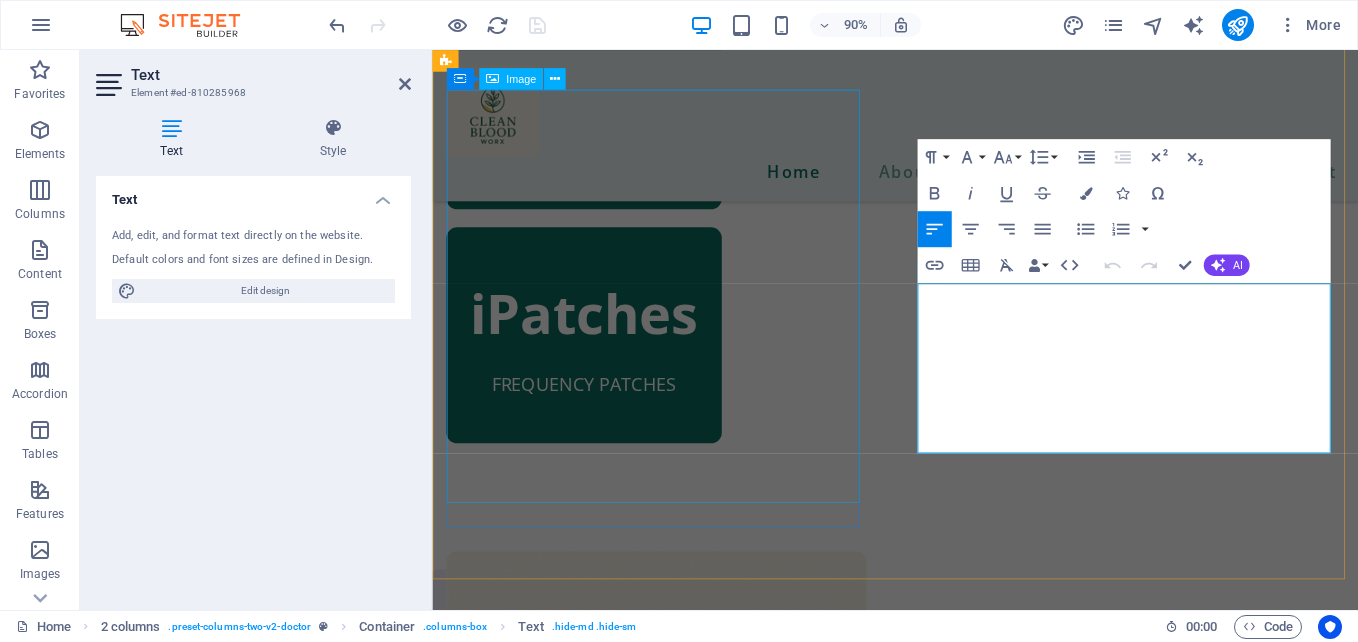 scroll, scrollTop: 1421, scrollLeft: 0, axis: vertical 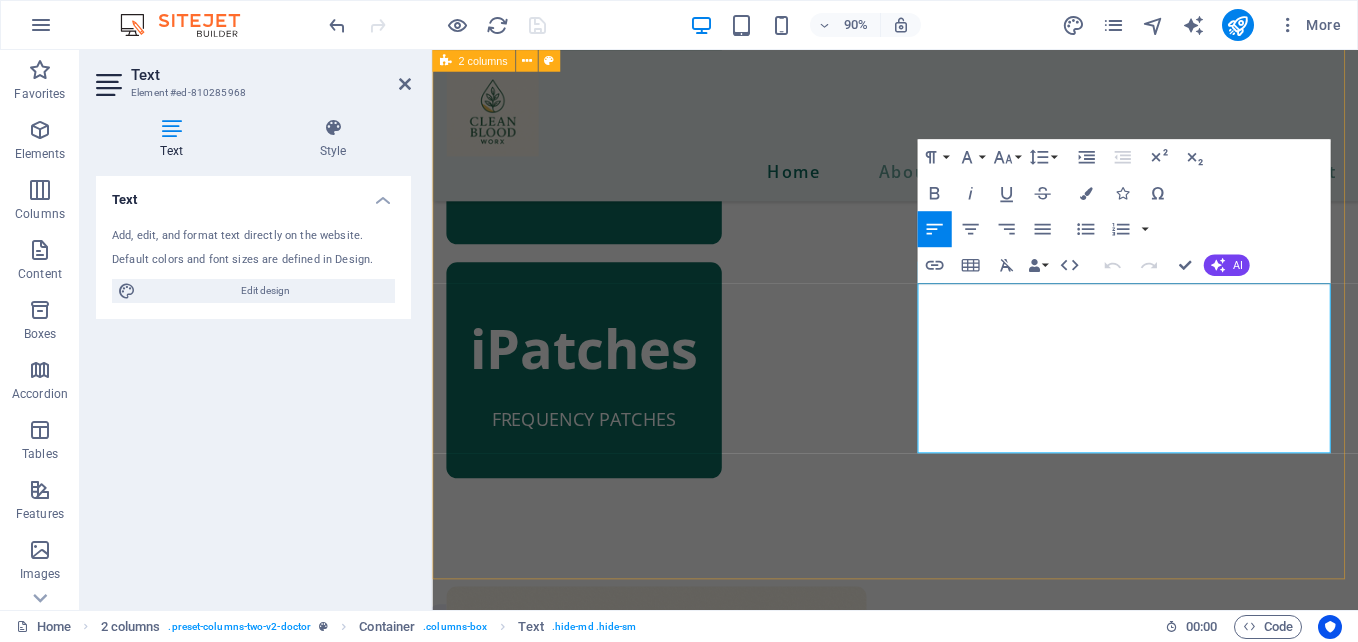 drag, startPoint x: 971, startPoint y: 321, endPoint x: 1439, endPoint y: 528, distance: 511.7353 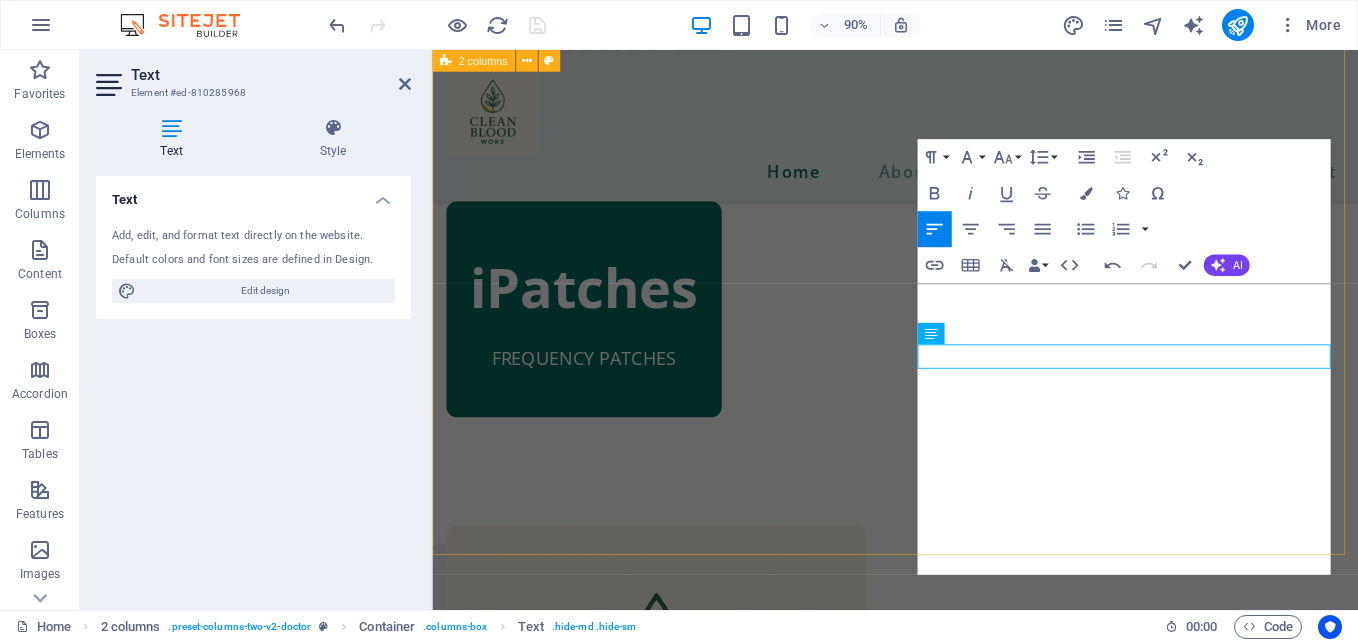 scroll, scrollTop: 1421, scrollLeft: 0, axis: vertical 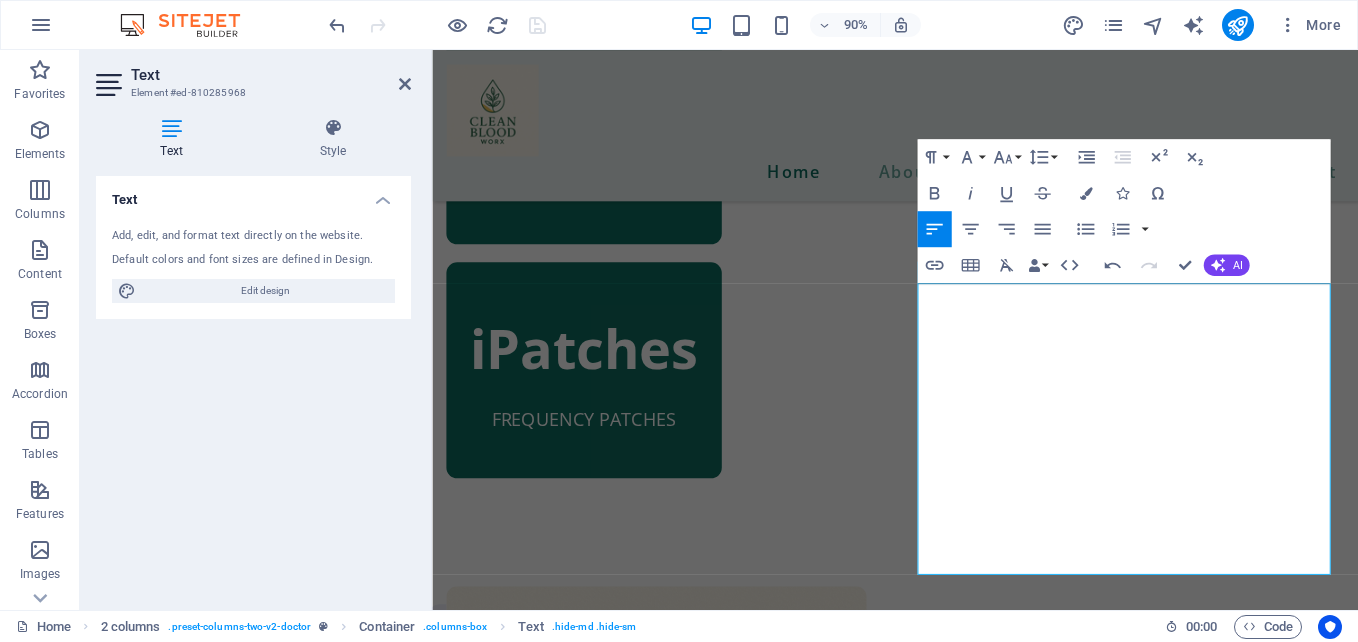 click at bounding box center [437, 25] 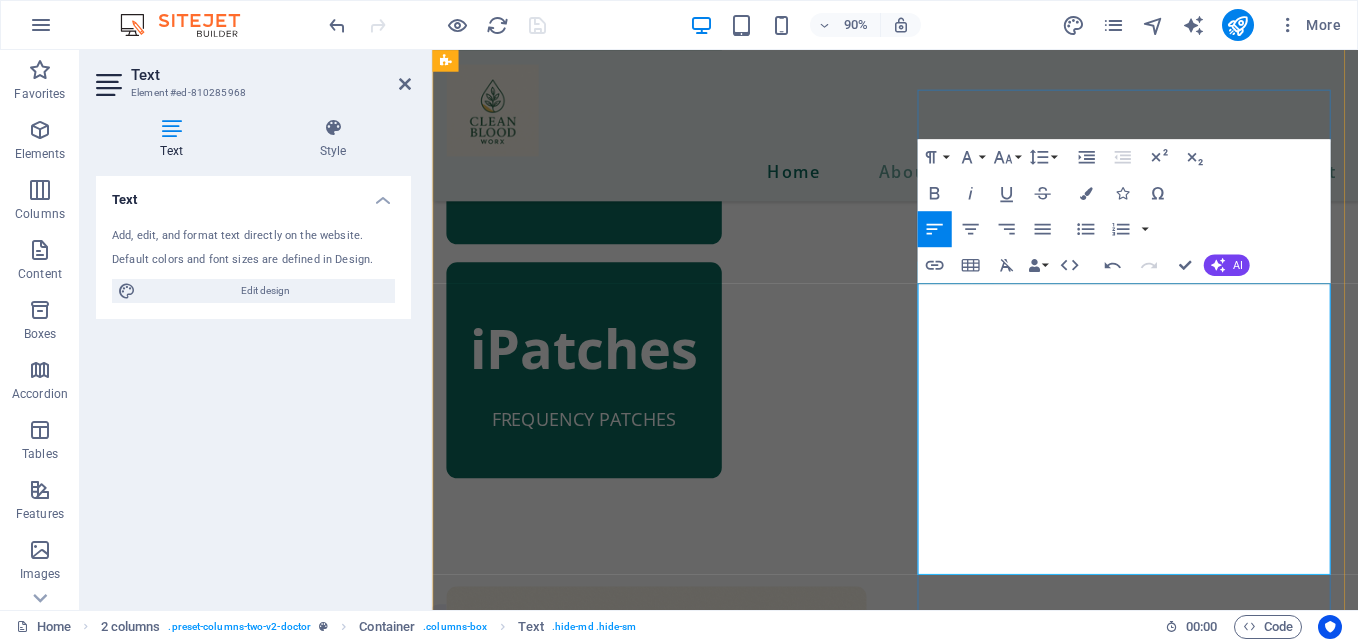 click on "“Cleansing the blood is essential for maintaining overall health, vibrant energy, and radiant skin. By eliminating toxins and improving circulation, your body functions more efficiently—boosting immunity, enhancing mental clarity, and supporting natural beauty from the inside out. Our products—iPatch, iRevive, and iHeRQles—work synergistically to detoxify, revitalize, and protect your system. Whether you're seeking increased vitality, clearer skin, or better wellness, these formulas help restore balance and unlock your body’s true potential.”" at bounding box center [681, 1507] 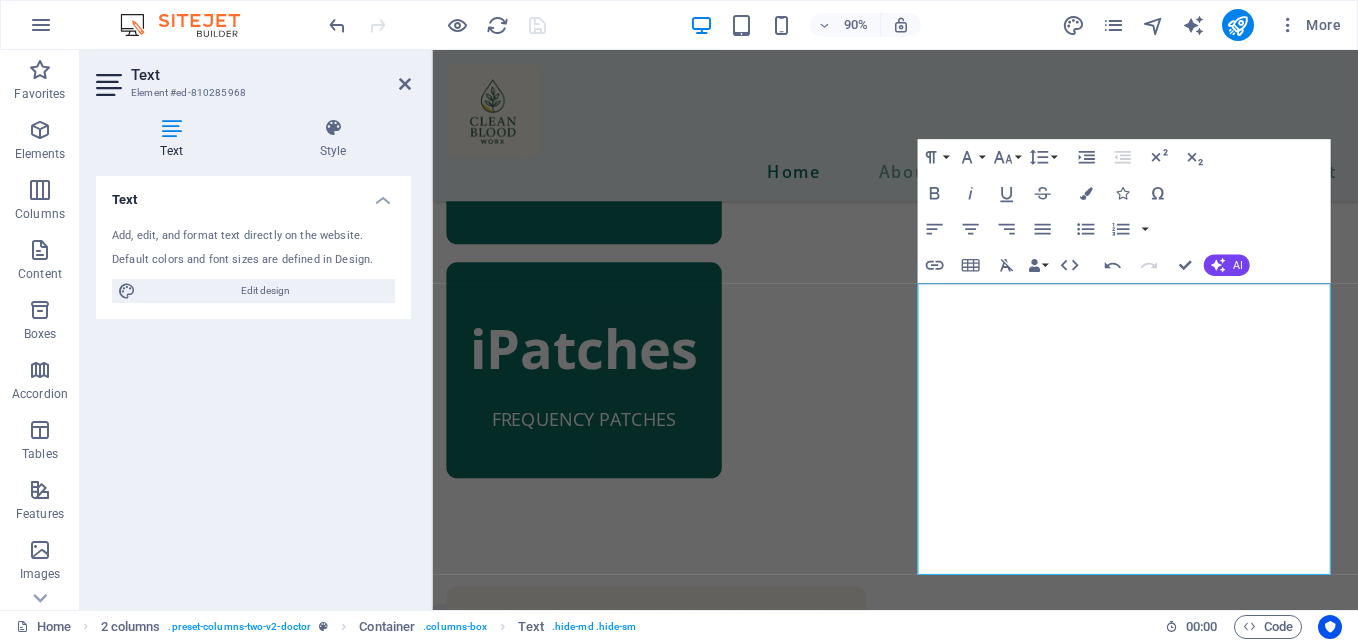 click on "90% More" at bounding box center (837, 25) 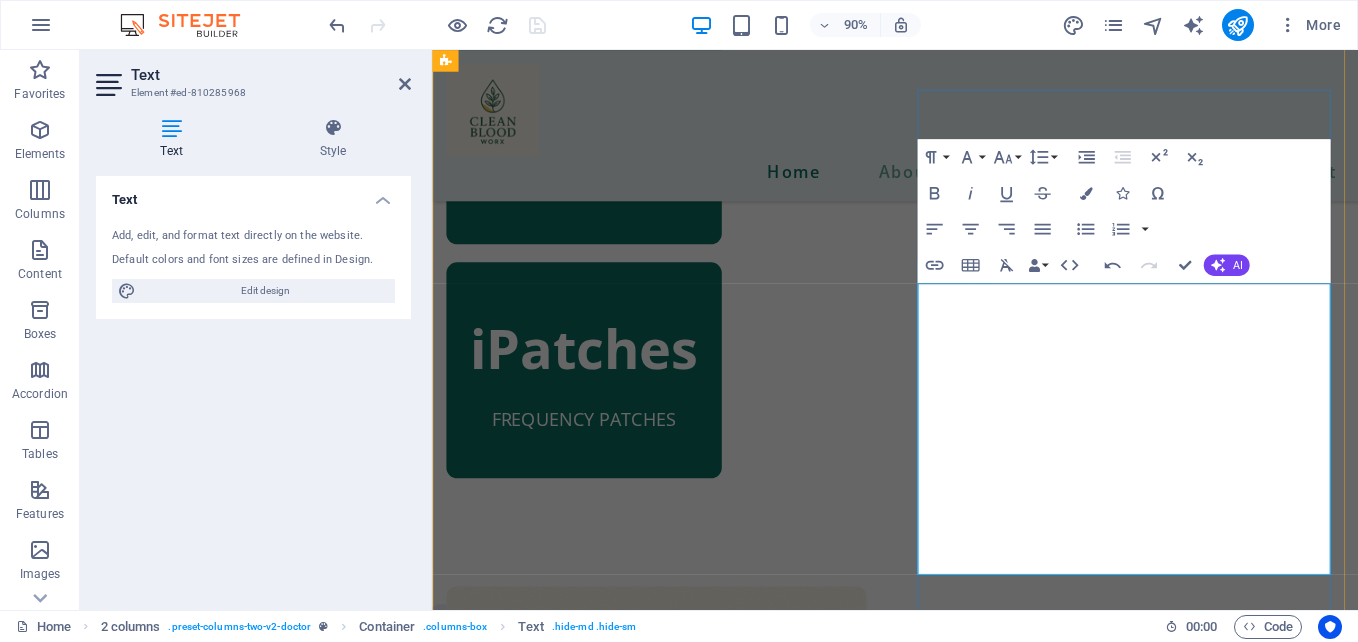 click on "“Cleansing the blood is essential for maintaining overall health, vibrant energy, and radiant skin. By eliminating toxins and improving circulation, your body functions more efficiently—boosting immunity, enhancing mental clarity, and supporting natural beauty from the inside out. Our products—iPatch, iRevive, and iHeRQles—work synergistically to detoxify, revitalize, and protect your system. Whether you're seeking increased vitality, clearer skin, or better wellness, these formulas help restore balance and unlock your body’s true potential.”" at bounding box center (681, 1507) 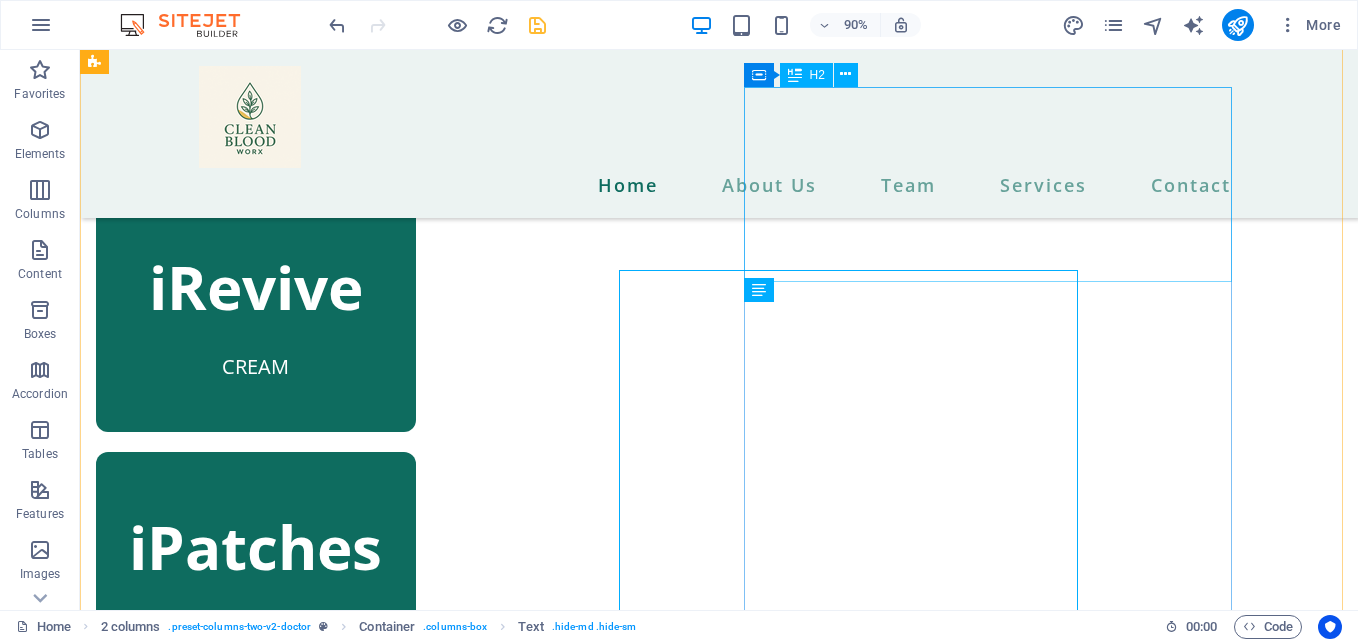 scroll, scrollTop: 1460, scrollLeft: 0, axis: vertical 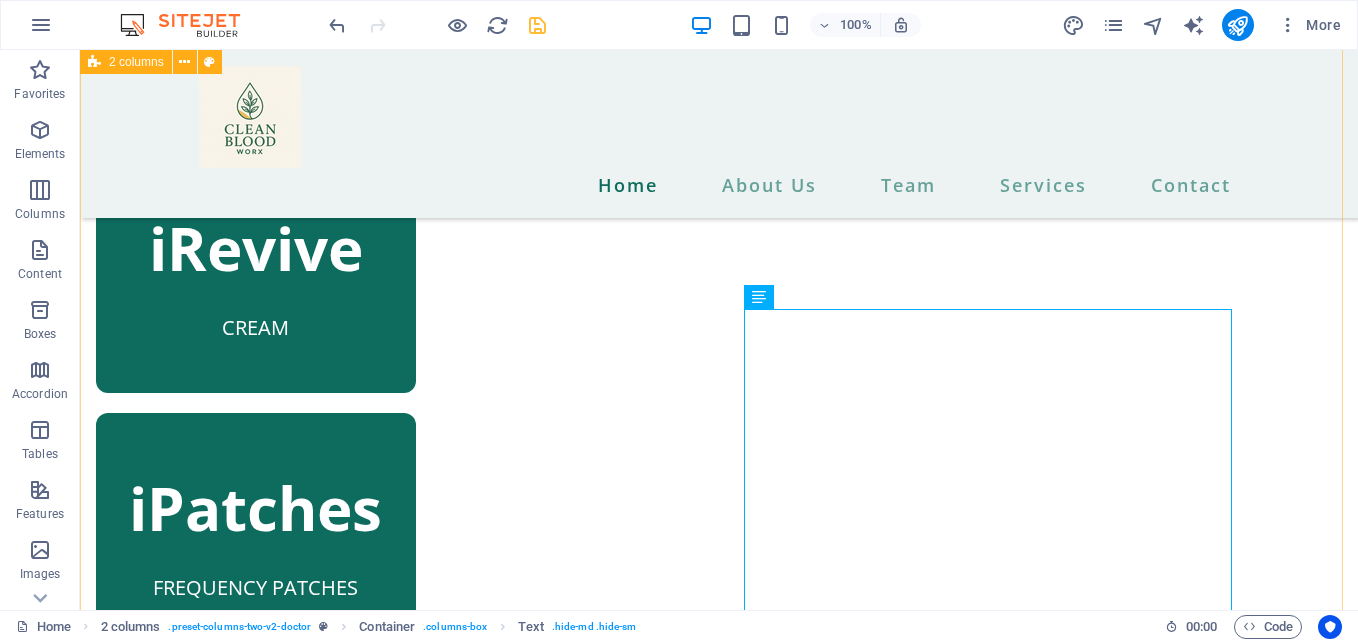 click on "RESTORE, REJUVENATE, & REVITALIZE “Cleansing the blood is essential for maintaining overall health, vibrant energy, and radiant skin. By eliminating toxins and improving circulation, your body functions more efficiently—boosting immunity, enhancing mental clarity, and supporting natural beauty from the inside out. Our products—iPatch, iRevive, and iHerQles—work synergistically to detoxify, revitalize, and protect your system. Whether you're seeking increased vitality, clearer skin, or better wellness, these formulas help restore balance and unlock your body’s true potential.” about us" at bounding box center (719, 1332) 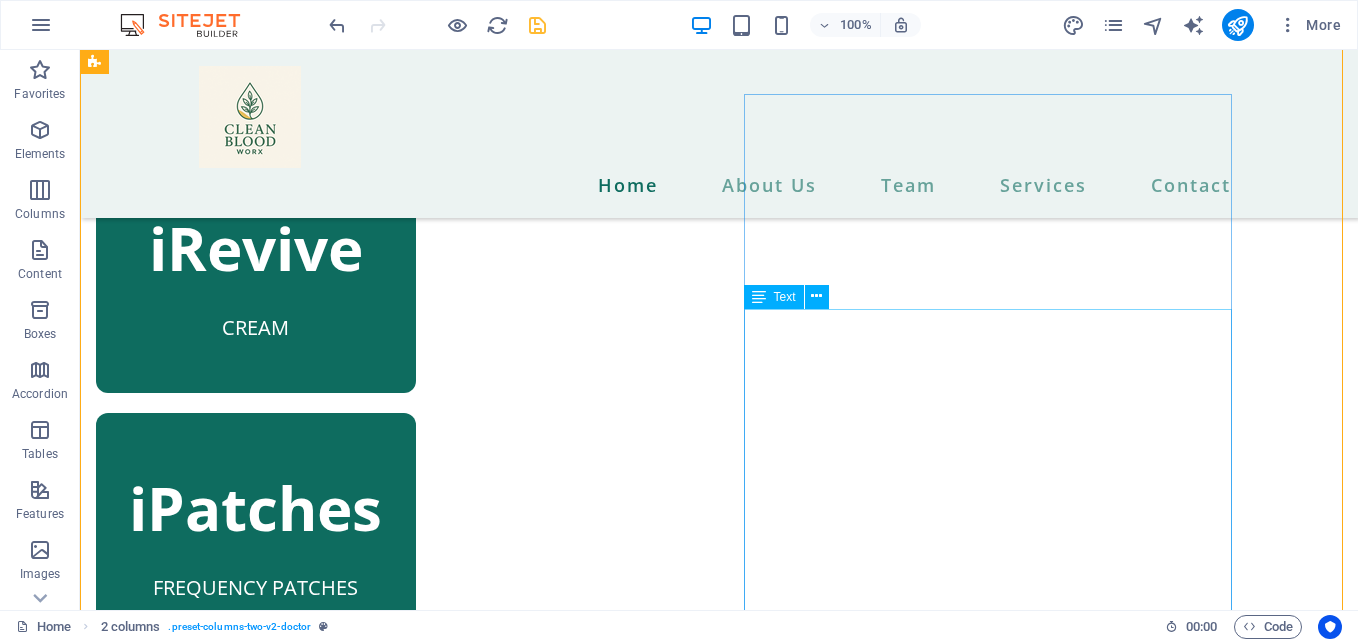 click on "“Cleansing the blood is essential for maintaining overall health, vibrant energy, and radiant skin. By eliminating toxins and improving circulation, your body functions more efficiently—boosting immunity, enhancing mental clarity, and supporting natural beauty from the inside out. Our products—iPatch, iRevive, and iHeRQles—work synergistically to detoxify, revitalize, and protect your system. Whether you're seeking increased vitality, clearer skin, or better wellness, these formulas help restore balance and unlock your body’s true potential.”" at bounding box center [340, 1670] 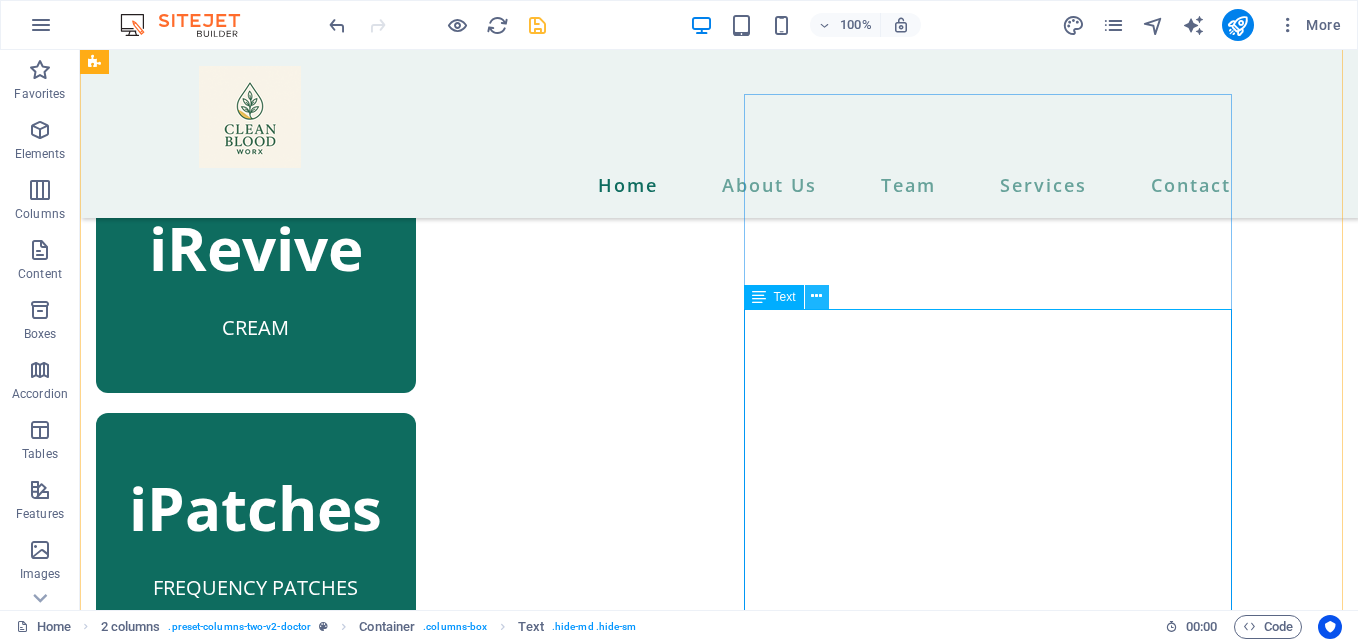 click at bounding box center [816, 296] 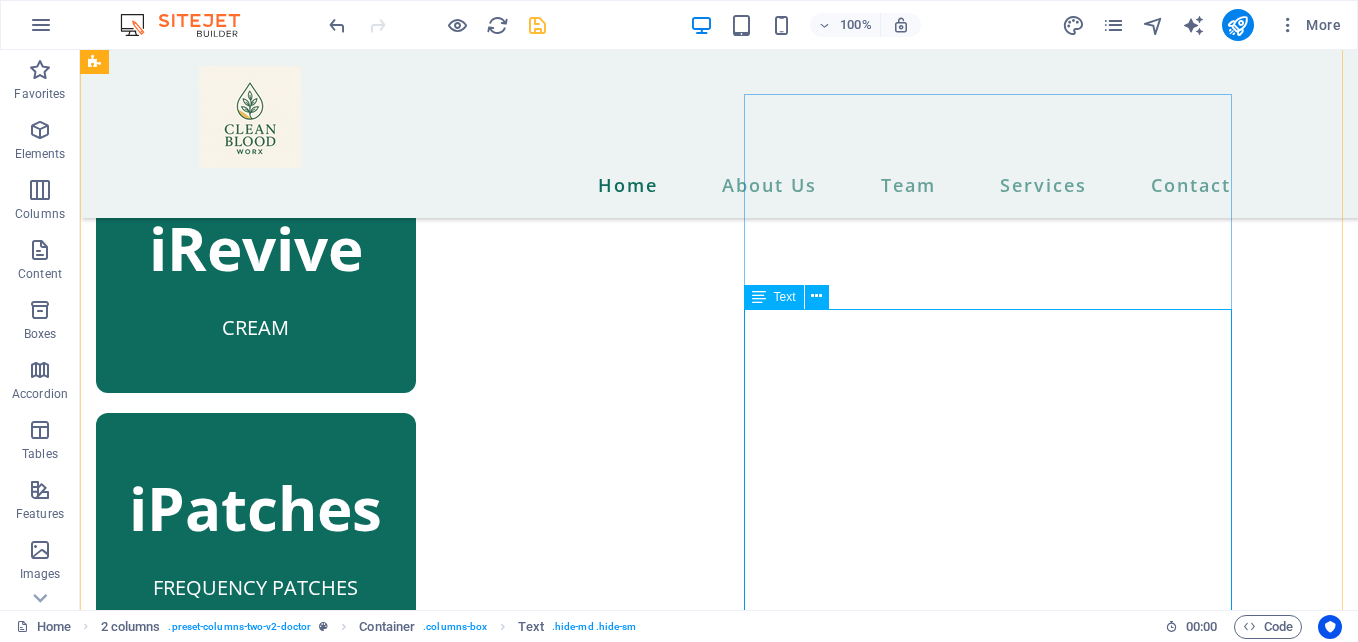 click at bounding box center (759, 297) 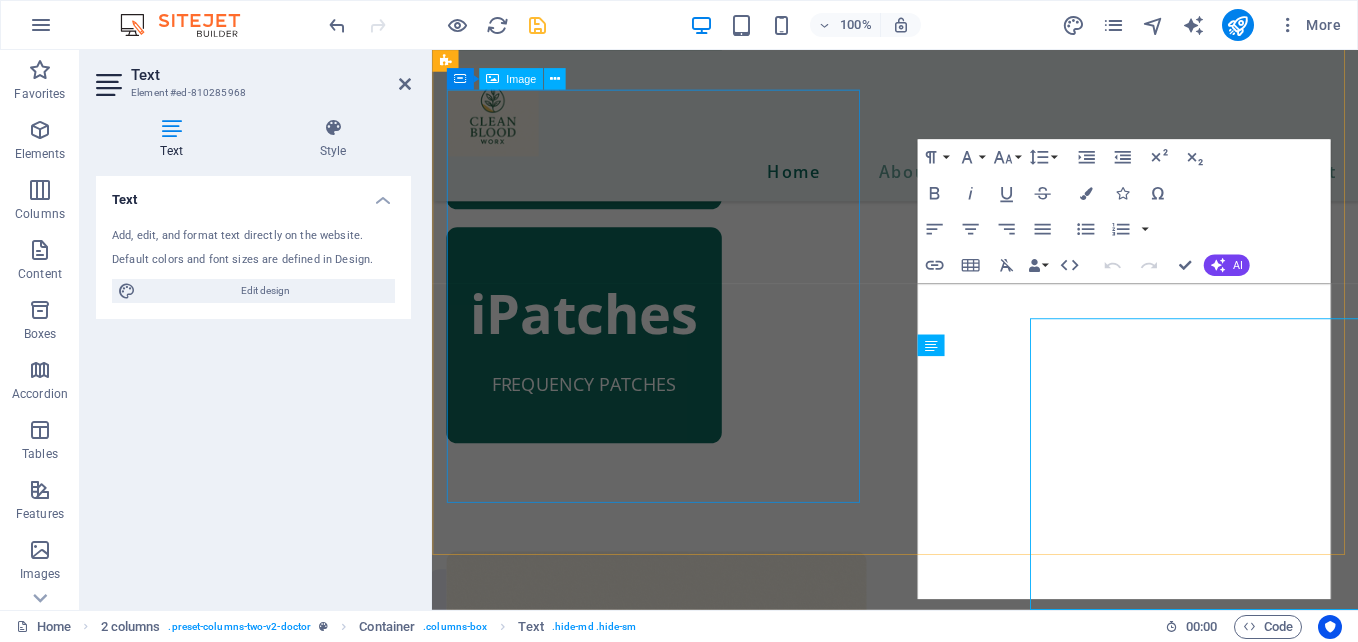 scroll, scrollTop: 1421, scrollLeft: 0, axis: vertical 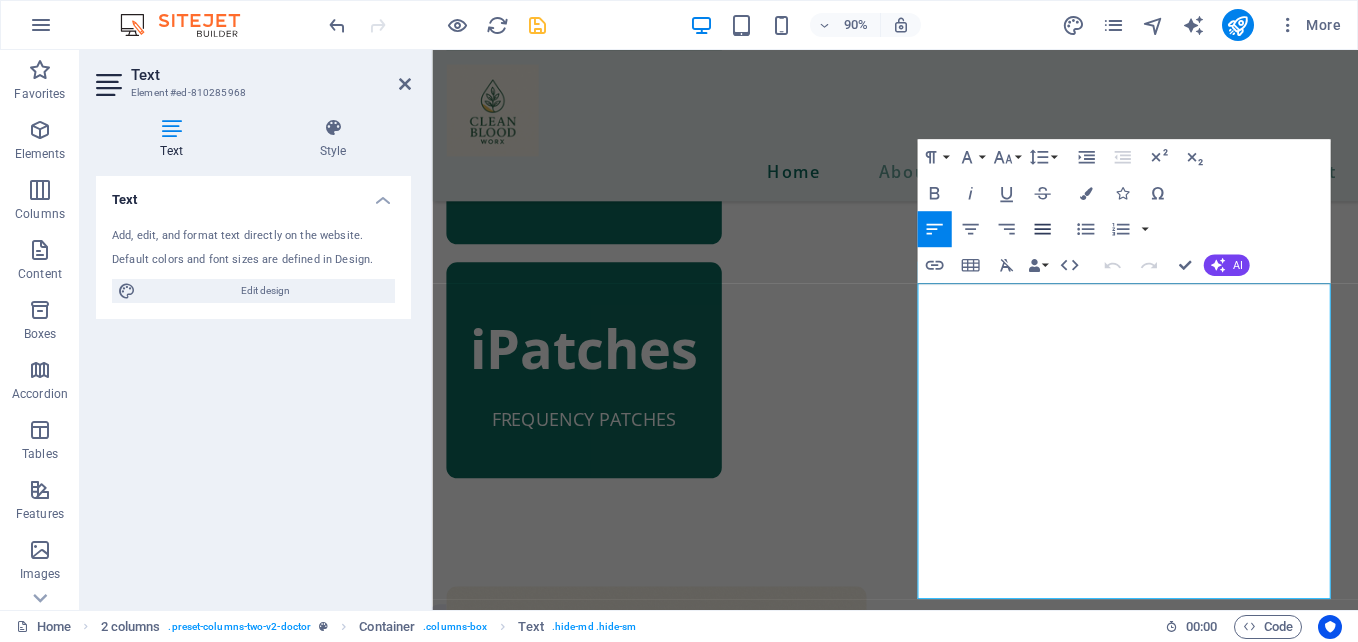 click 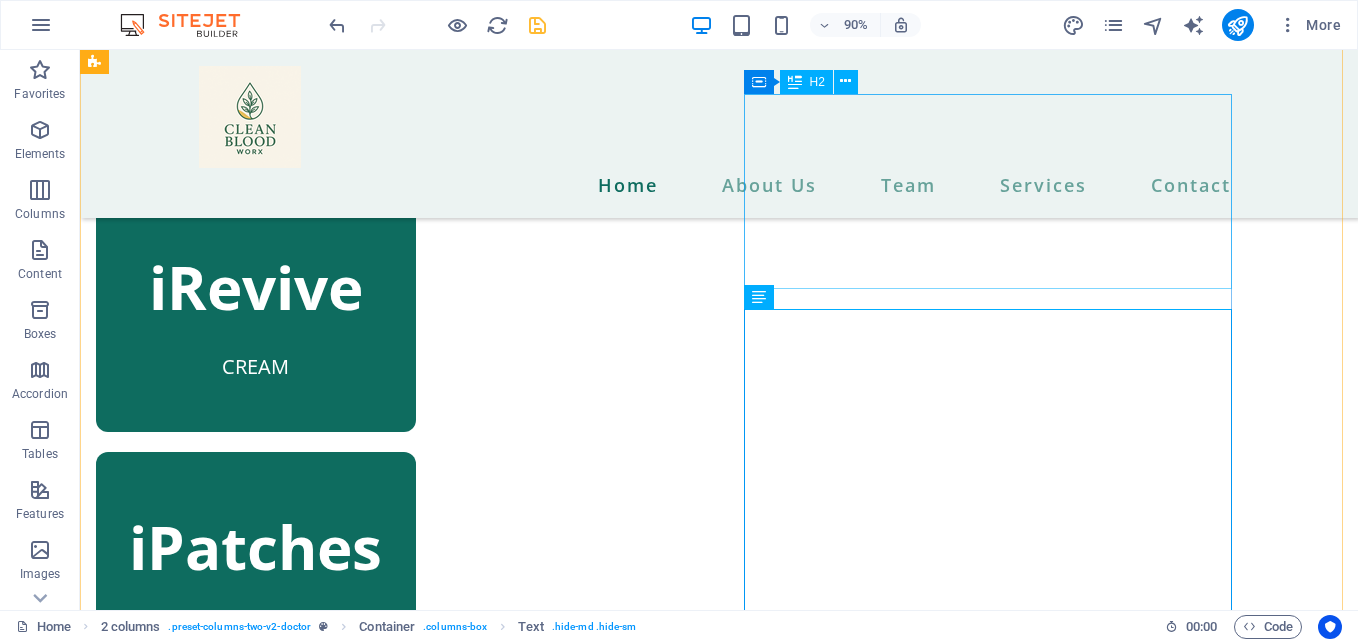 scroll, scrollTop: 1460, scrollLeft: 0, axis: vertical 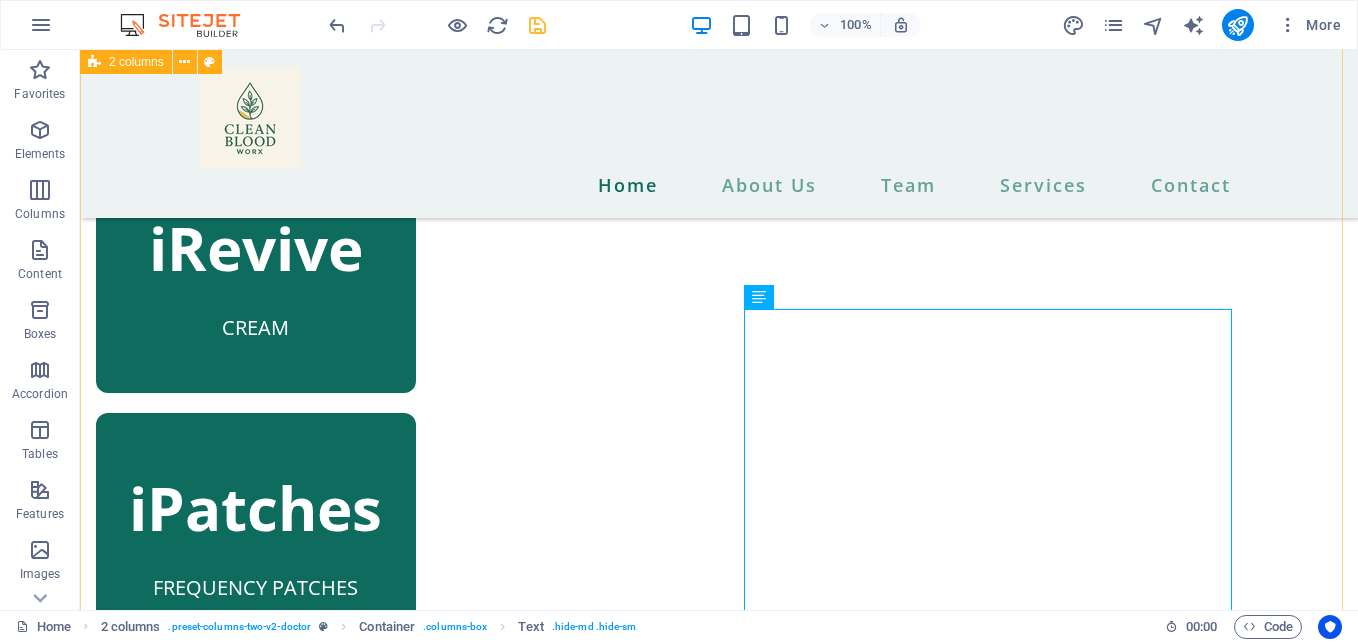 click on "RESTORE, REJUVENATE, & REVITALIZE “Cleansing the blood is essential for maintaining overall health, vibrant energy, and radiant skin. By eliminating toxins and improving circulation, your body functions more efficiently—boosting immunity, enhancing mental clarity, and supporting natural beauty from the inside out. Our products—iPatch, iRevive, and iHerQles—work synergistically to detoxify, revitalize, and protect your system. Whether you're seeking increased vitality, clearer skin, or better wellness, these formulas help restore balance and unlock your body’s true potential.” about us" at bounding box center (719, 1332) 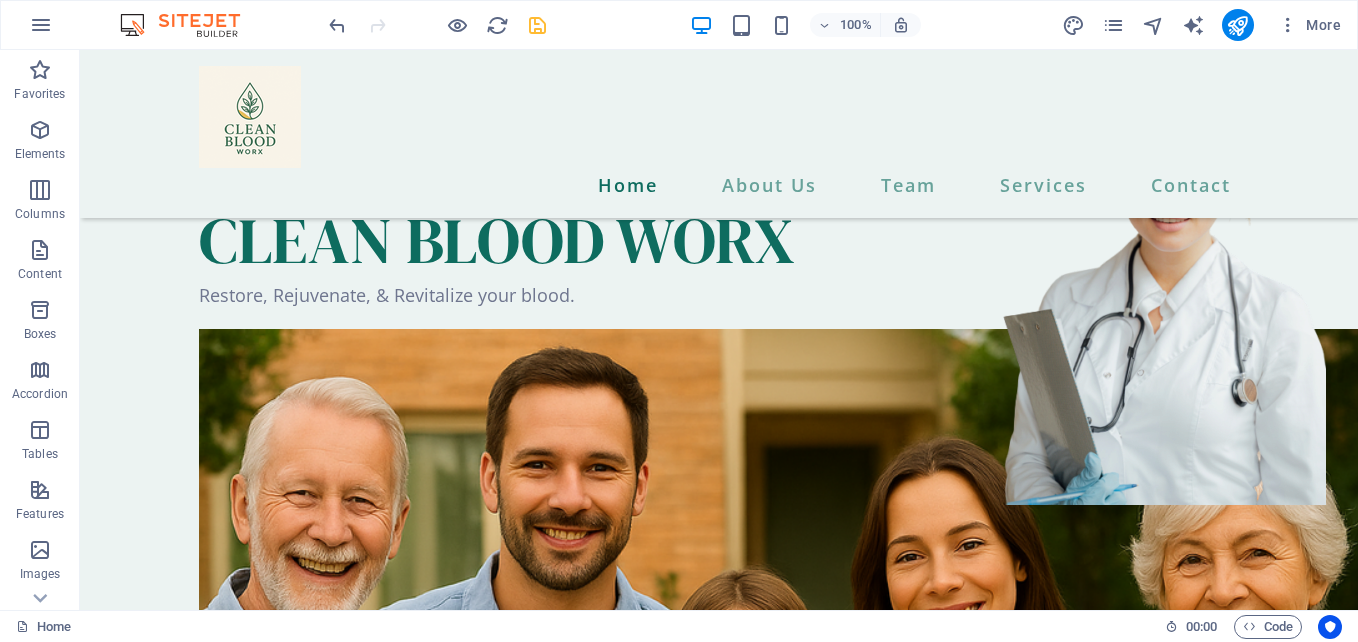 scroll, scrollTop: 0, scrollLeft: 0, axis: both 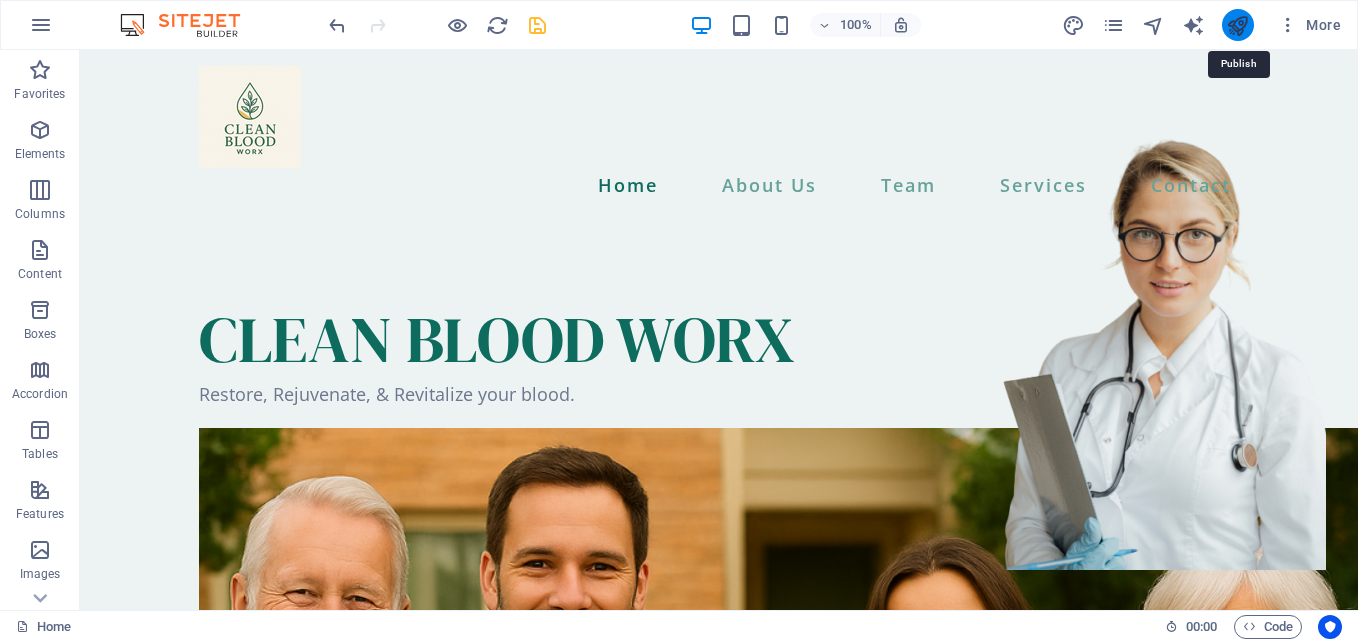 click at bounding box center [1237, 25] 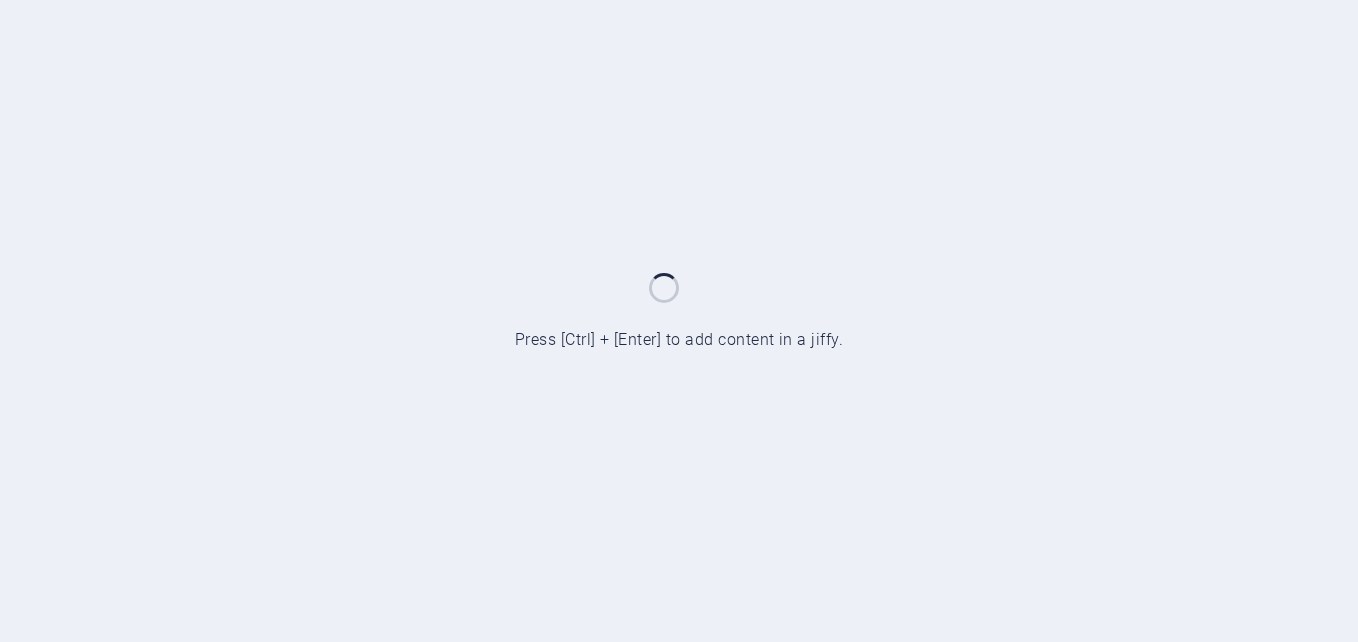 scroll, scrollTop: 0, scrollLeft: 0, axis: both 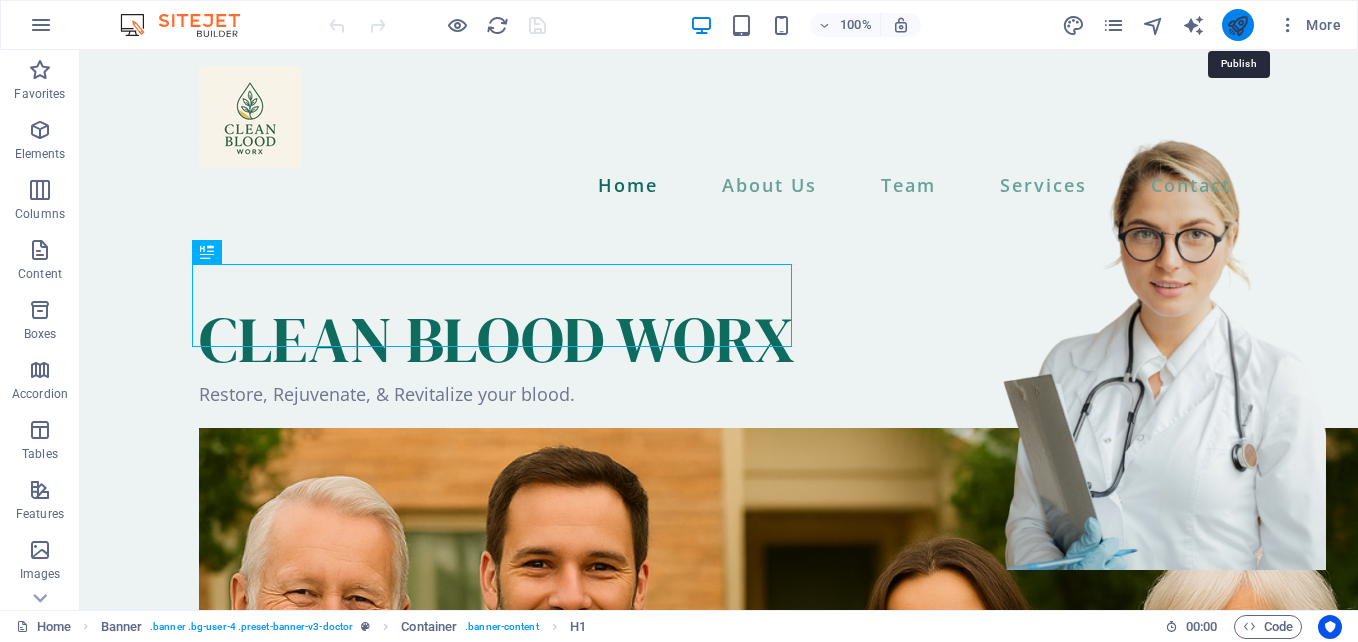 click at bounding box center [1237, 25] 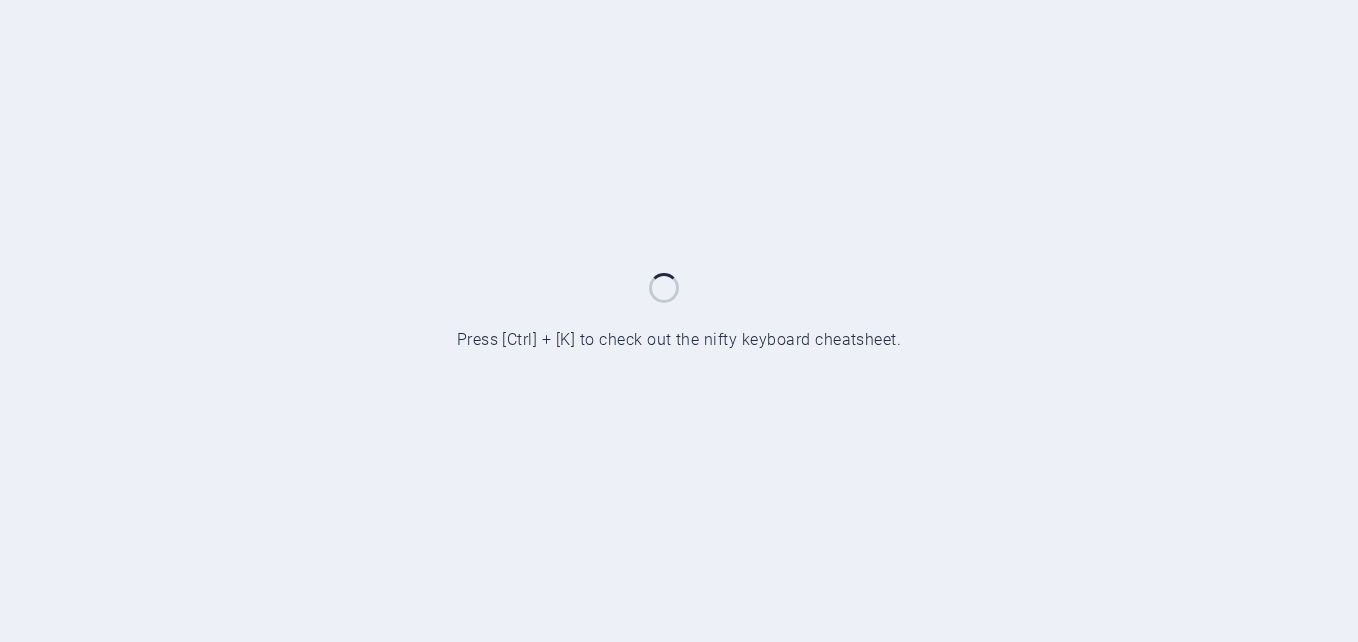 scroll, scrollTop: 0, scrollLeft: 0, axis: both 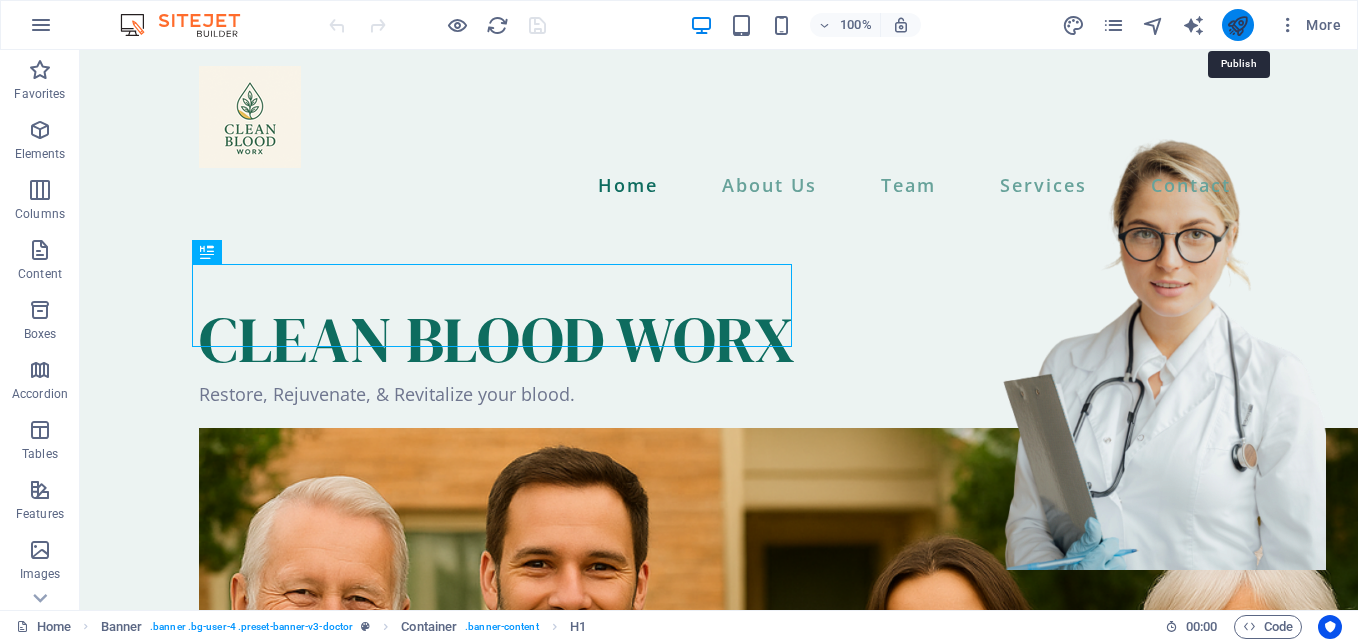 click at bounding box center (1237, 25) 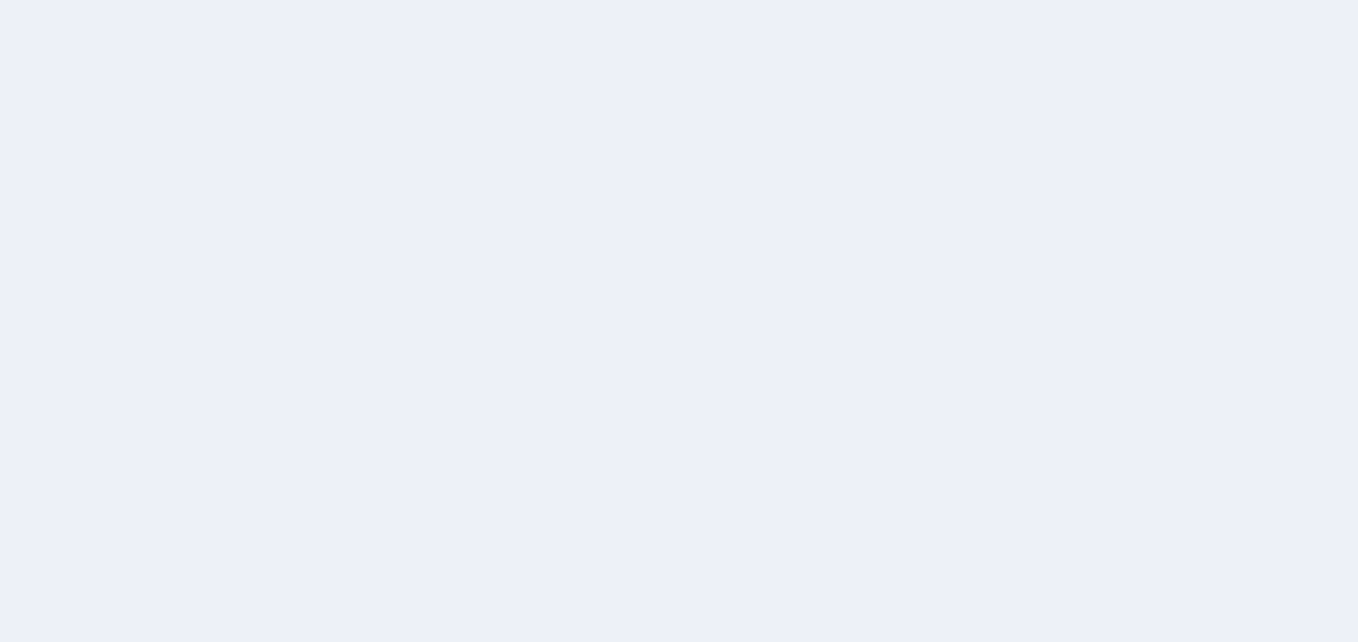 scroll, scrollTop: 0, scrollLeft: 0, axis: both 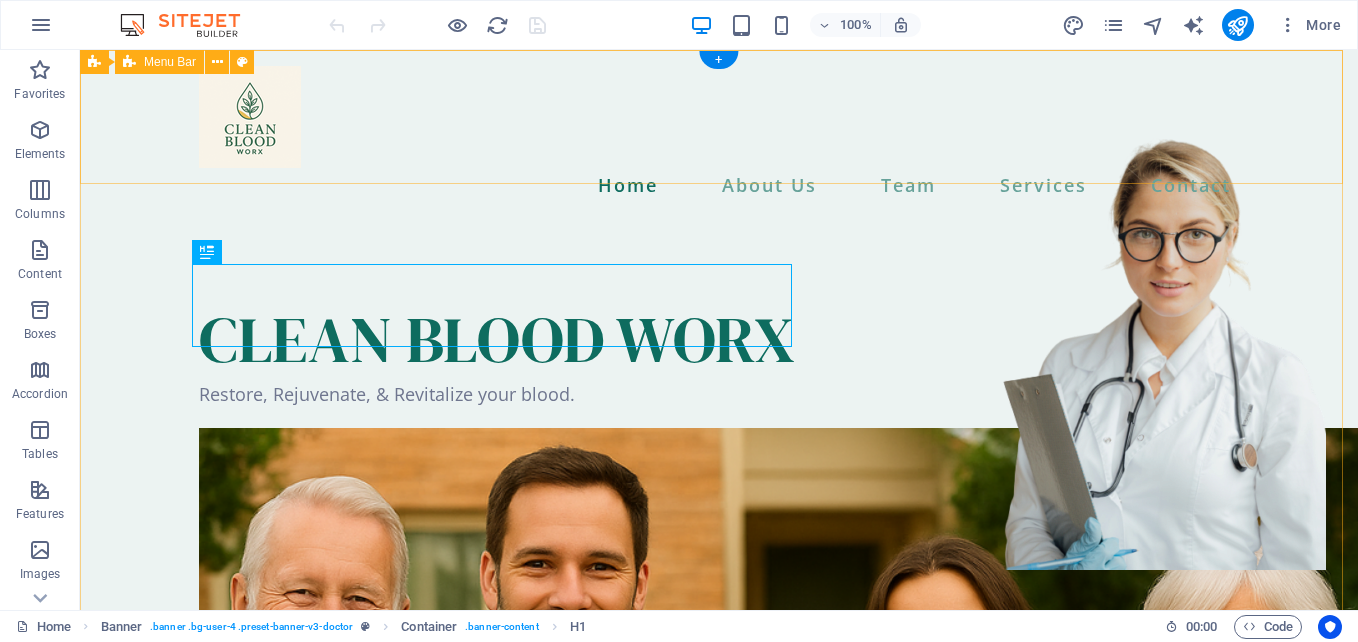 click on "Home About Us Team Services Contact" at bounding box center [719, 134] 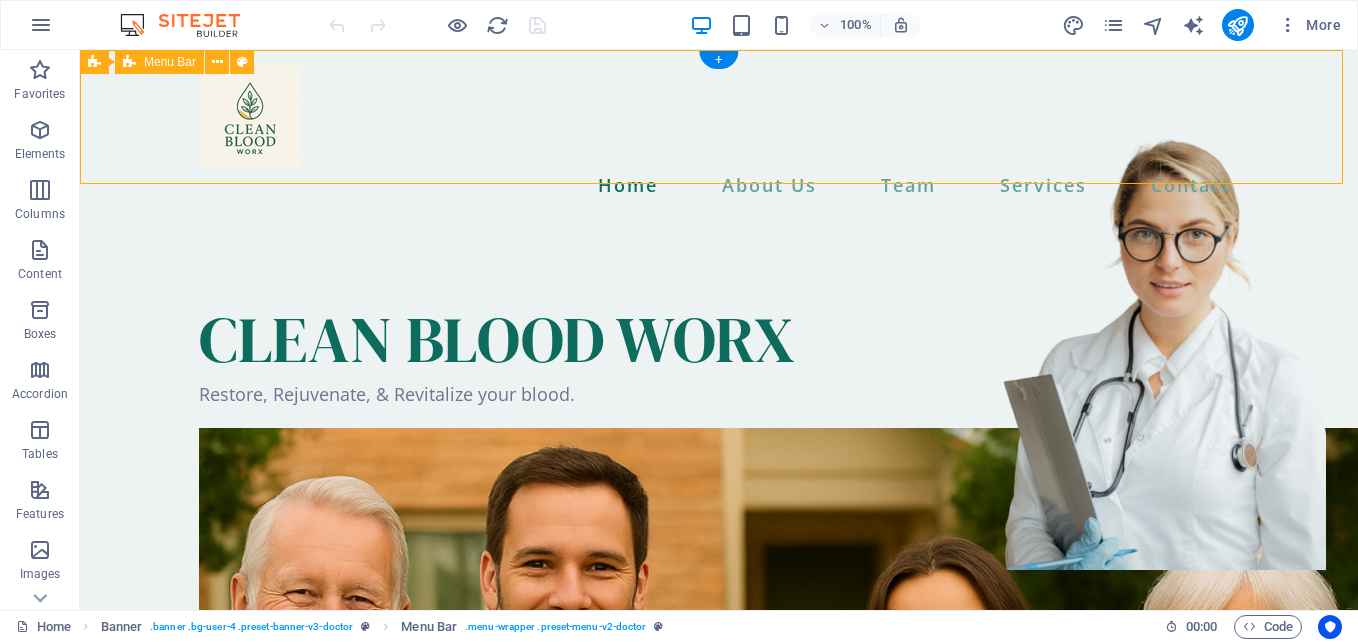 drag, startPoint x: 657, startPoint y: 182, endPoint x: 662, endPoint y: 146, distance: 36.345562 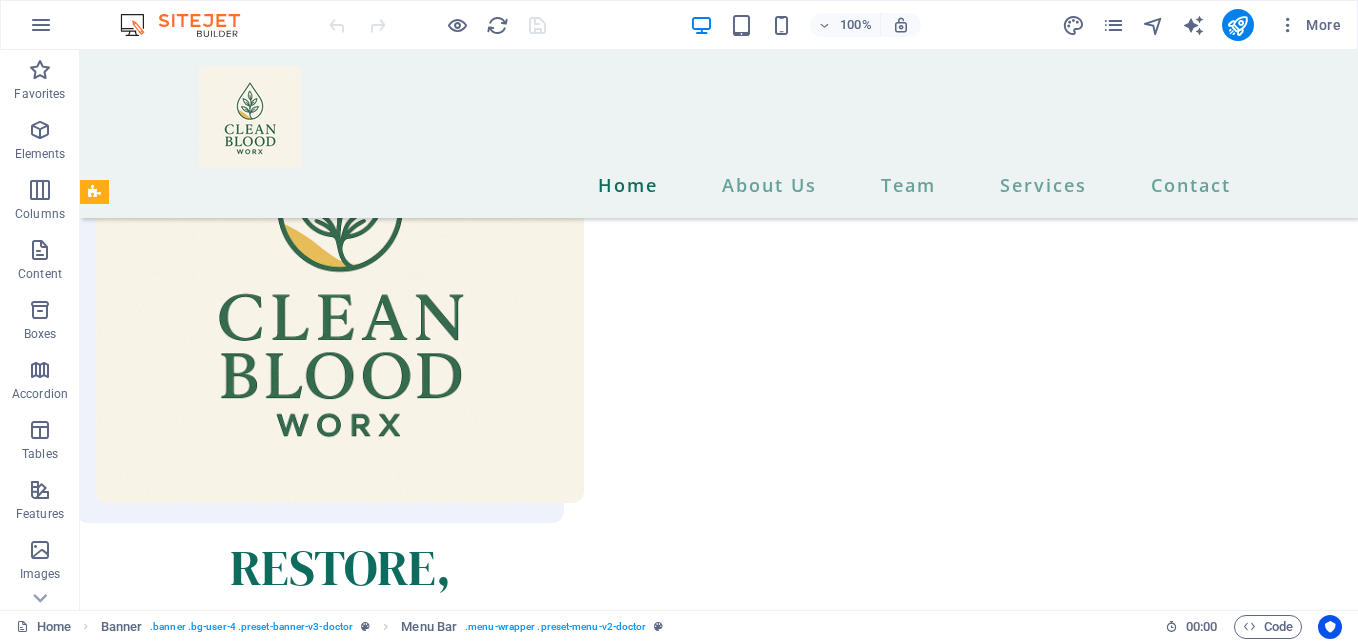 scroll, scrollTop: 2219, scrollLeft: 0, axis: vertical 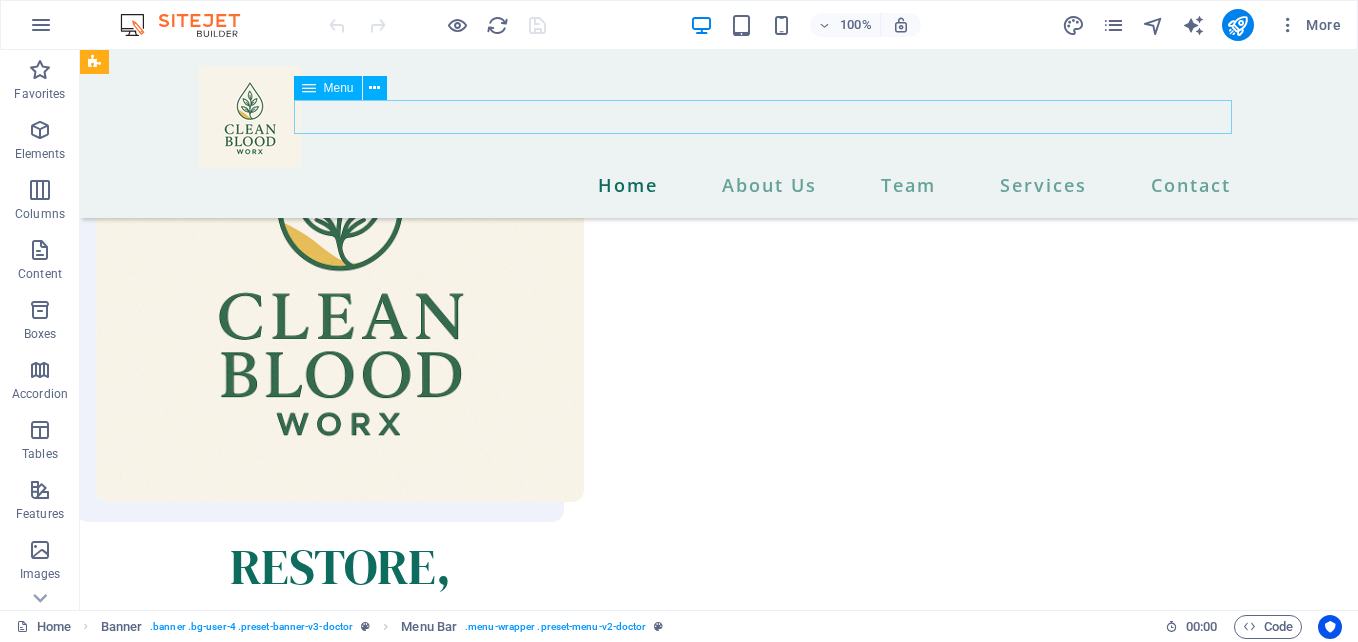 click on "Home About Us Team Services Contact" at bounding box center (719, 185) 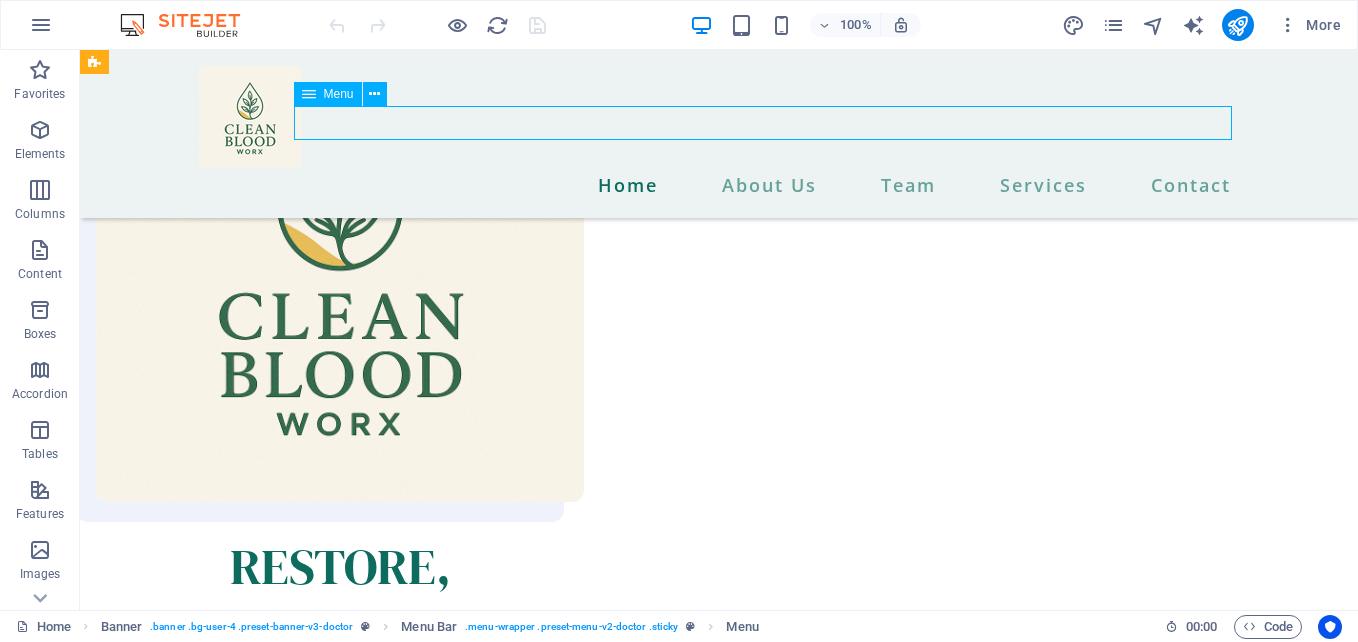 click on "Home About Us Team Services Contact" at bounding box center (719, 185) 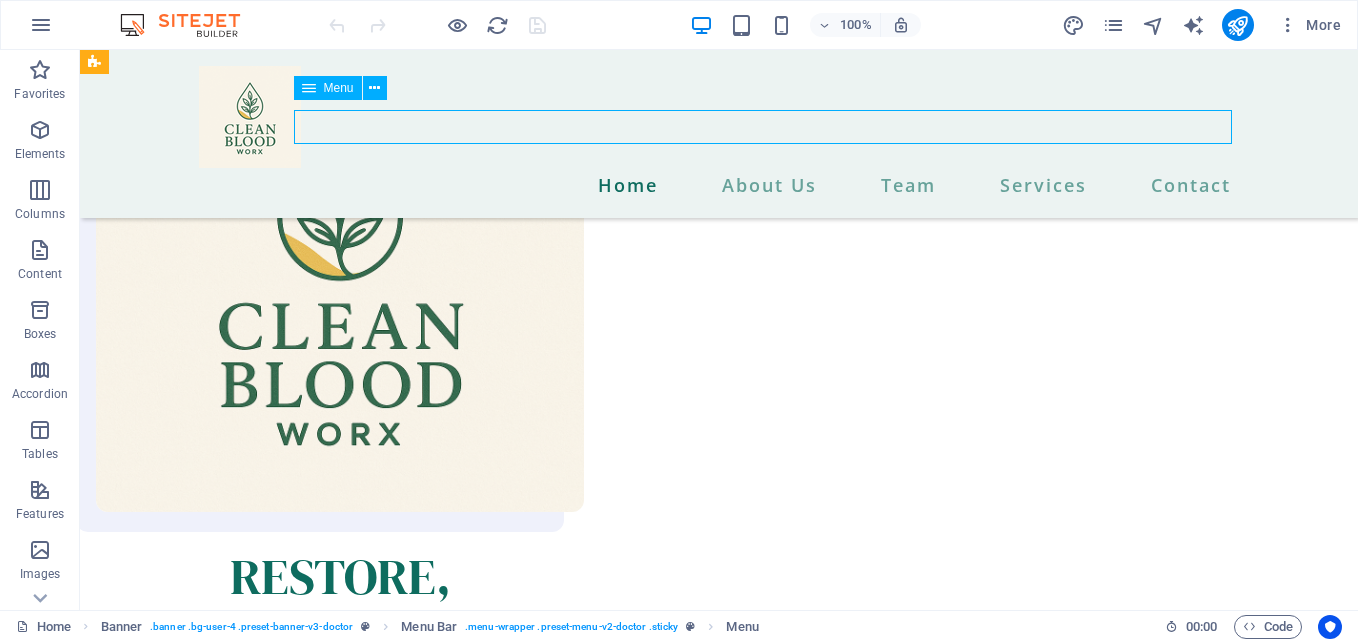 click on "Home About Us Team Services Contact" at bounding box center (719, 185) 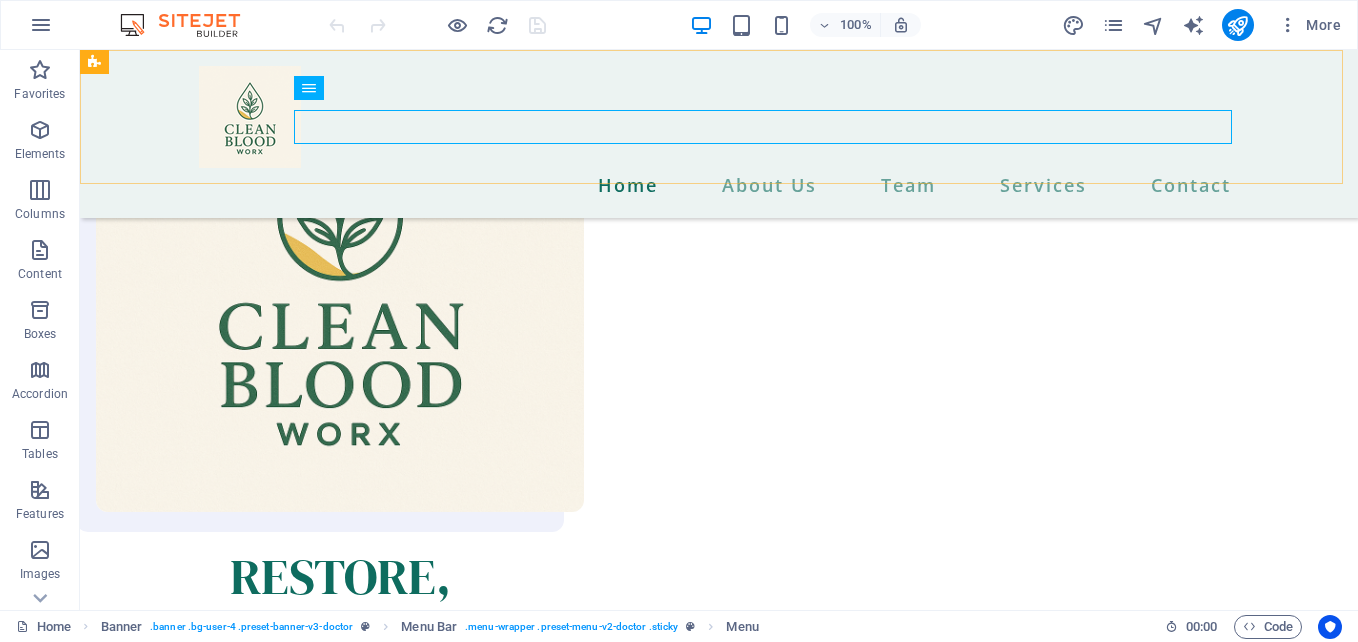 click on "Home About Us Team Services Contact" at bounding box center [719, 134] 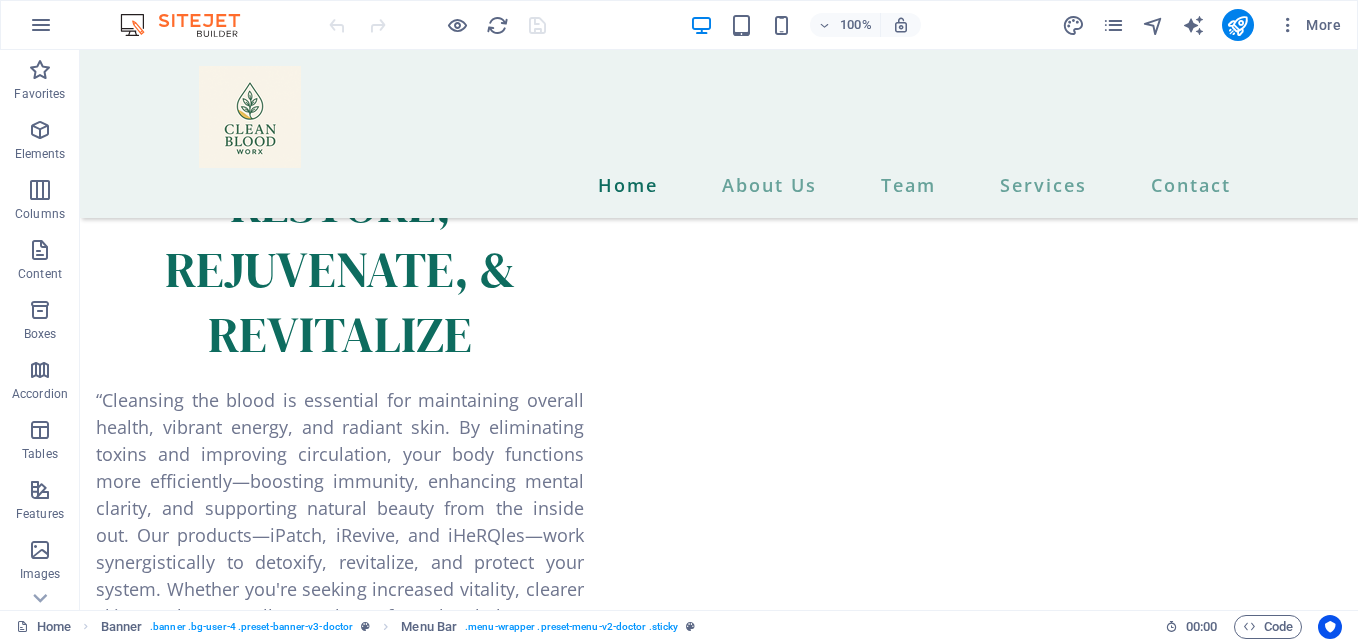 scroll, scrollTop: 2596, scrollLeft: 0, axis: vertical 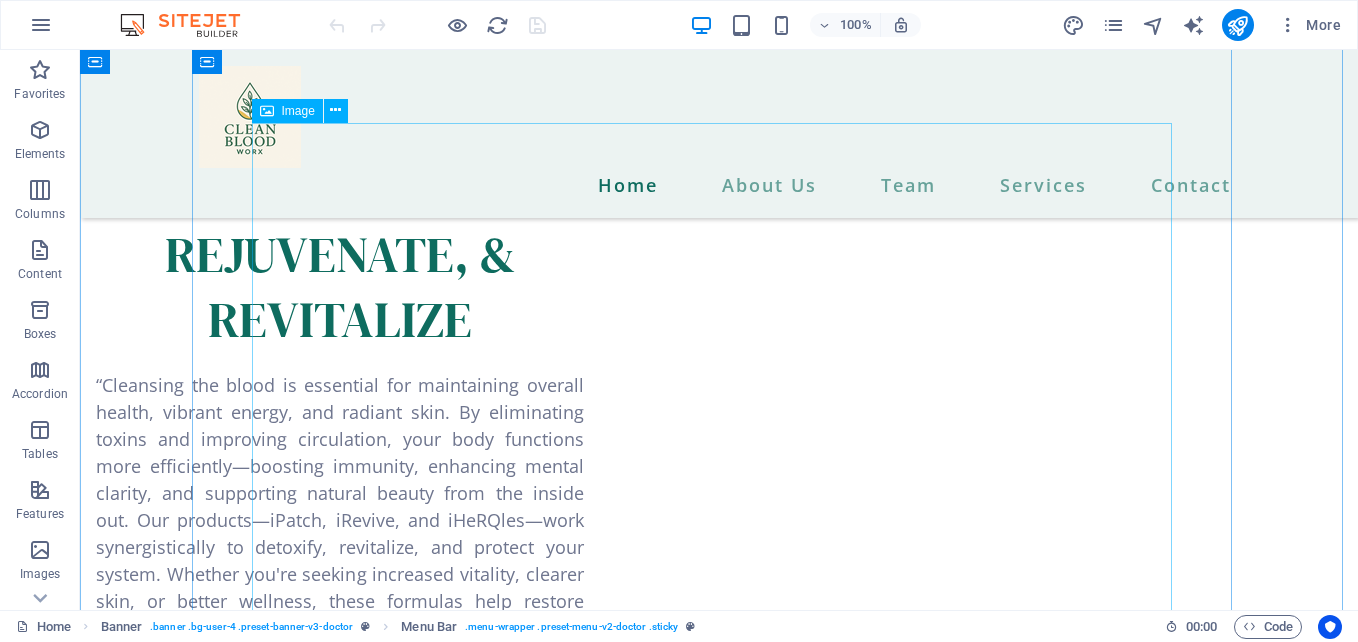 click at bounding box center [719, 1541] 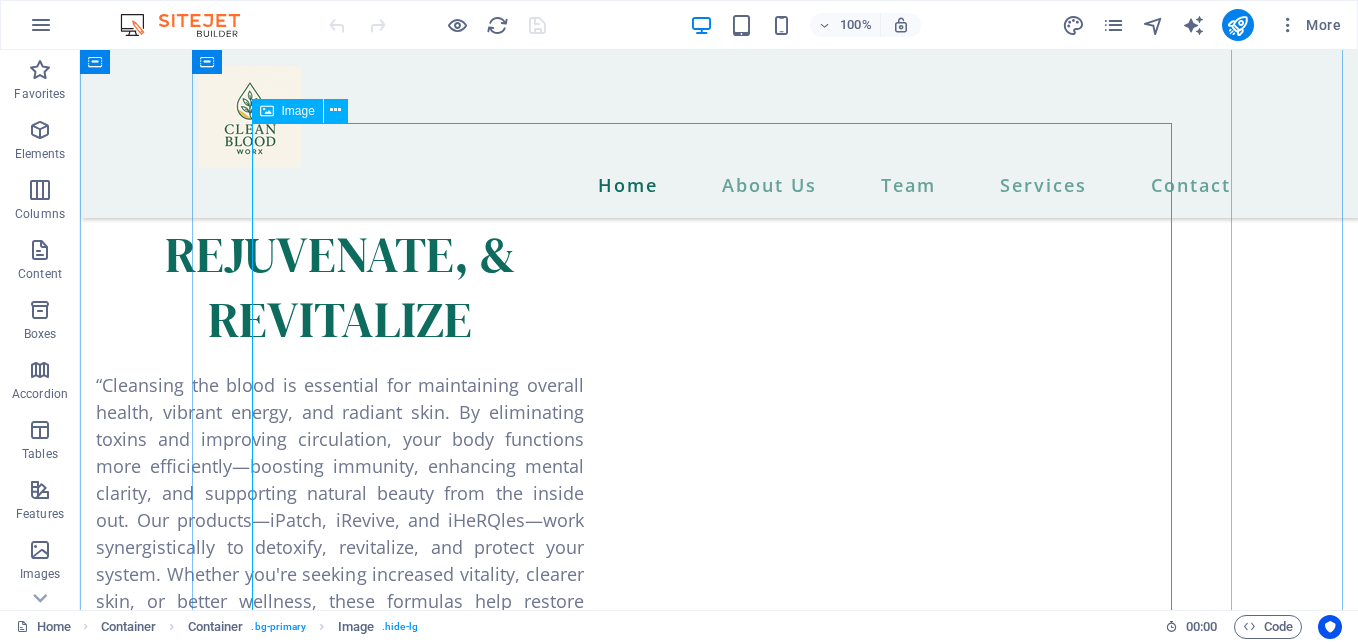 click at bounding box center (719, 1541) 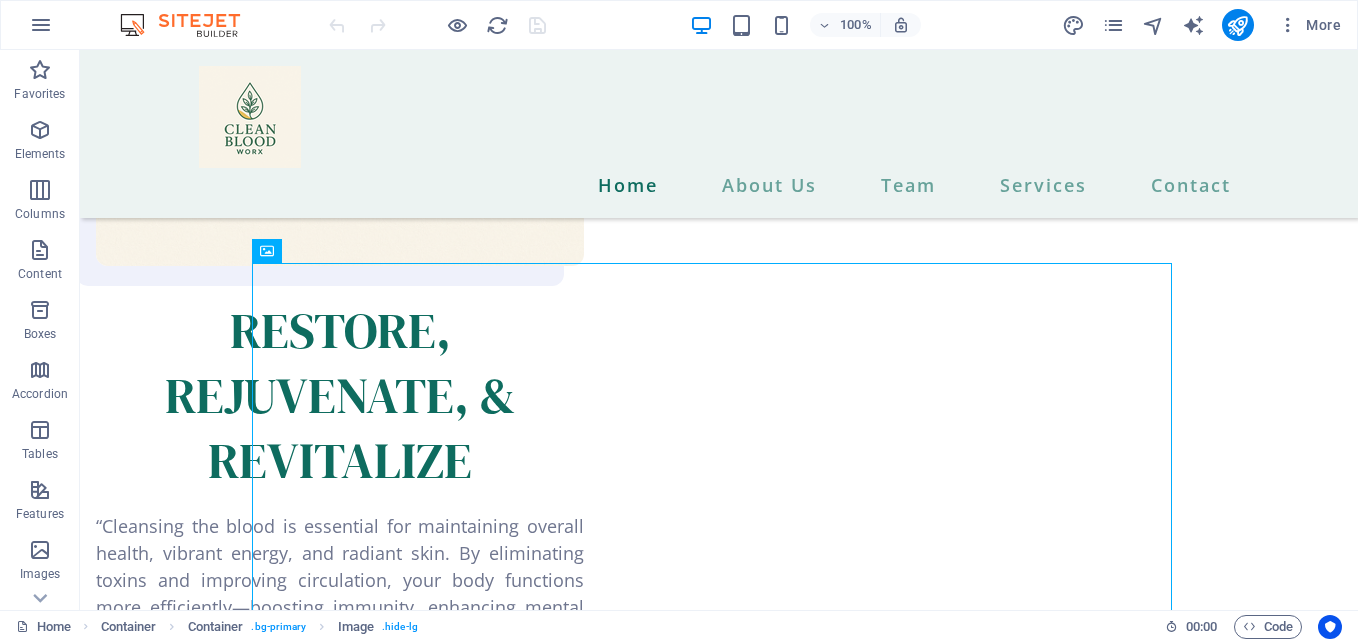 scroll, scrollTop: 2400, scrollLeft: 0, axis: vertical 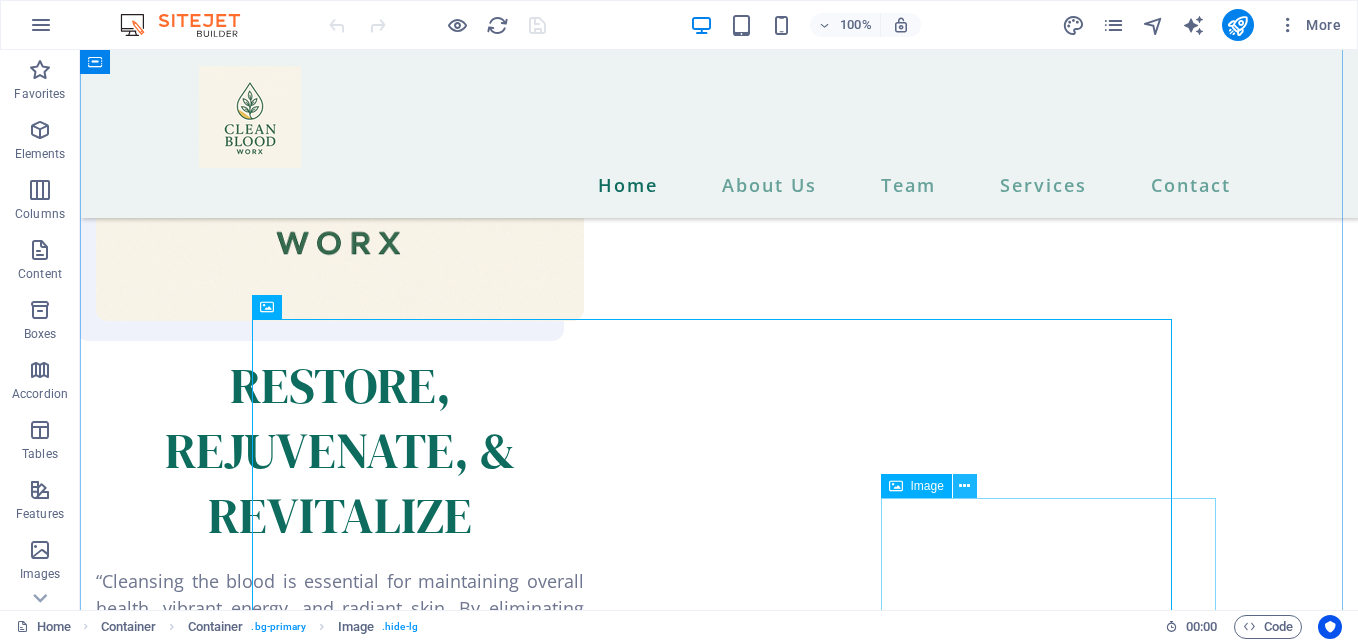 click at bounding box center [964, 486] 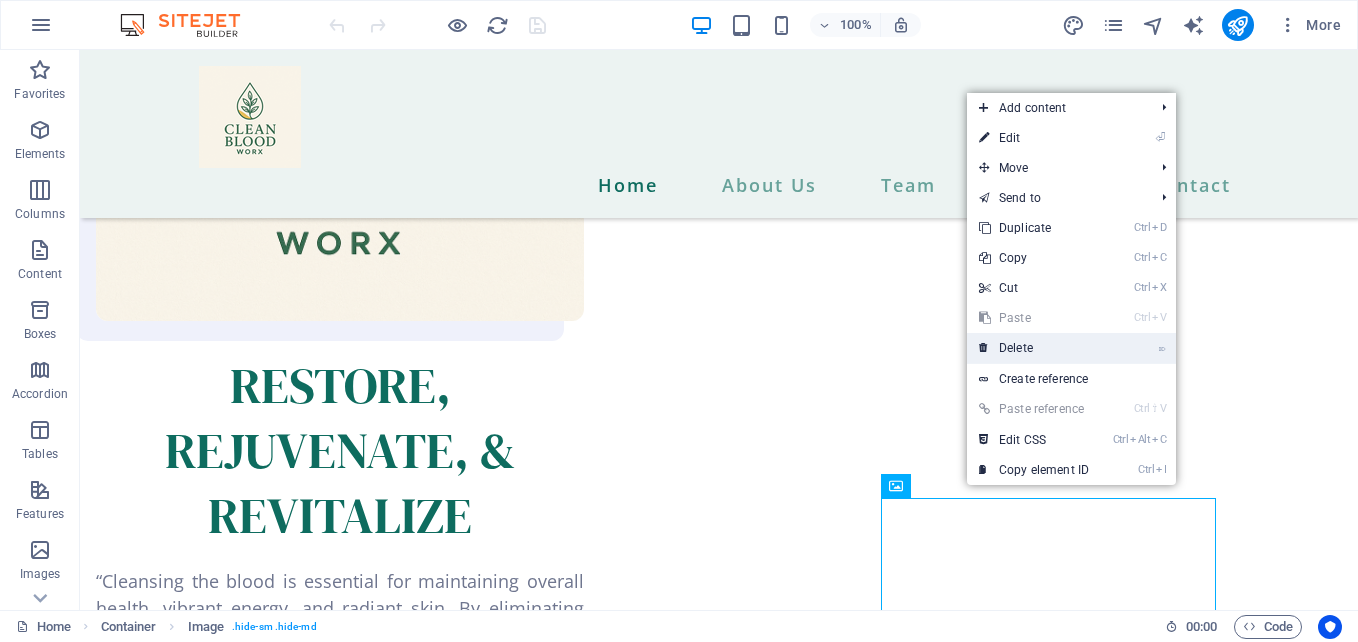 click on "⌦  Delete" at bounding box center [1034, 348] 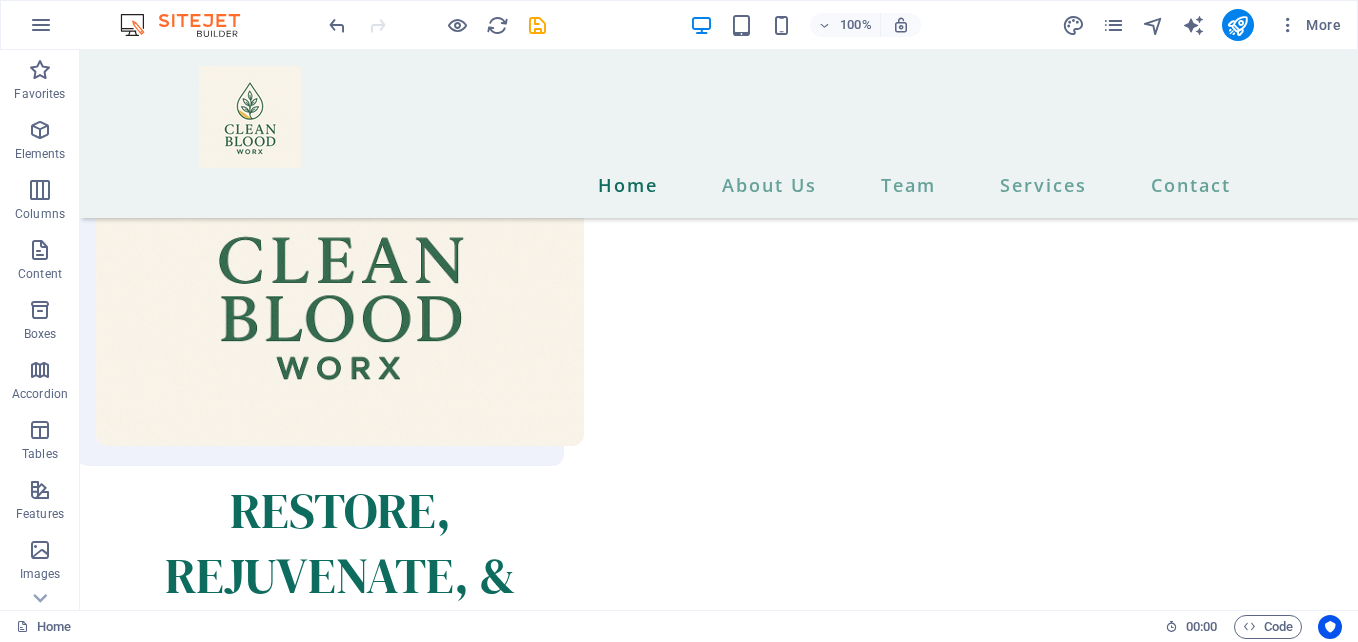 scroll, scrollTop: 2247, scrollLeft: 0, axis: vertical 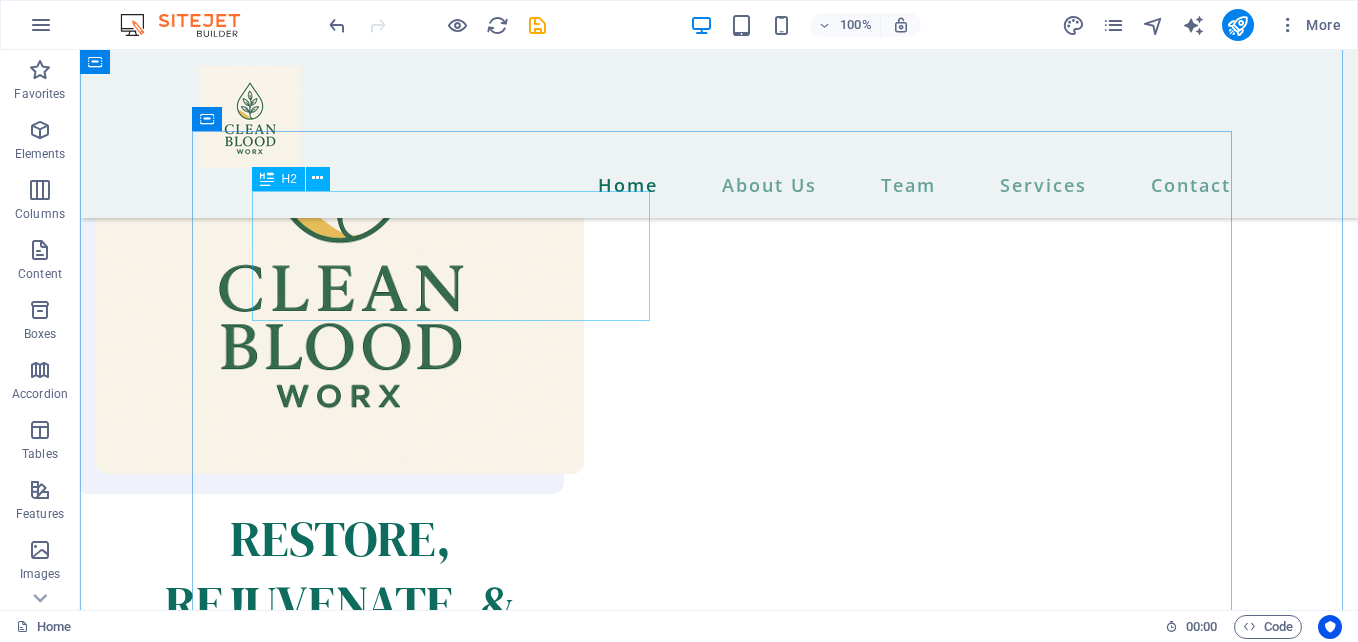 click on "We have modern diagnosis systems" at bounding box center [719, 1422] 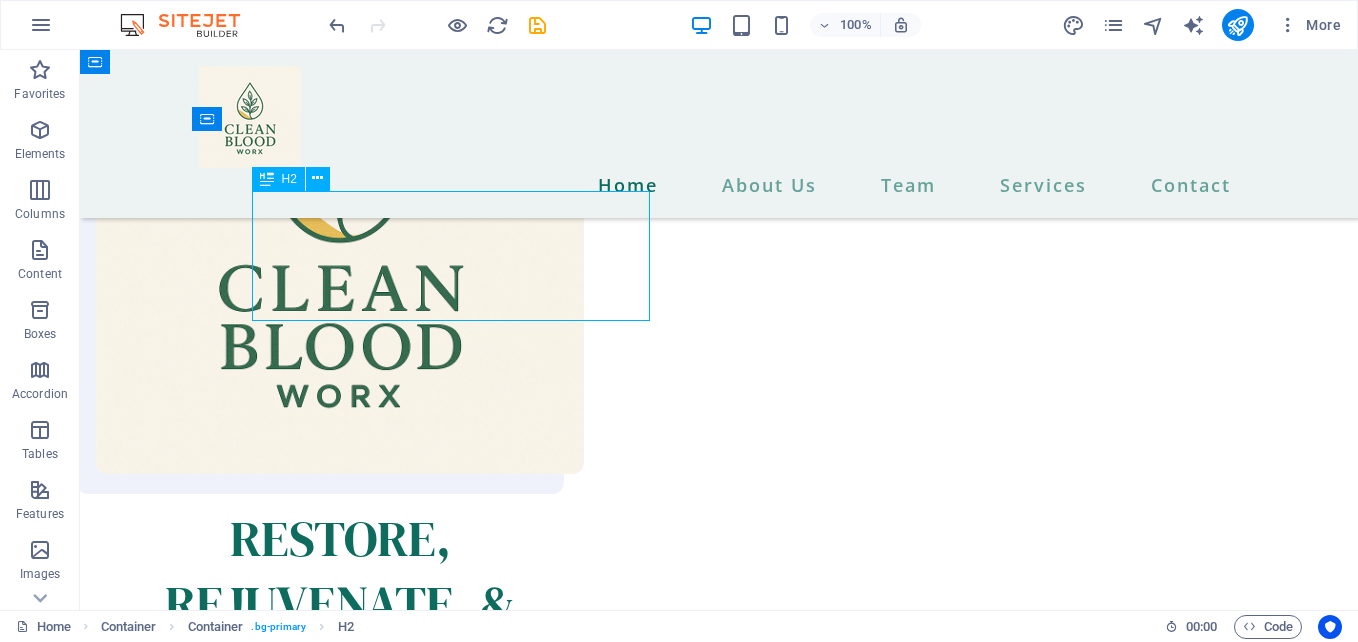 click on "We have modern diagnosis systems" at bounding box center (719, 1422) 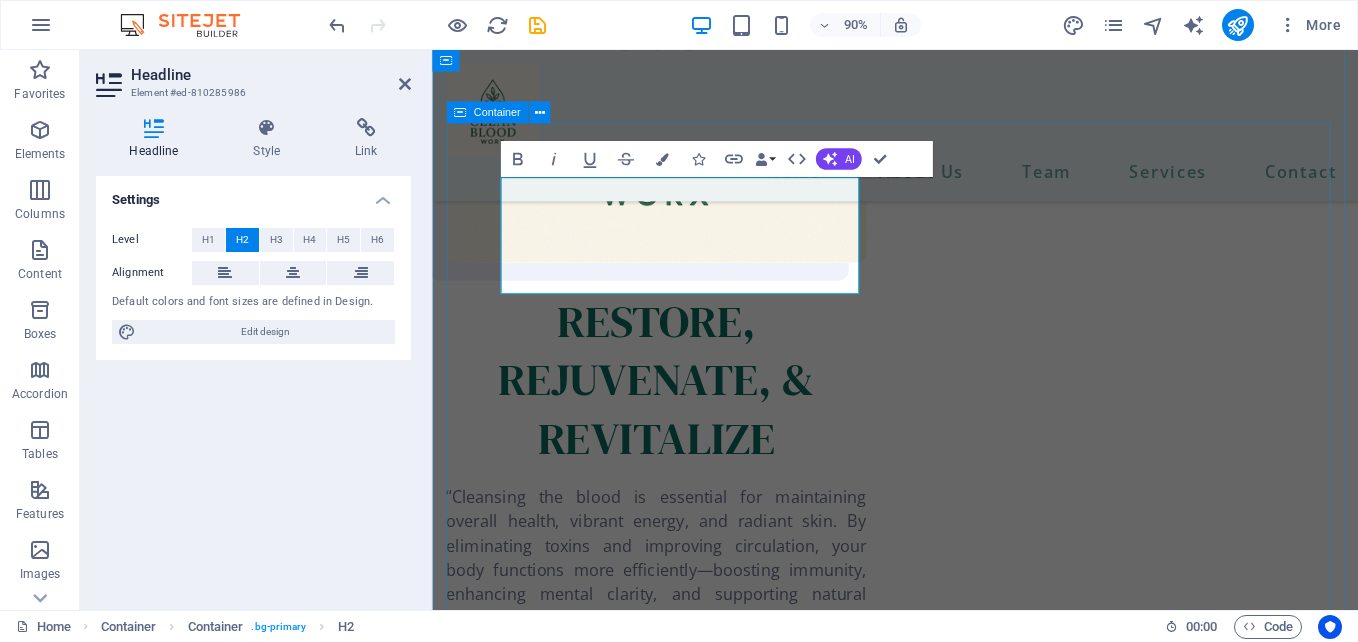 scroll, scrollTop: 2235, scrollLeft: 0, axis: vertical 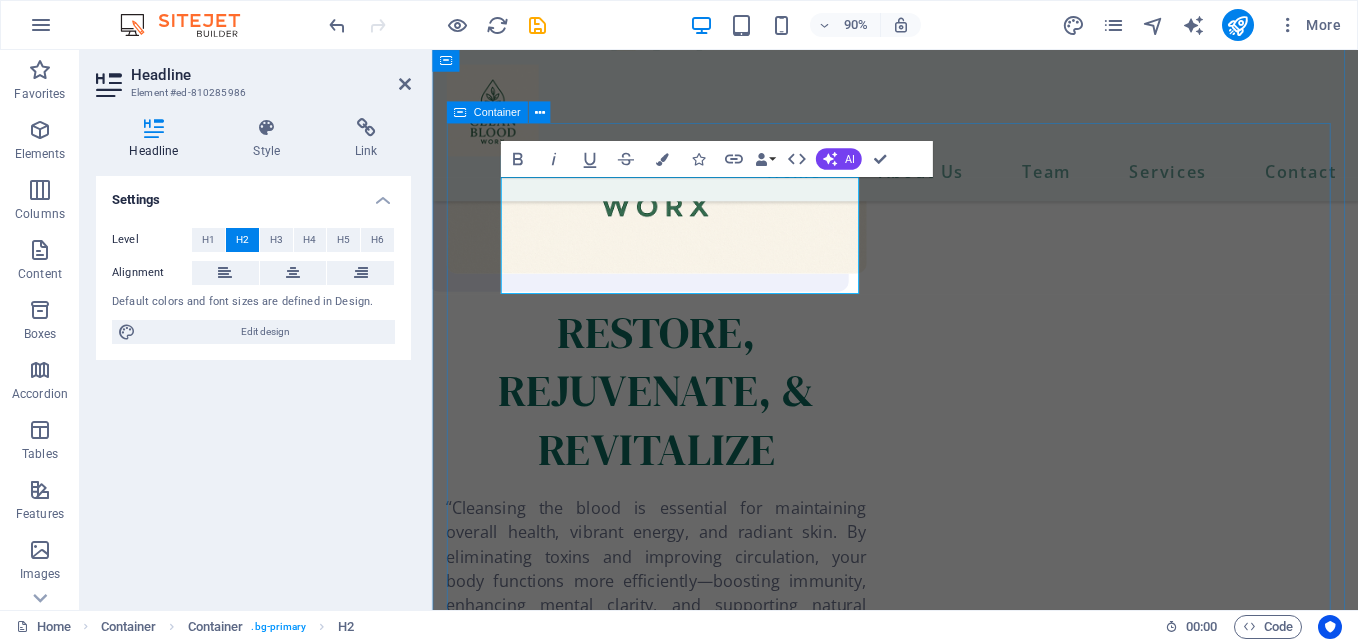 type 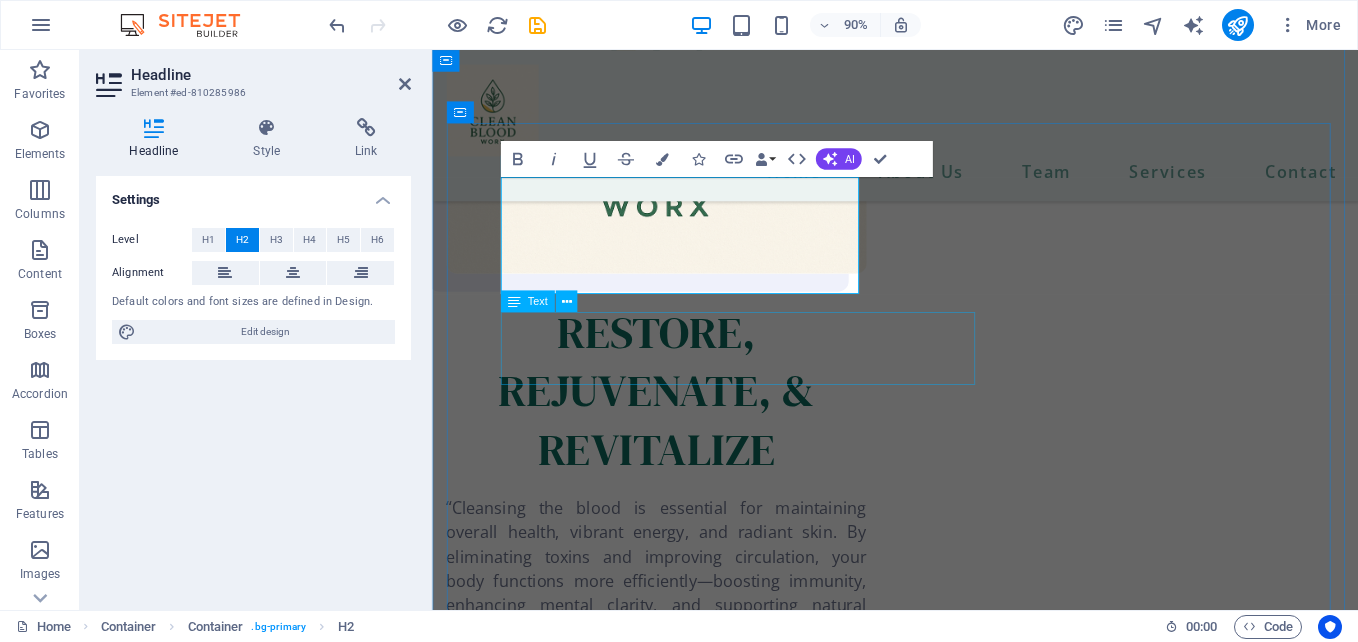 click on "Lorem ipsum dolor sit amet, consectetur adipiscing elit. Parturient maecenas pretium massa donec enim. Orci, odio aenean semper ullamcorper est nunc sapien eget ullamcorper." at bounding box center (946, 1353) 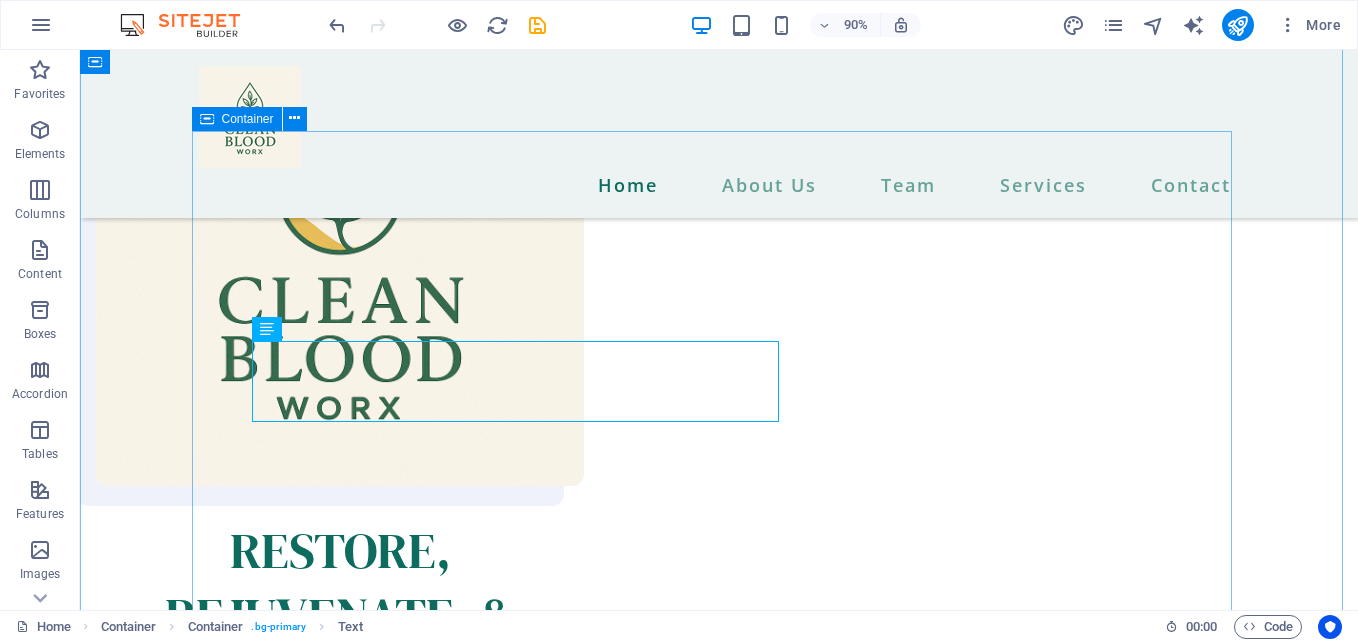 scroll, scrollTop: 2247, scrollLeft: 0, axis: vertical 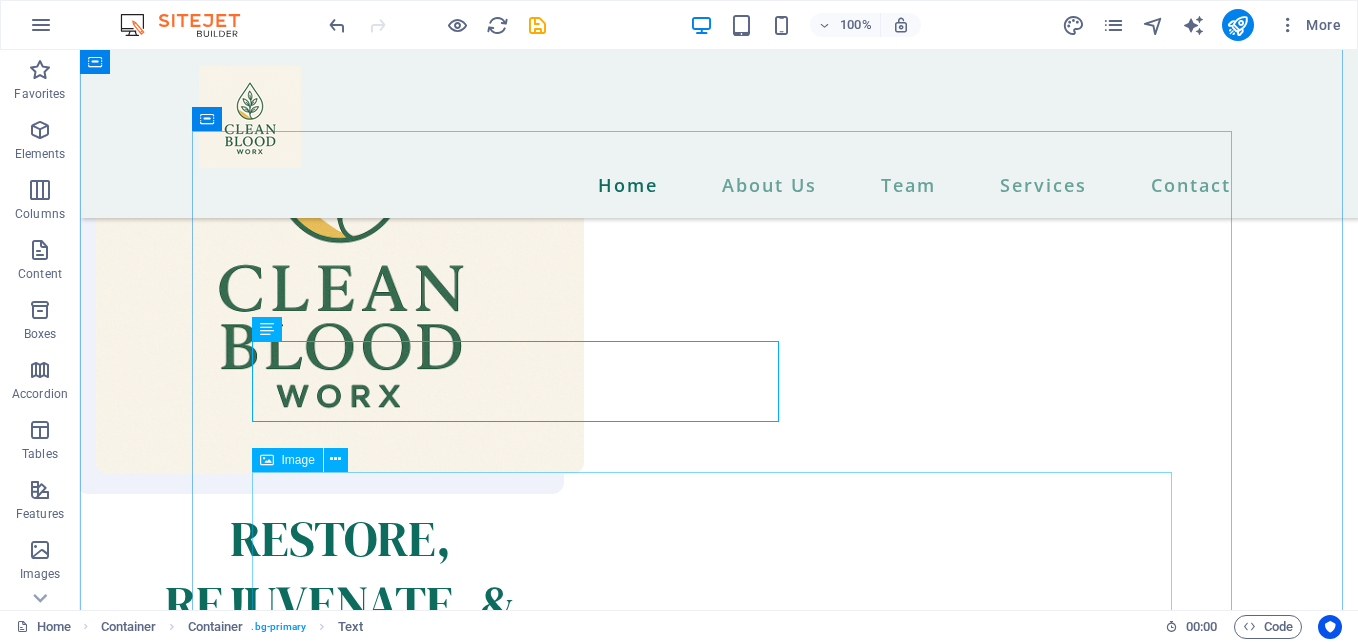 click at bounding box center [719, 1890] 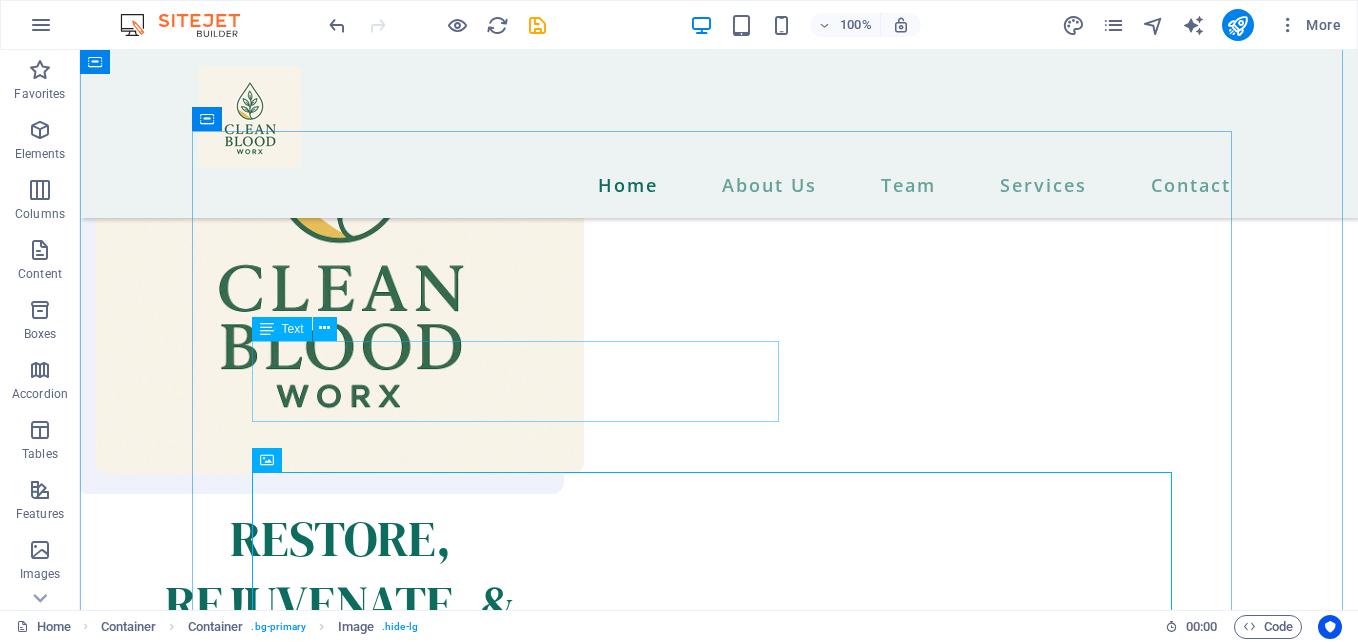 click on "Lorem ipsum dolor sit amet, consectetur adipiscing elit. Parturient maecenas pretium massa donec enim. Orci, odio aenean semper ullamcorper est nunc sapien eget ullamcorper." at bounding box center [719, 1502] 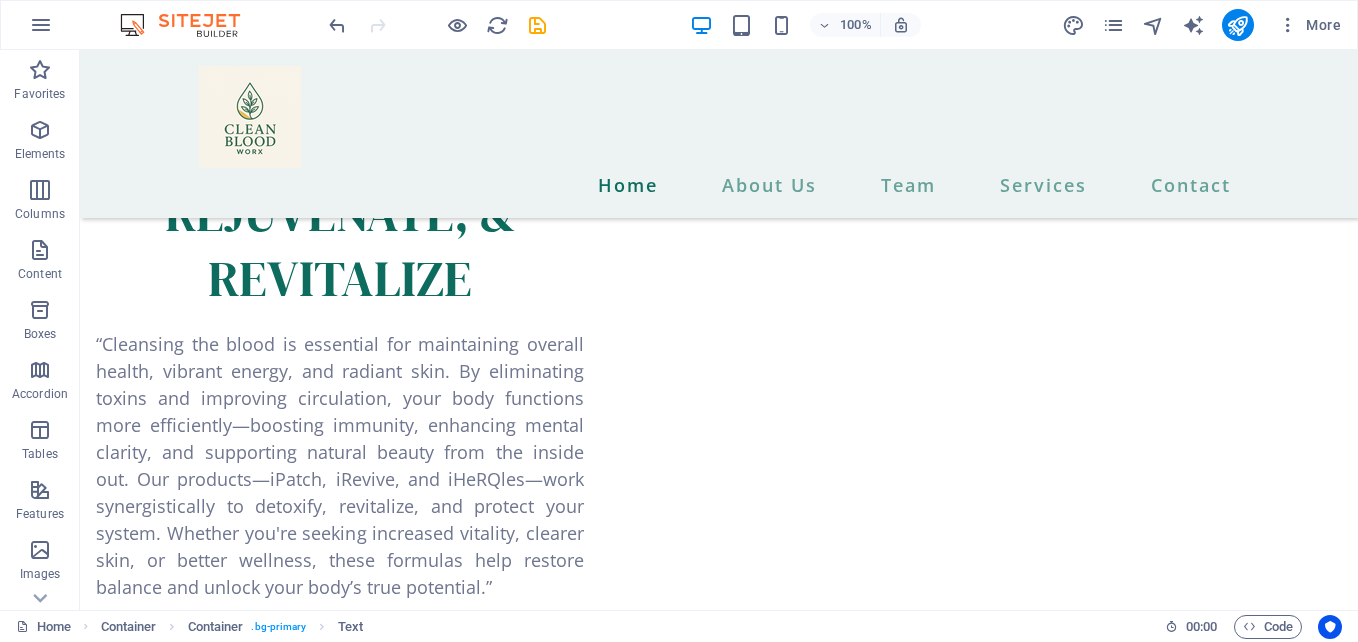 scroll, scrollTop: 2665, scrollLeft: 0, axis: vertical 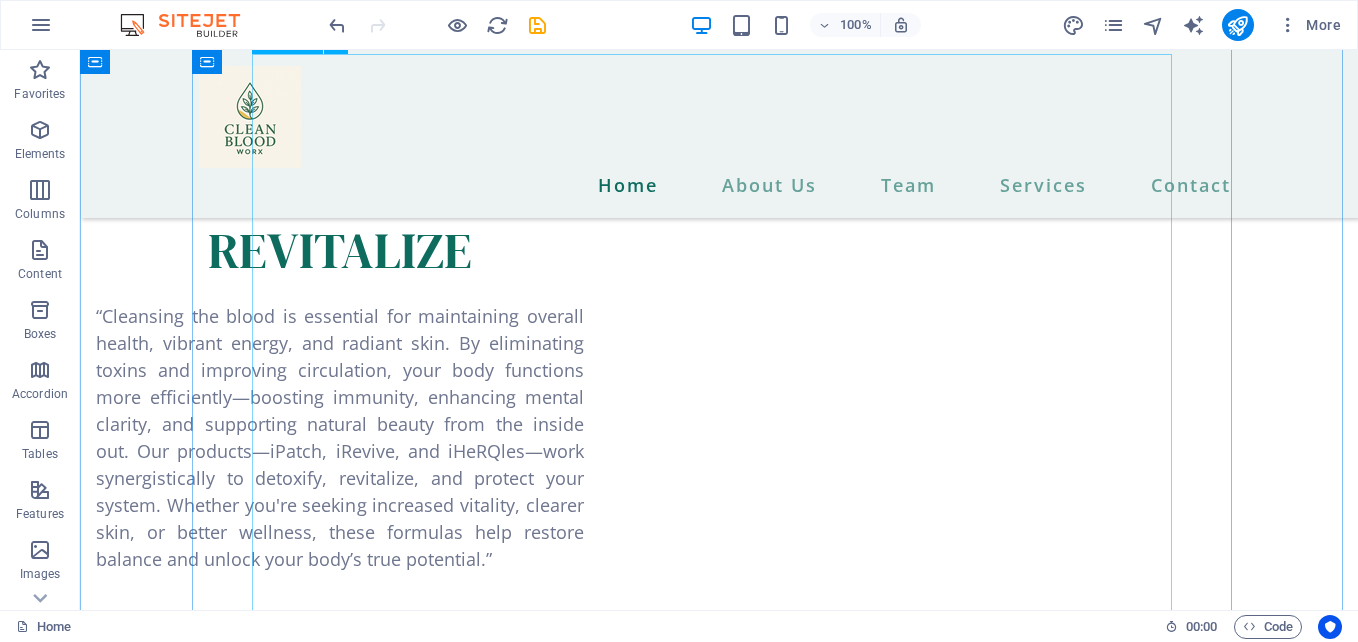 click at bounding box center [719, 1472] 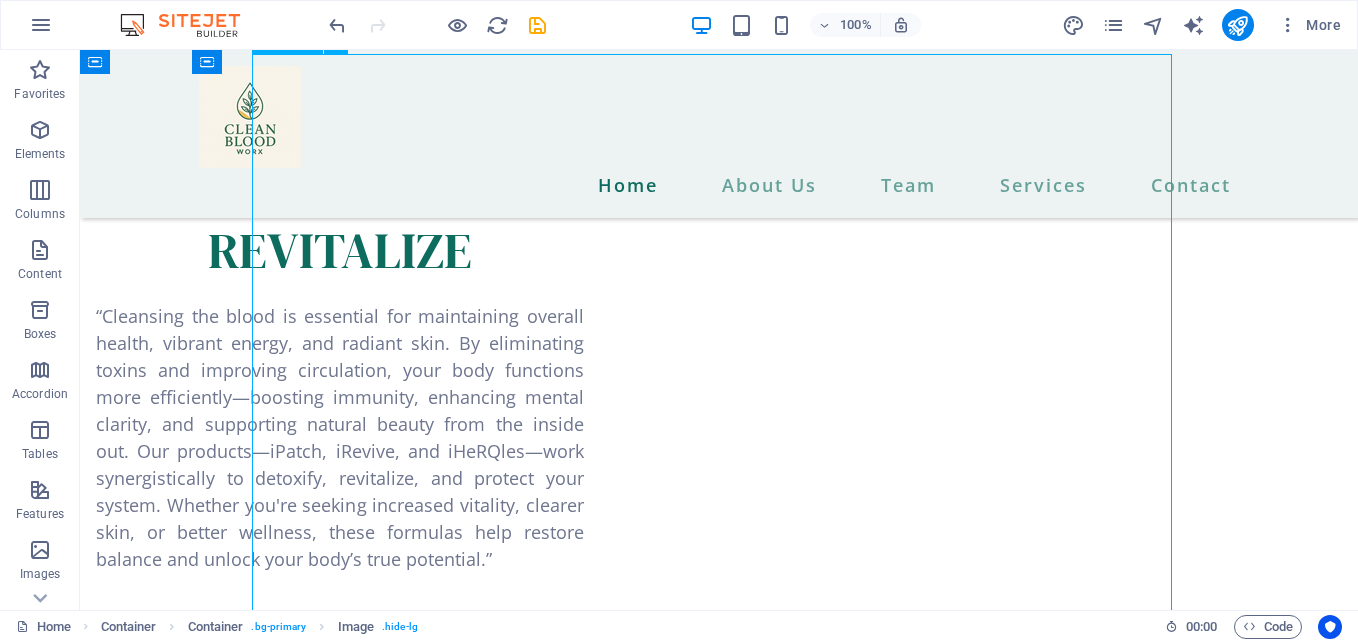 click at bounding box center (719, 1472) 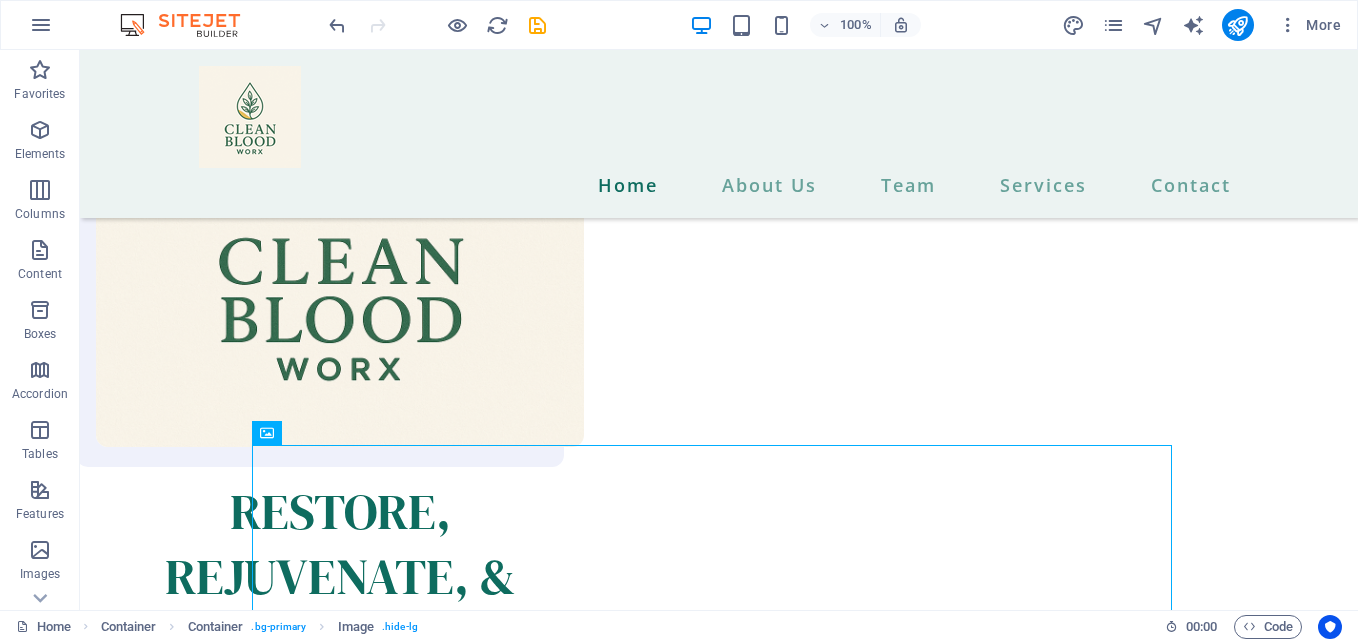 scroll, scrollTop: 2344, scrollLeft: 0, axis: vertical 